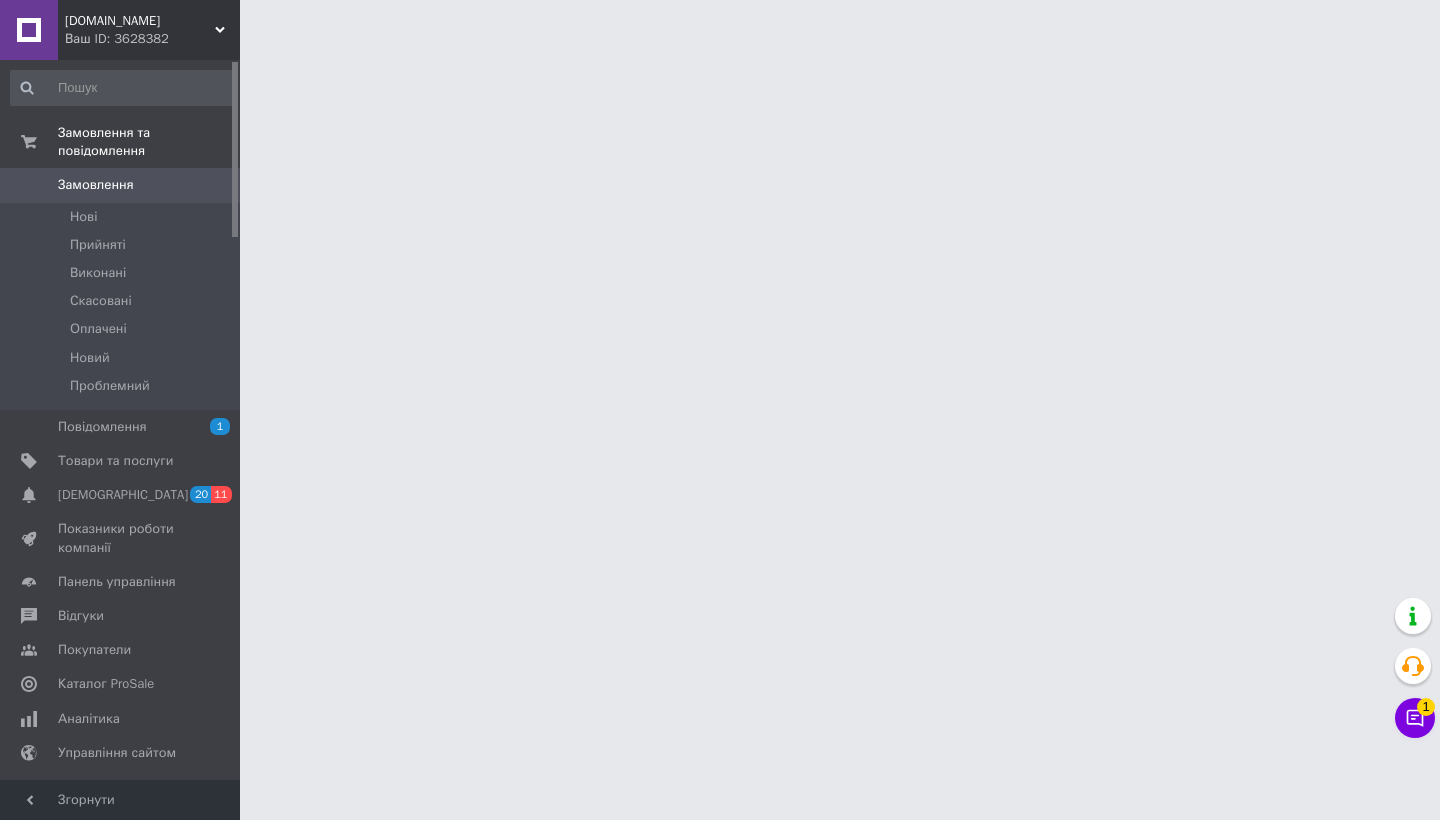 scroll, scrollTop: 0, scrollLeft: 0, axis: both 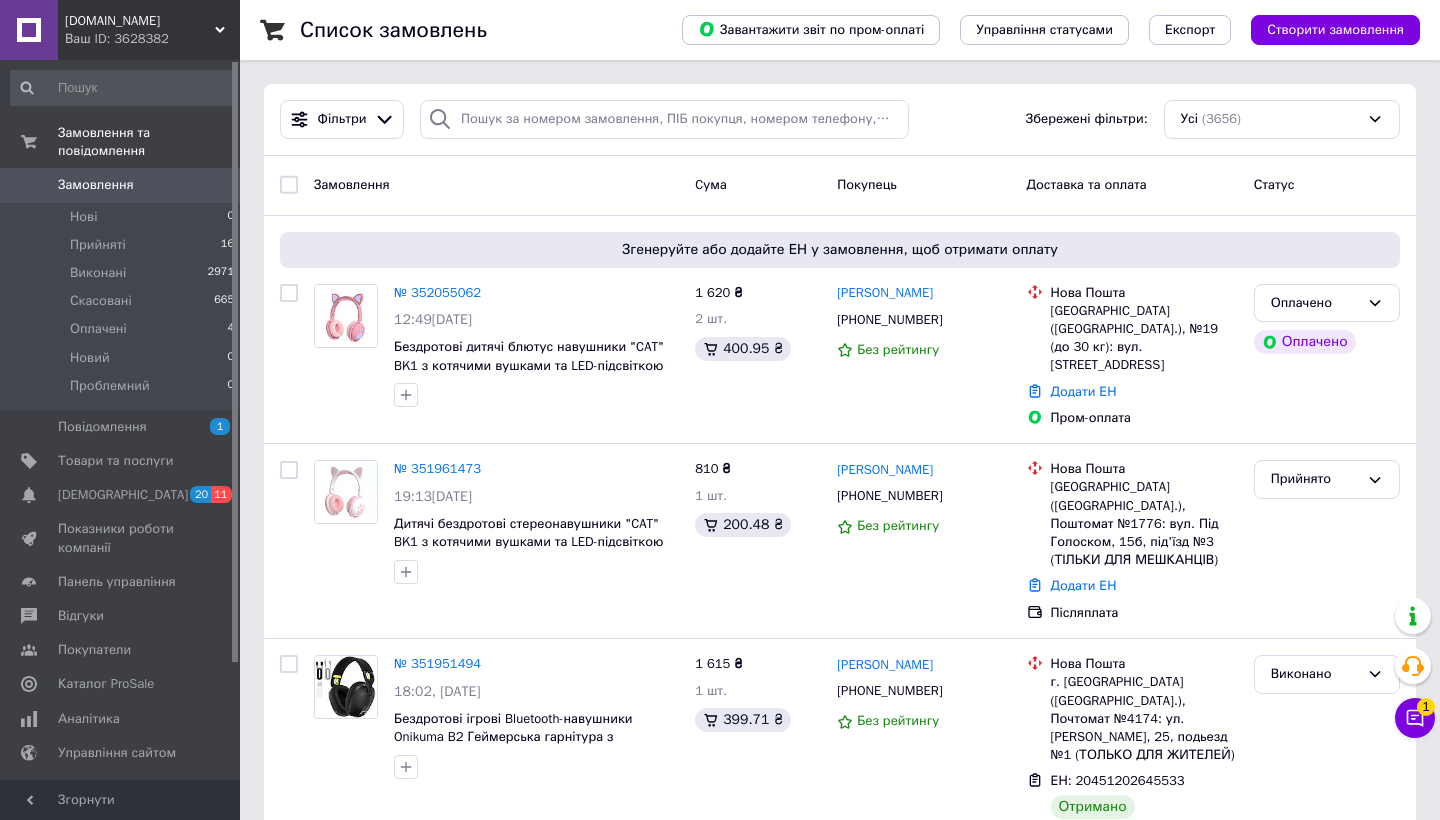 click on "Чат з покупцем 1" at bounding box center [1415, 718] 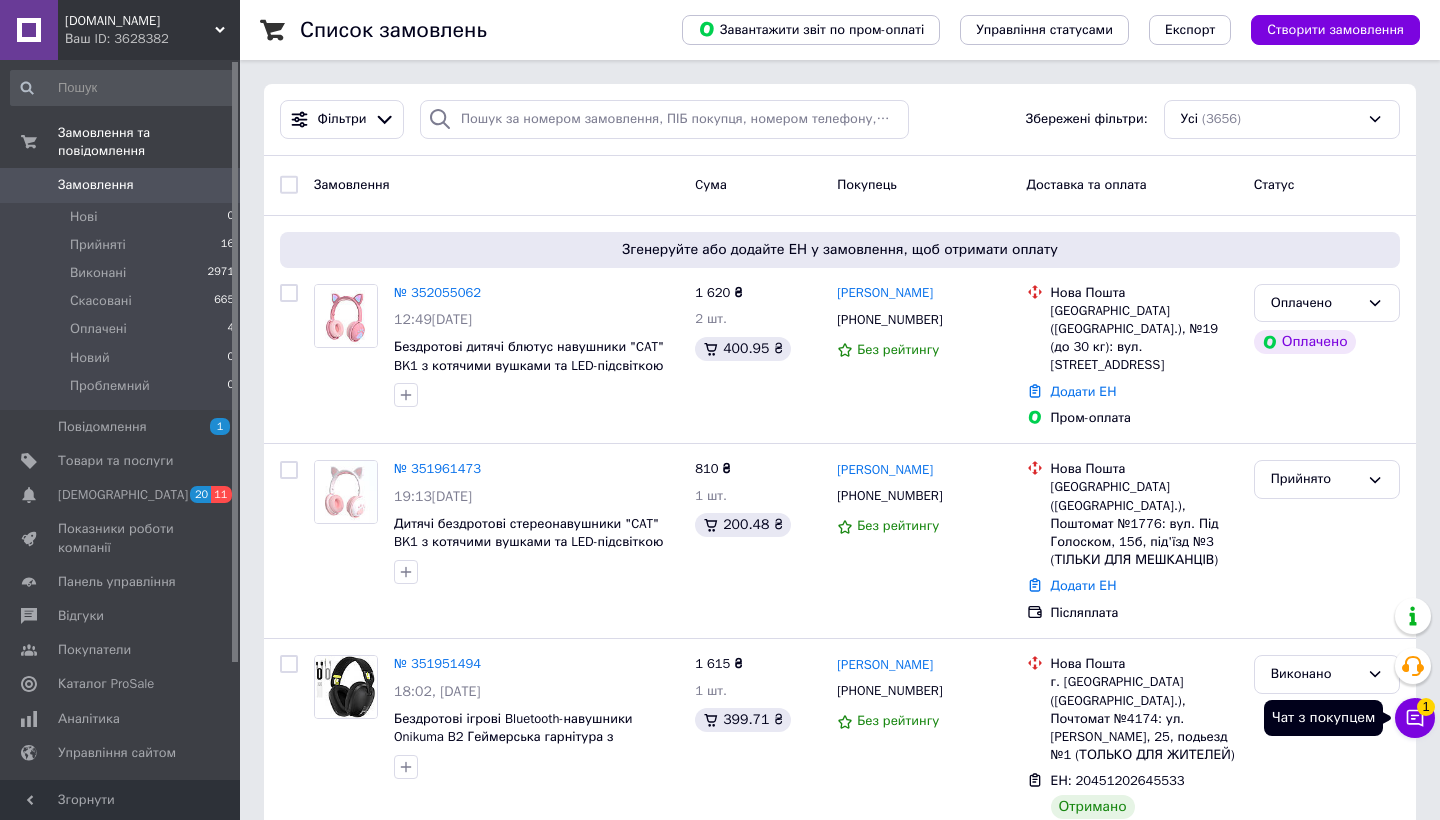click on "Чат з покупцем 1" at bounding box center (1415, 718) 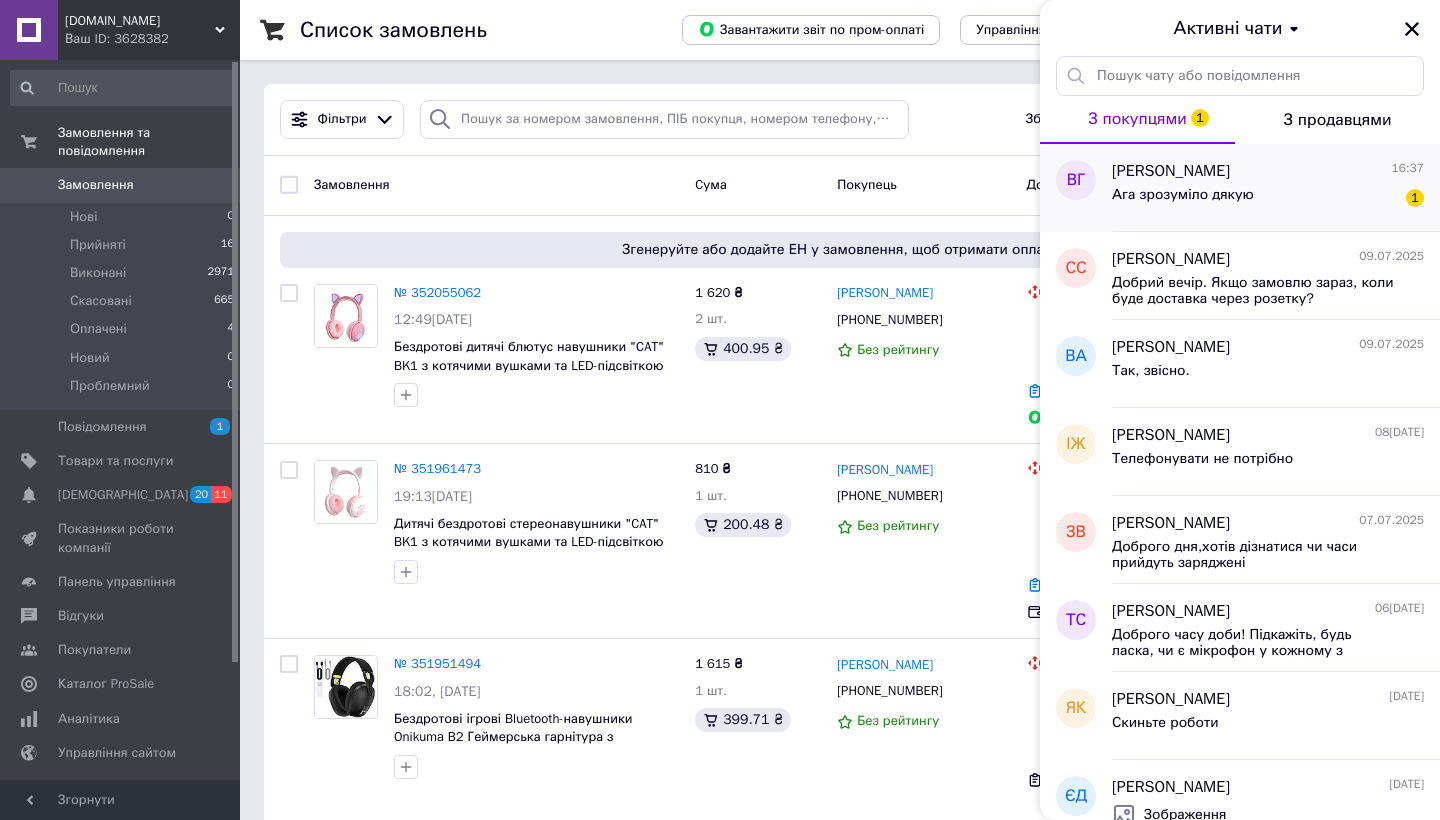 click on "Ага зрозуміло дякую" at bounding box center [1183, 201] 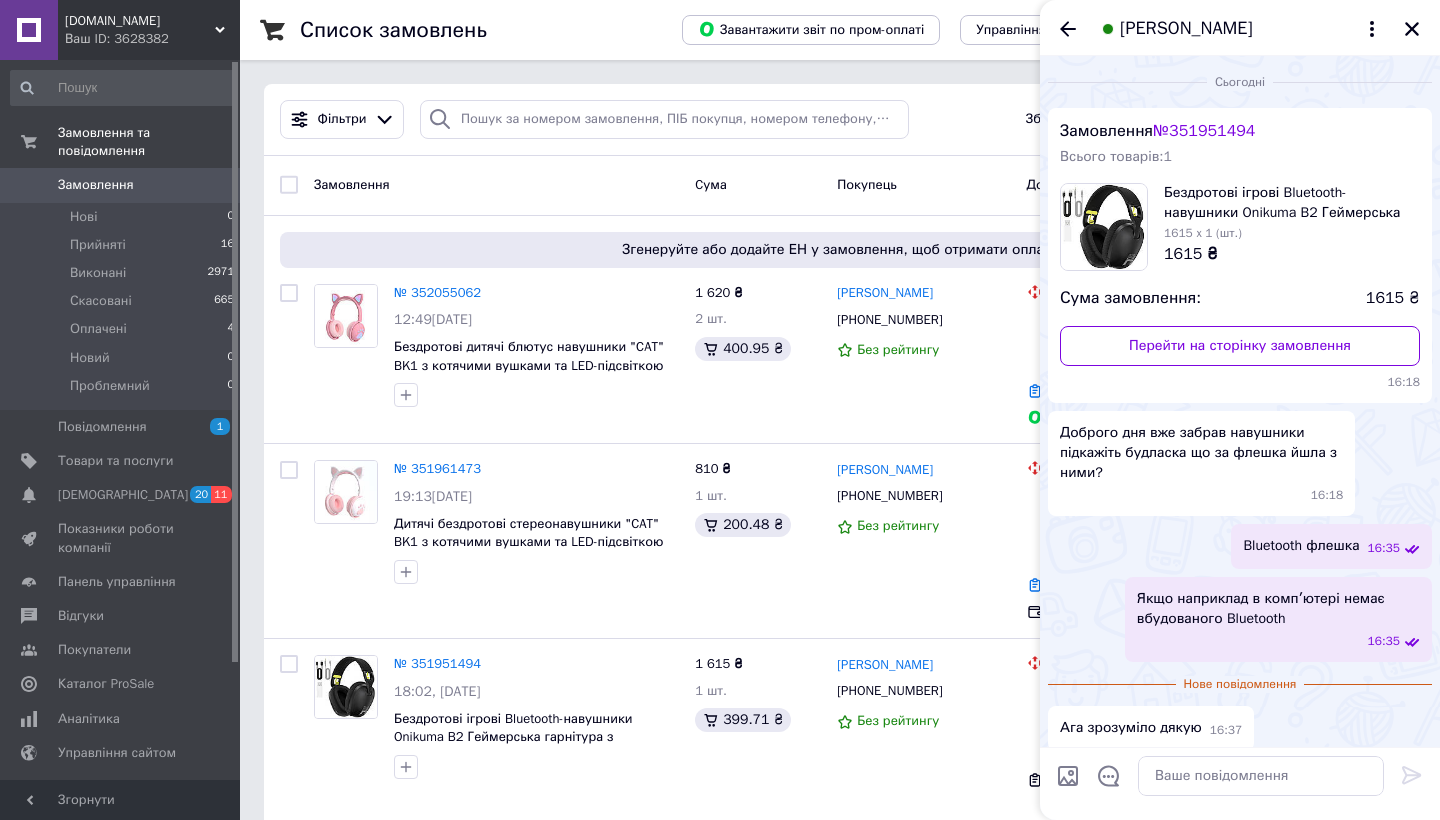 scroll, scrollTop: 10, scrollLeft: 0, axis: vertical 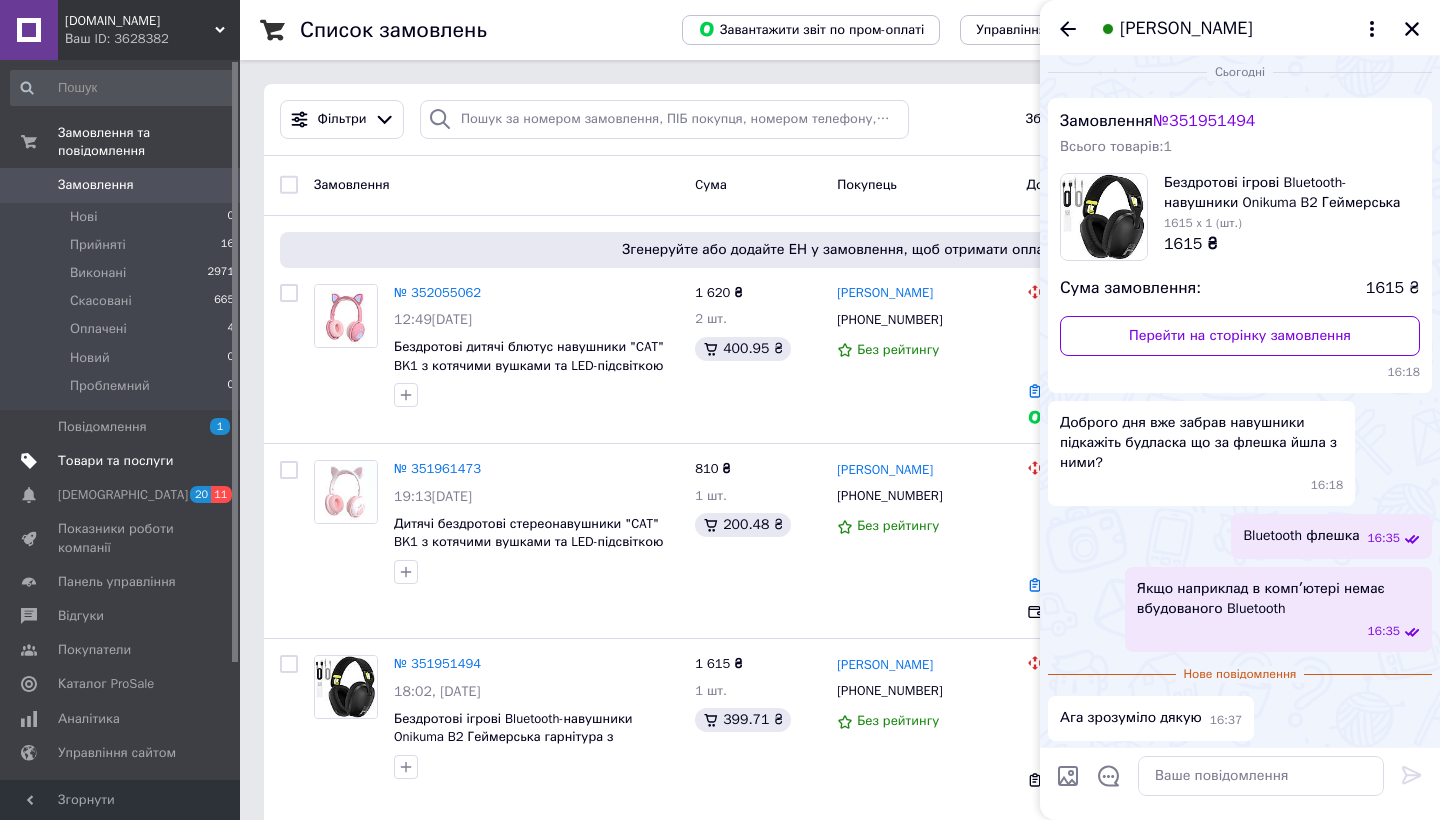 click on "Товари та послуги" at bounding box center [115, 461] 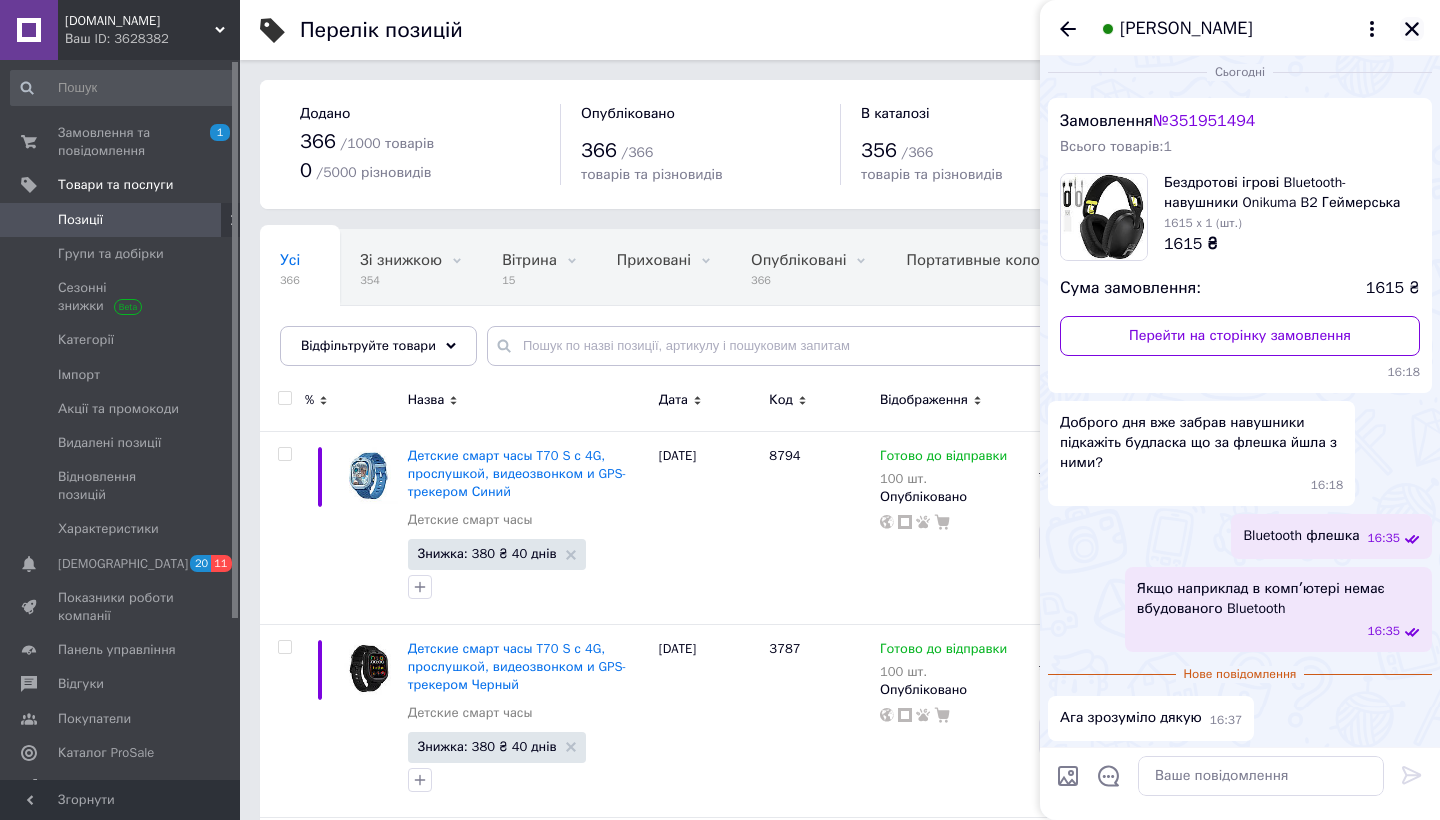 click 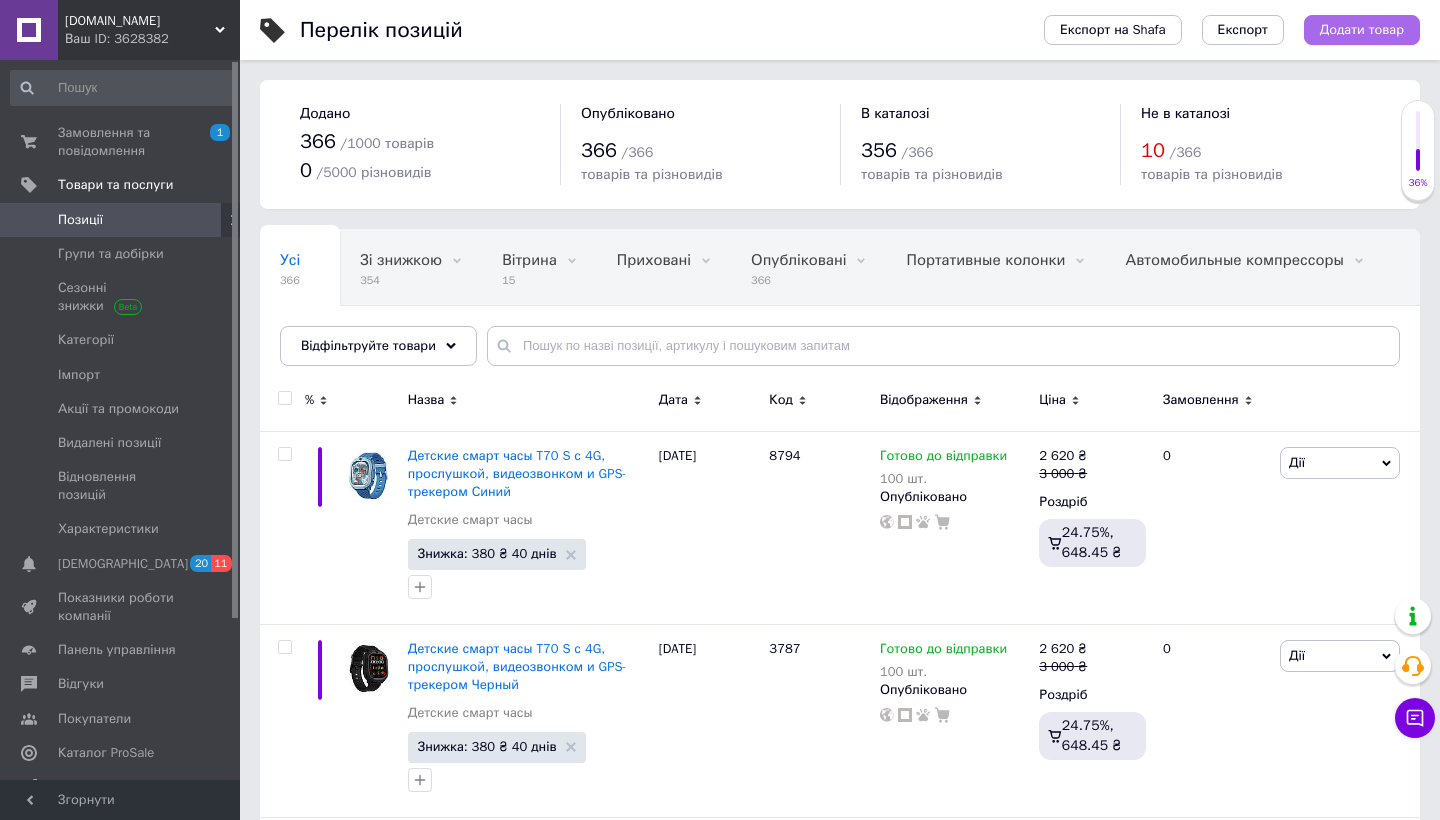 click on "Додати товар" at bounding box center [1362, 30] 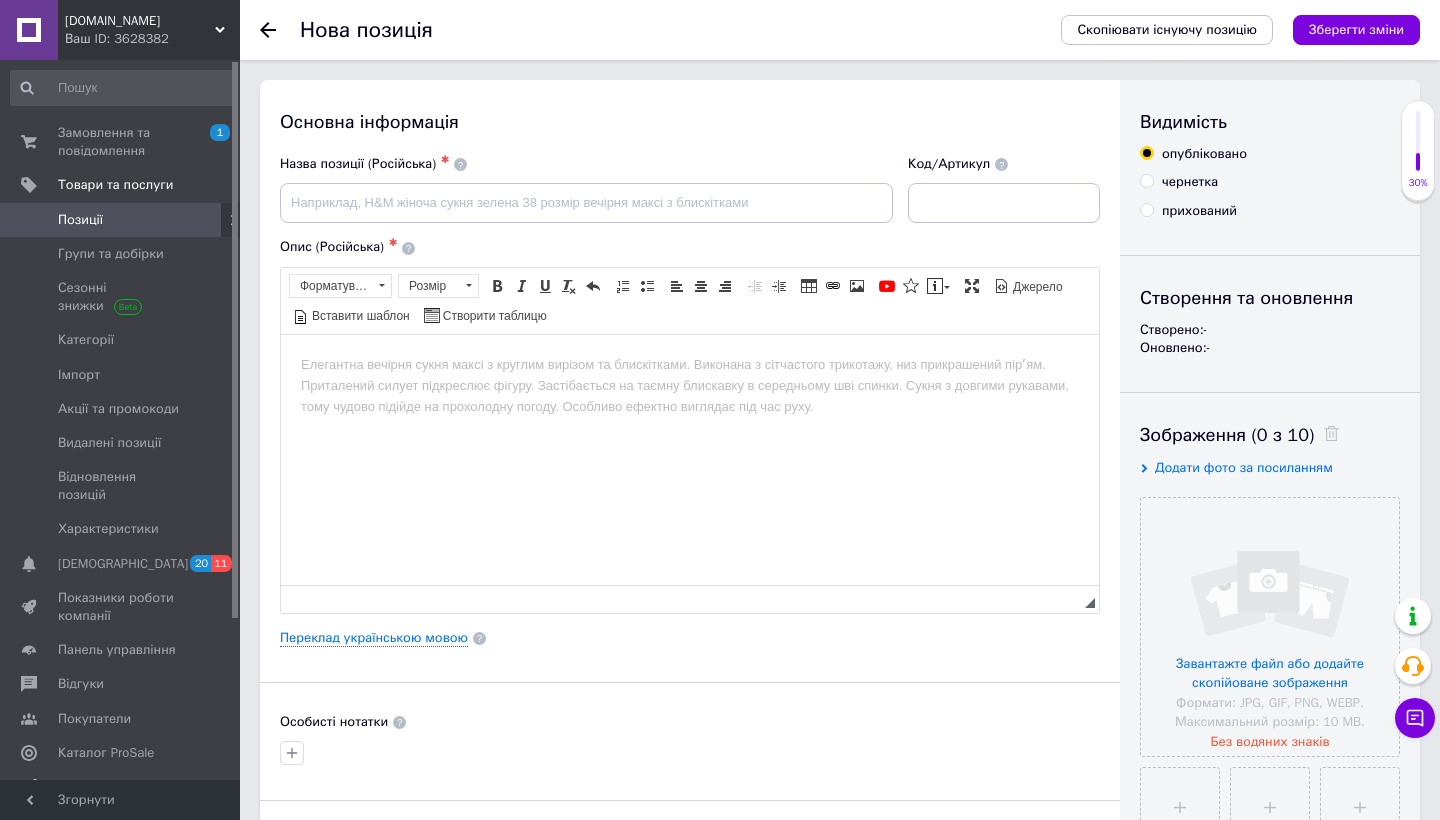 scroll, scrollTop: 0, scrollLeft: 0, axis: both 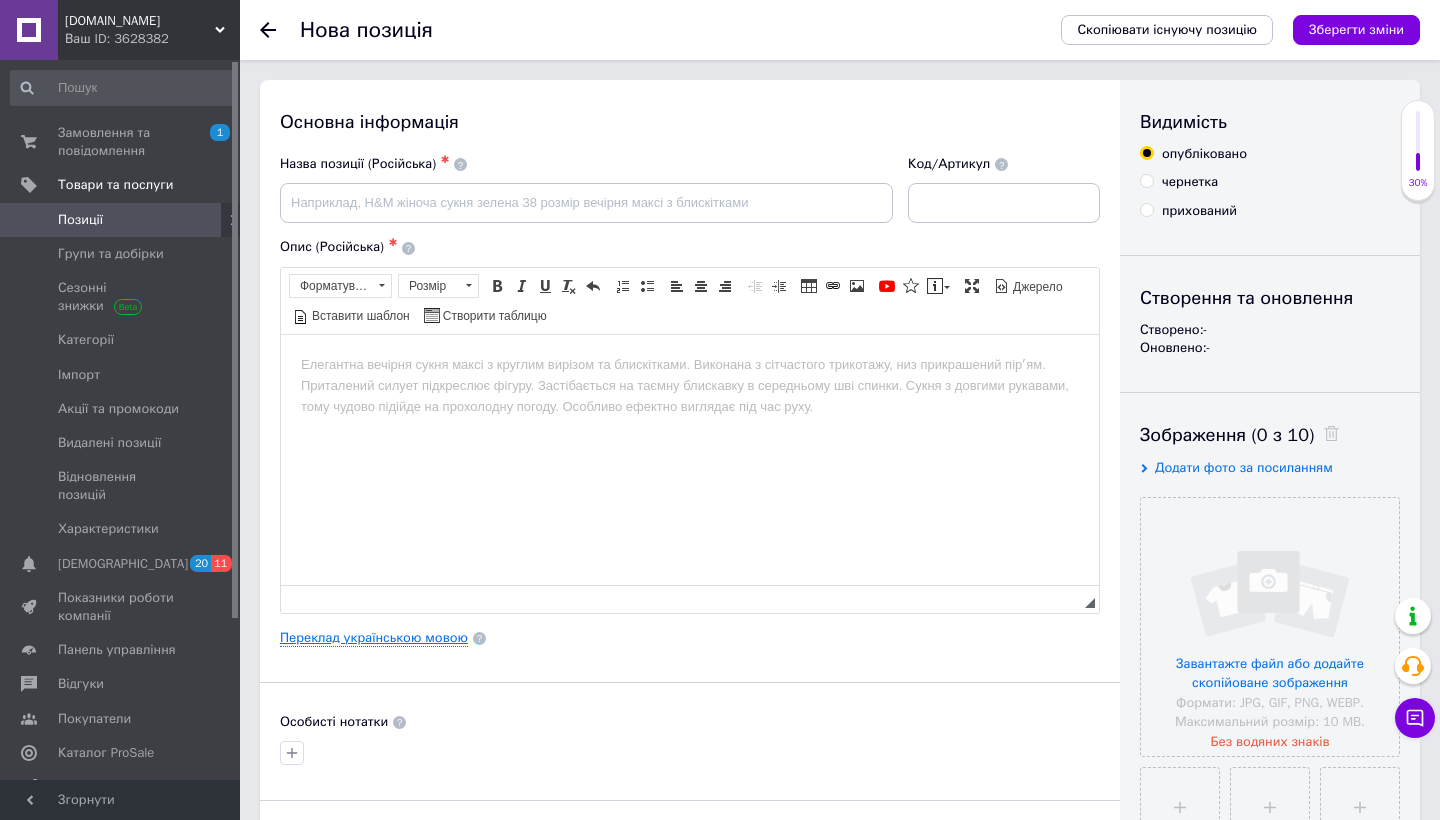 click on "Переклад українською мовою" at bounding box center (374, 638) 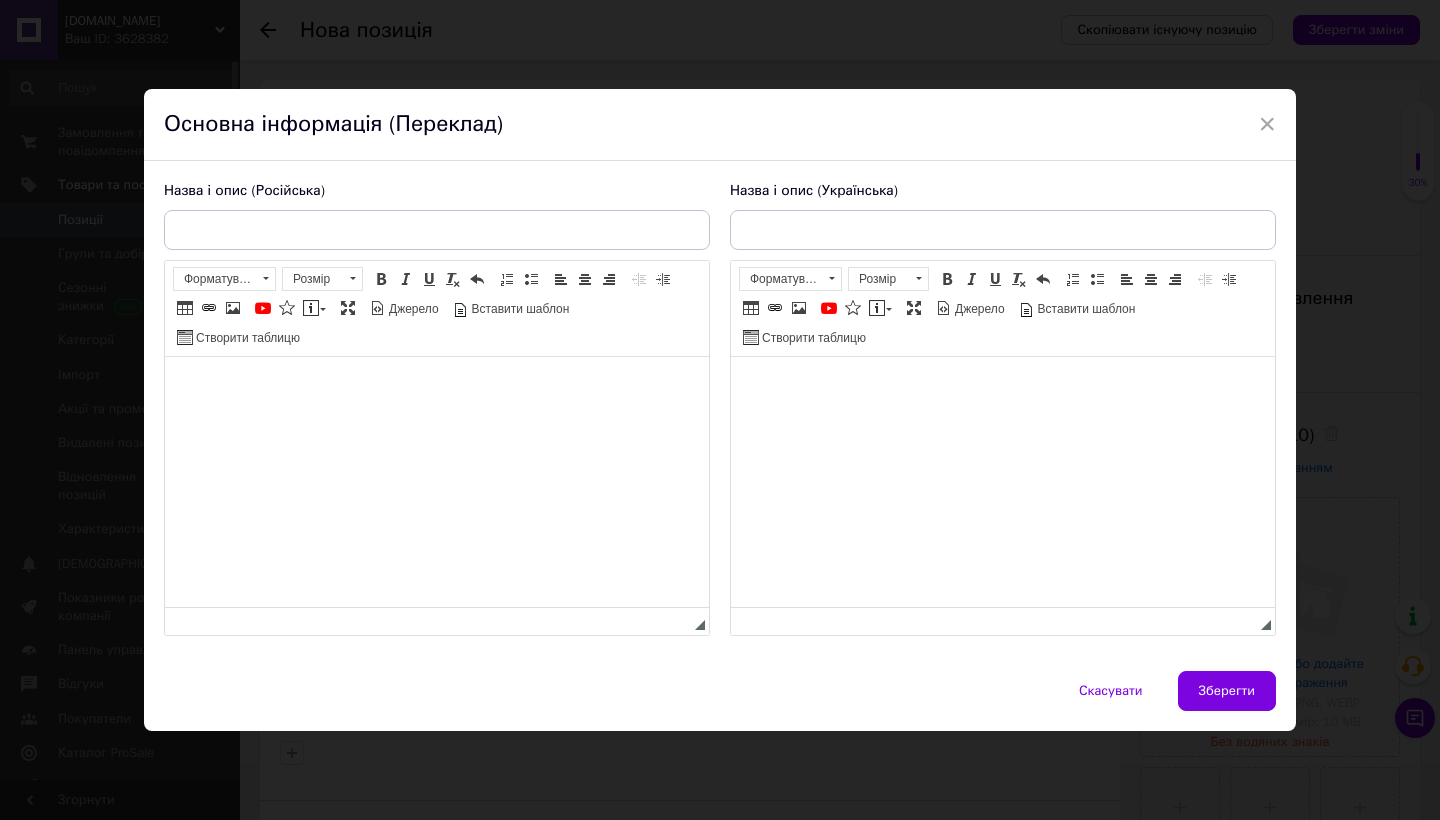 scroll, scrollTop: 0, scrollLeft: 0, axis: both 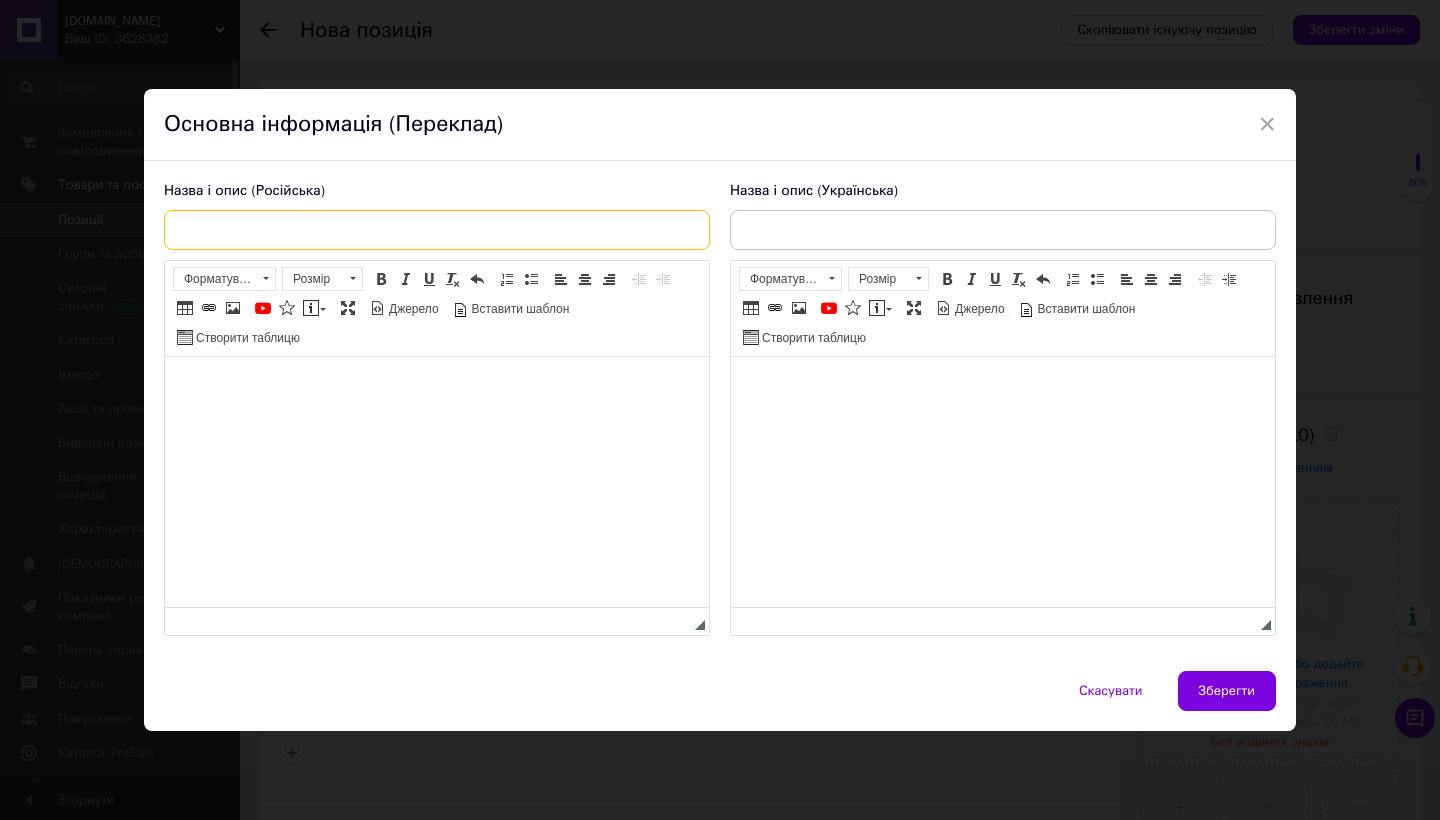 click at bounding box center (437, 230) 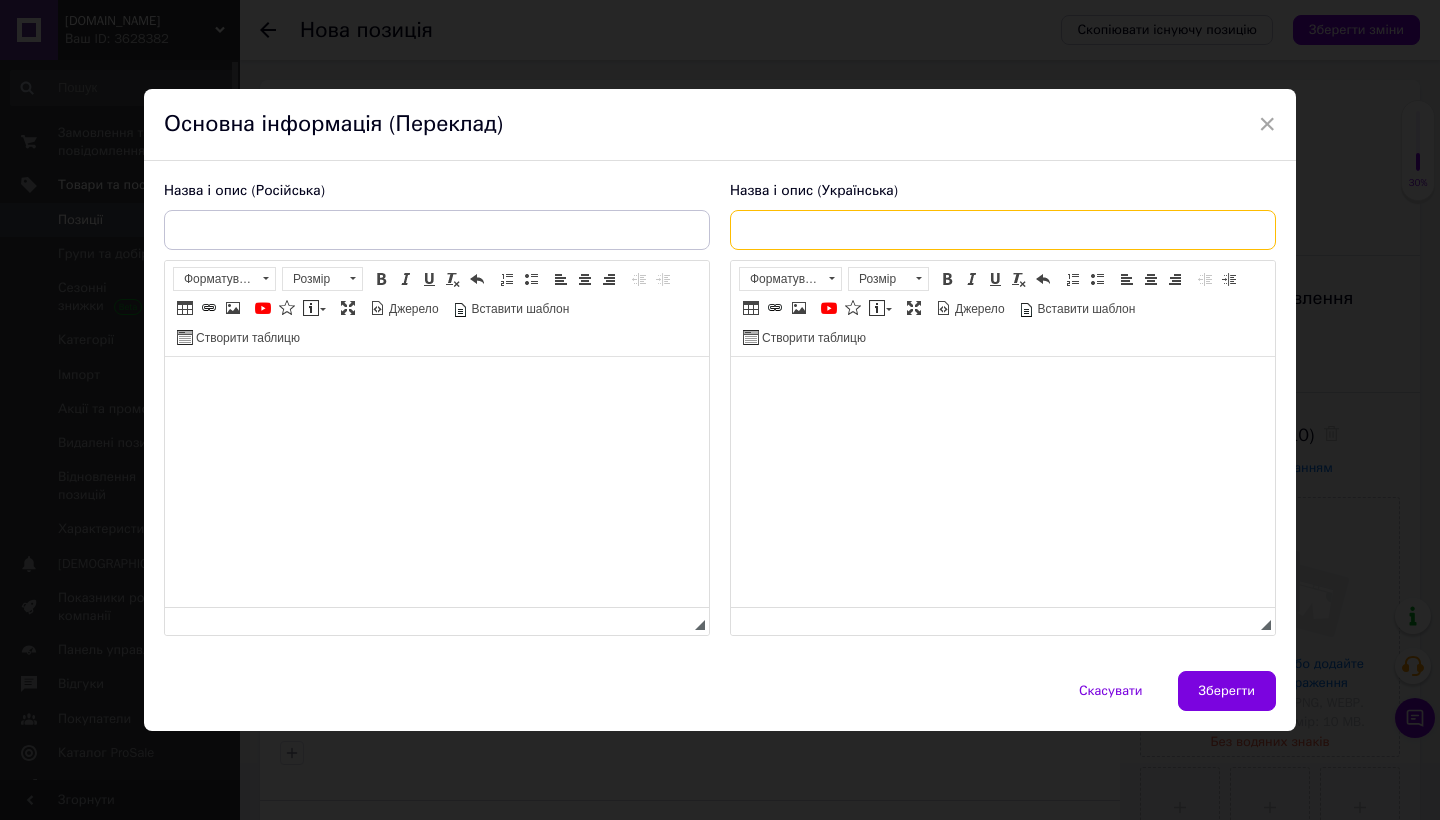 click at bounding box center [1003, 230] 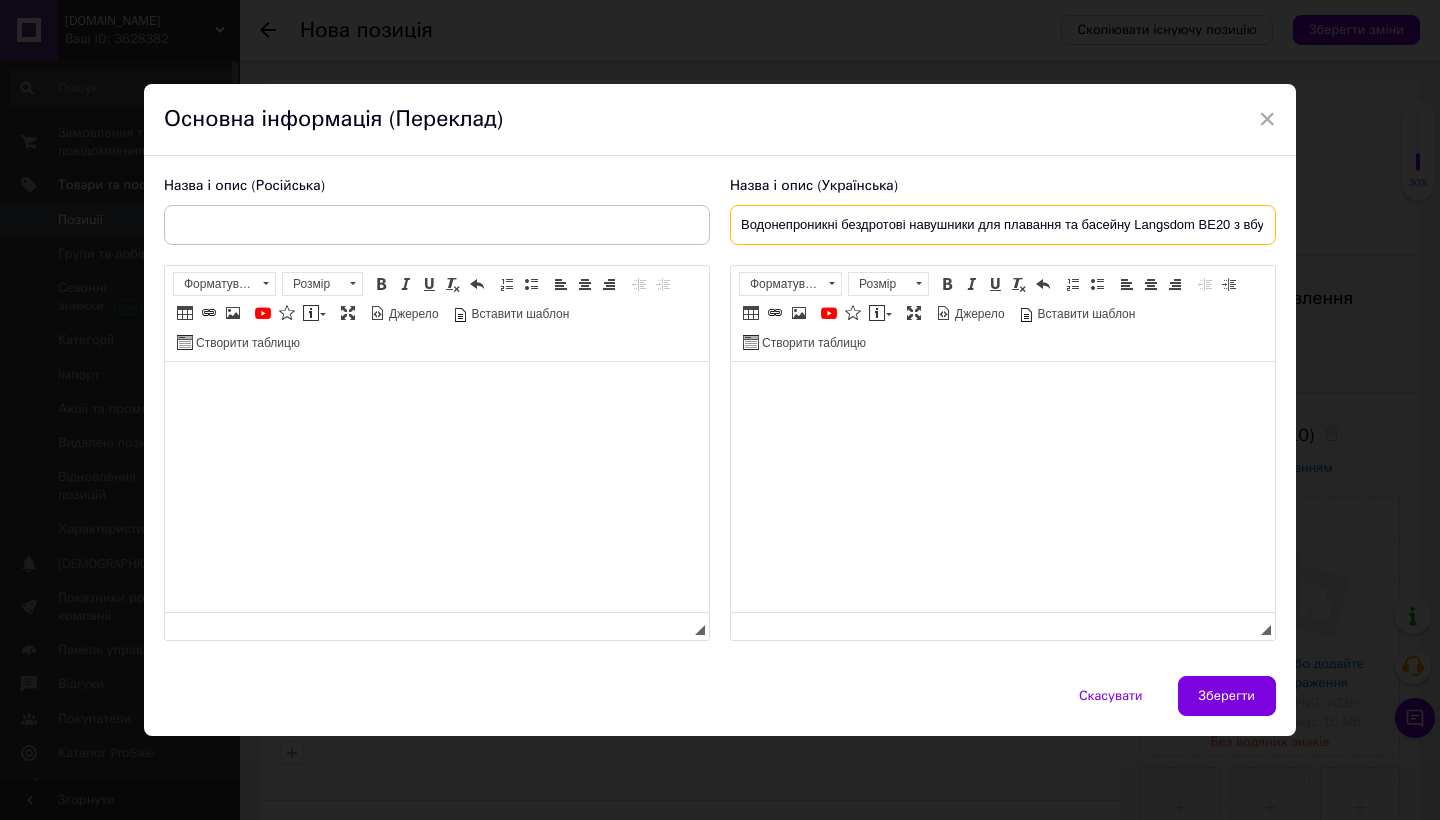 type on "Водонепроникні бездротові навушники для плавання та басейну Langsdom BE20 з вбудованою пам'яттю 32 ГБ Сірий з жовтим" 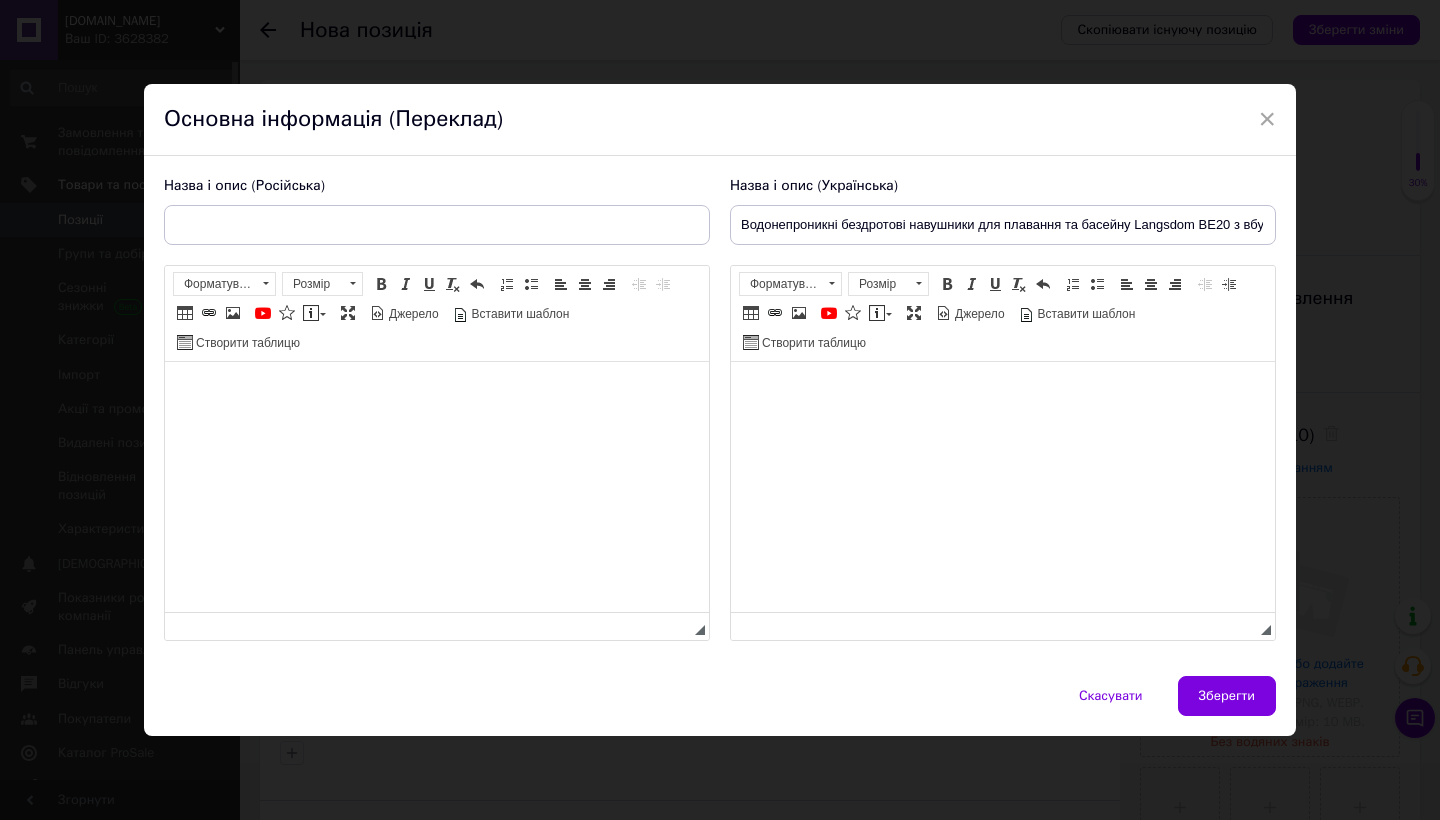 click on "Назва і опис (Російська) Розширений текстовий редактор, D3D19679-AB20-4541-9D7B-5FABC4F03F20 Панель інструментів редактора Форматування Форматування Розмір Розмір   Жирний  Сполучення клавіш Command+B   Курсив  Сполучення клавіш Command+I   Підкреслений  Сполучення клавіш Command+U   Видалити форматування   Повернути  Сполучення клавіш Command+Z   Вставити/видалити нумерований список   Вставити/видалити маркований список   По лівому краю   По центру   По правому краю   Зменшити відступ   Збільшити відступ   Таблиця   Вставити/Редагувати посилання  Сполучення клавіш Command+L     YouTube" at bounding box center [437, 409] 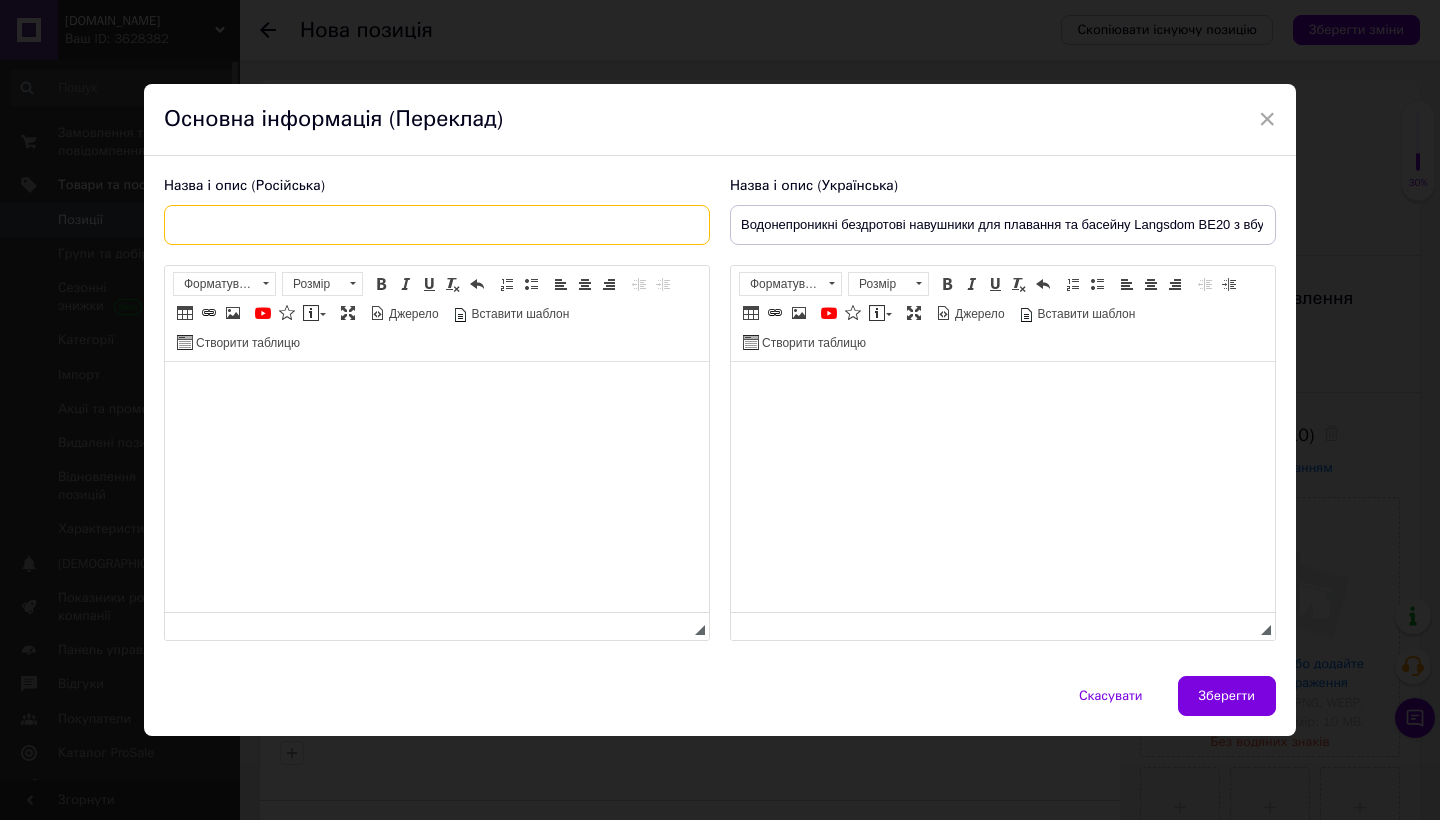 click at bounding box center (437, 225) 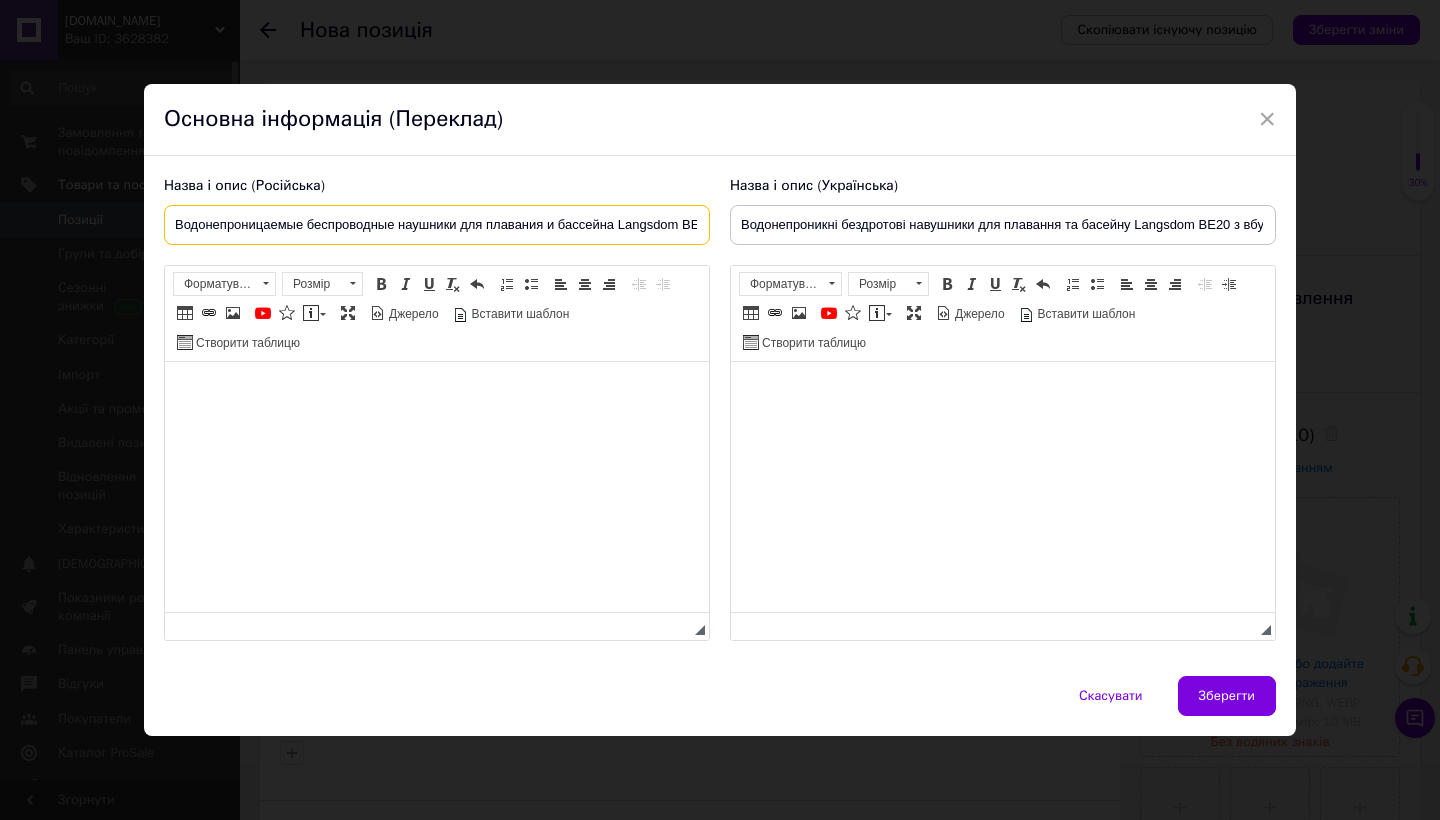 type on "Водонепроницаемые беспроводные наушники для плавания и бассейна Langsdom BE20 со встроенной памятью 32 ГБ Серы" 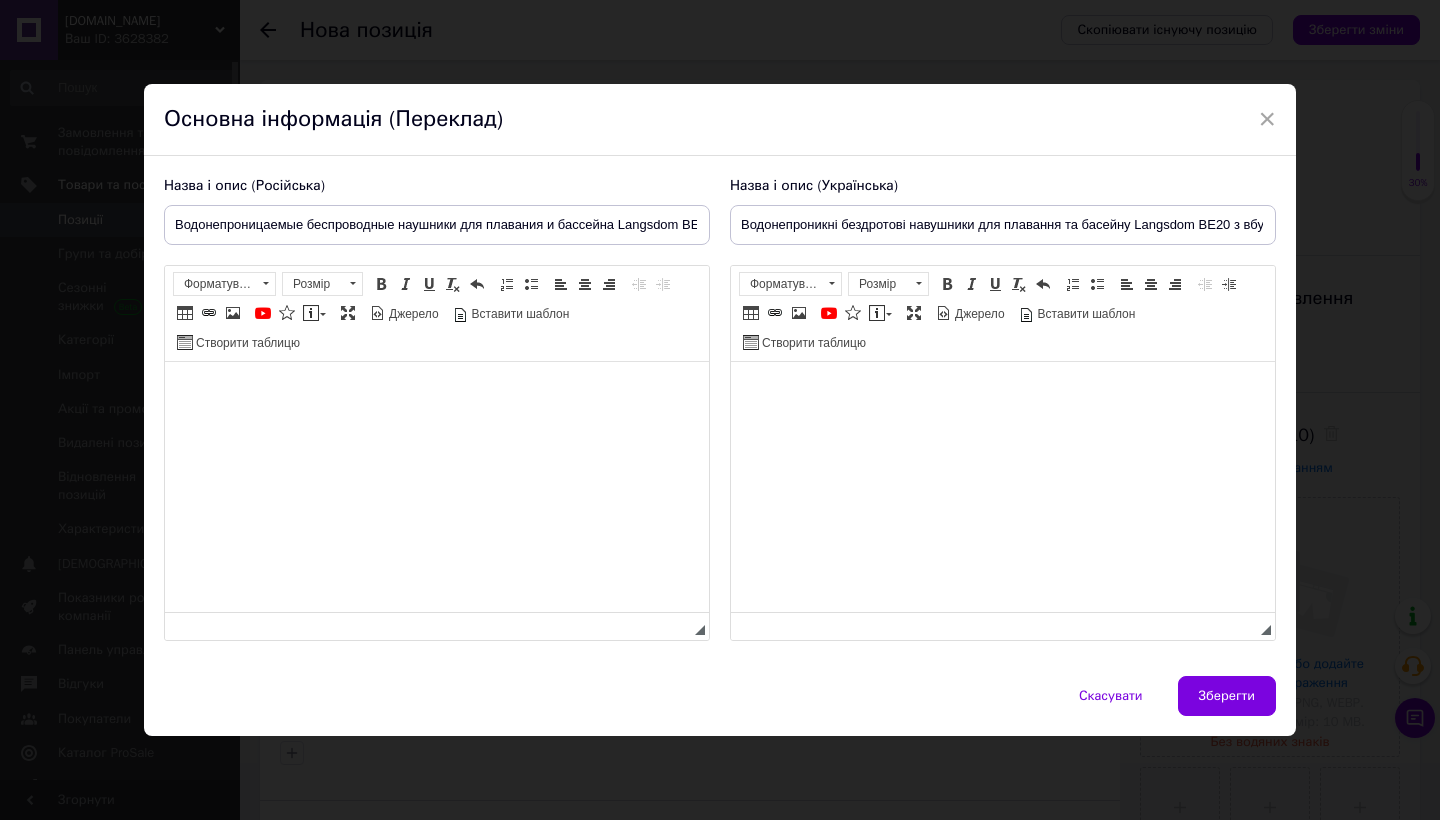 click at bounding box center [437, 392] 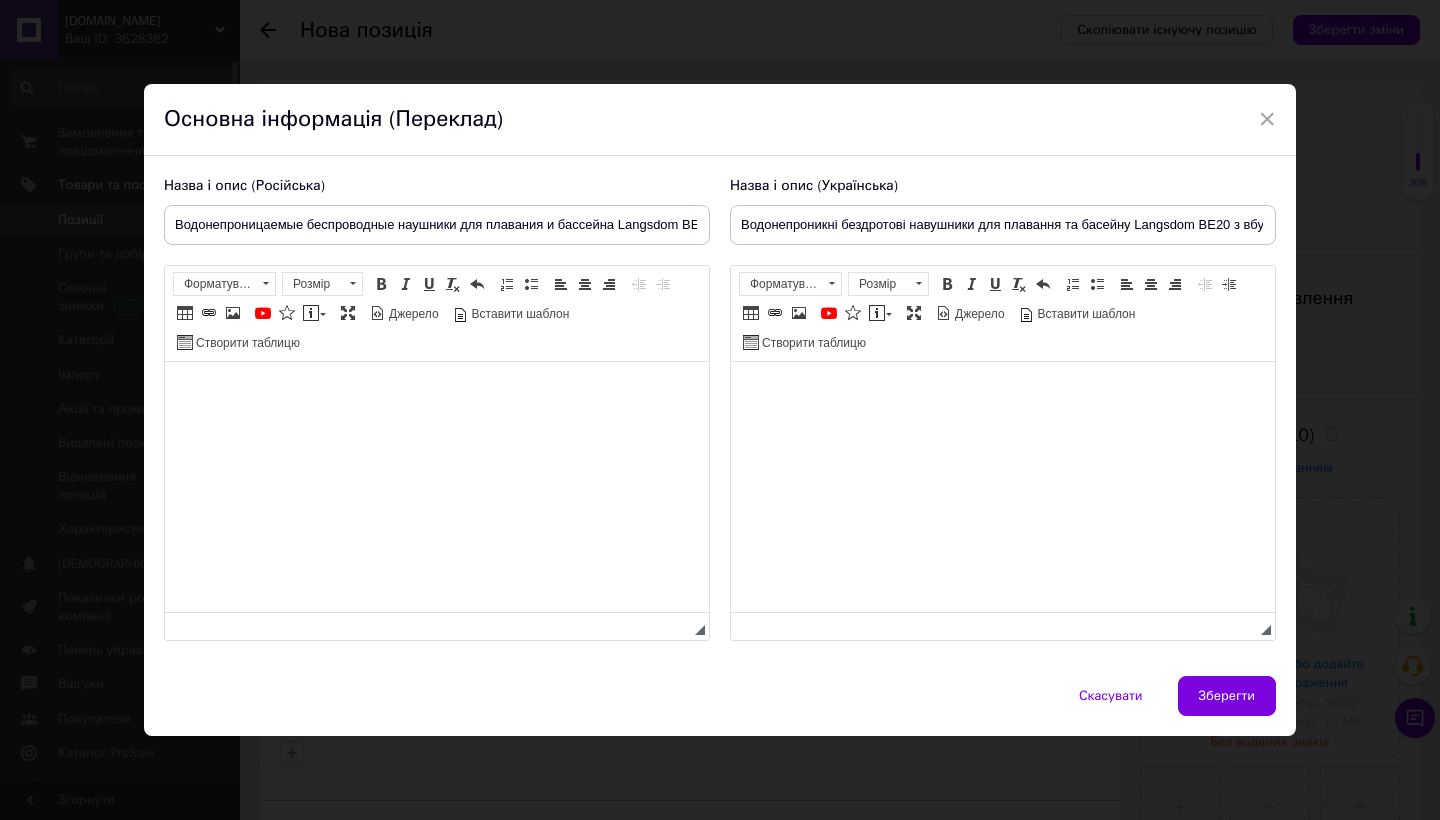 click at bounding box center (1003, 392) 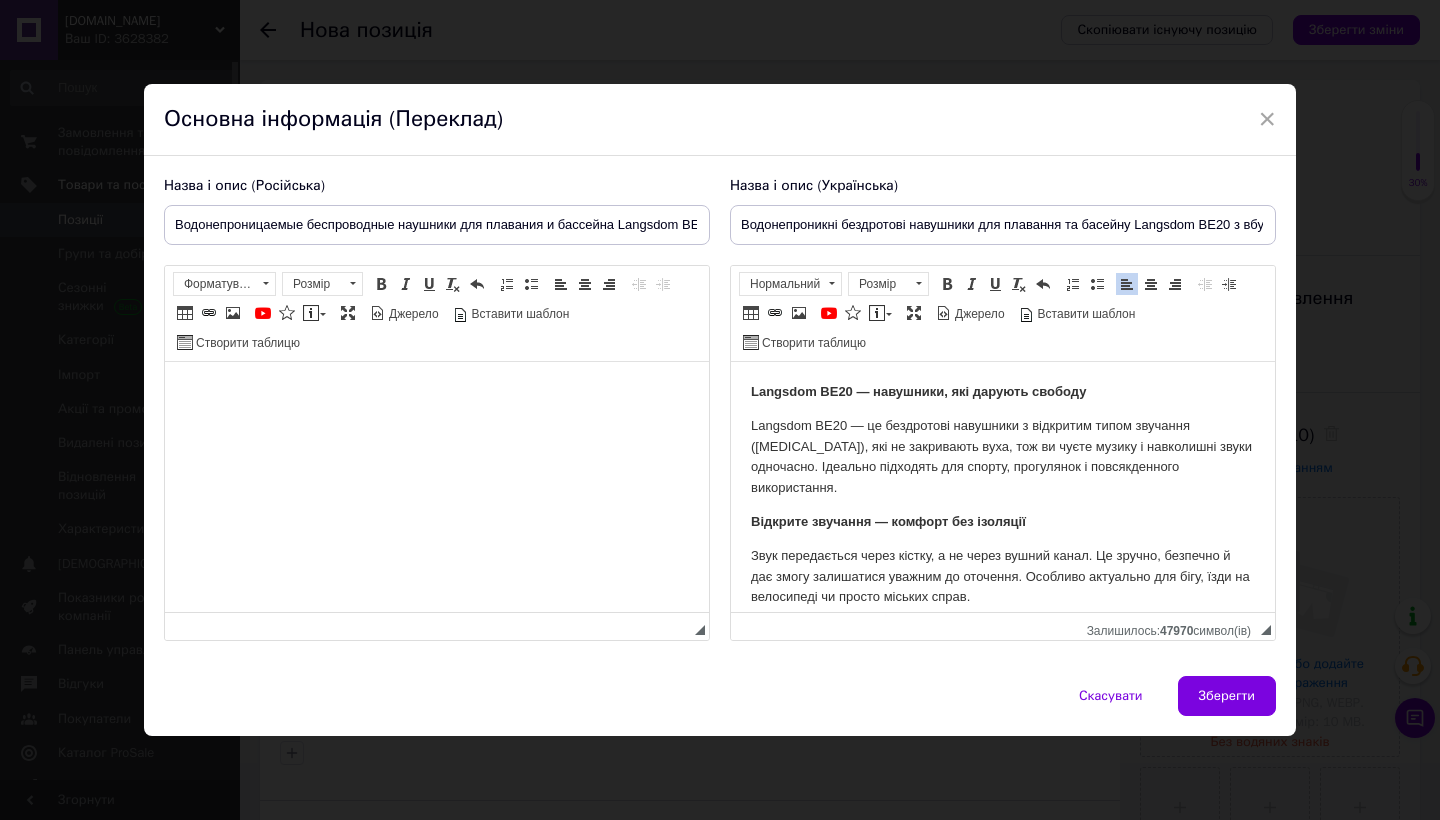 scroll, scrollTop: 0, scrollLeft: 0, axis: both 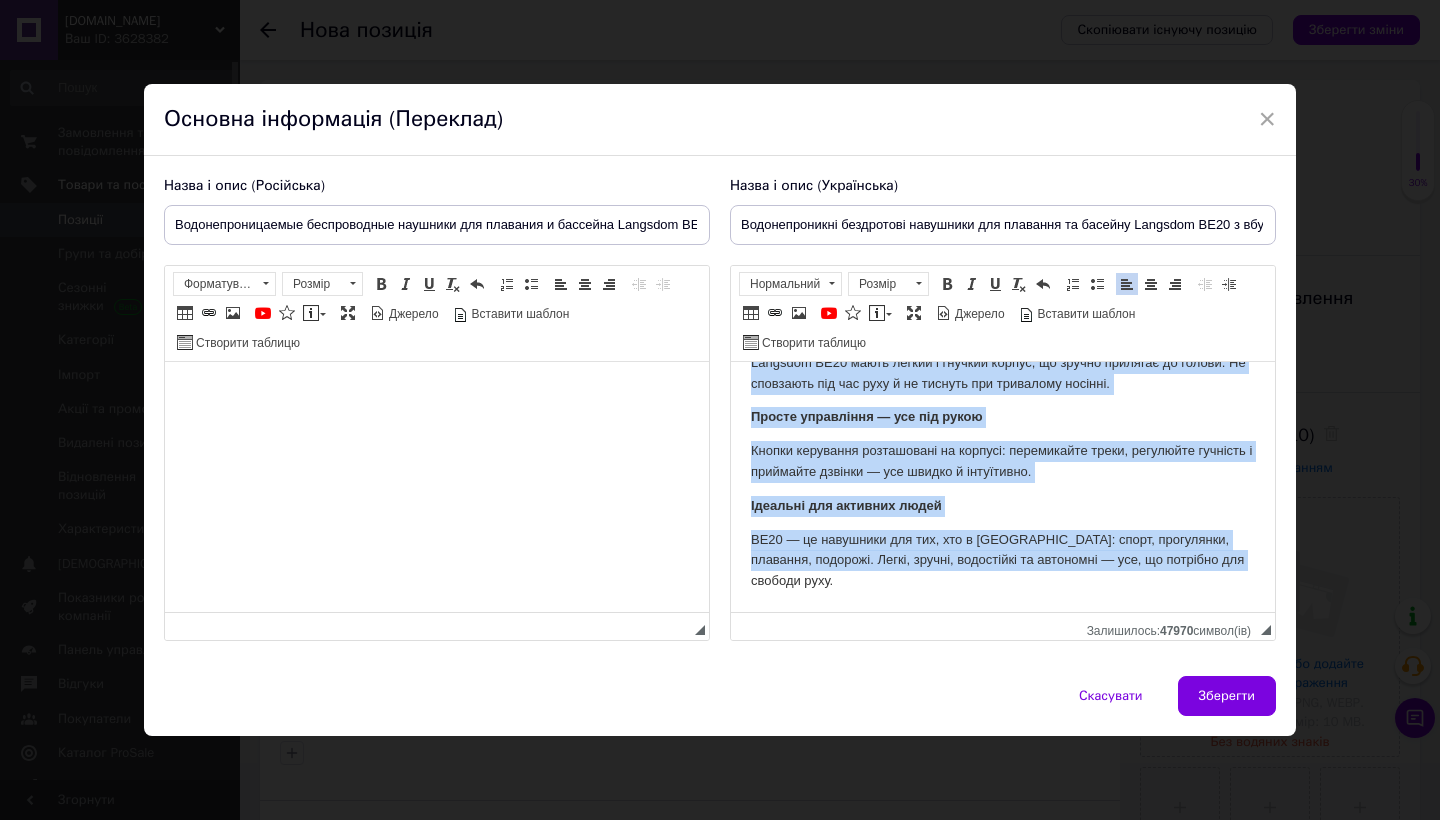 drag, startPoint x: 753, startPoint y: 391, endPoint x: 874, endPoint y: 676, distance: 309.62234 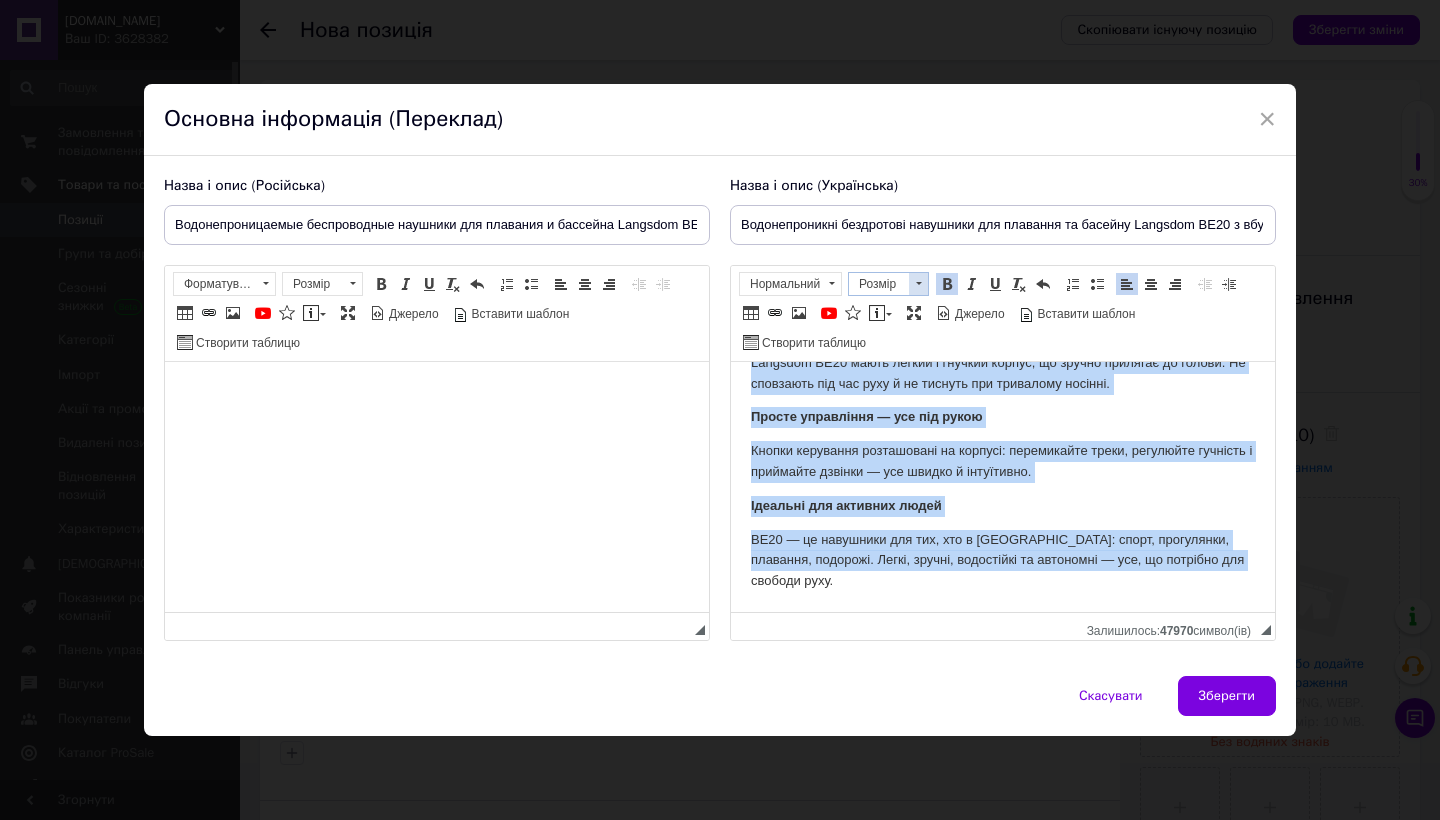 click at bounding box center [918, 284] 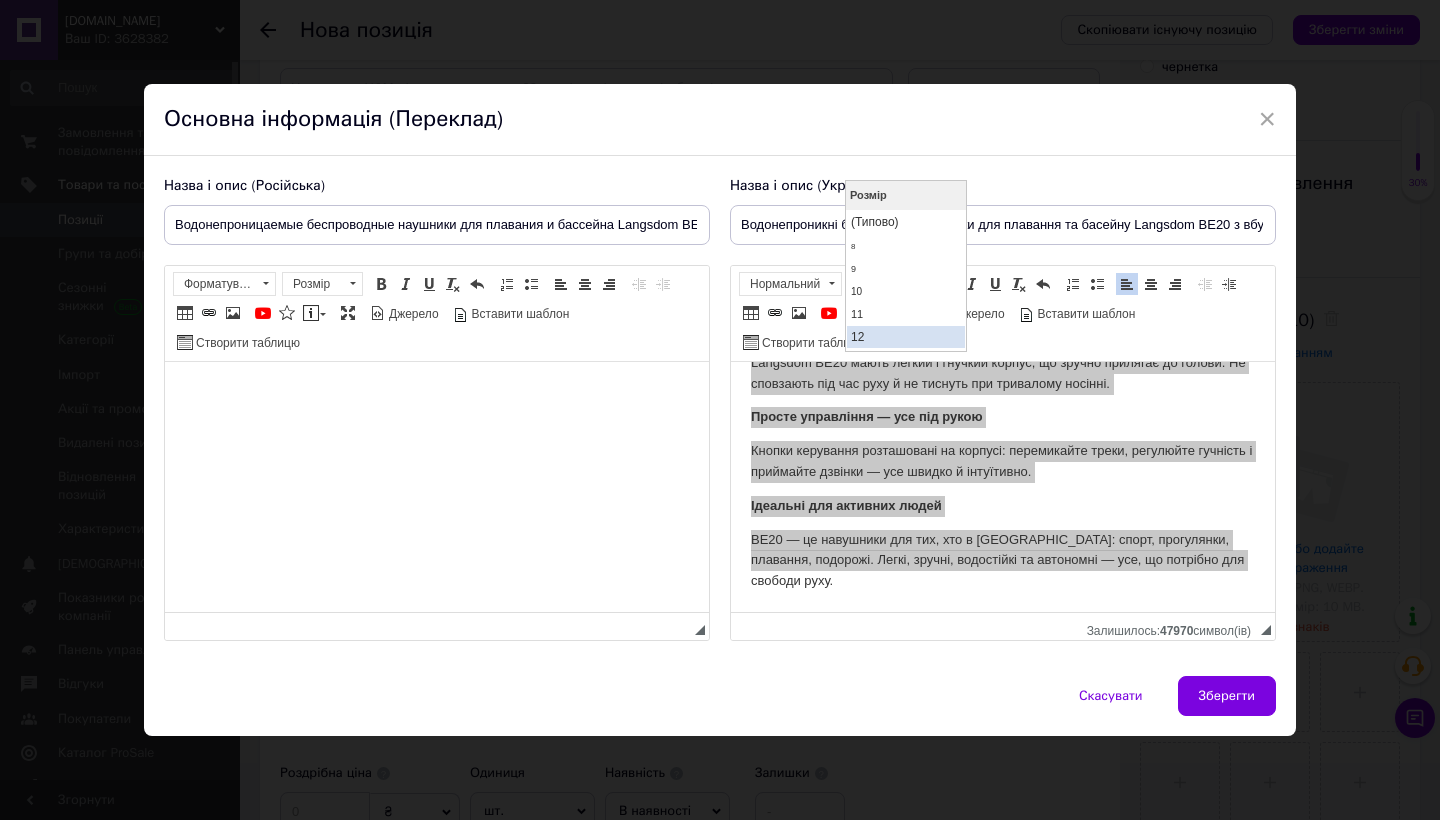 scroll, scrollTop: 79, scrollLeft: 0, axis: vertical 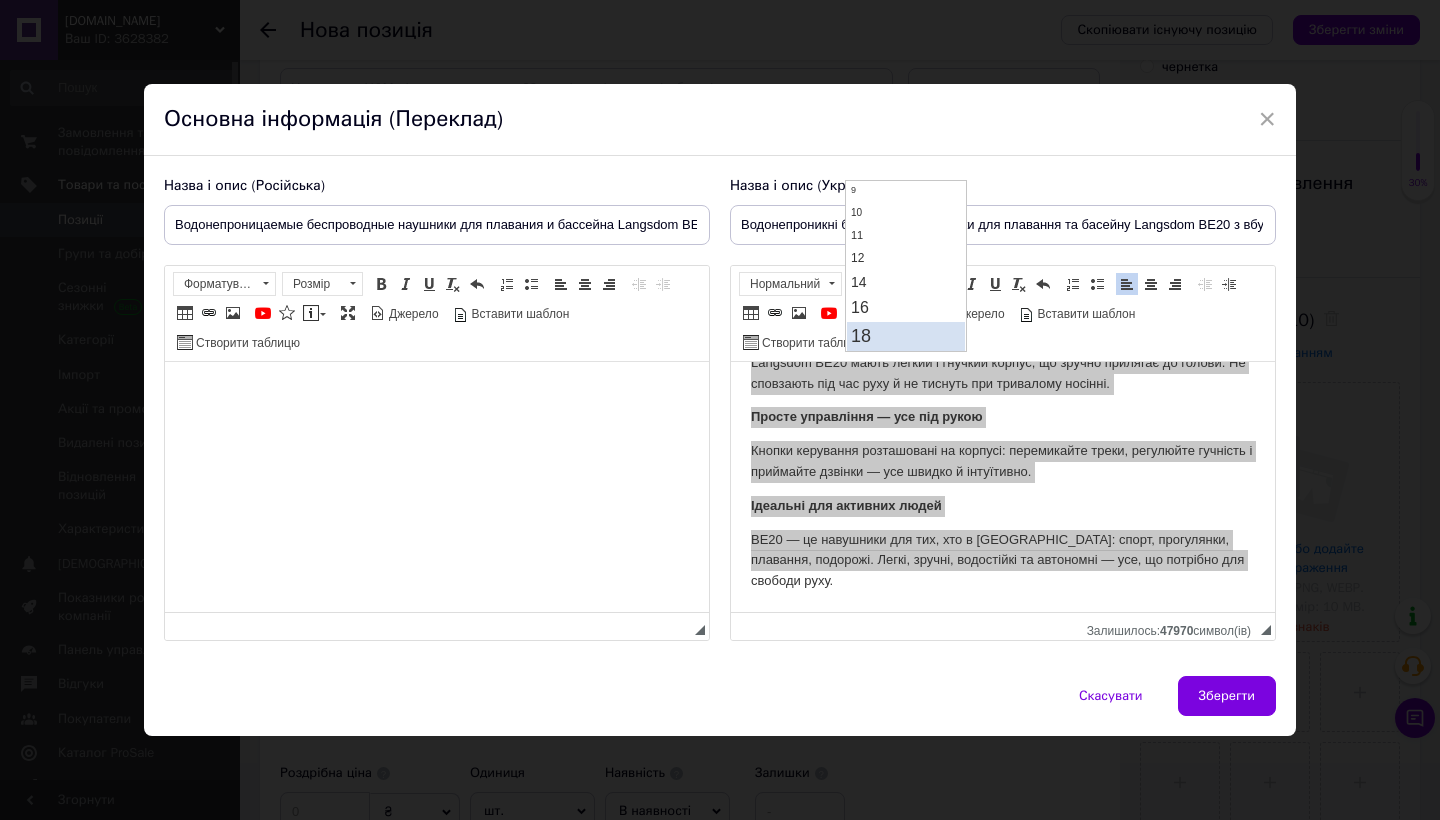 click on "18" at bounding box center (861, 335) 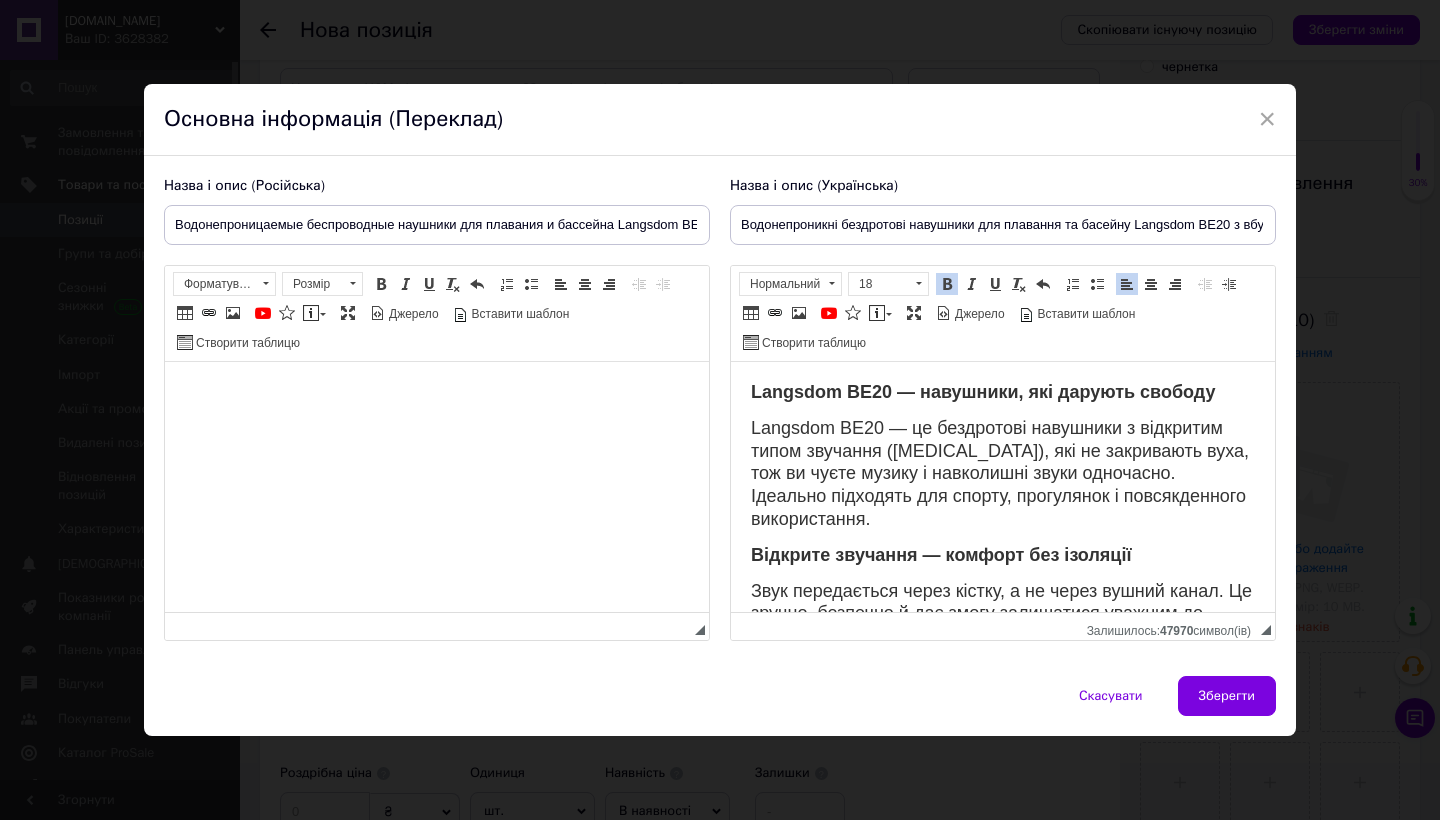 scroll, scrollTop: -1, scrollLeft: 0, axis: vertical 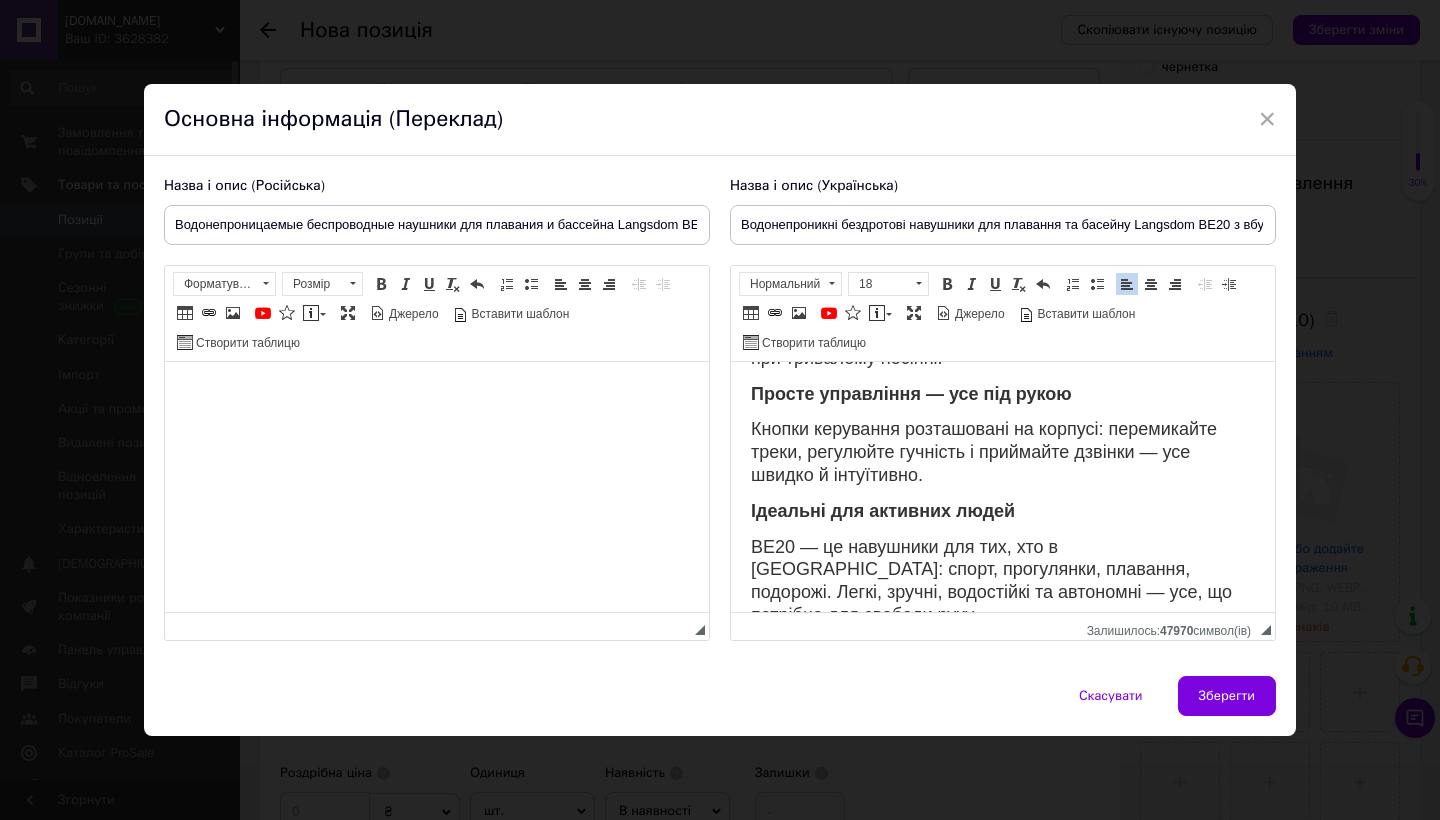click at bounding box center (437, 392) 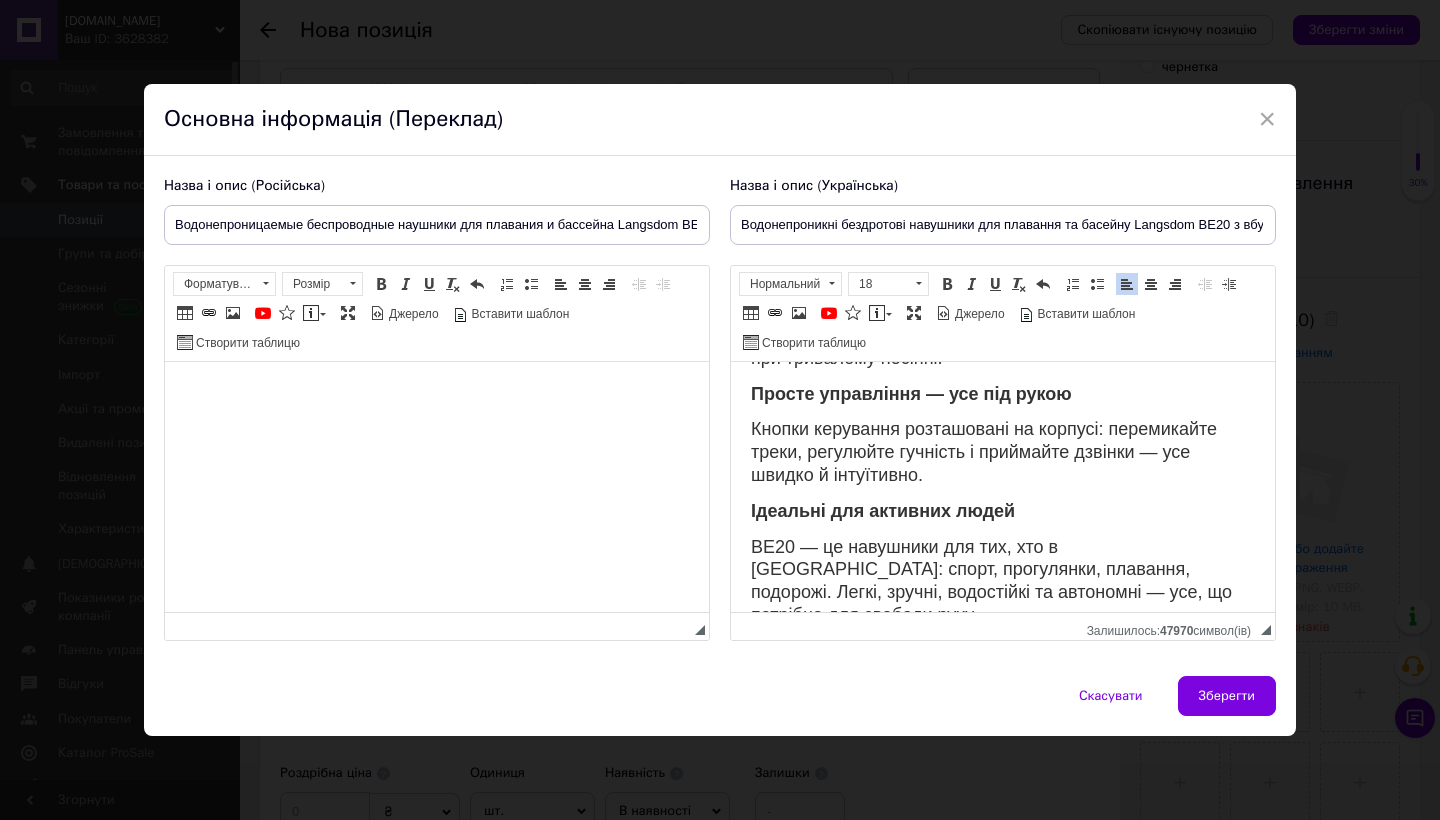 click at bounding box center (437, 392) 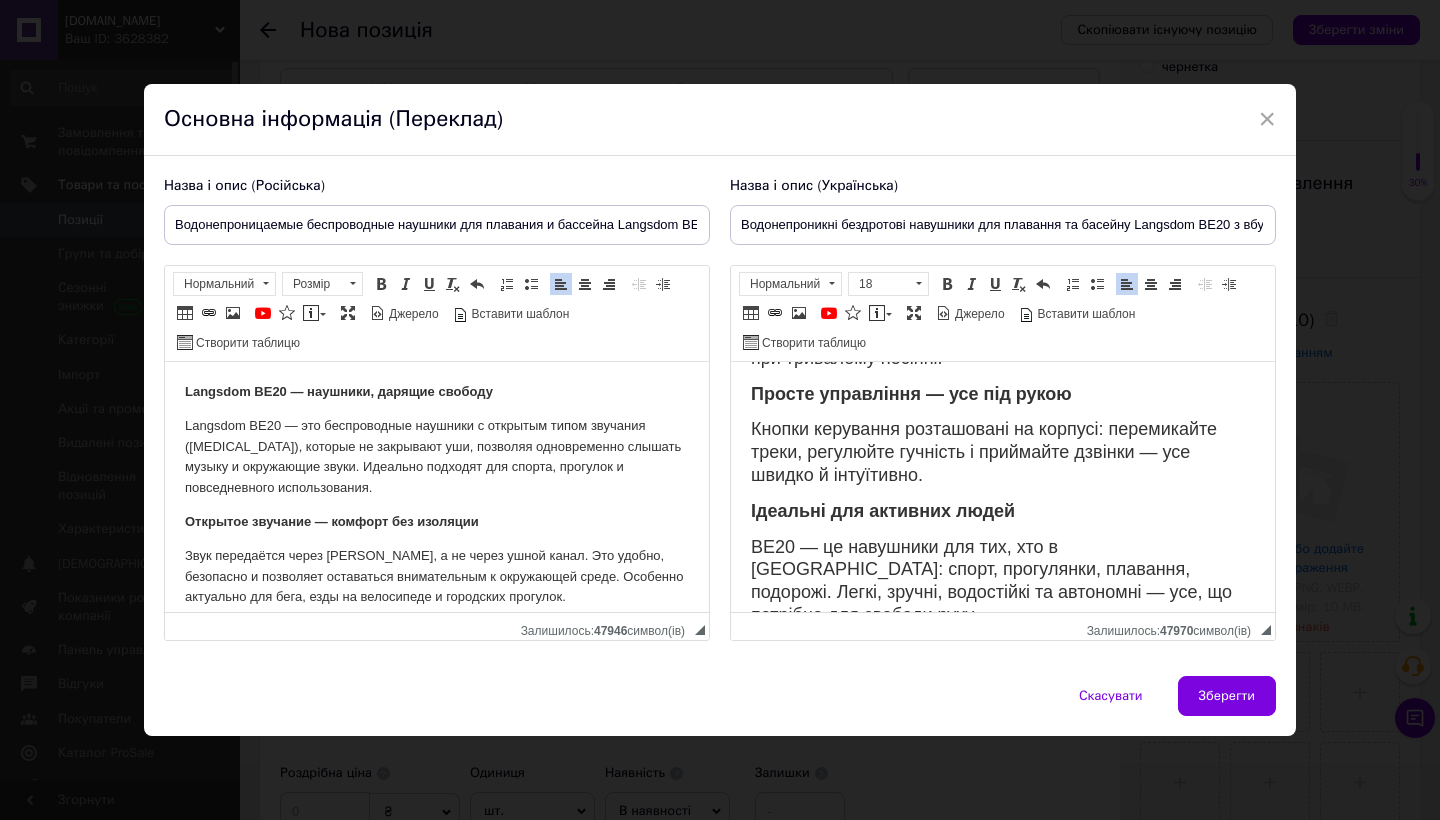 scroll, scrollTop: -1, scrollLeft: 0, axis: vertical 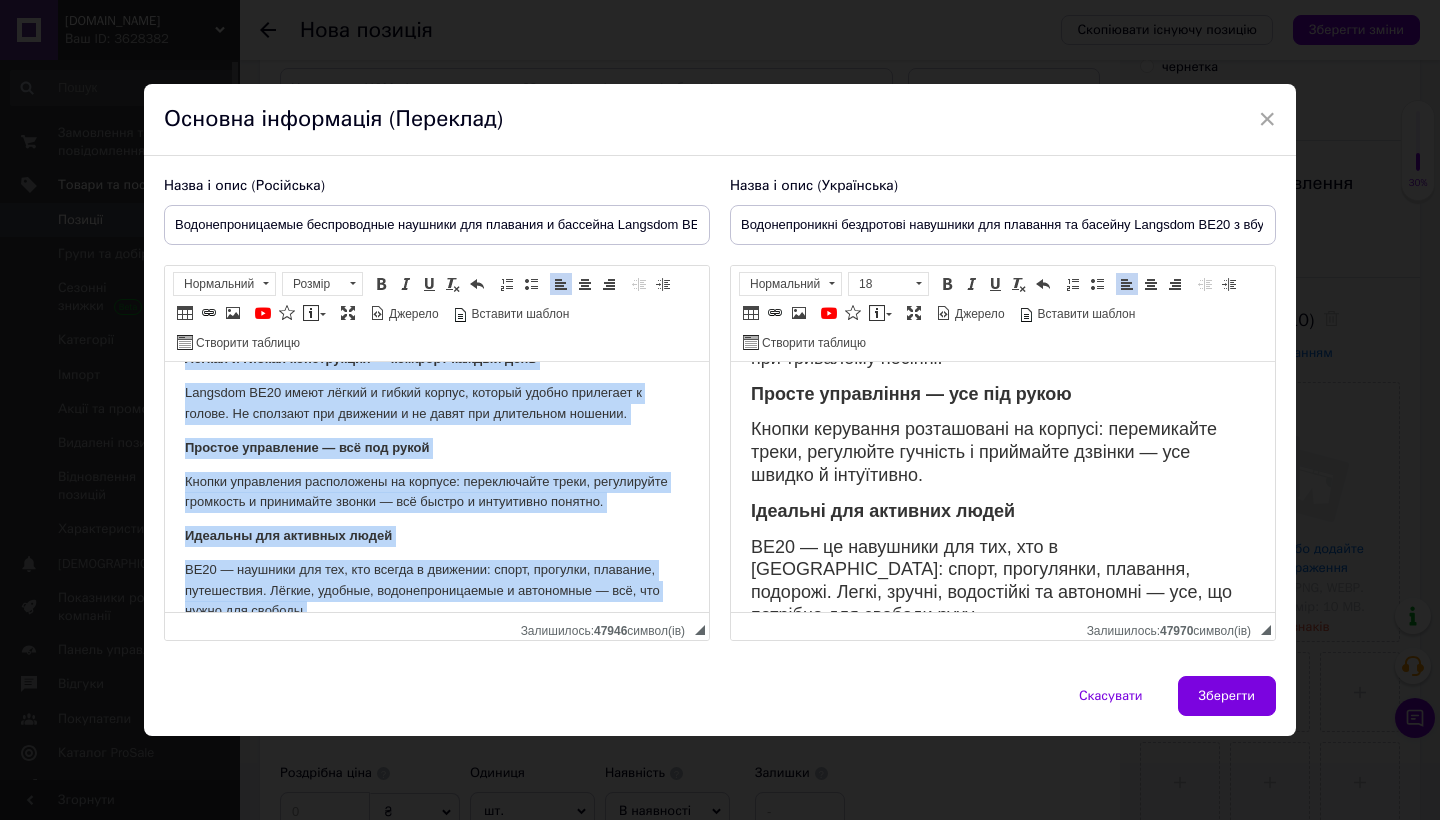 drag, startPoint x: 185, startPoint y: 383, endPoint x: 249, endPoint y: 798, distance: 419.90594 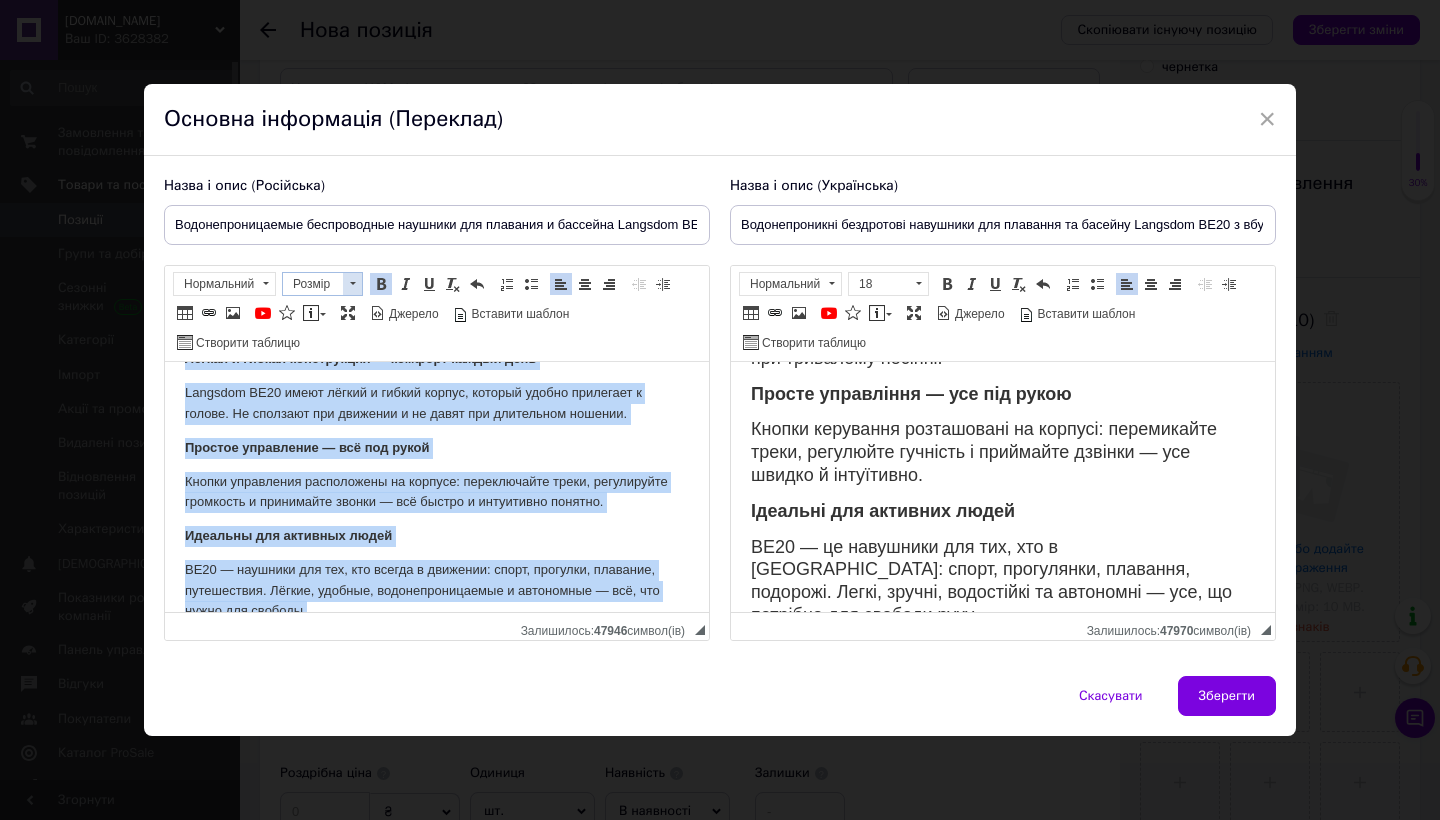 click at bounding box center [353, 283] 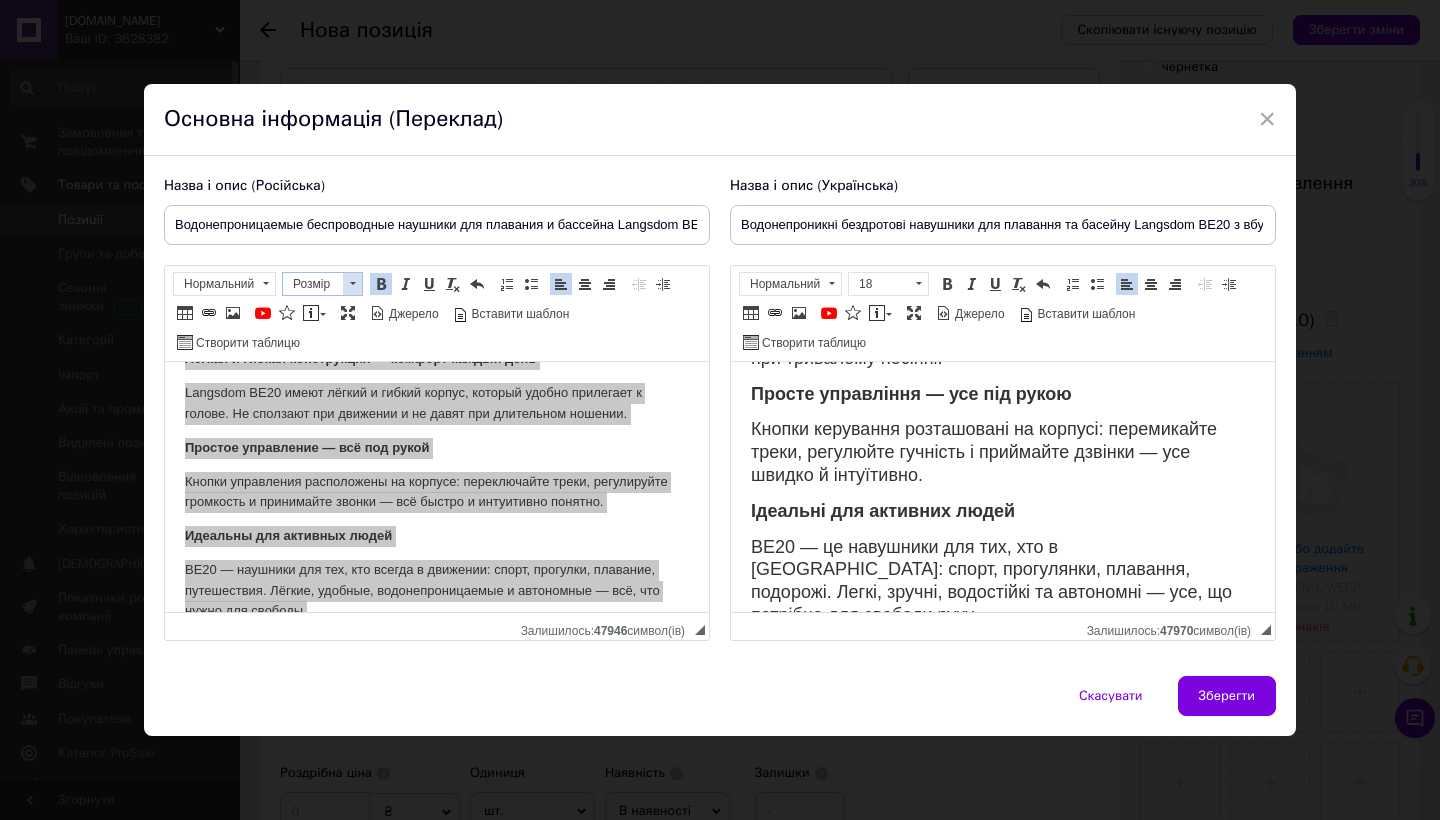 scroll, scrollTop: 151, scrollLeft: 0, axis: vertical 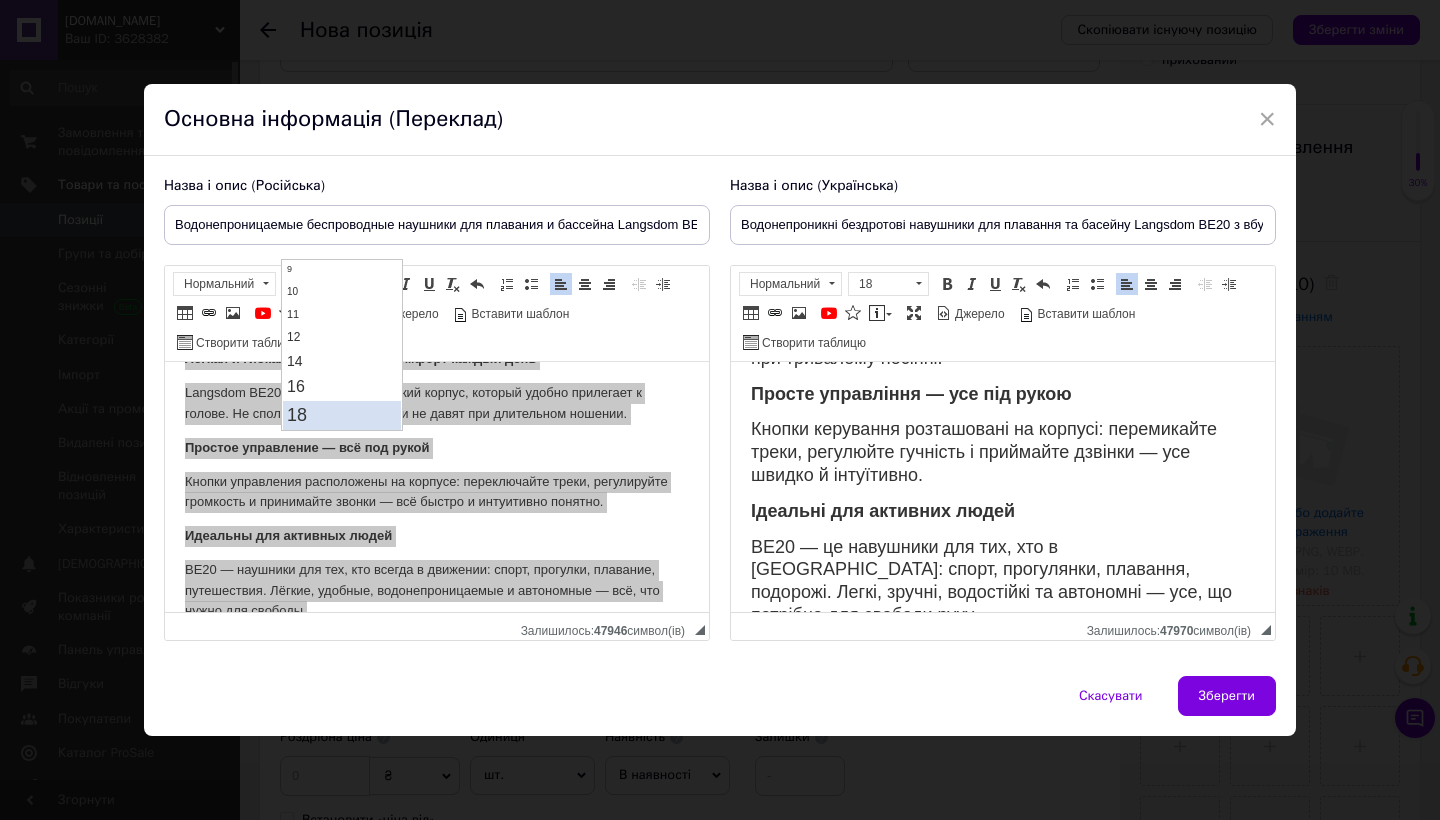 click on "18" at bounding box center (342, 414) 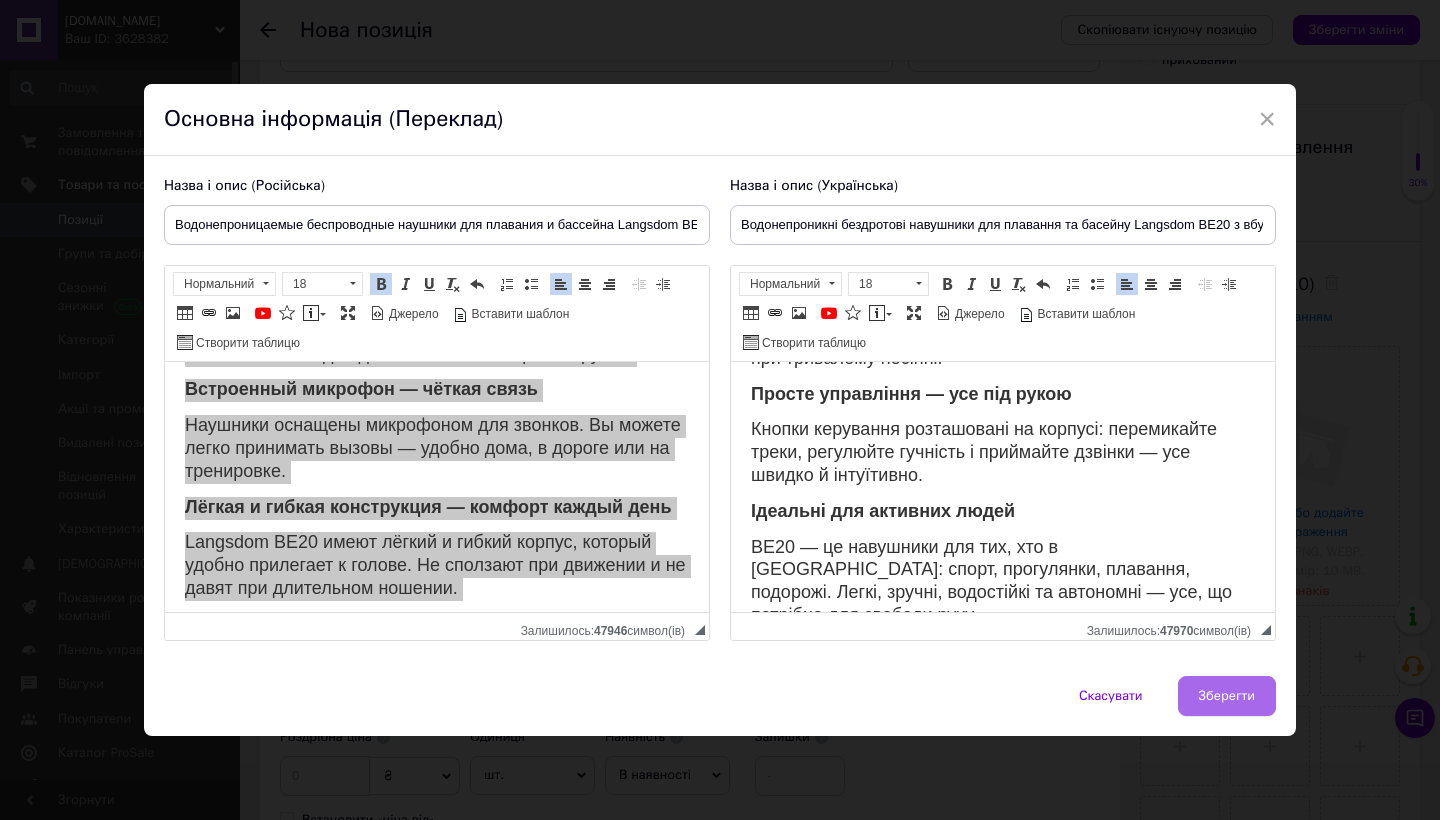 click on "Зберегти" at bounding box center (1227, 696) 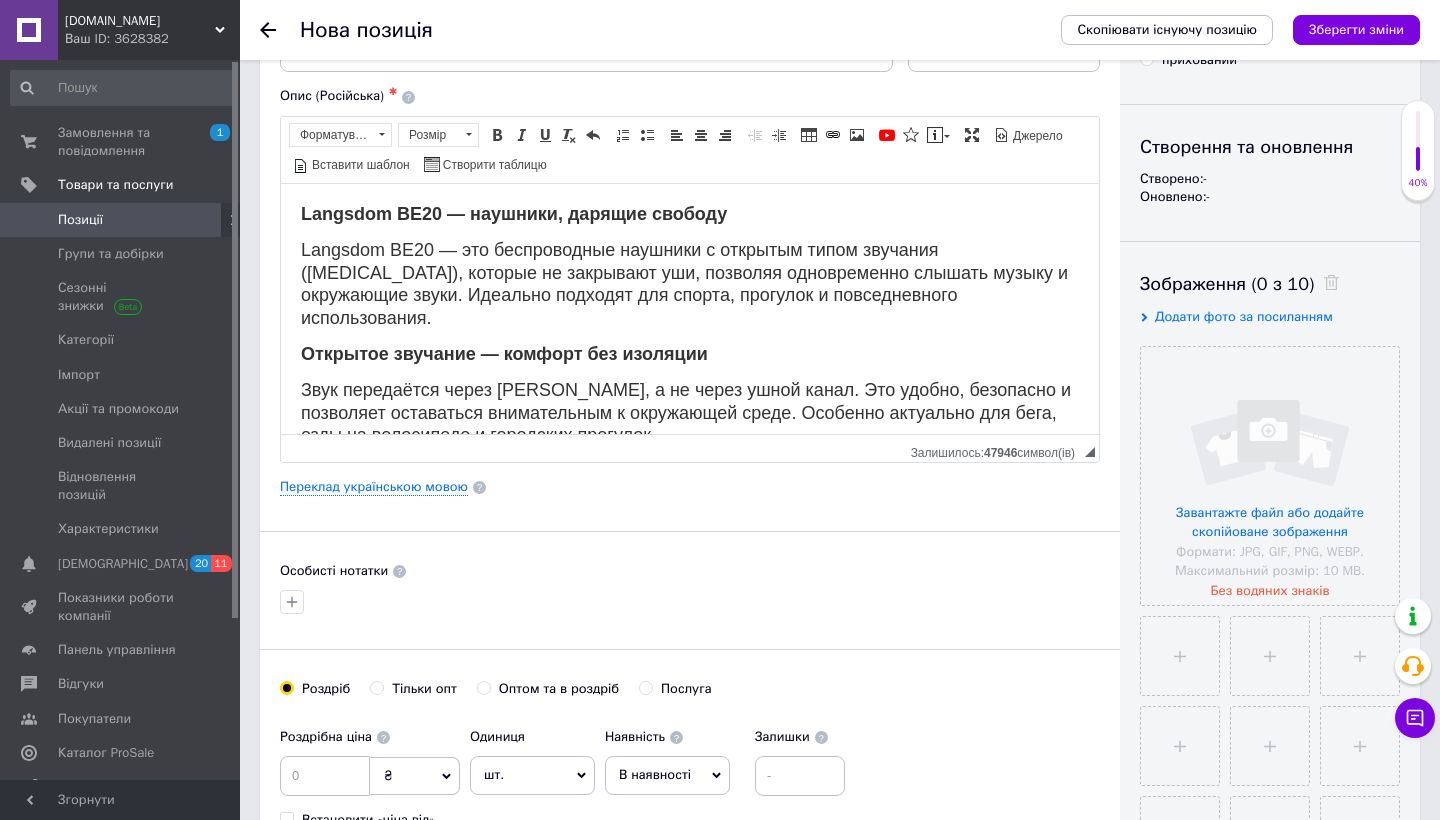 click on "Основна інформація Назва позиції (Російська) ✱ Водонепроницаемые беспроводные наушники для плавания и бассейна Langsdom BE20 со встроенной памятью 32 ГБ Серы Код/Артикул Опис (Російська) ✱ Langsdom BE20 — наушники, дарящие свободу
Langsdom BE20 — это беспроводные наушники с открытым типом звучания ([MEDICAL_DATA]), которые не закрывают уши, позволяя одновременно слышать музыку и окружающие звуки. Идеально подходят для спорта, прогулок и повседневного использования.
Открытое звучание — комфорт без изоляции
Защита IPX8 — полная водонепроницаемость
Лёгкая" at bounding box center (690, 487) 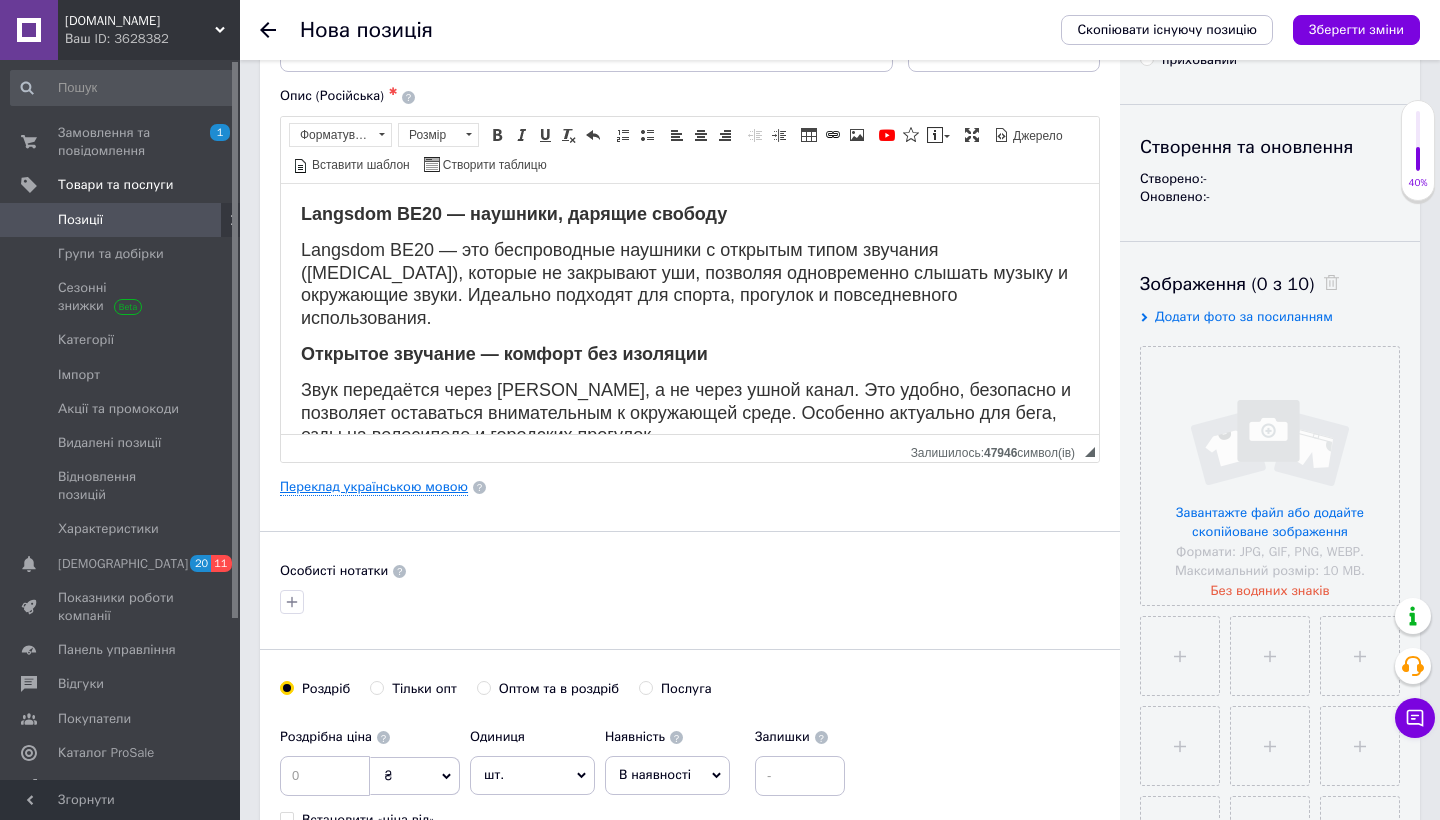 click on "Переклад українською мовою" at bounding box center [374, 487] 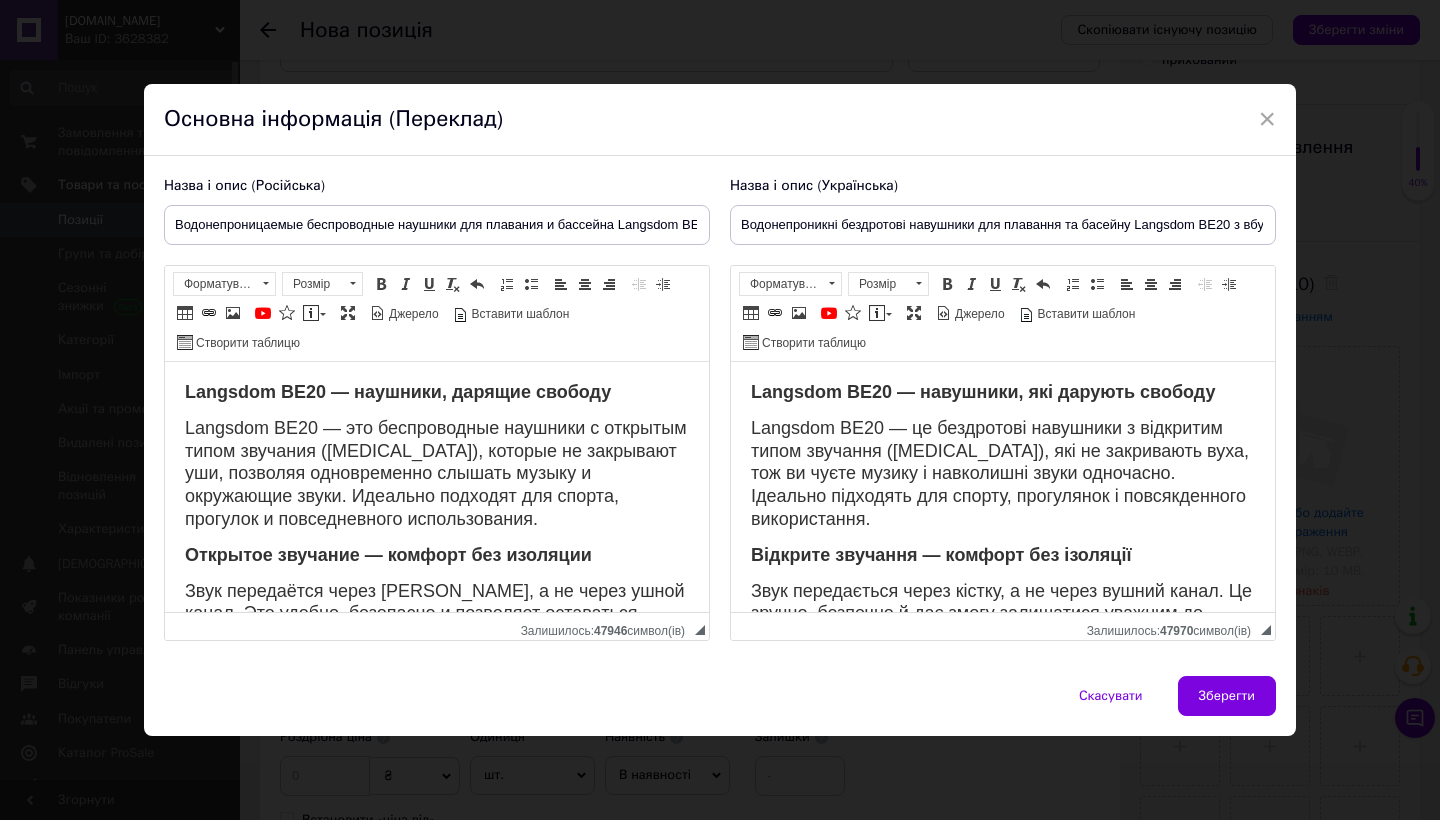 scroll, scrollTop: 0, scrollLeft: 0, axis: both 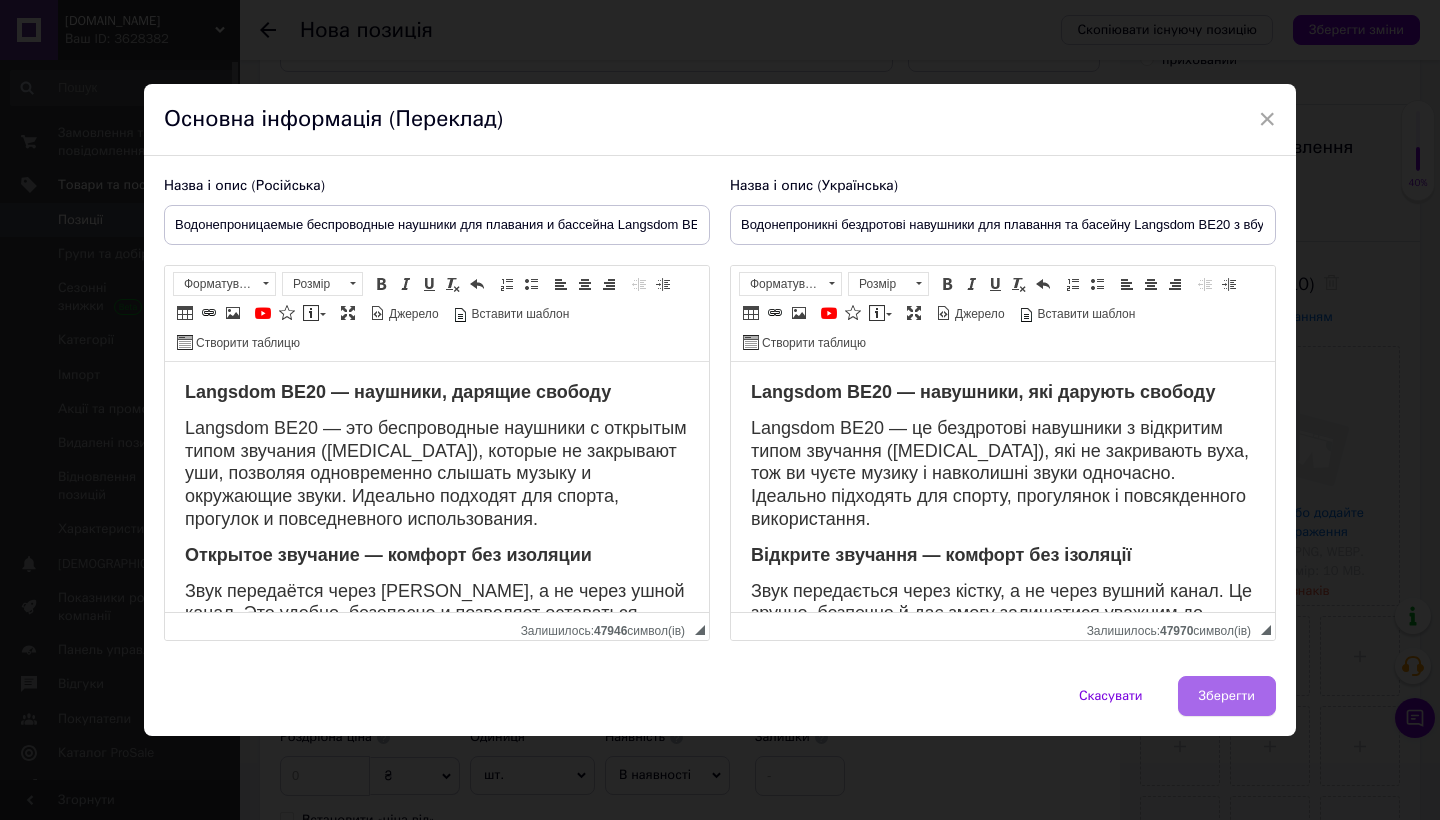 click on "Зберегти" at bounding box center [1227, 696] 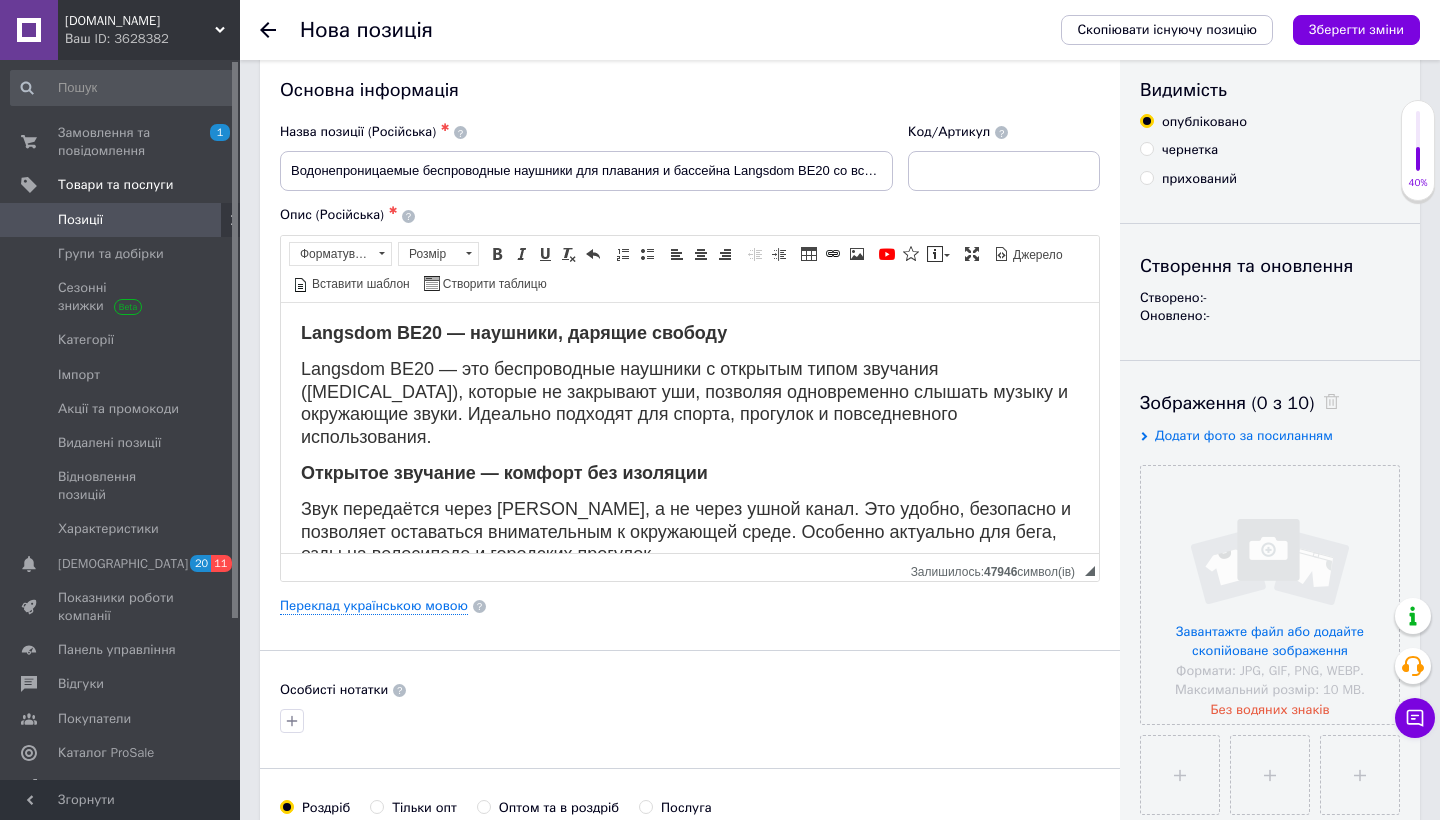 scroll, scrollTop: 29, scrollLeft: 0, axis: vertical 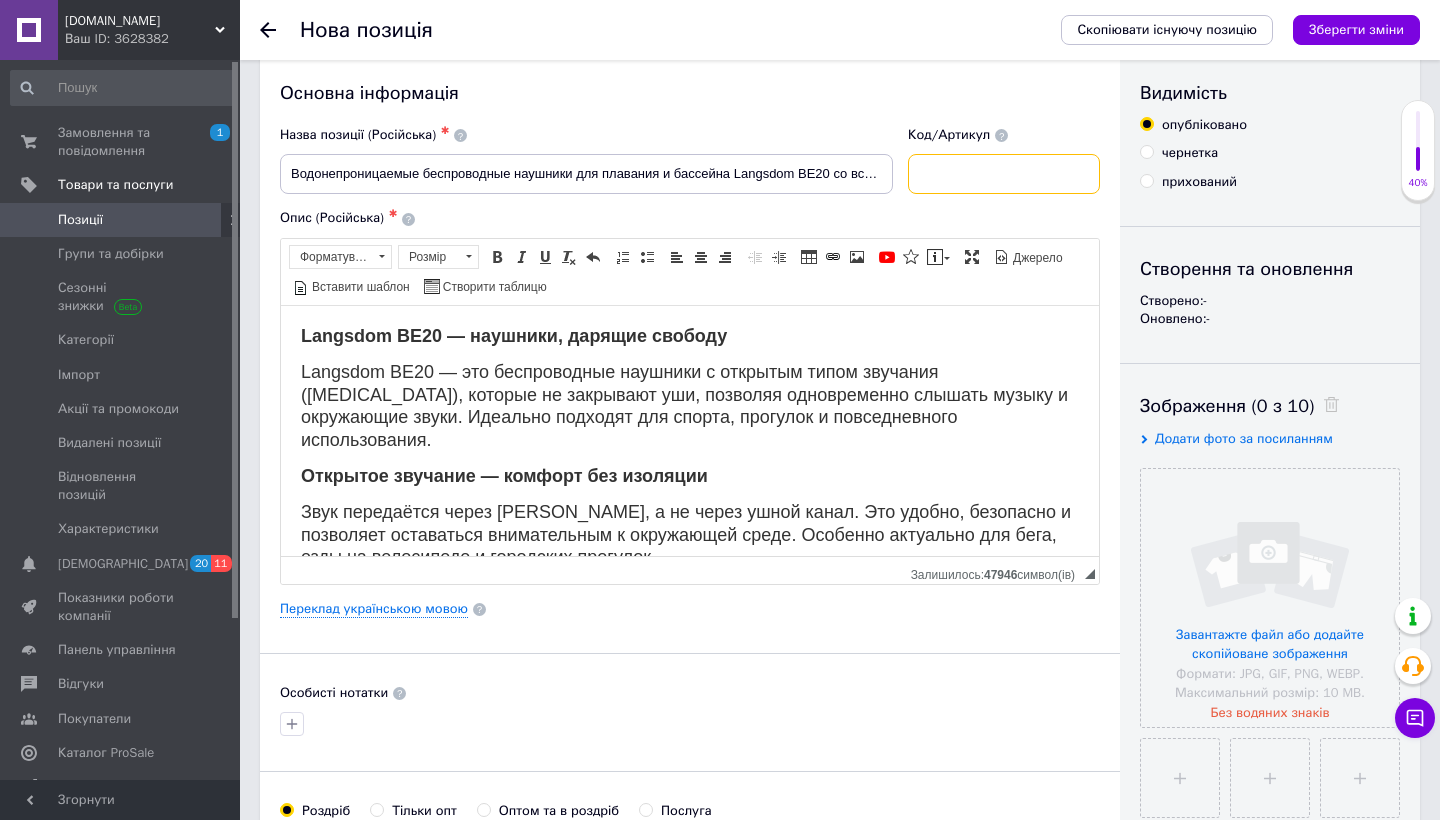 click at bounding box center (1004, 174) 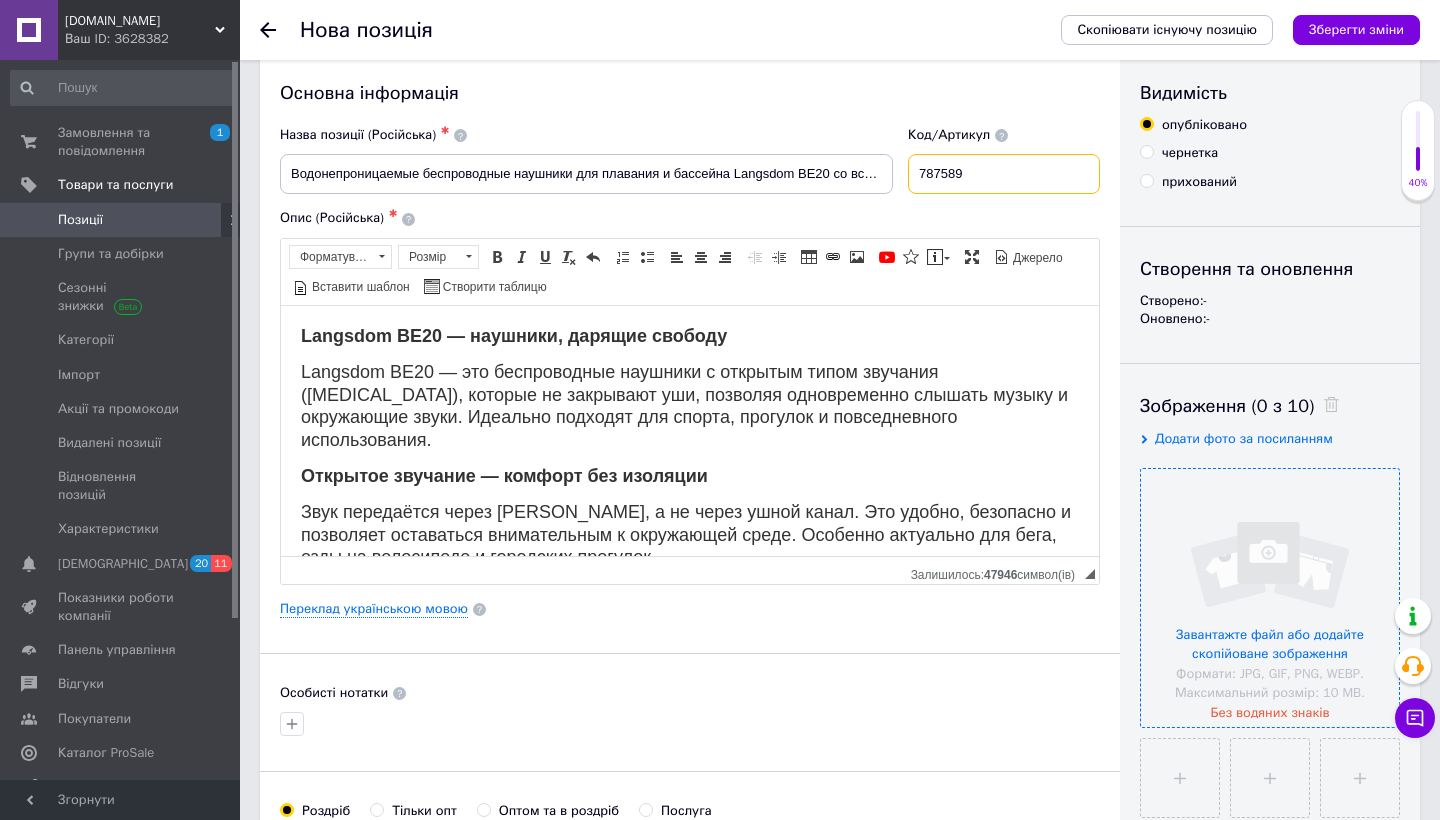 type on "787589" 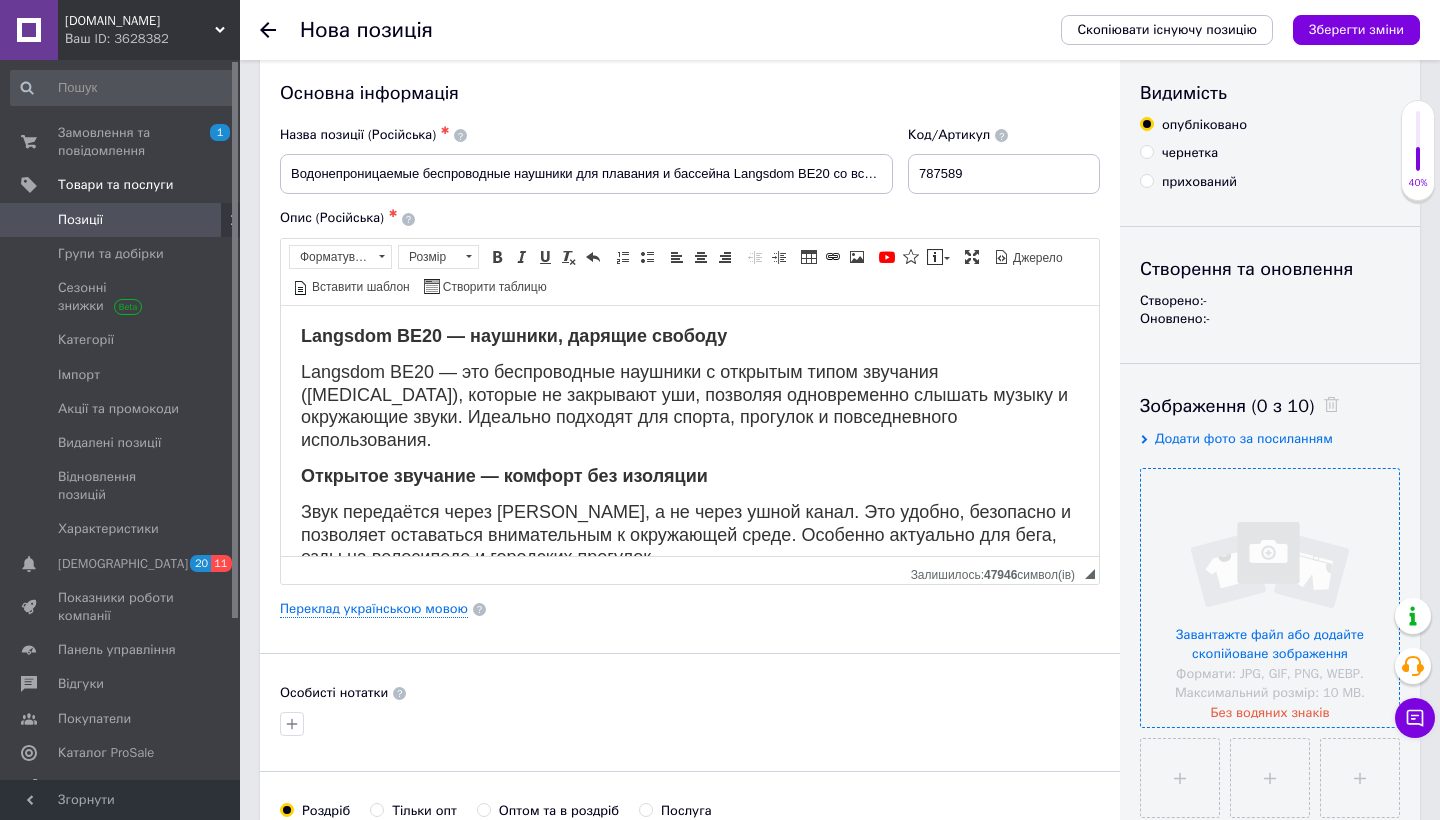 click at bounding box center [1270, 598] 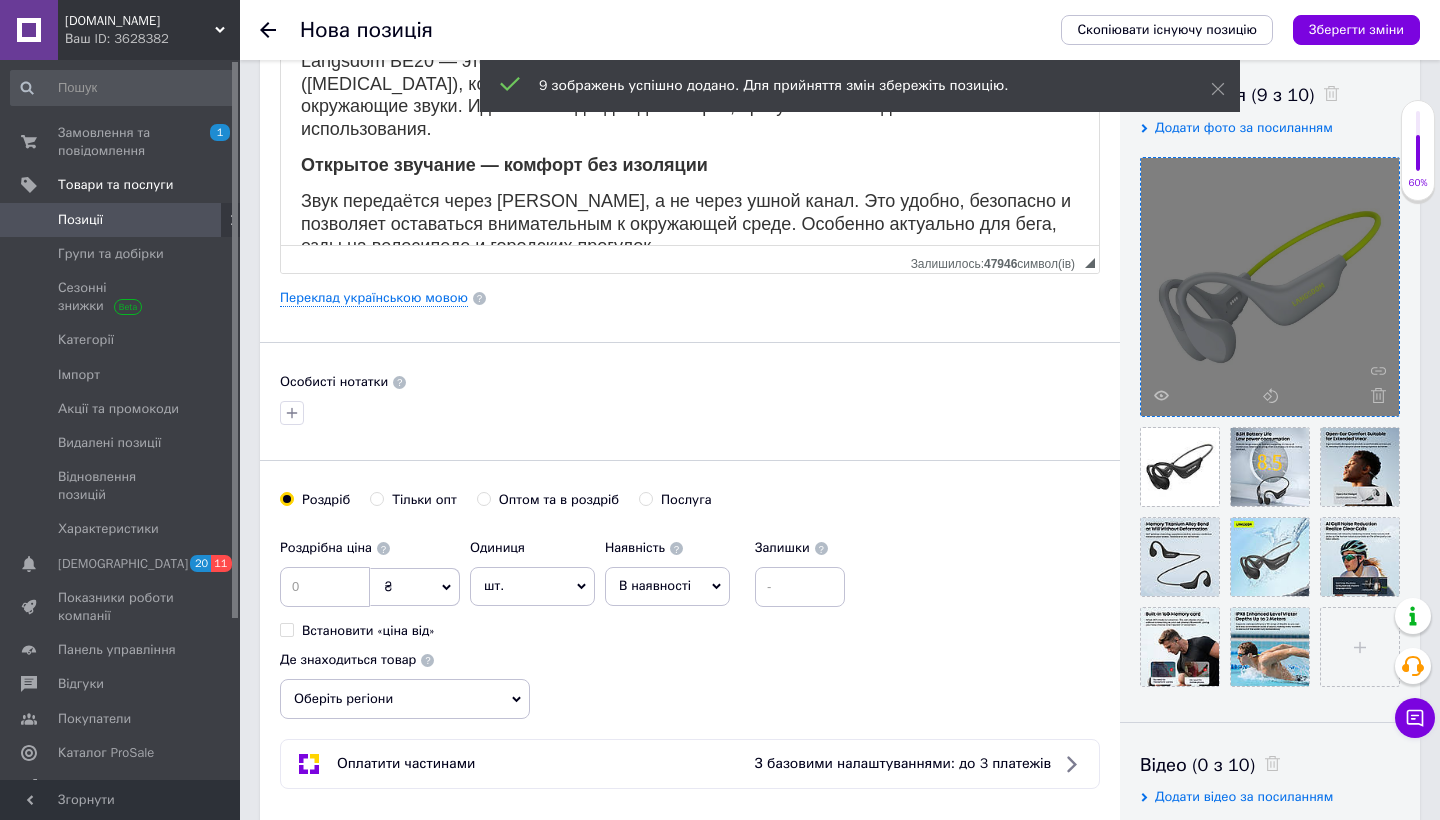 scroll, scrollTop: 343, scrollLeft: 0, axis: vertical 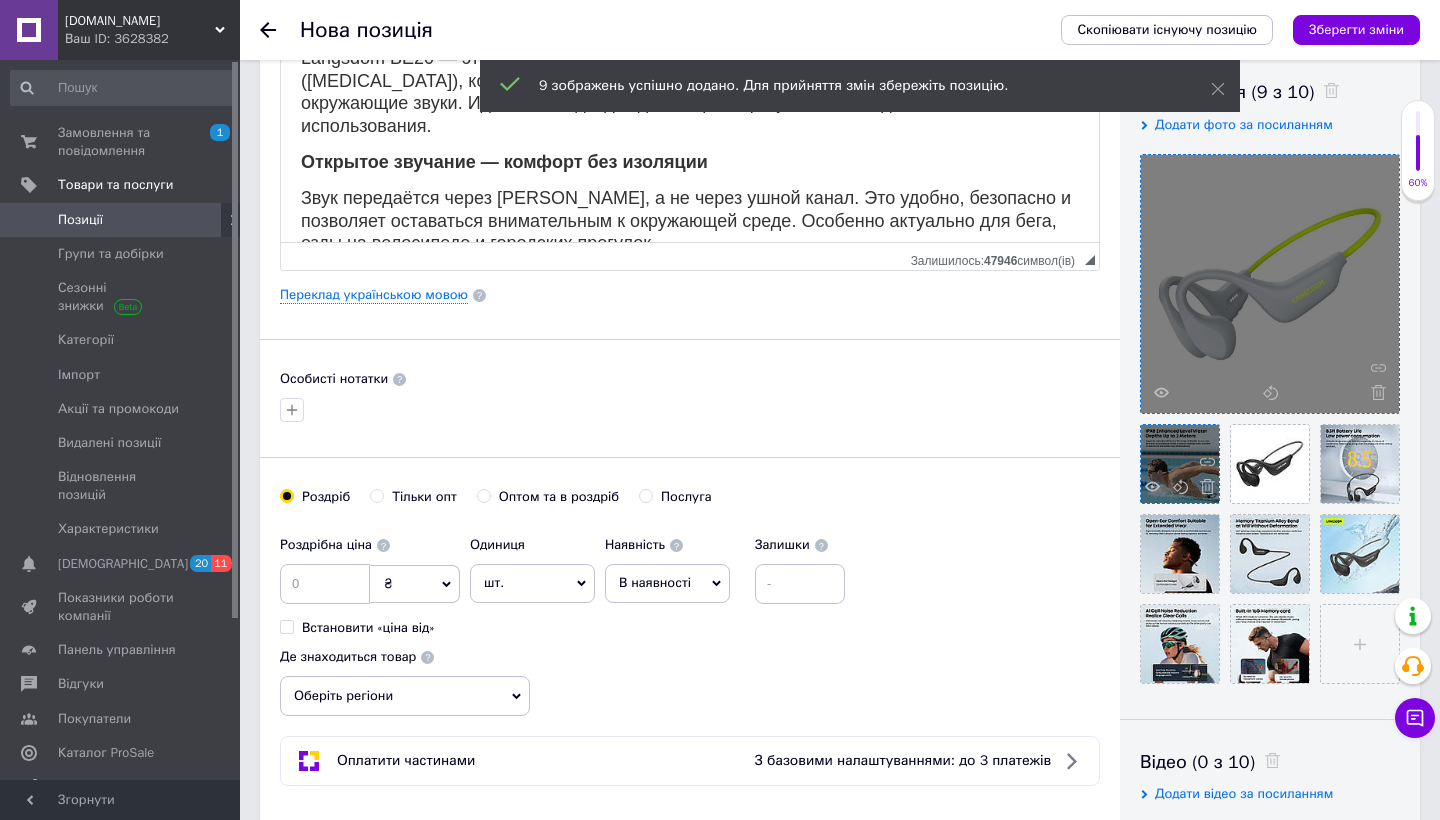 drag, startPoint x: 1274, startPoint y: 642, endPoint x: 1273, endPoint y: 628, distance: 14.035668 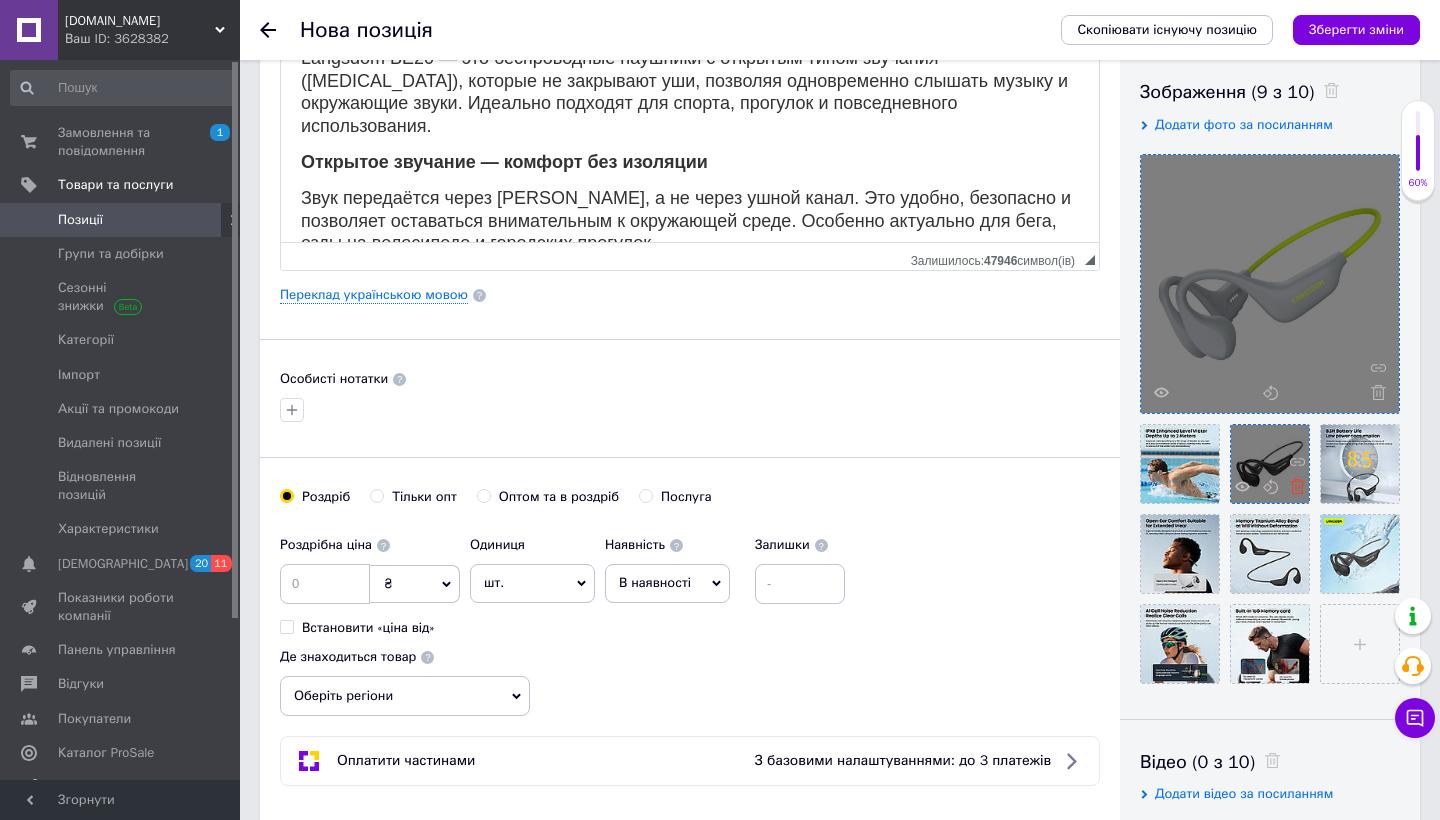 click 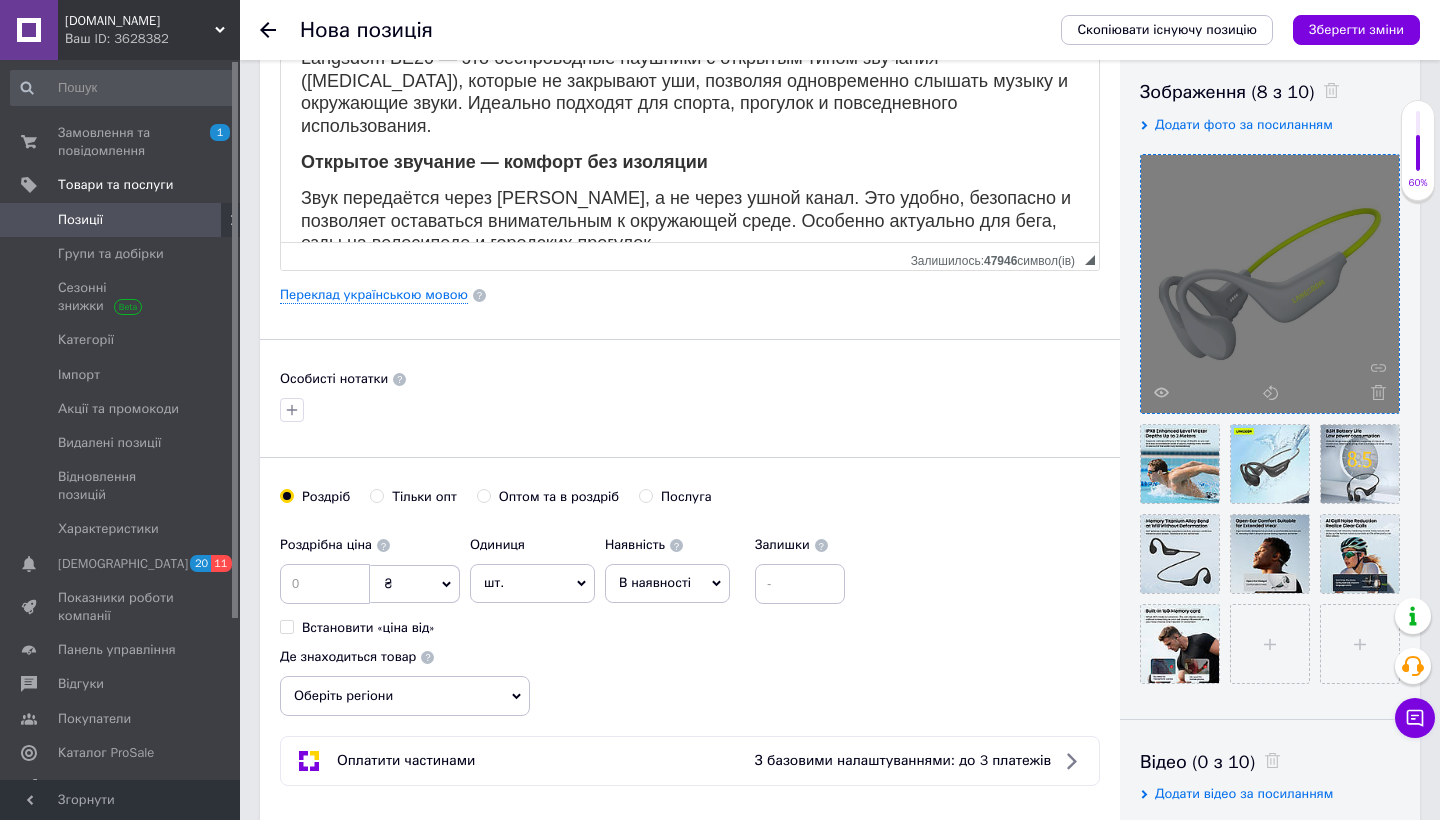 drag, startPoint x: 628, startPoint y: 589, endPoint x: 628, endPoint y: 630, distance: 41 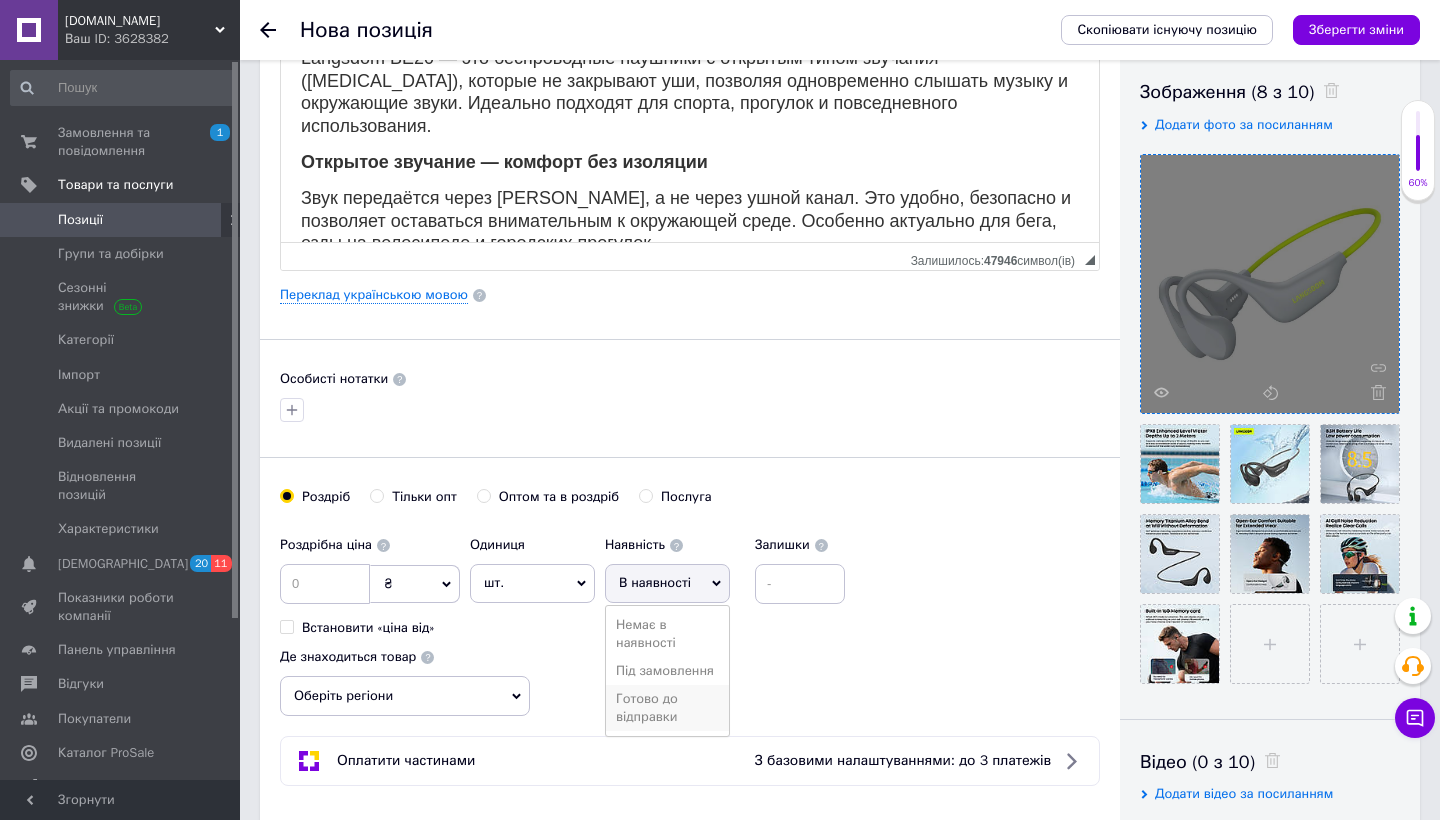 click on "Готово до відправки" at bounding box center (667, 708) 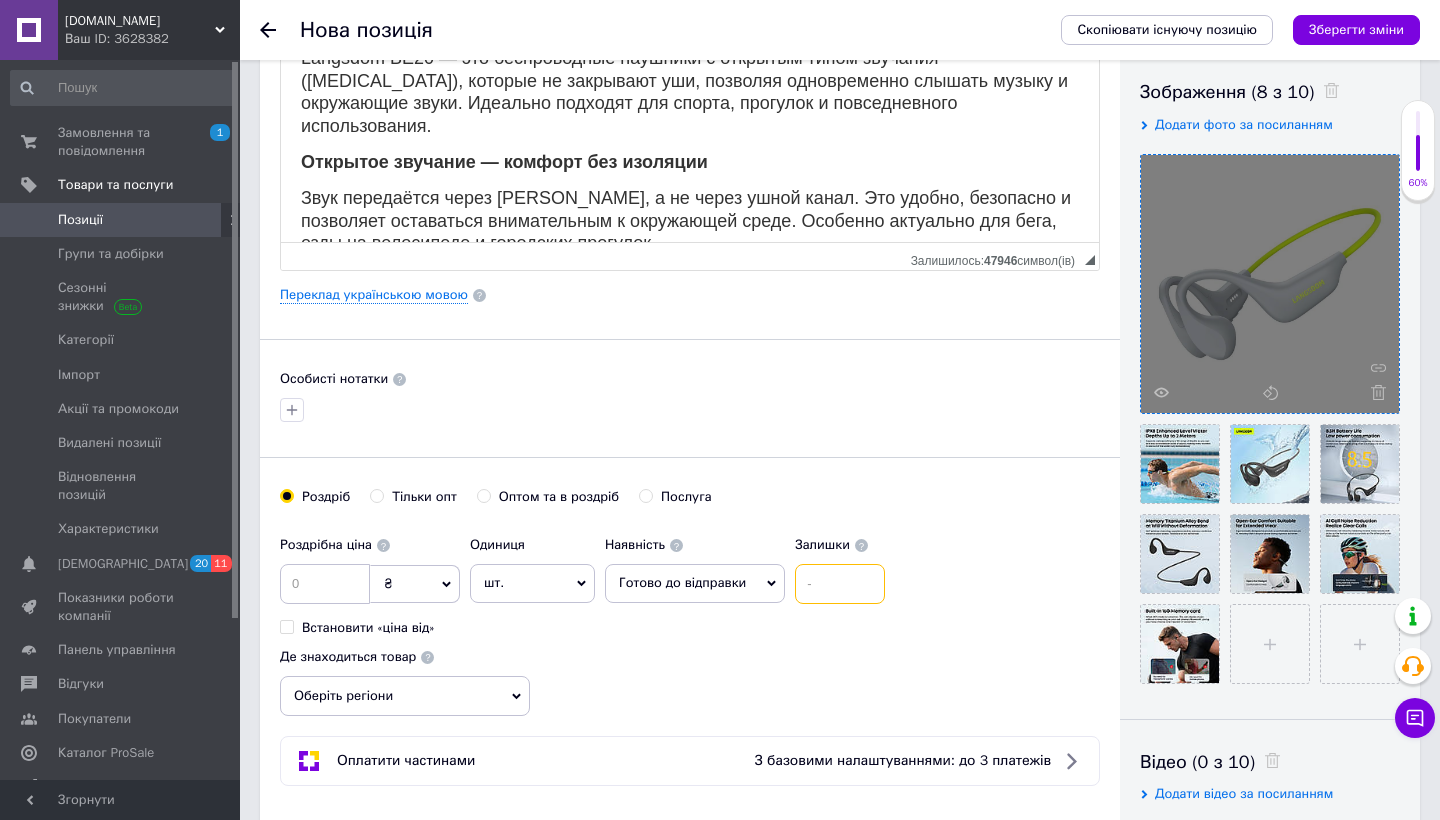 click at bounding box center [840, 584] 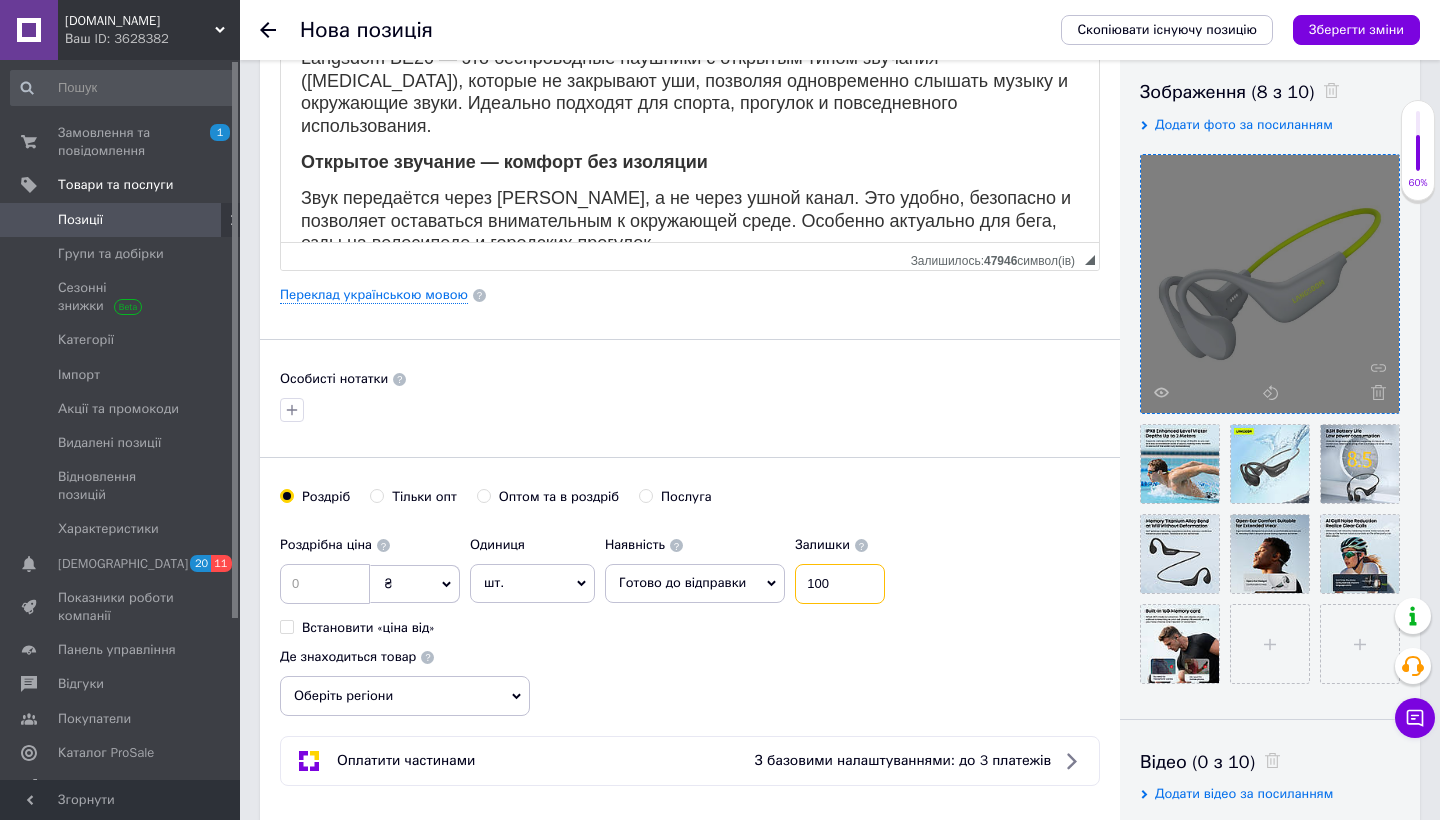 type on "100" 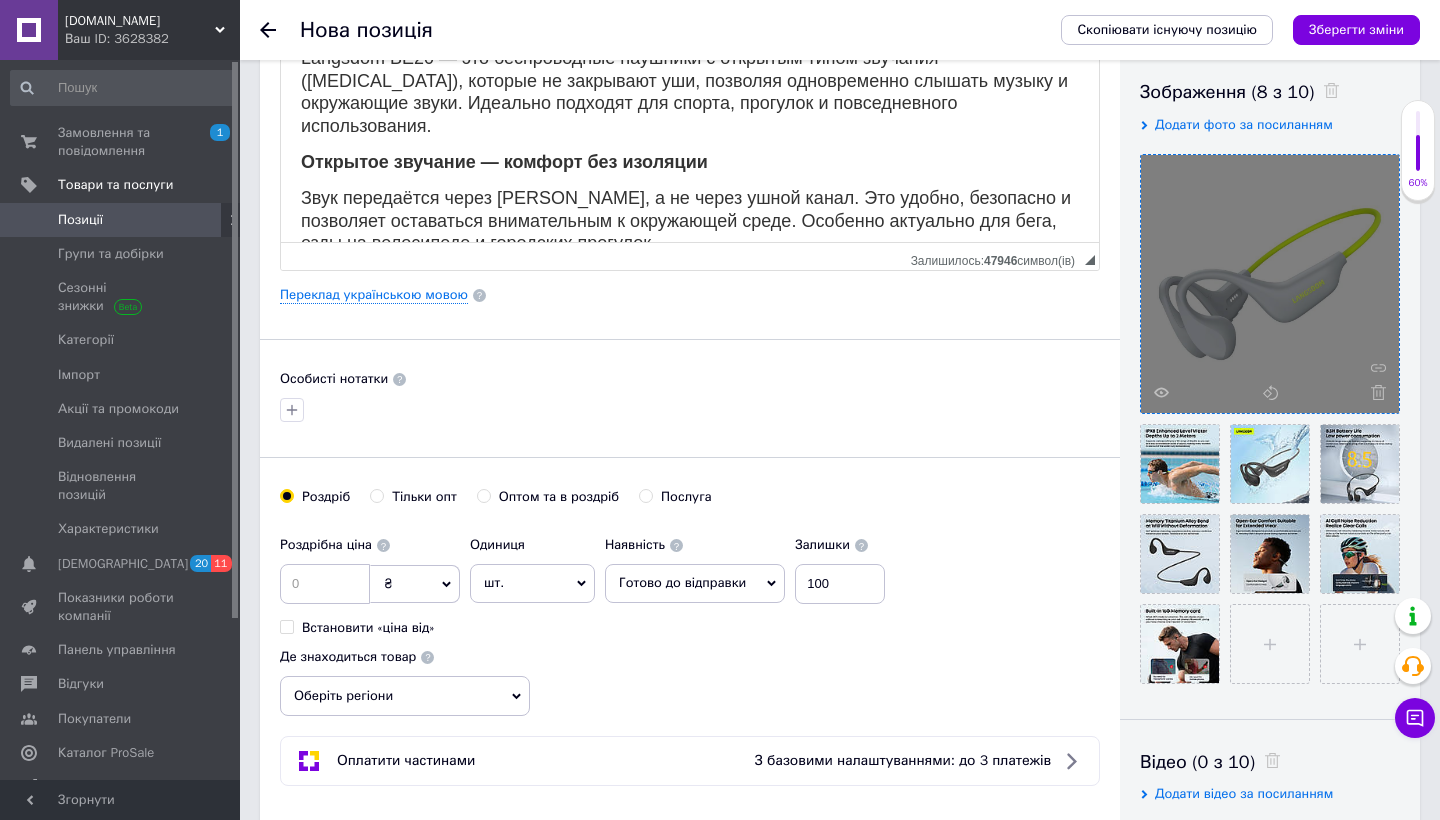 click on "шт." at bounding box center (532, 583) 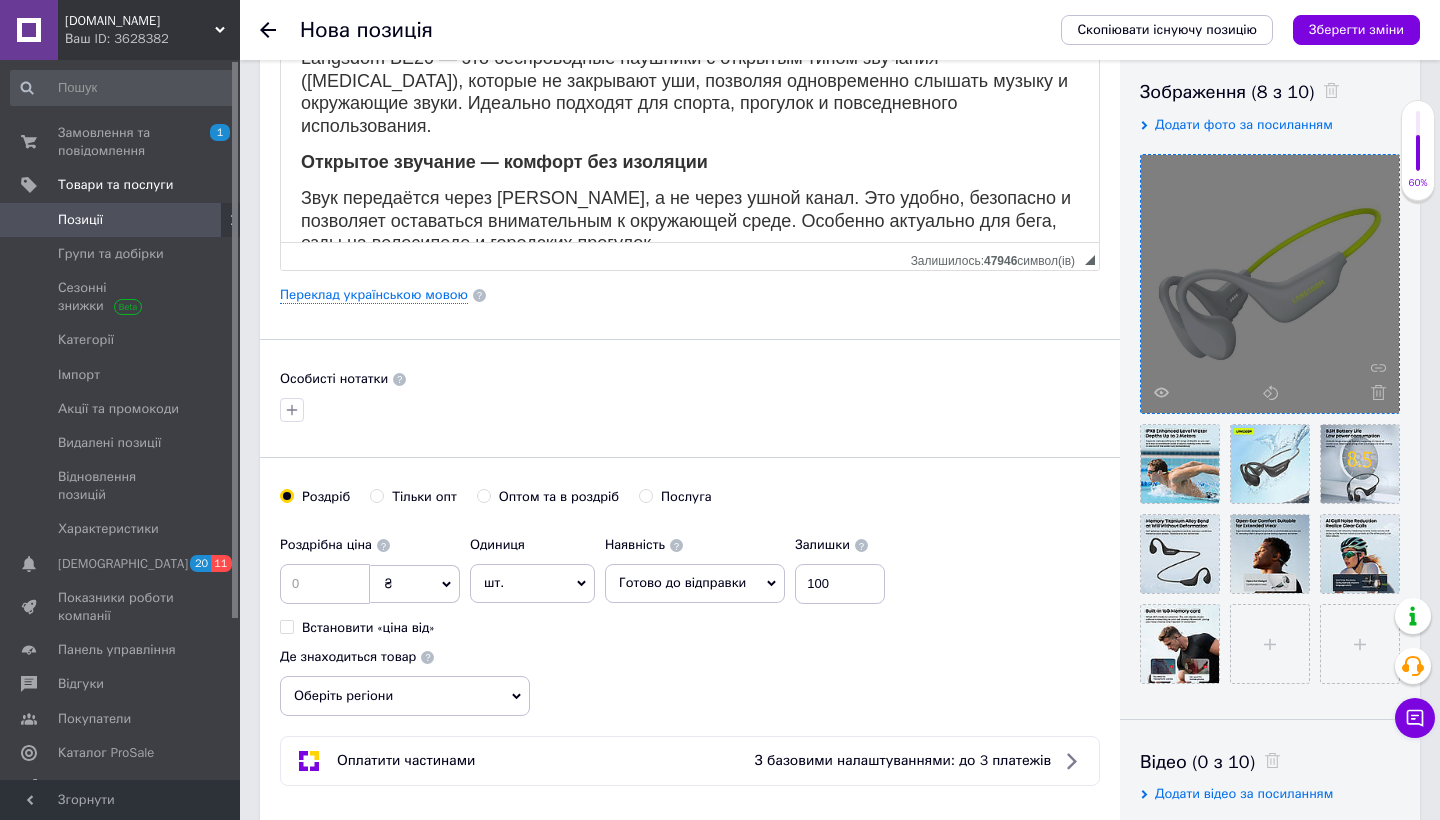 click on "Де знаходиться товар Оберіть регіони" at bounding box center [405, 677] 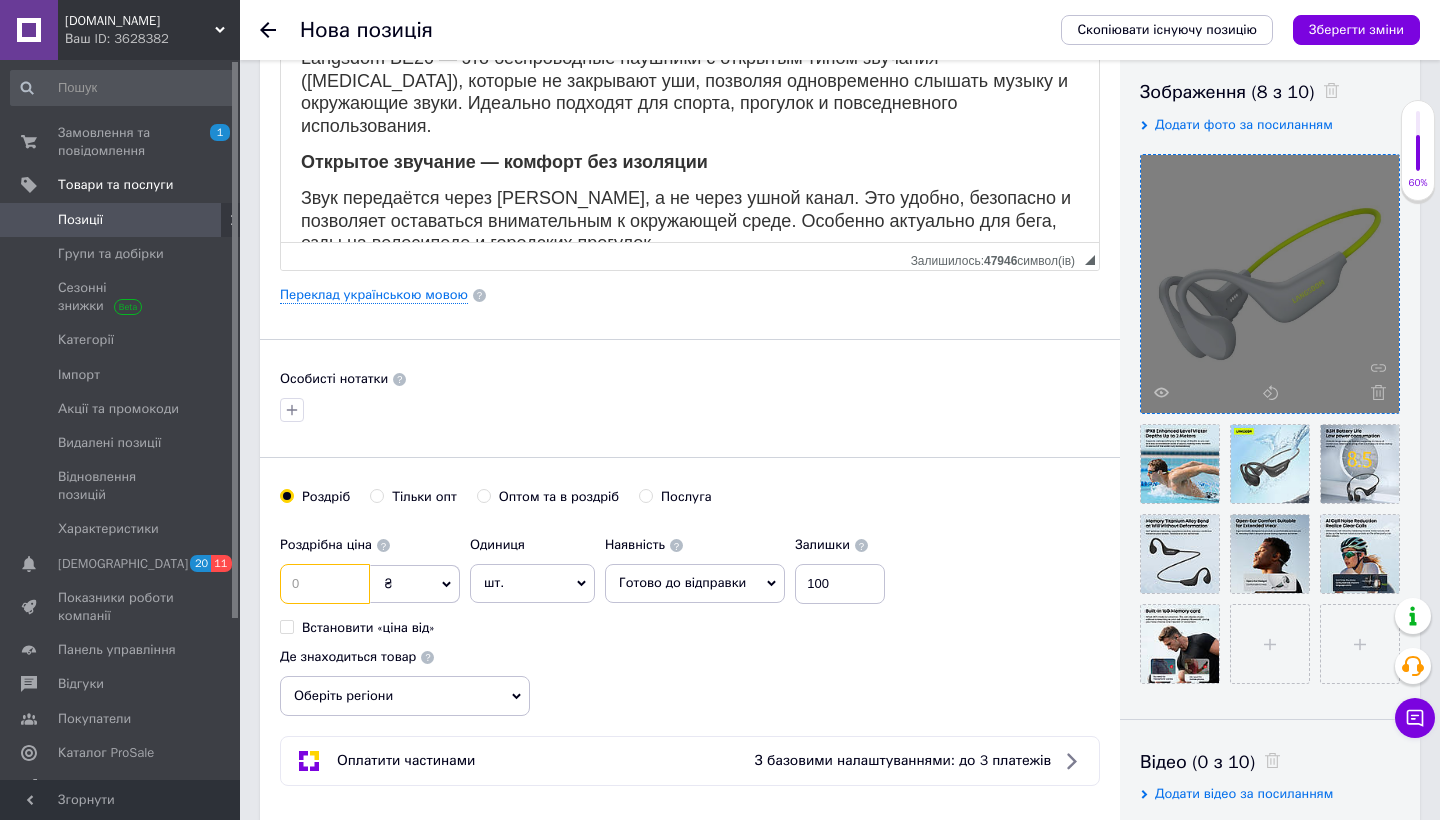 click at bounding box center (325, 584) 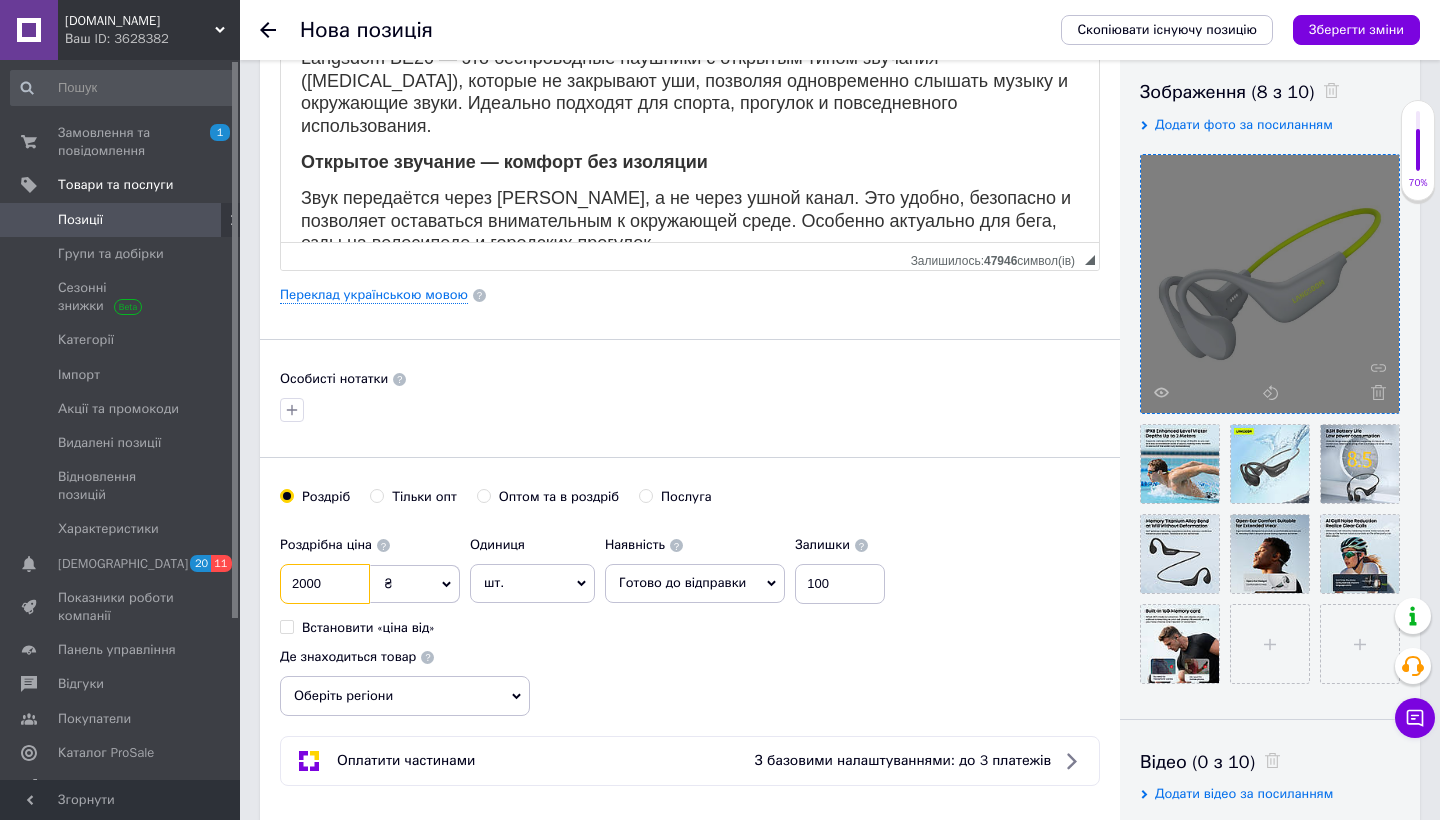 type on "2000" 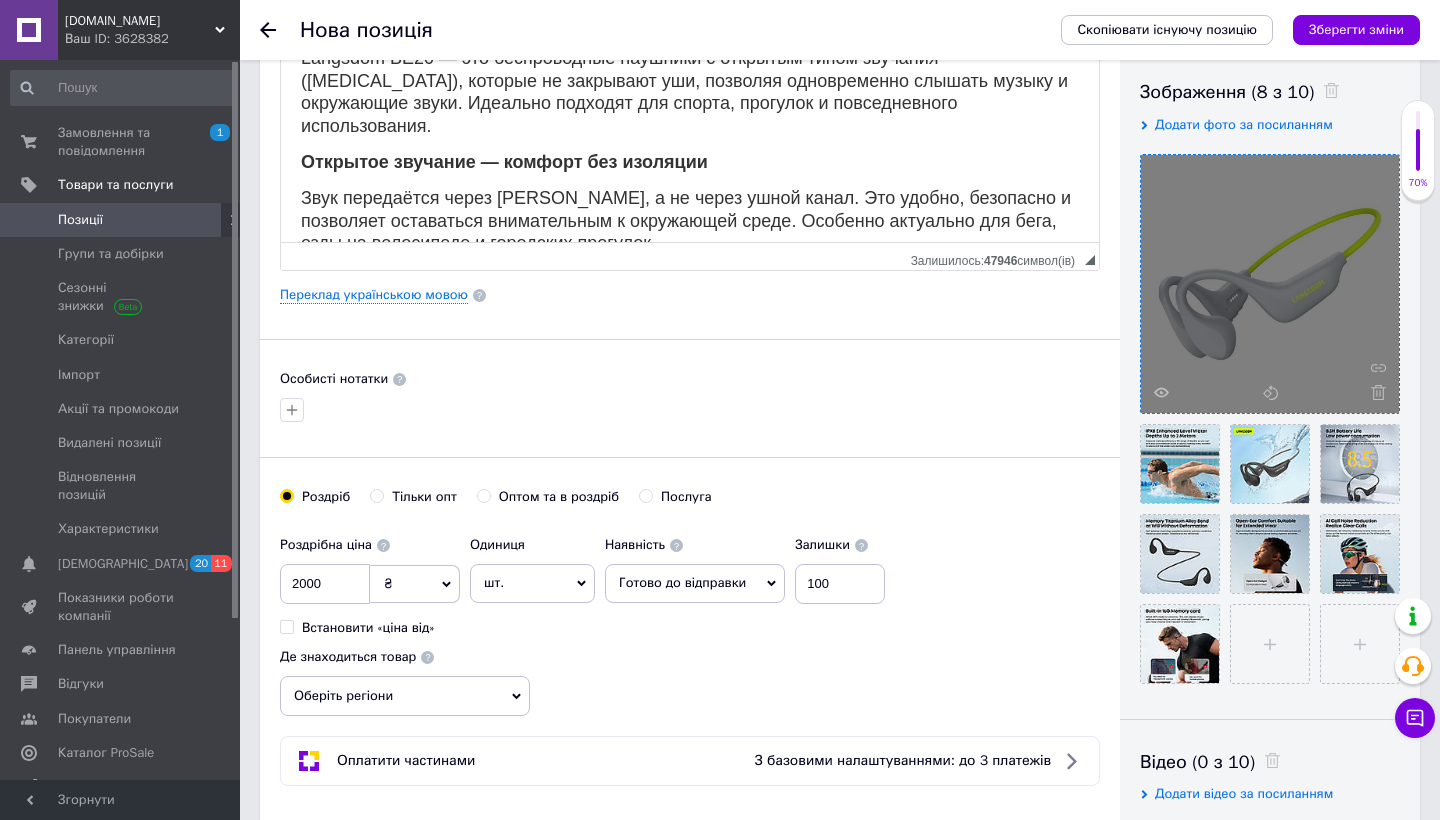 click on "Де знаходиться товар Оберіть регіони" at bounding box center (405, 677) 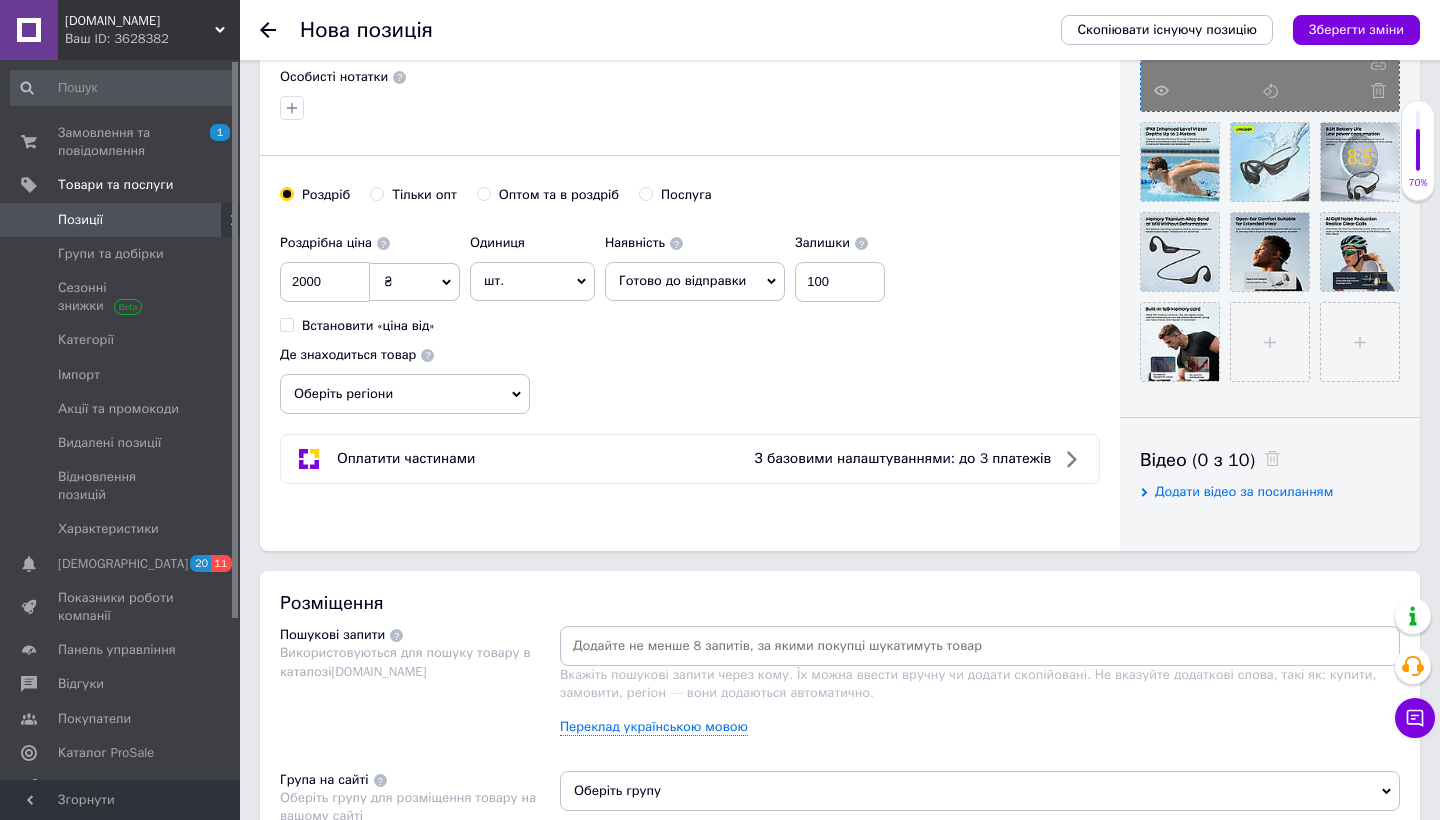 scroll, scrollTop: 659, scrollLeft: 0, axis: vertical 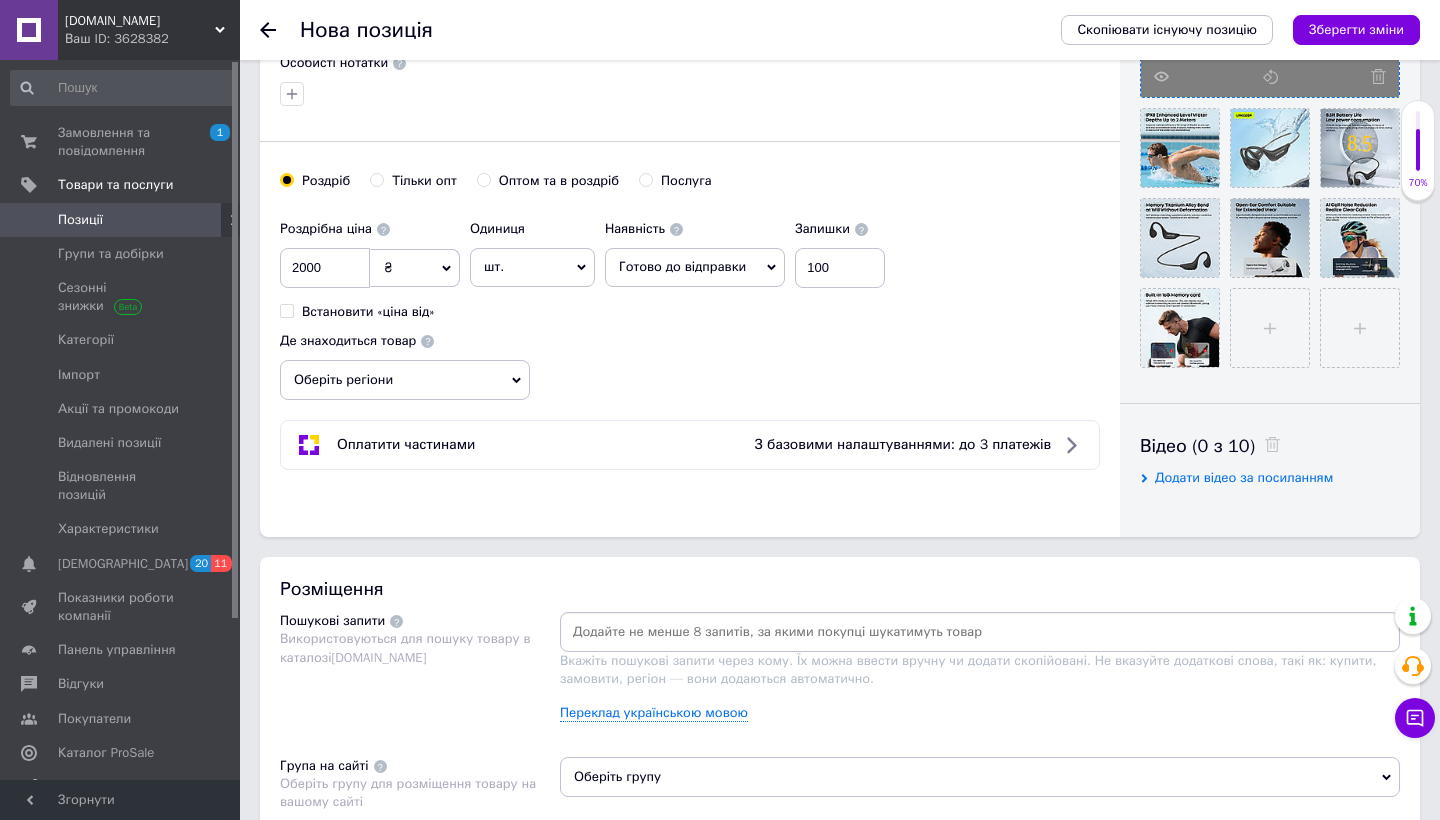 click on "Оберіть регіони" at bounding box center [405, 380] 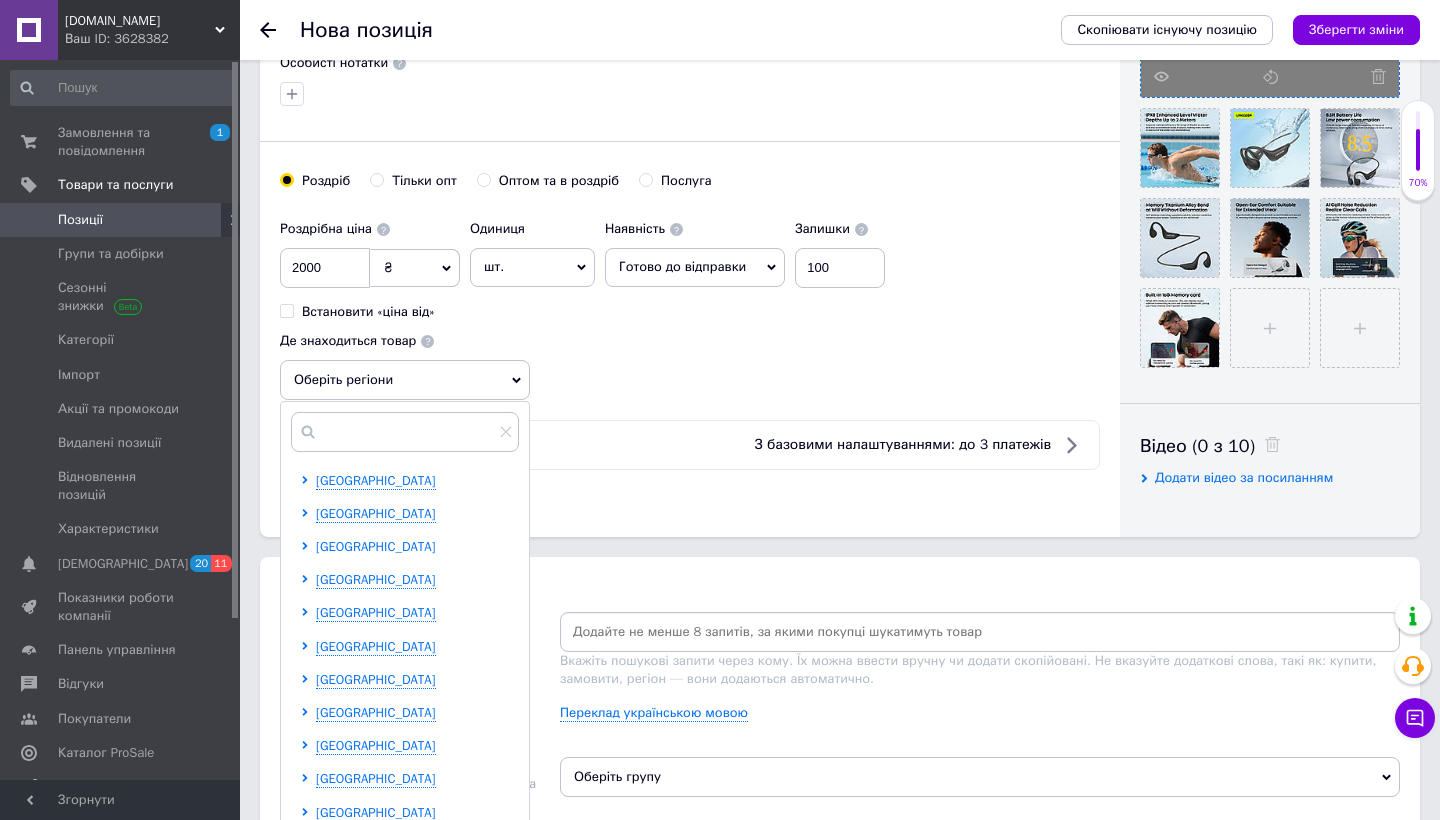 click on "[GEOGRAPHIC_DATA]" at bounding box center [376, 546] 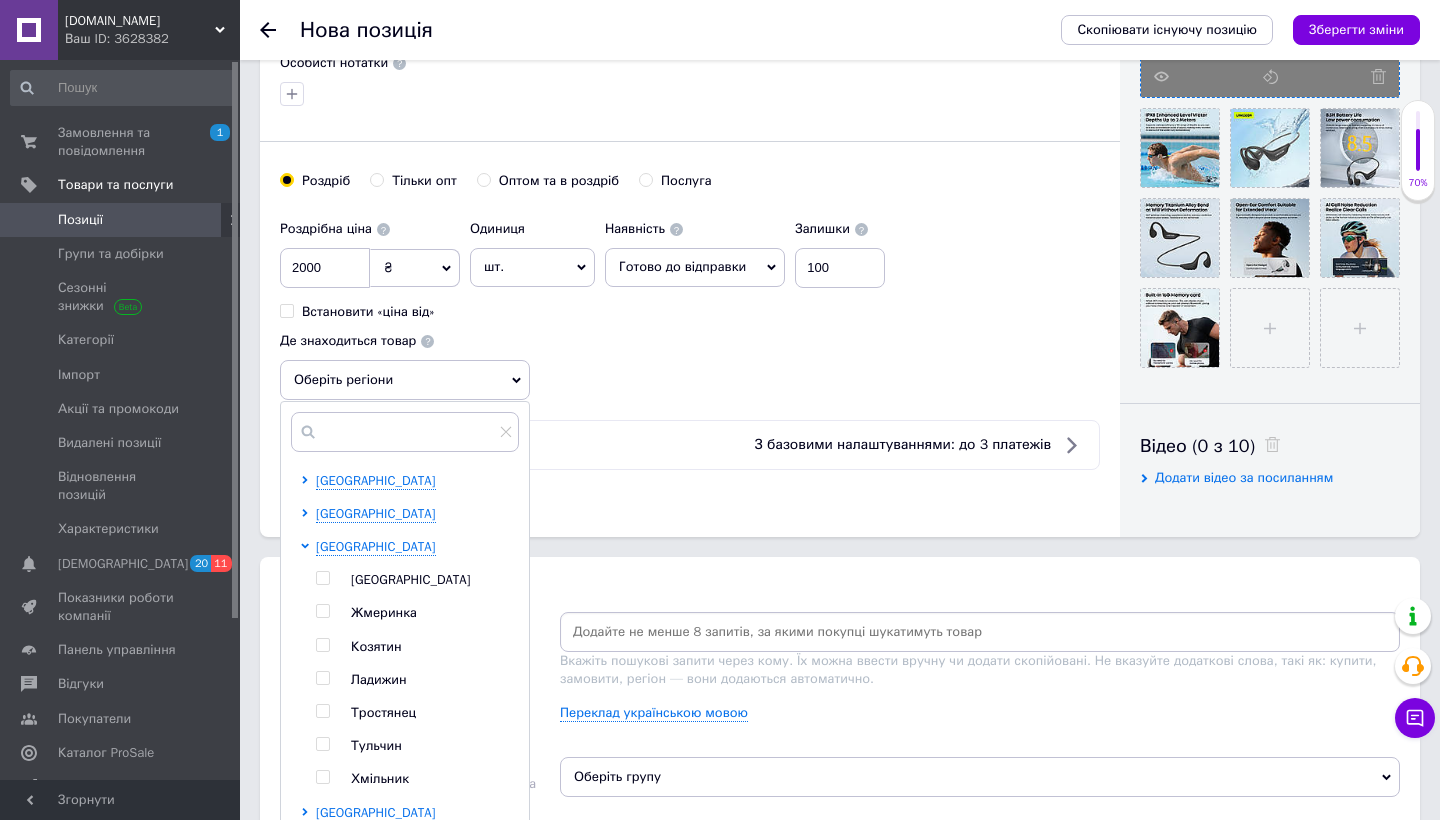 click at bounding box center [308, 663] 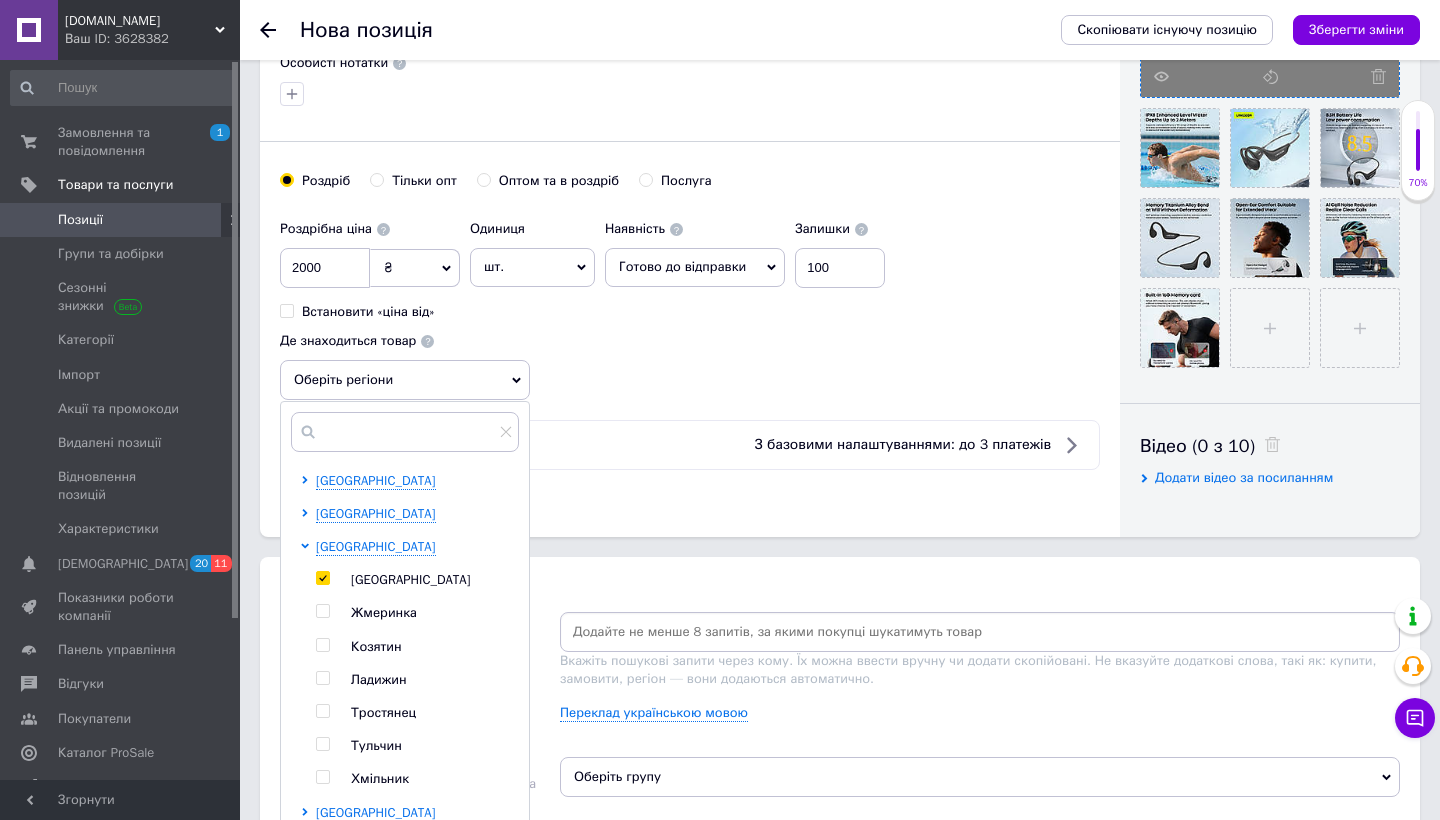 checkbox on "true" 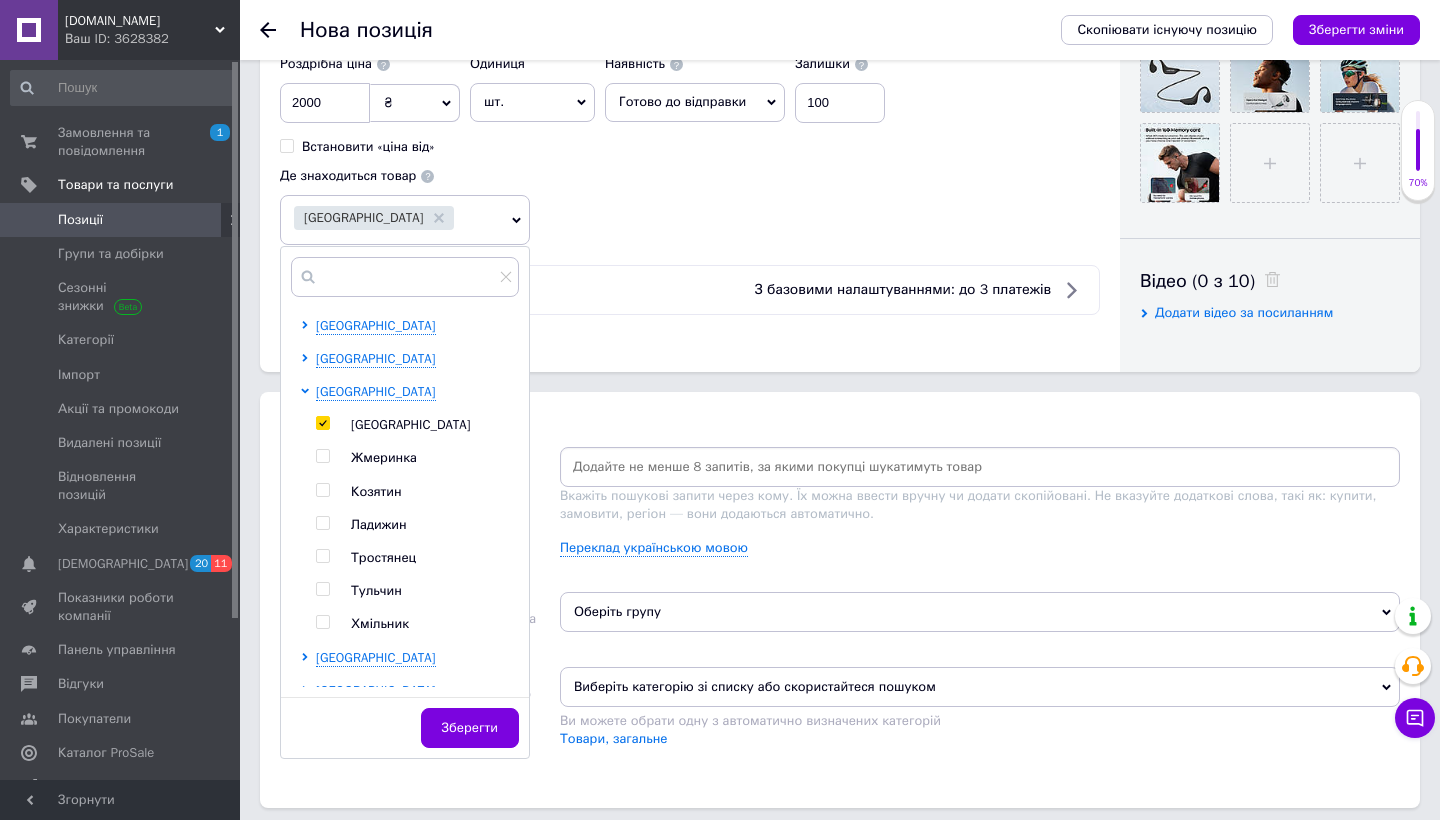 scroll, scrollTop: 871, scrollLeft: 0, axis: vertical 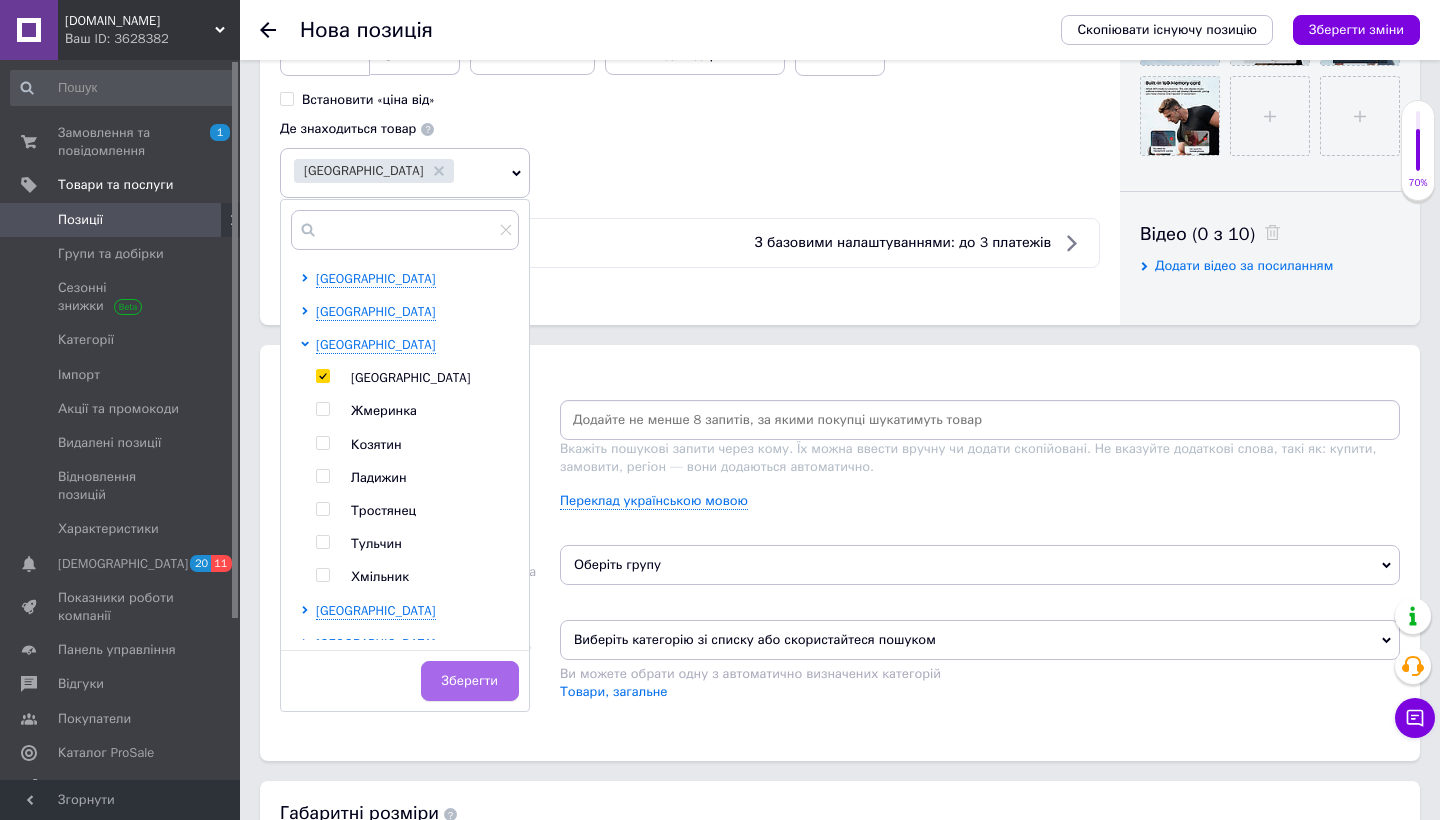 click on "Зберегти" at bounding box center [470, 681] 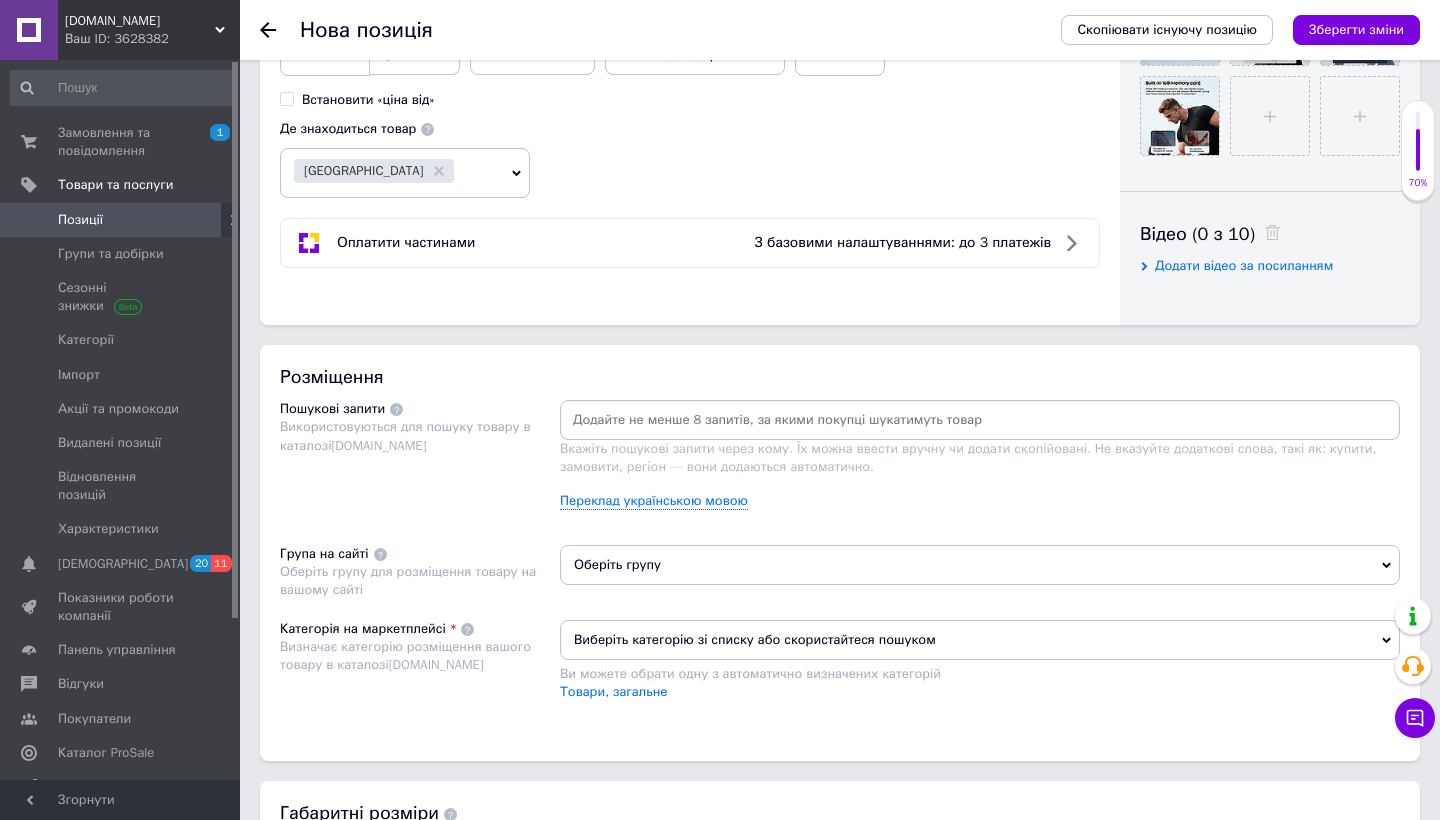 click at bounding box center [980, 420] 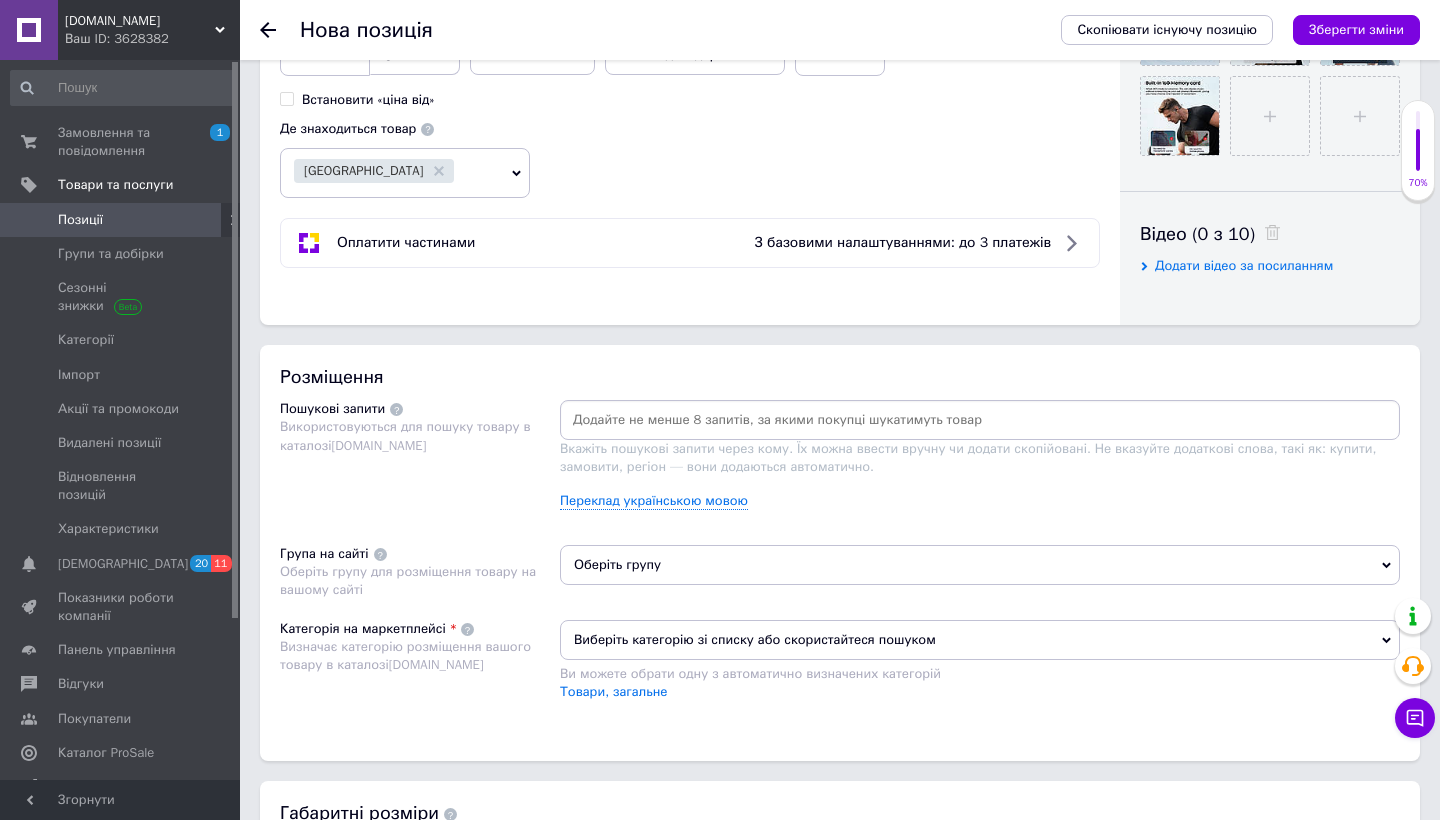click on "Вкажіть пошукові запити через кому. Їх можна ввести вручну чи додати скопійовані. Не вказуйте додаткові слова, такі як: купити, замовити, регіон — вони додаються автоматично. Переклад українською мовою" at bounding box center [980, 462] 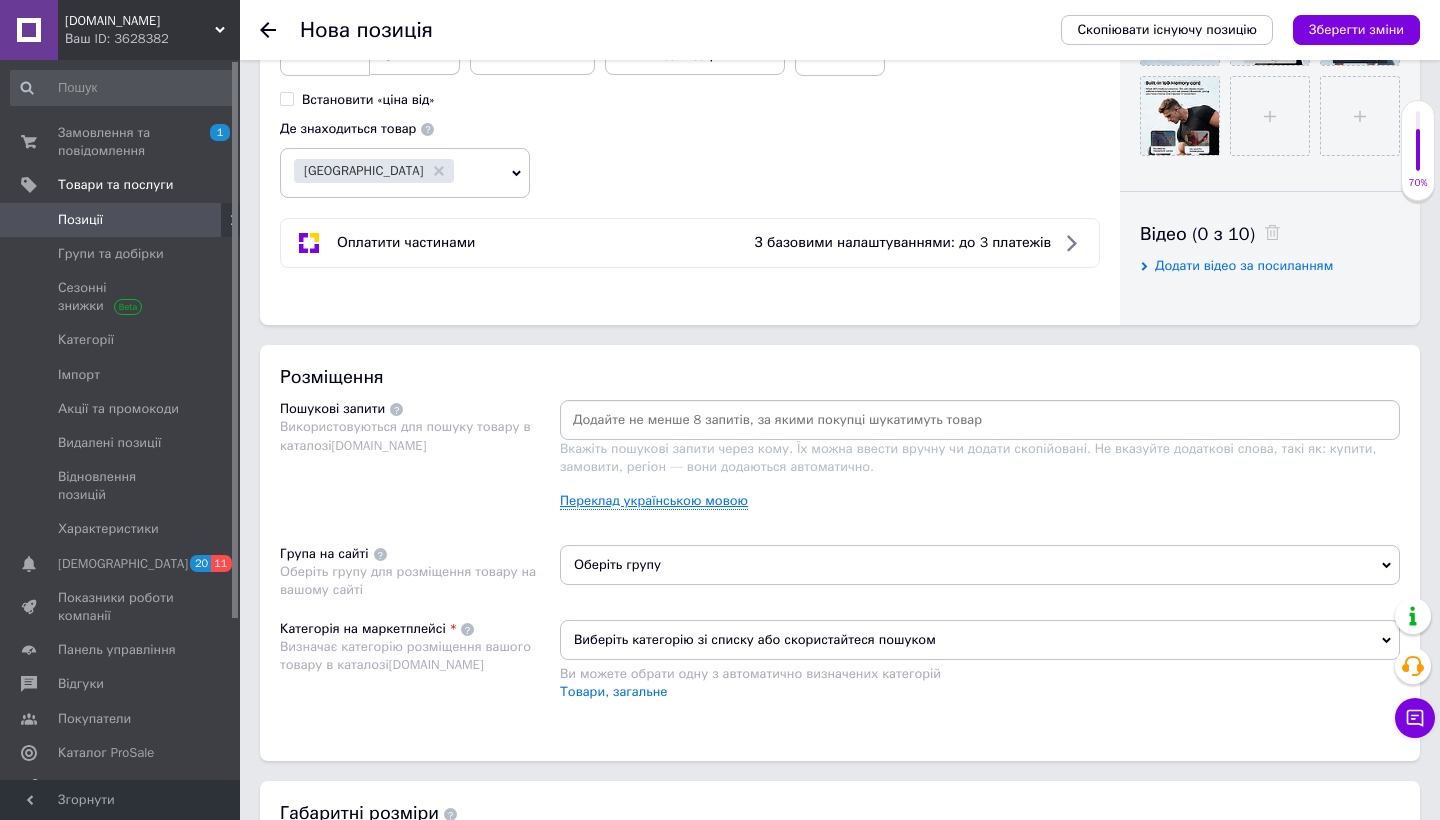 click on "Переклад українською мовою" at bounding box center [654, 501] 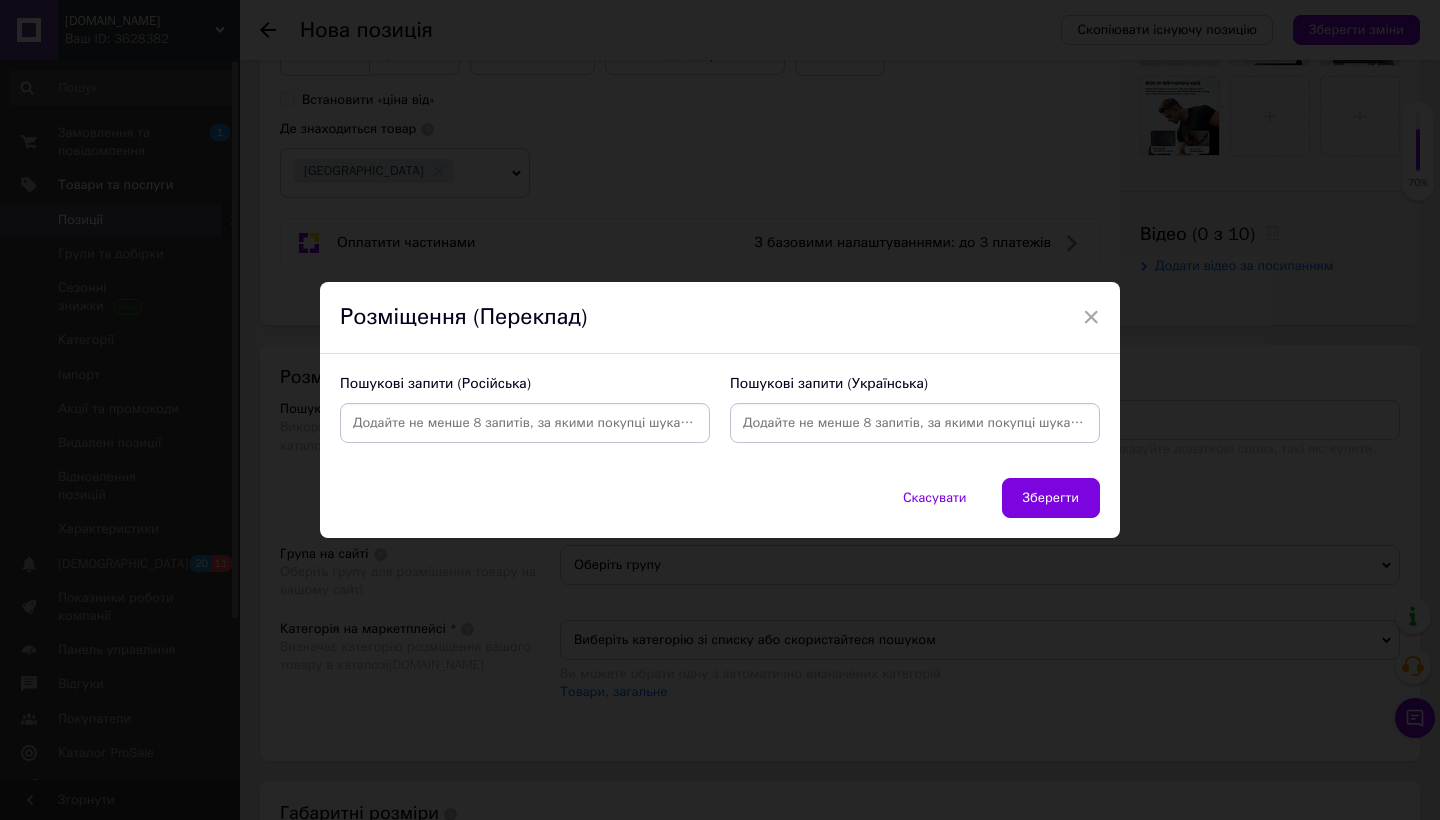 click at bounding box center [525, 423] 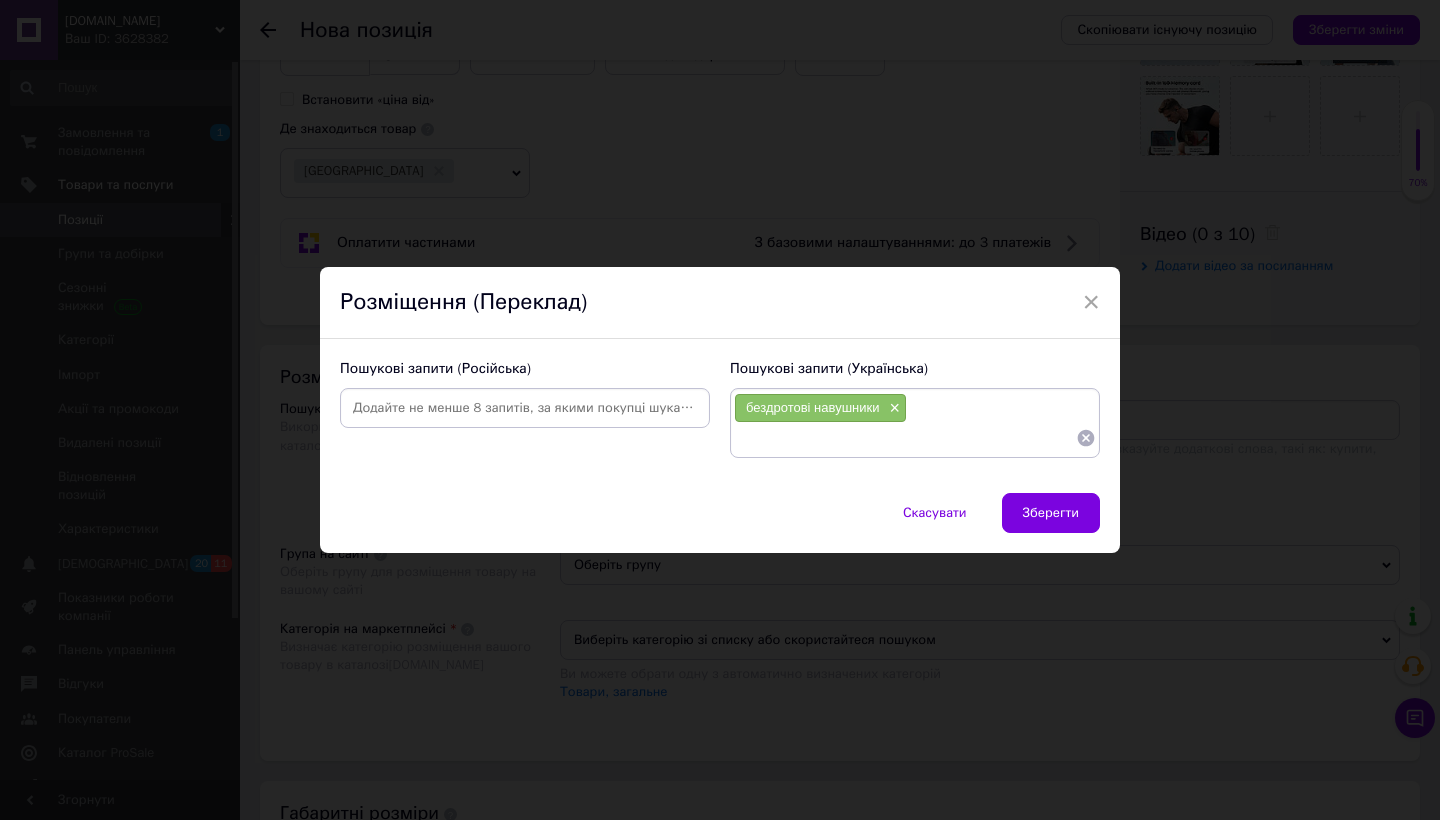 paste on "спортивні навушники" 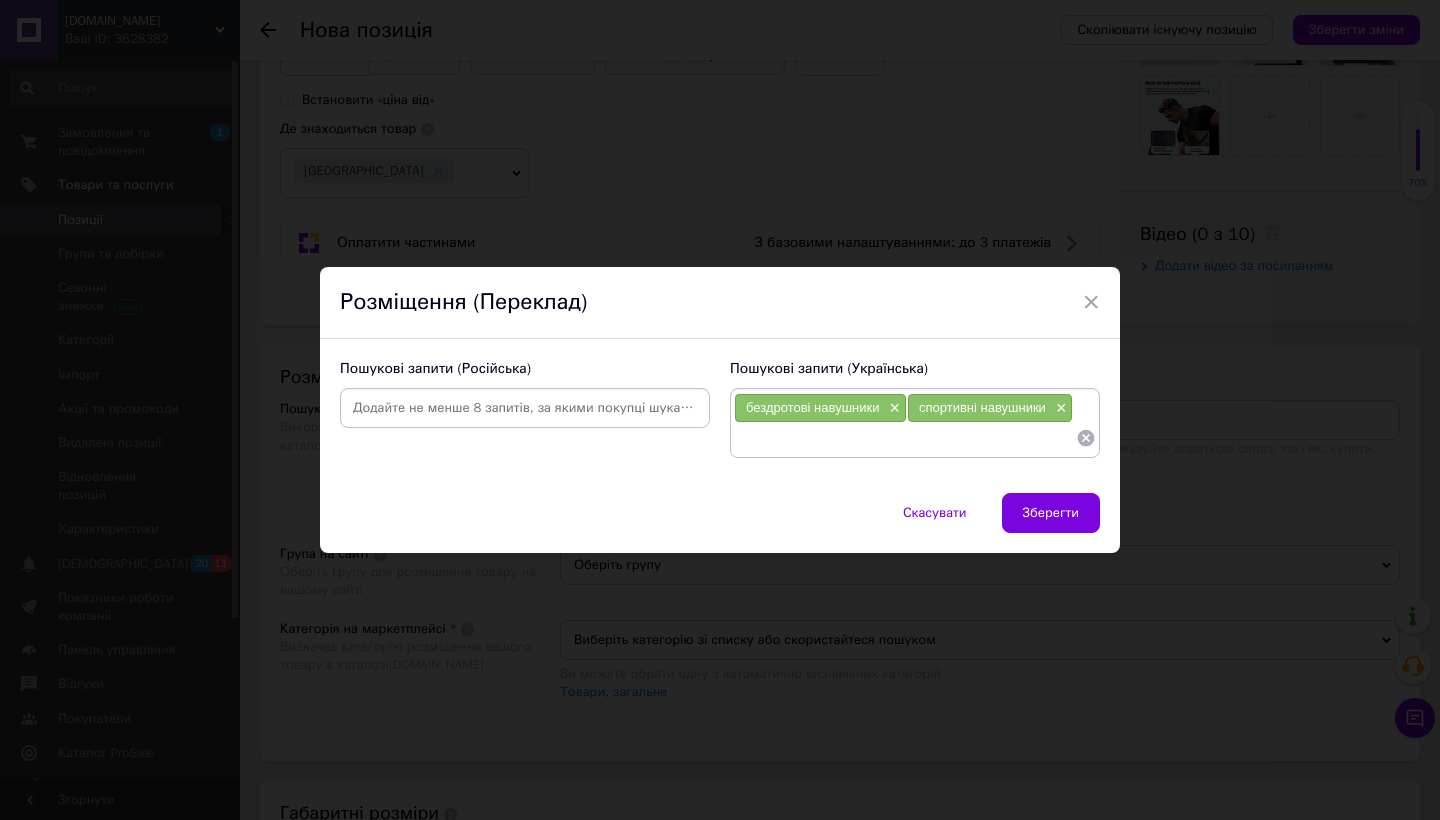 paste on "відкриті навушники" 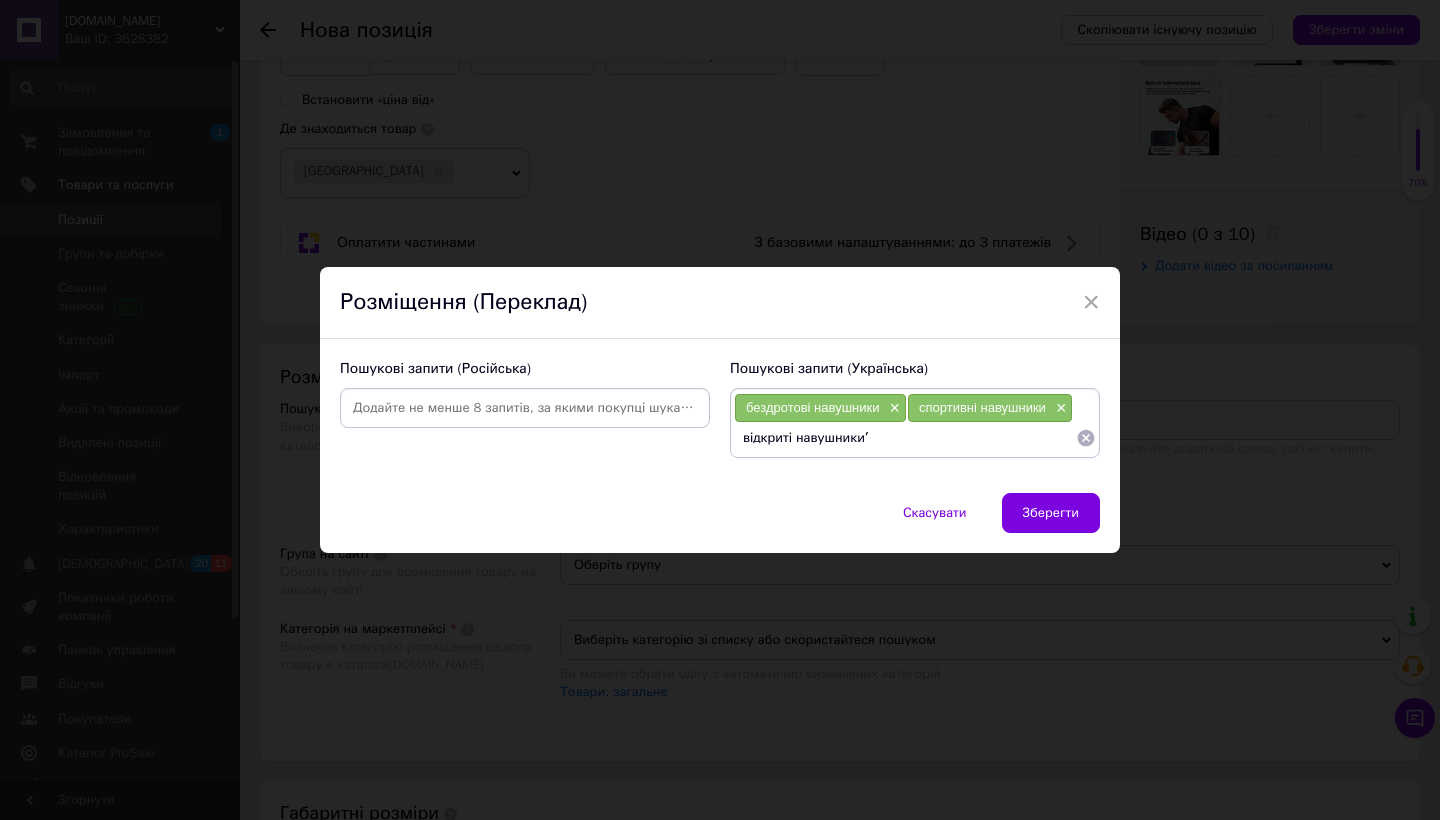 type on "відкриті навушники" 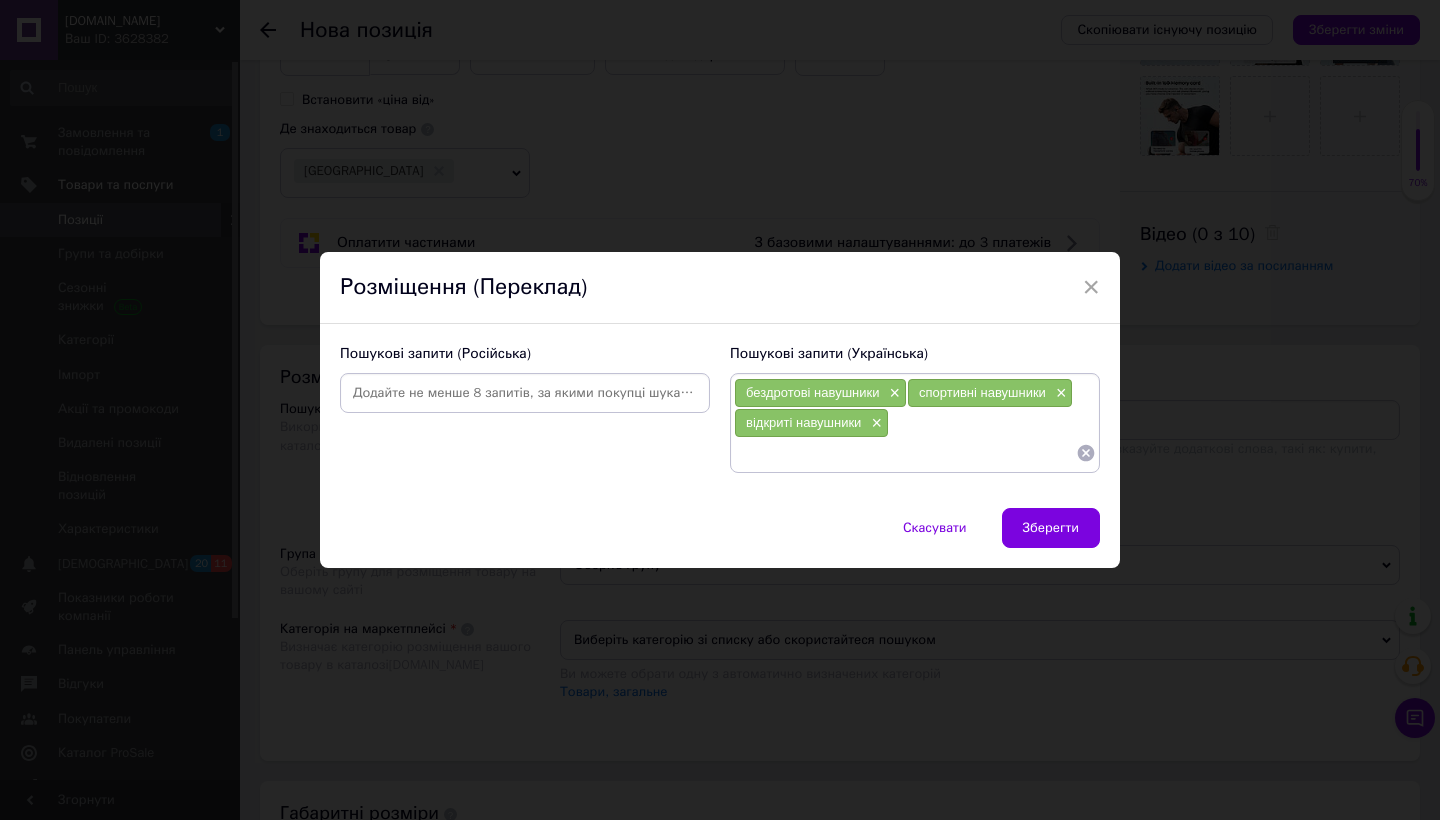 paste on "навушники для плавання" 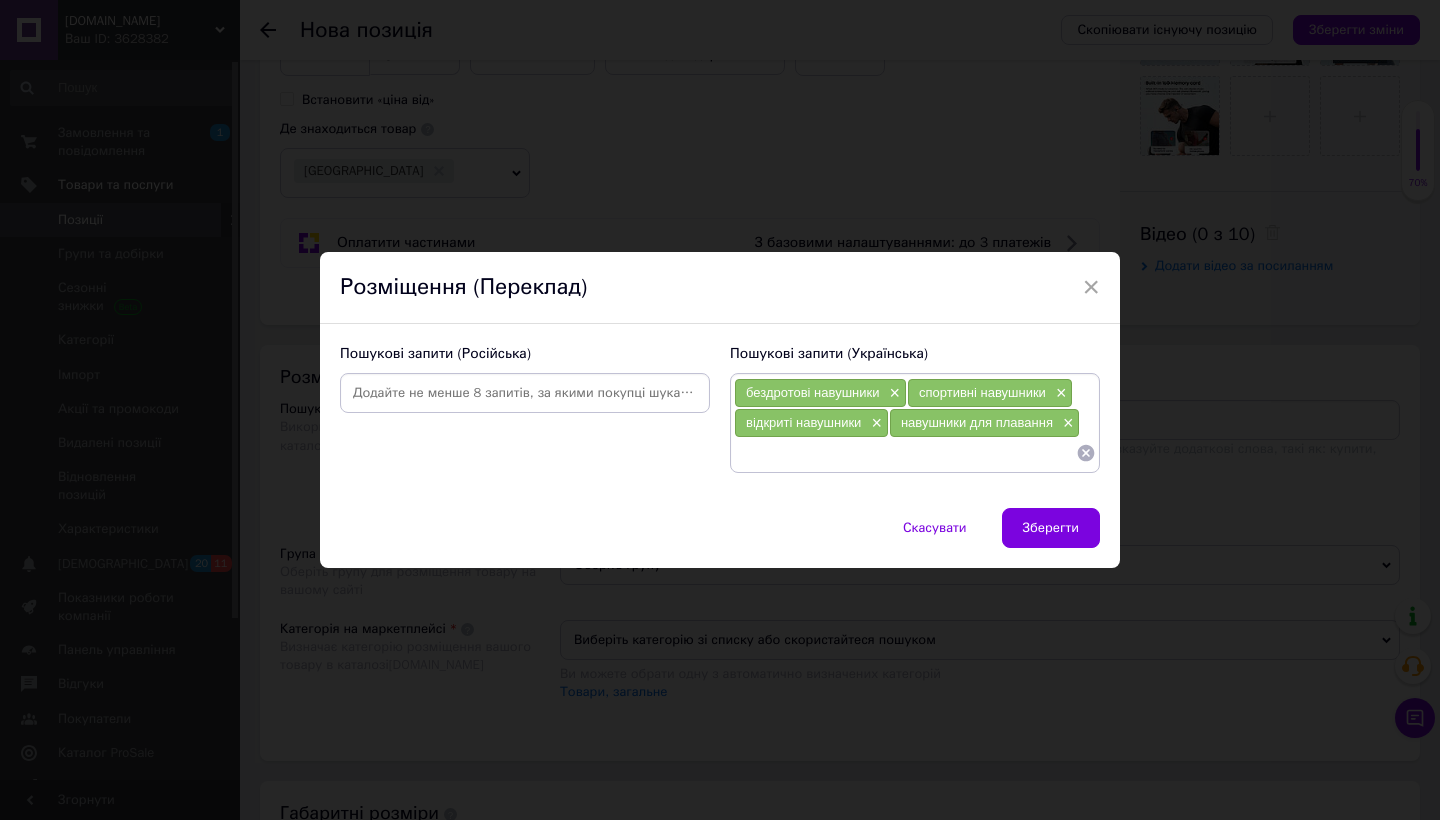paste on "водонепроникні навушники IPX8" 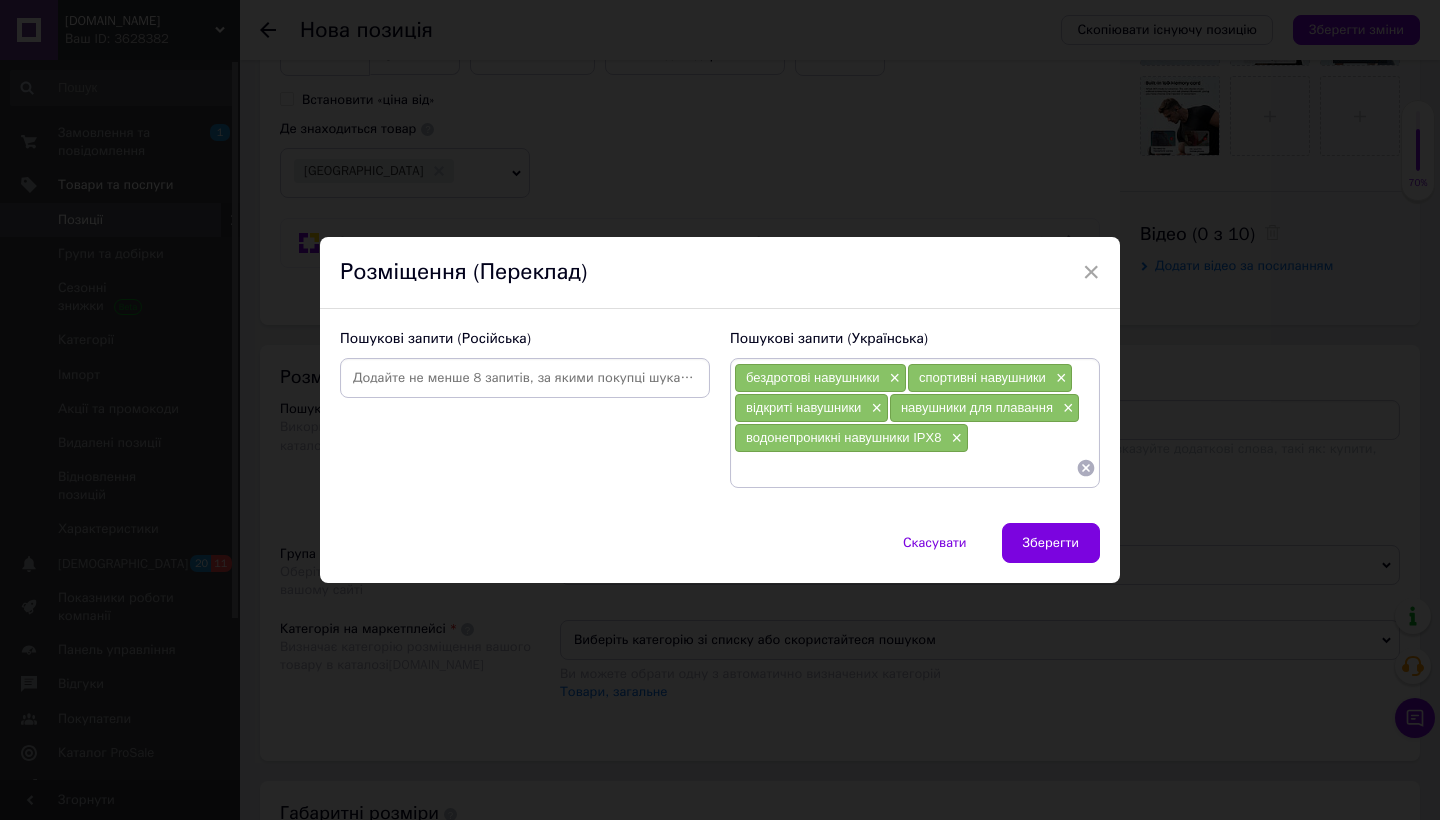 paste on "навушники з памʼяттю 32 ГБ" 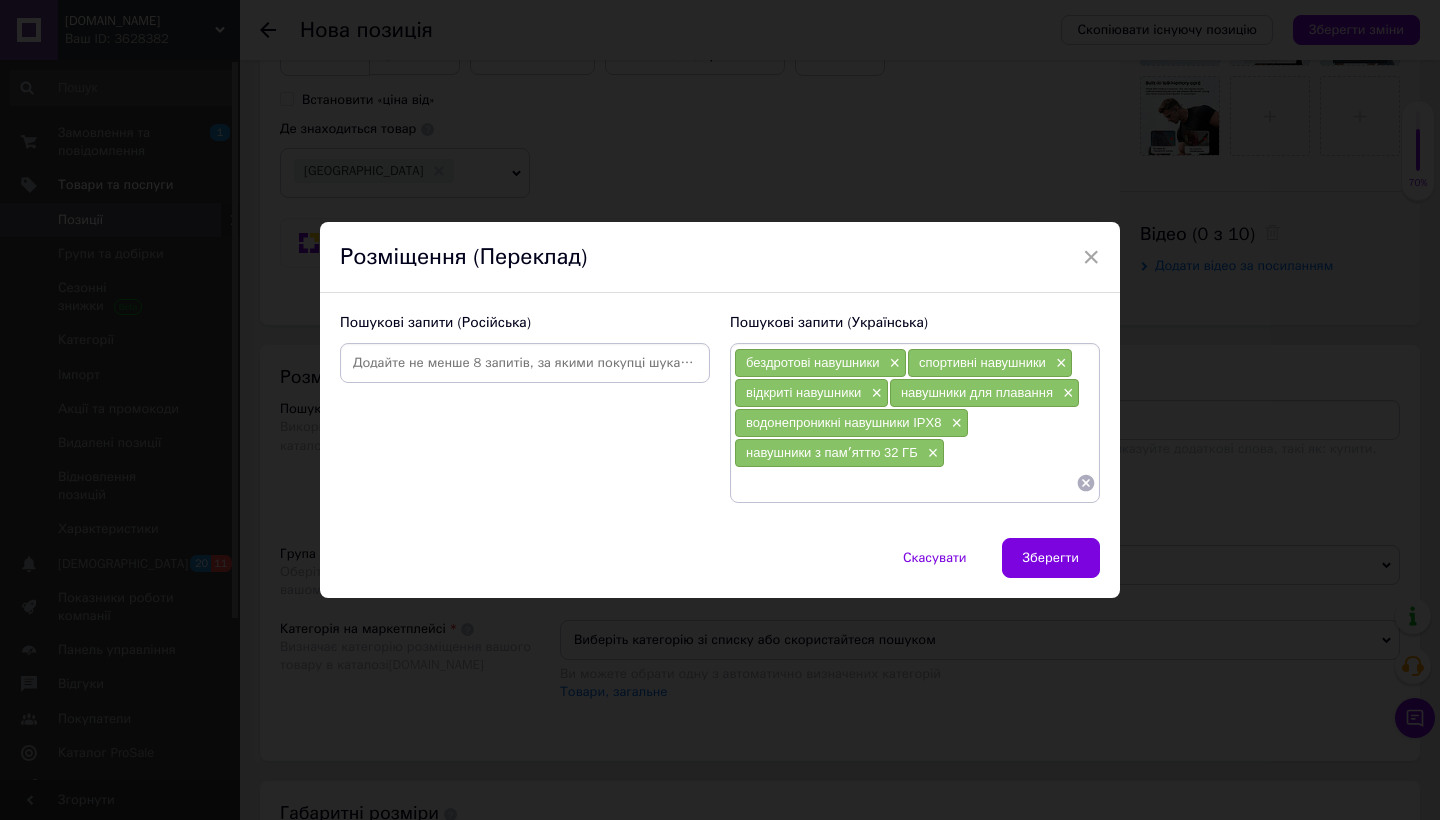 paste on "навушники з MP3-плеєром" 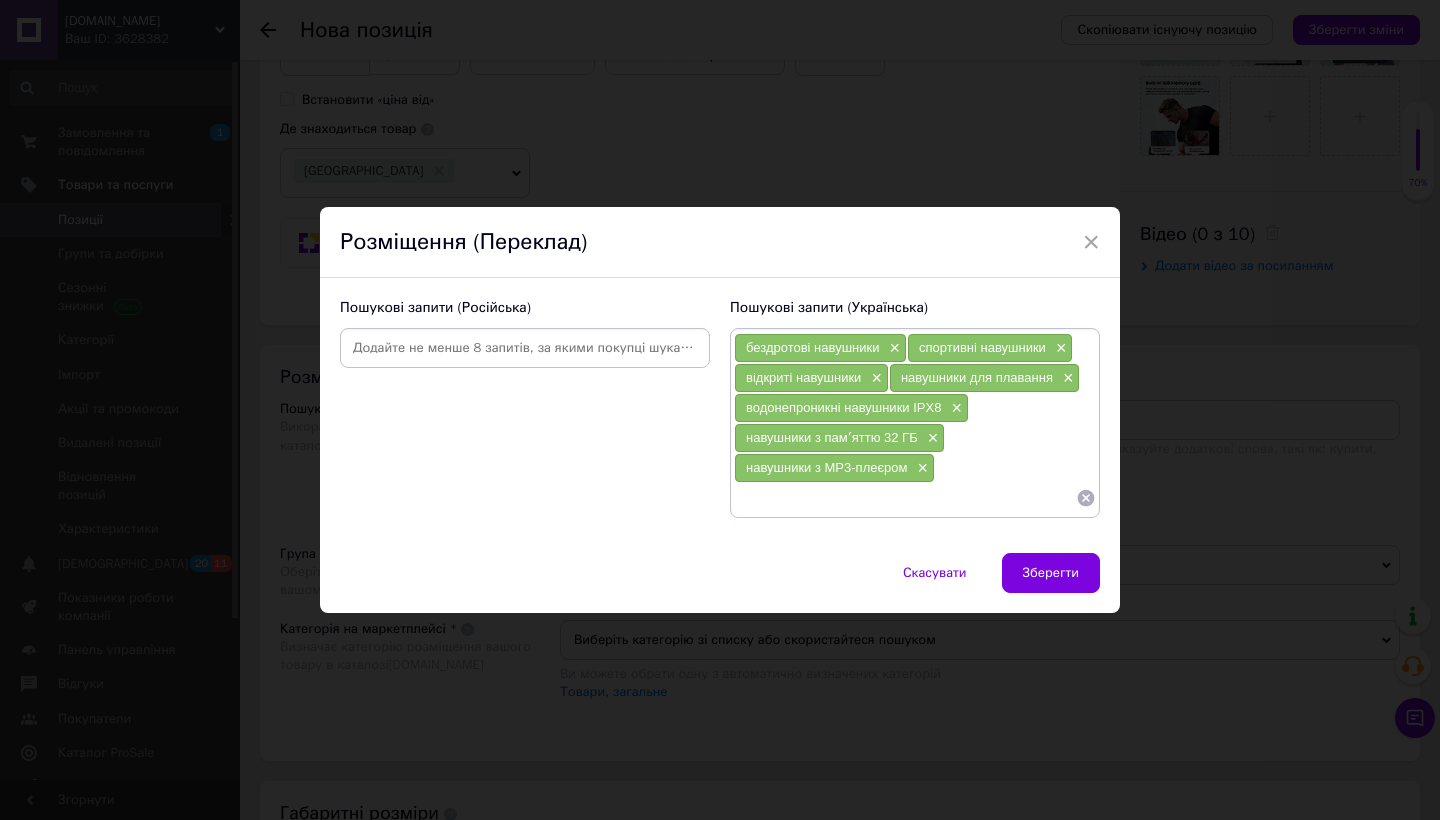 paste on "навушники з мікрофоном" 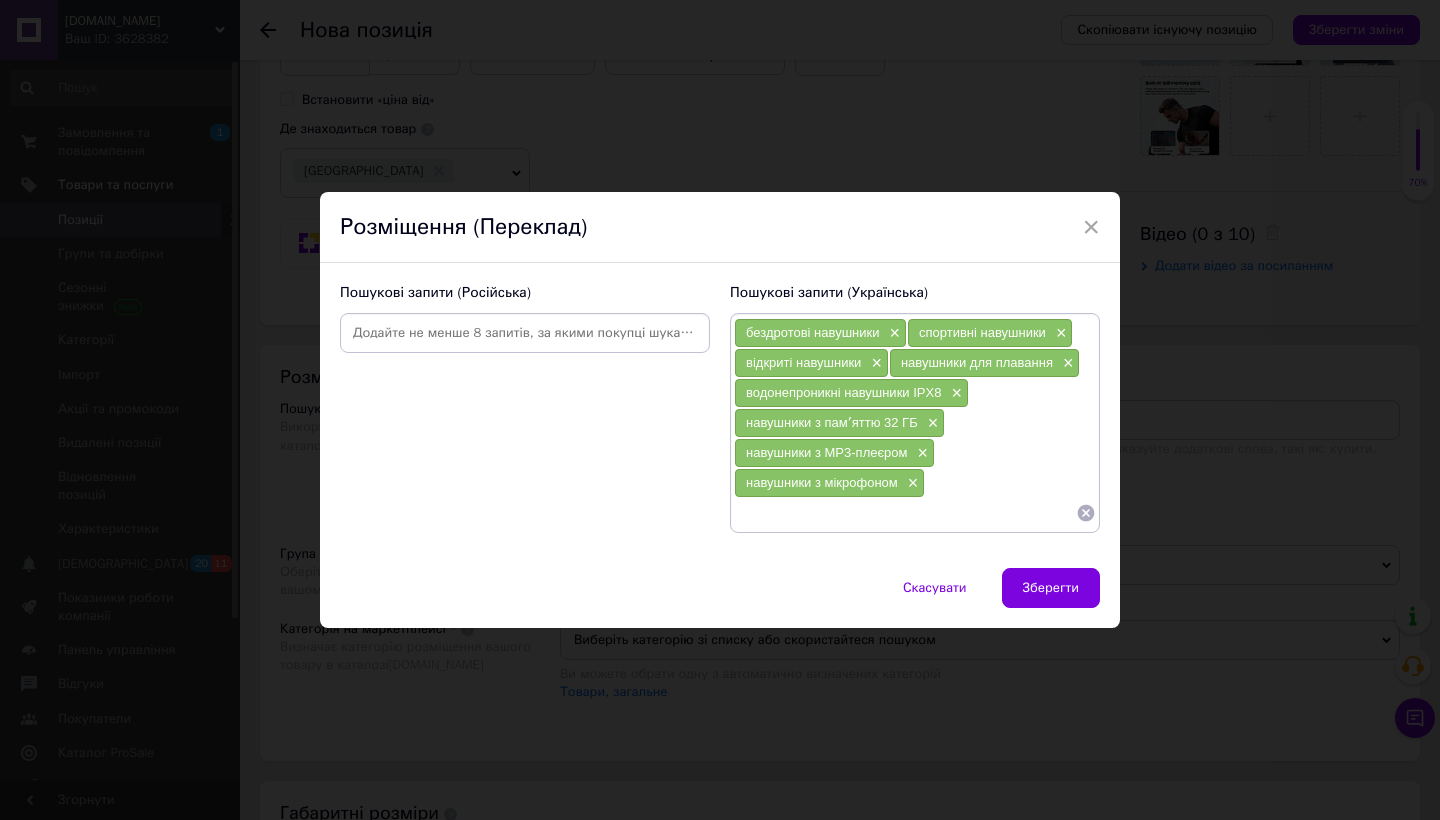 paste on "навушники для бігу" 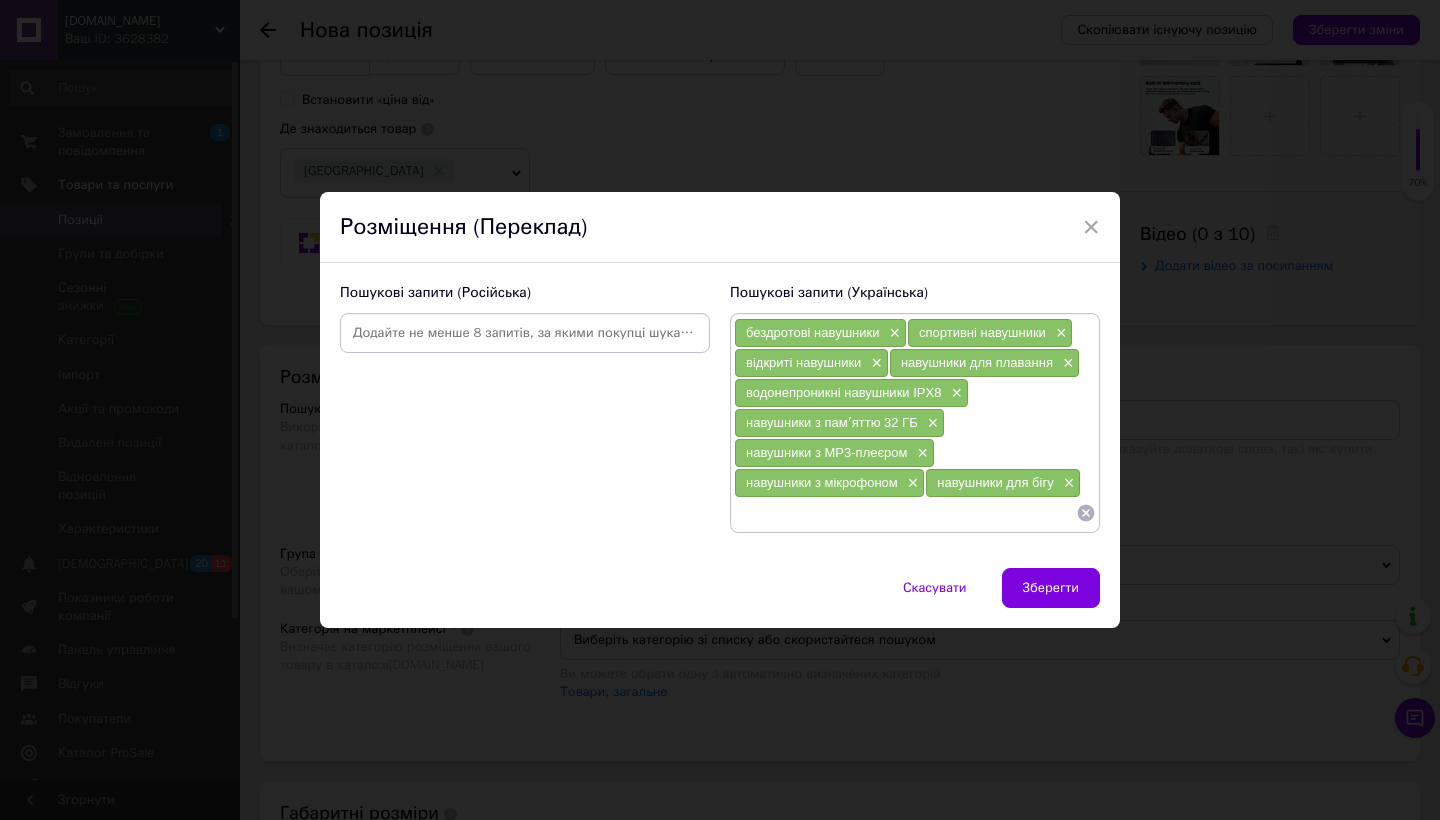 paste on "навушники для спорту" 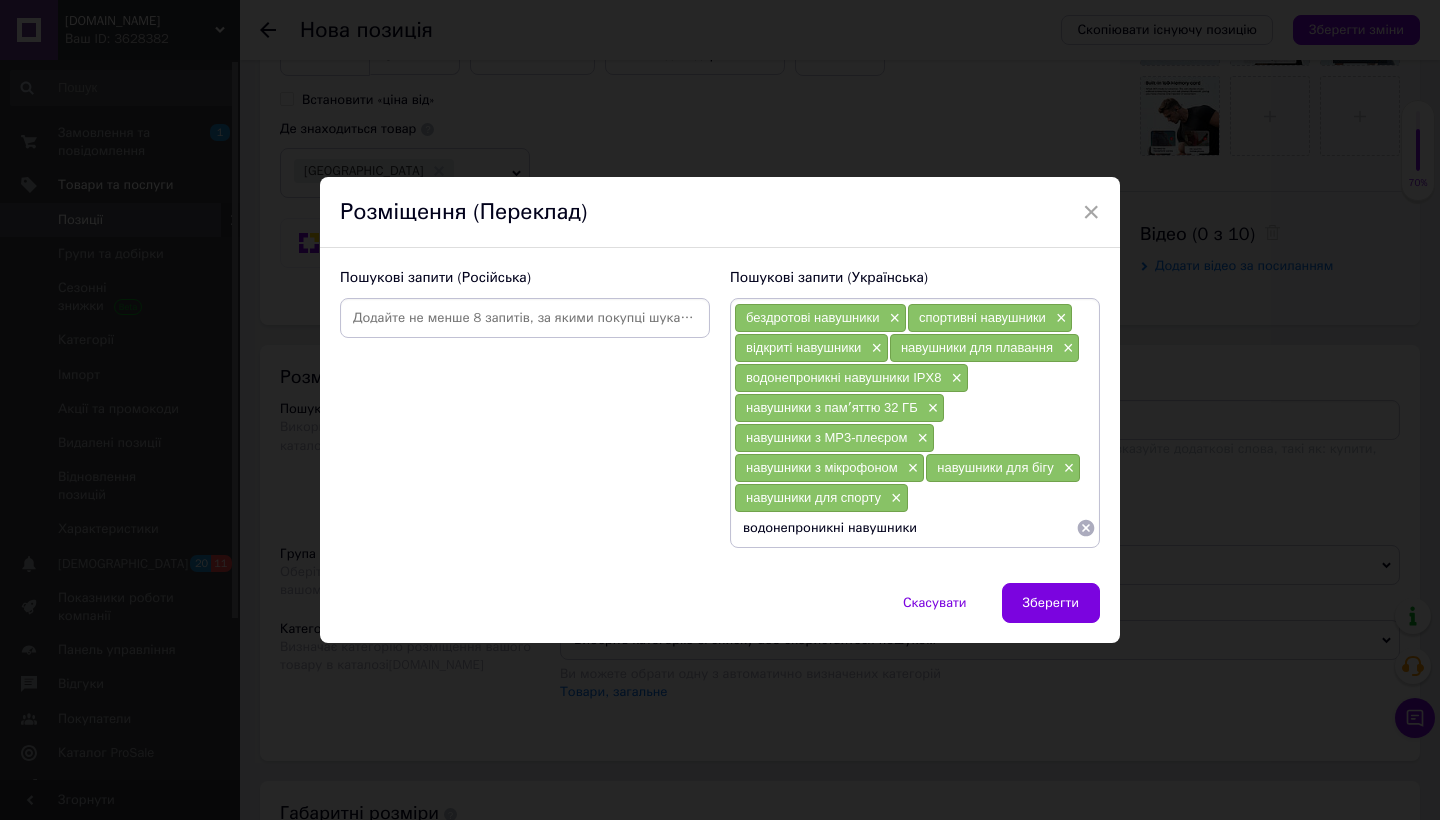 click on "водонепроникні навушники" at bounding box center [905, 528] 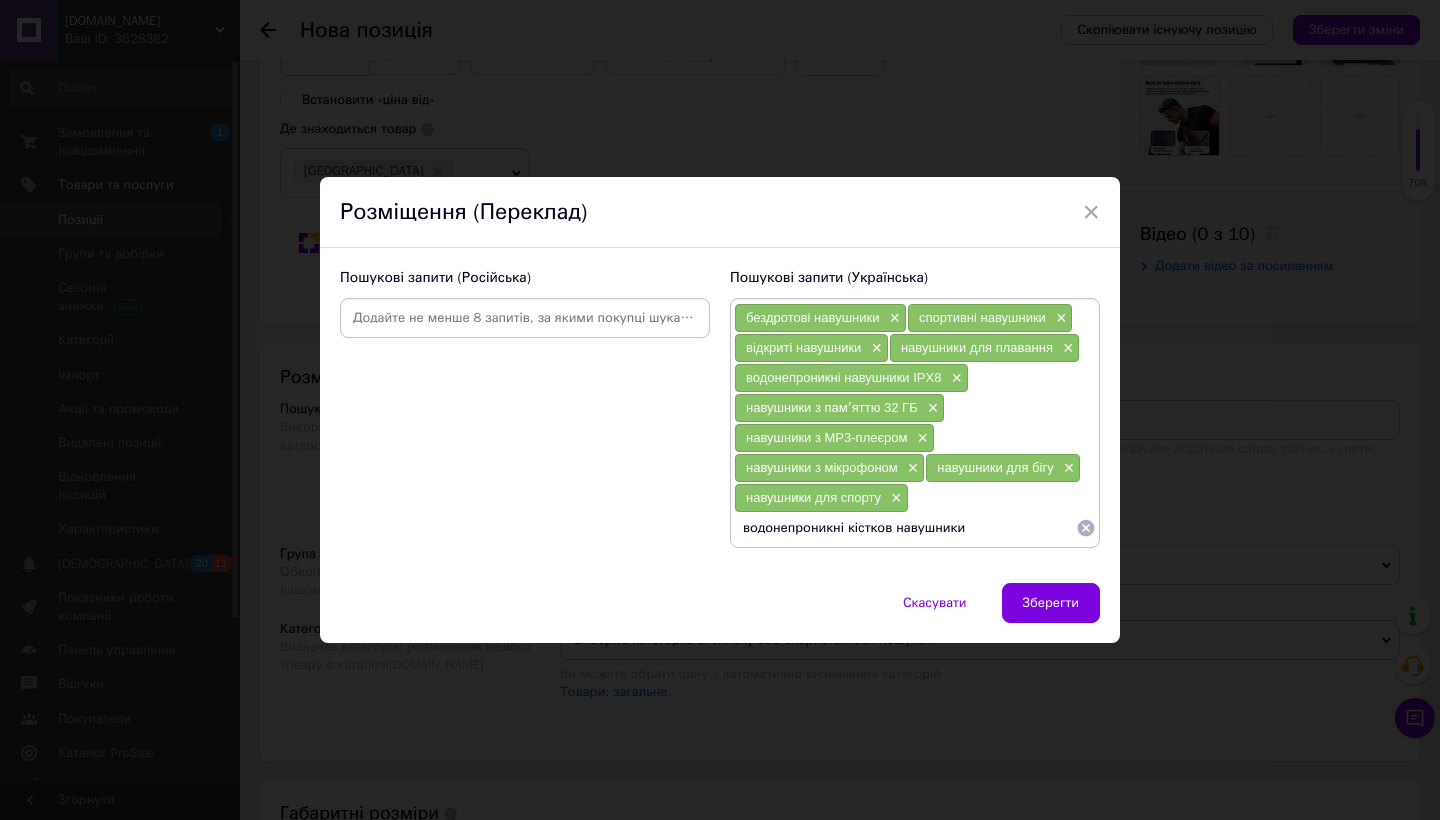 type on "водонепроникні кісткові навушники" 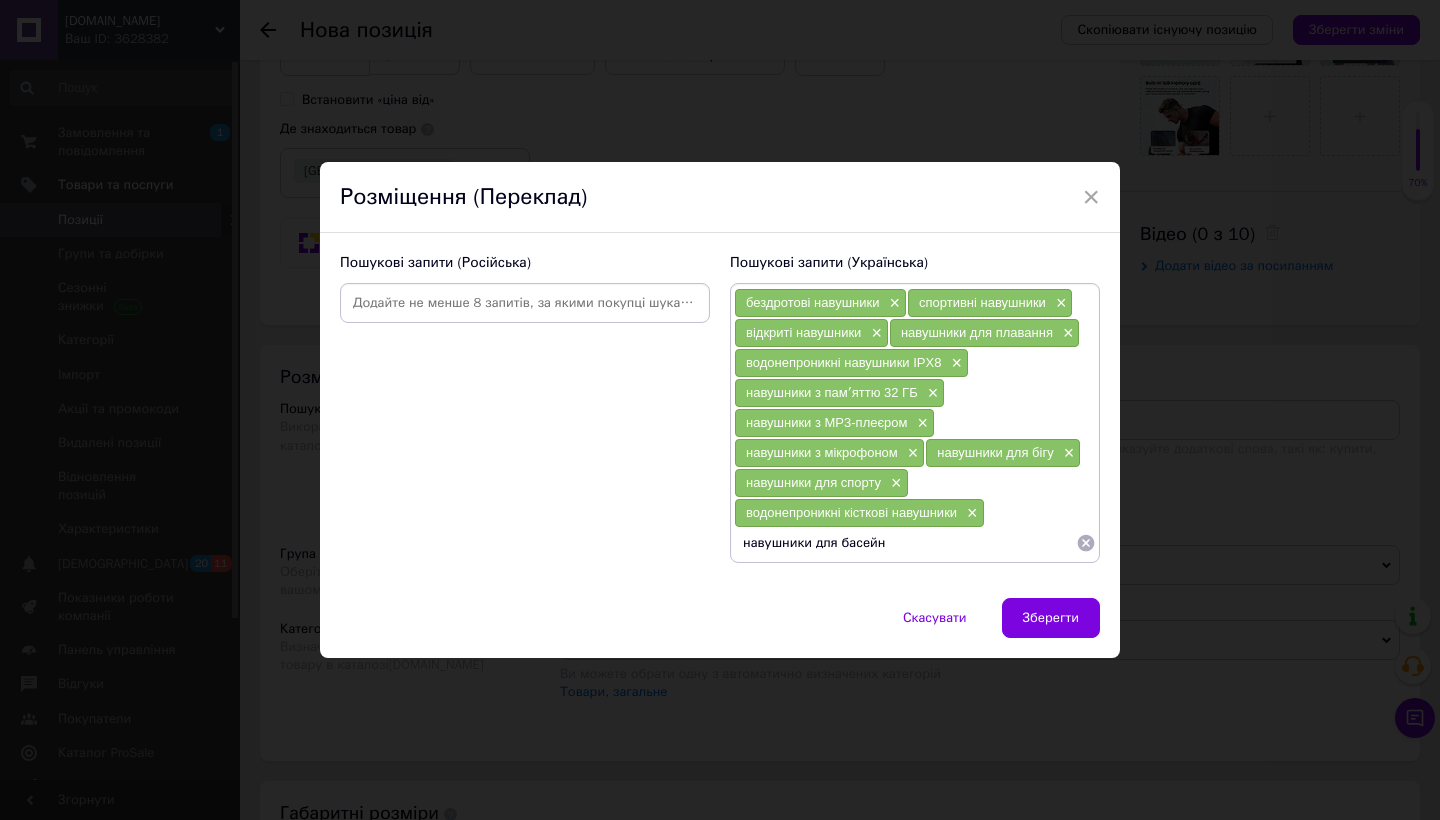 type on "навушники для басейну" 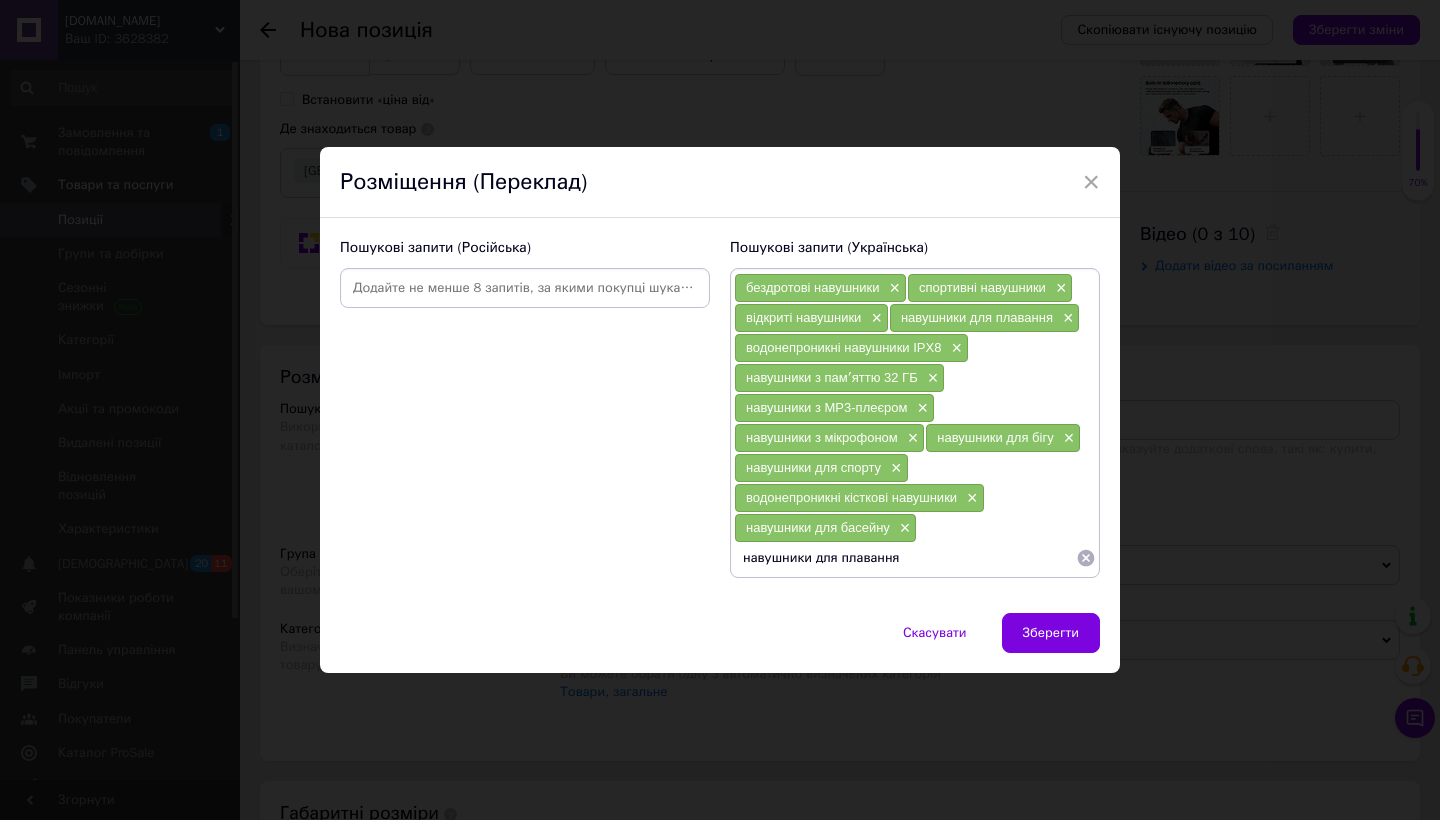 click on "навушники для плавання" at bounding box center (905, 558) 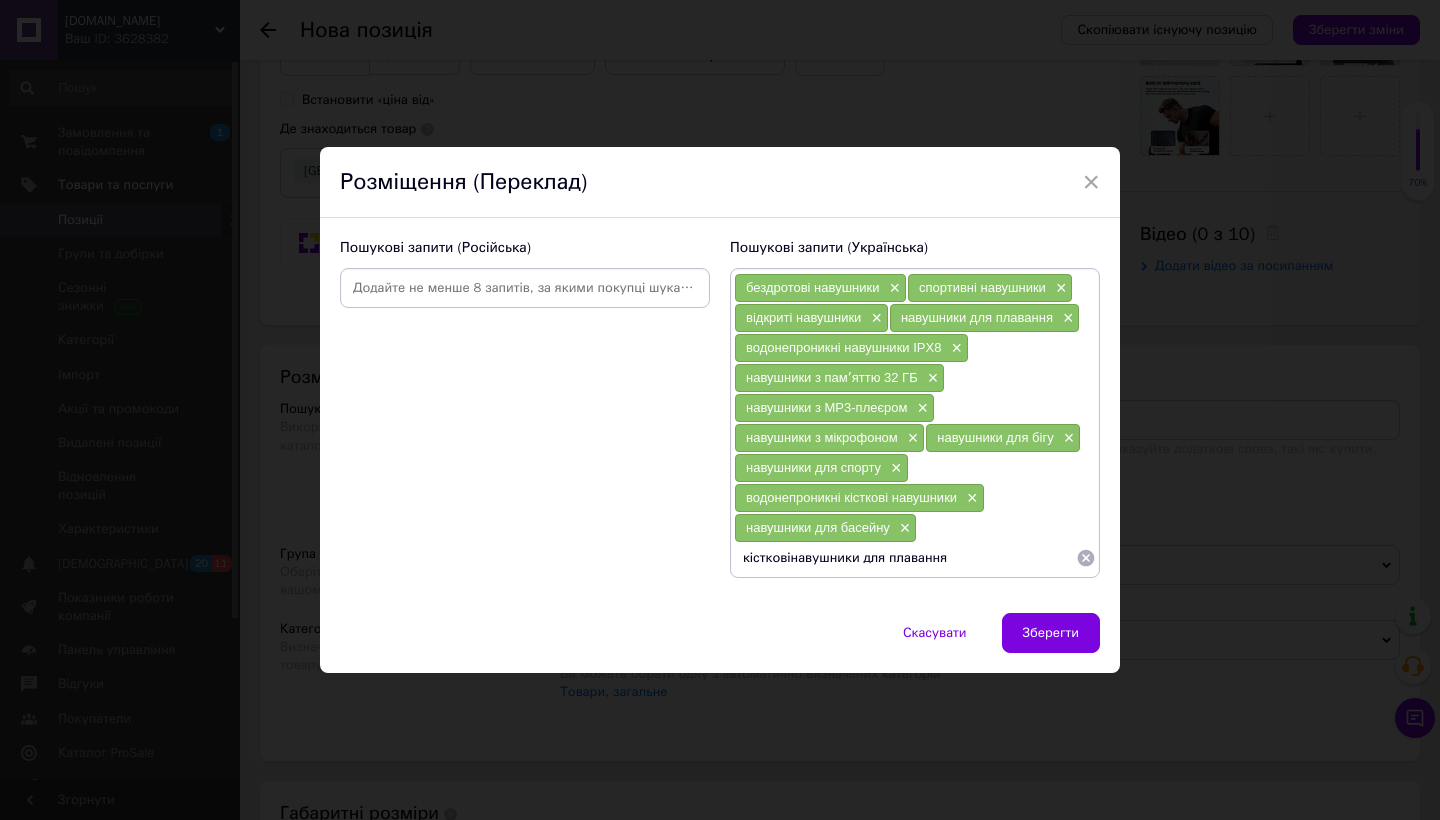 type on "кісткові навушники для плавання" 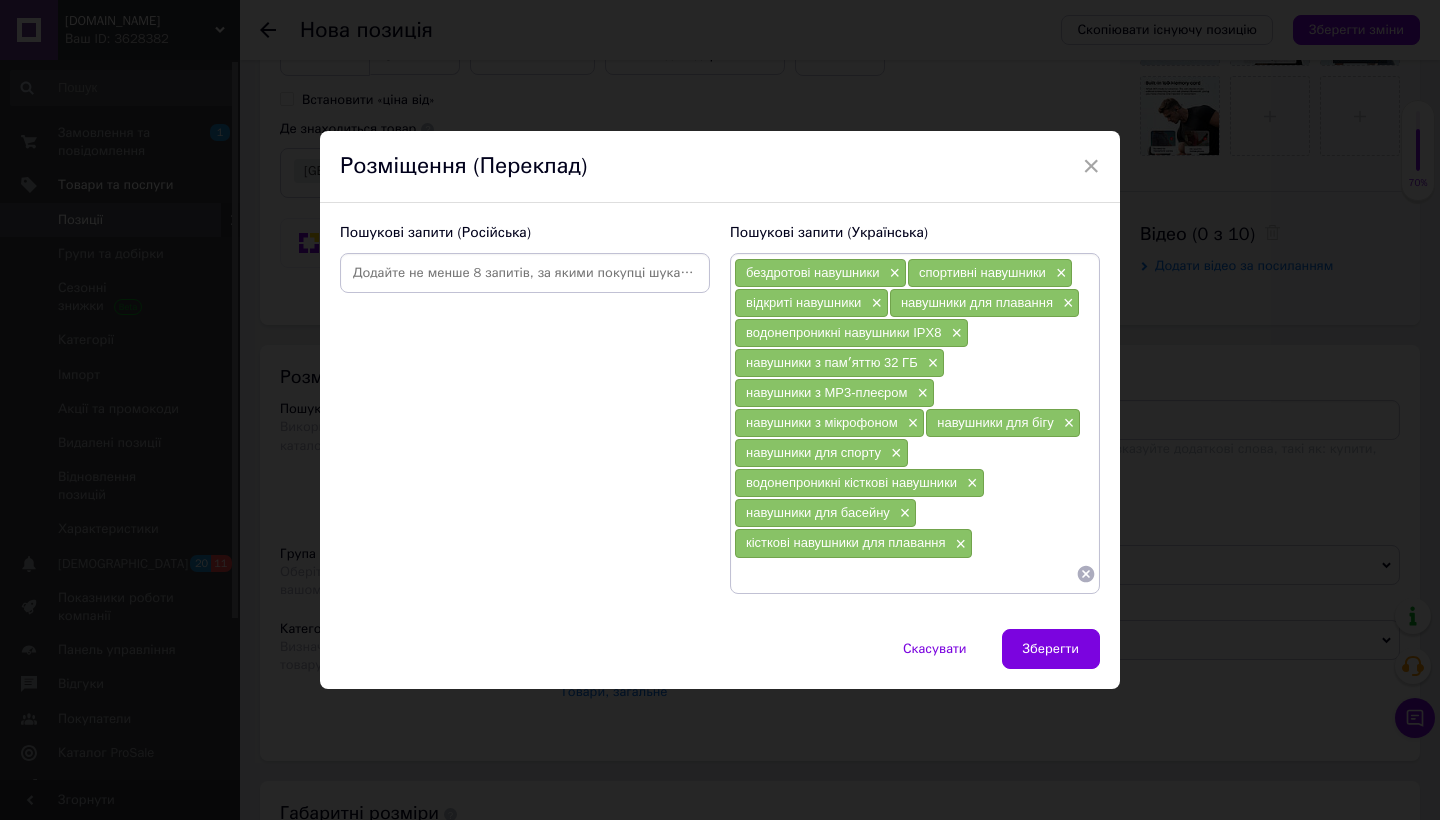 paste on "костні навушники для бігу та плавання" 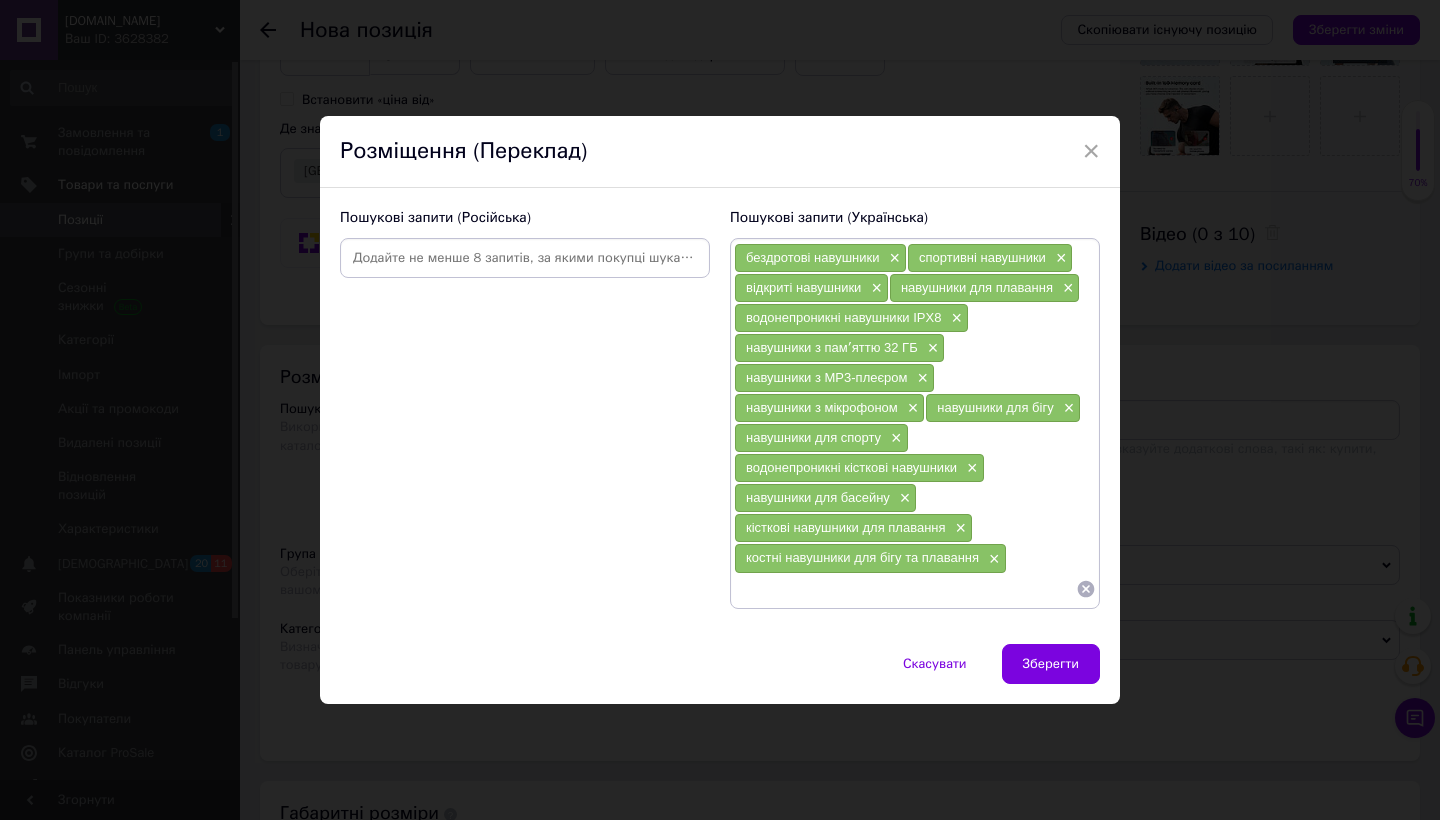 paste on "спортивні навушники з кістковою провідністю" 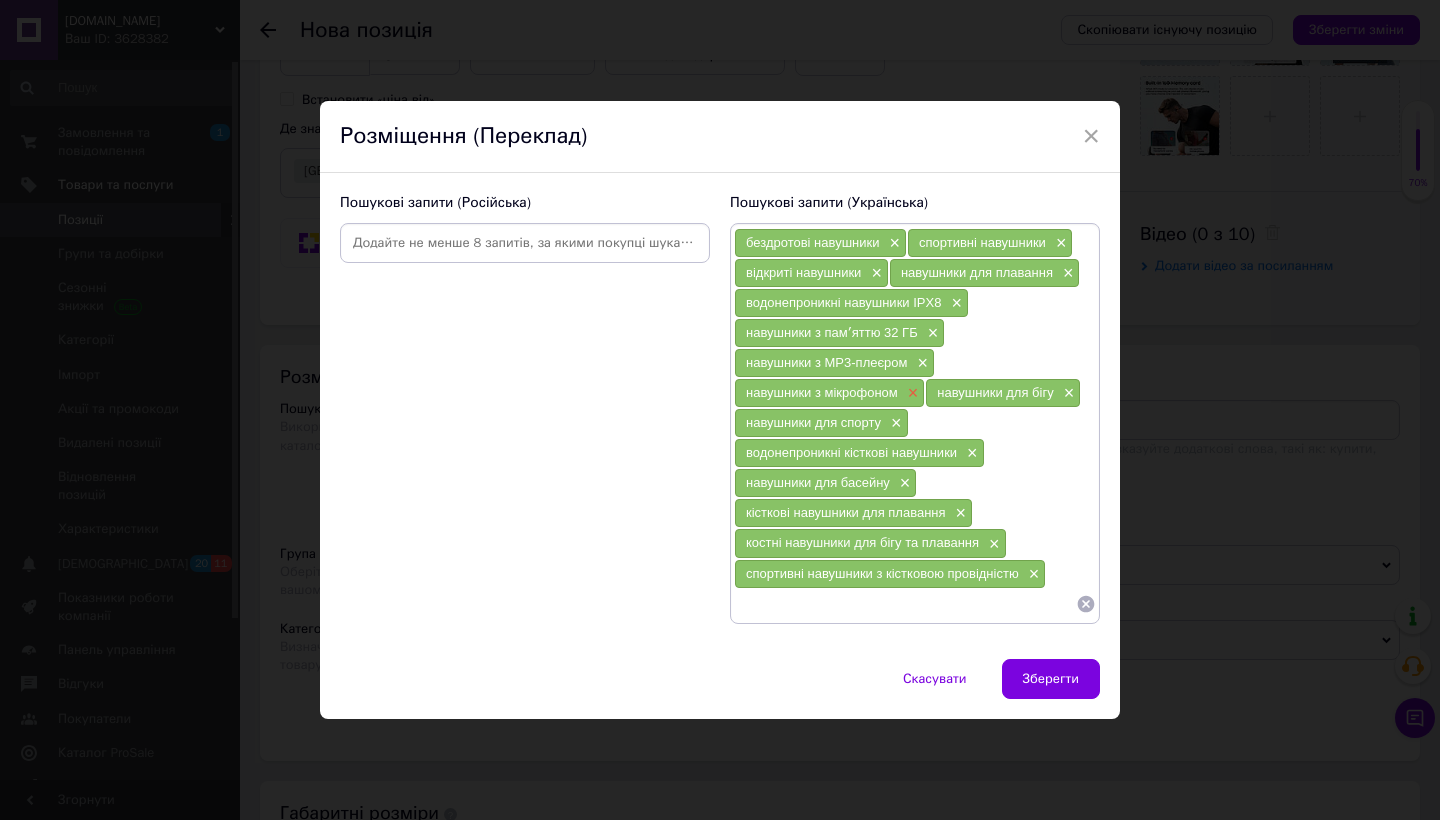 paste on "бездротові кісткові навушники" 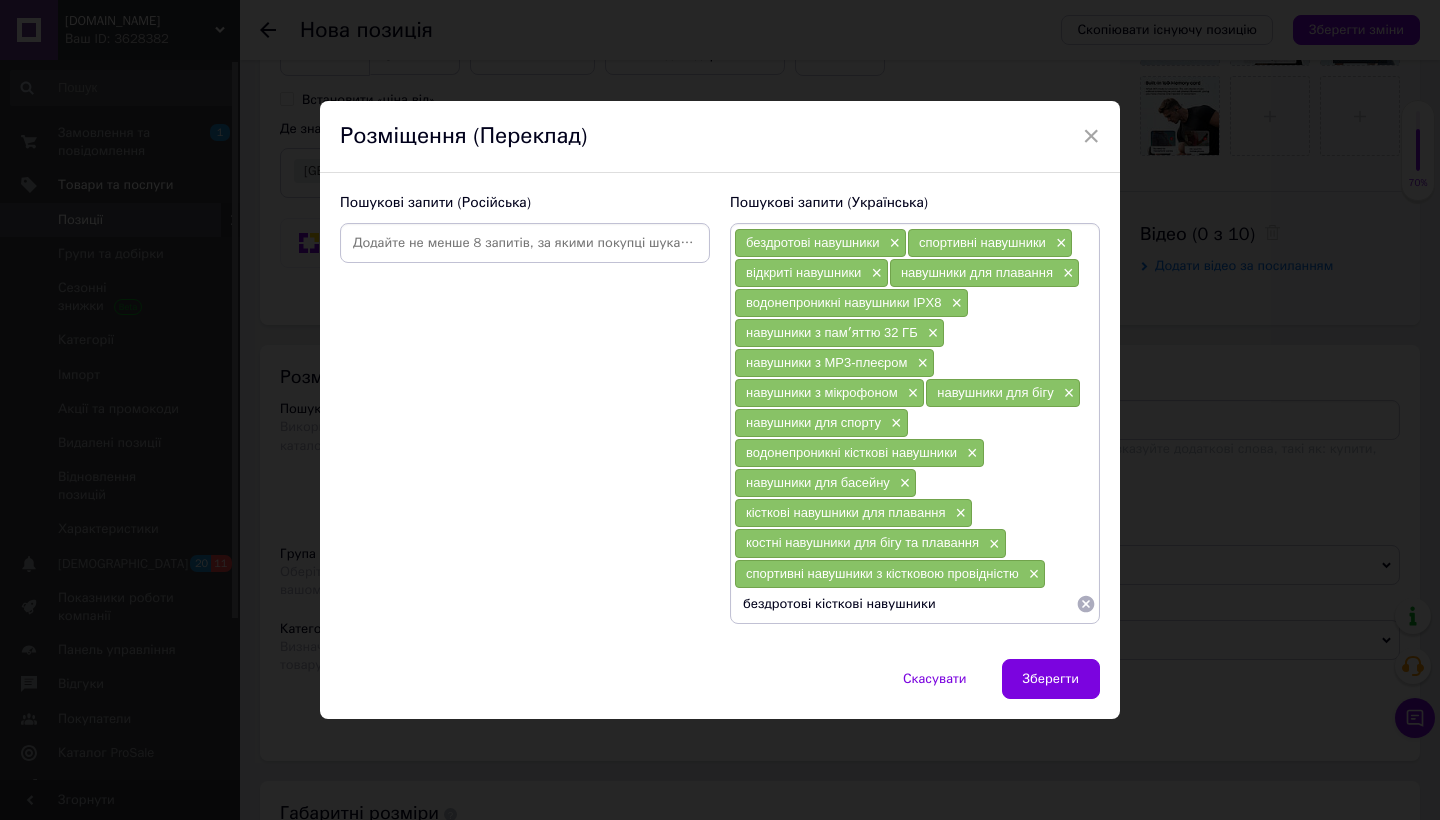 type 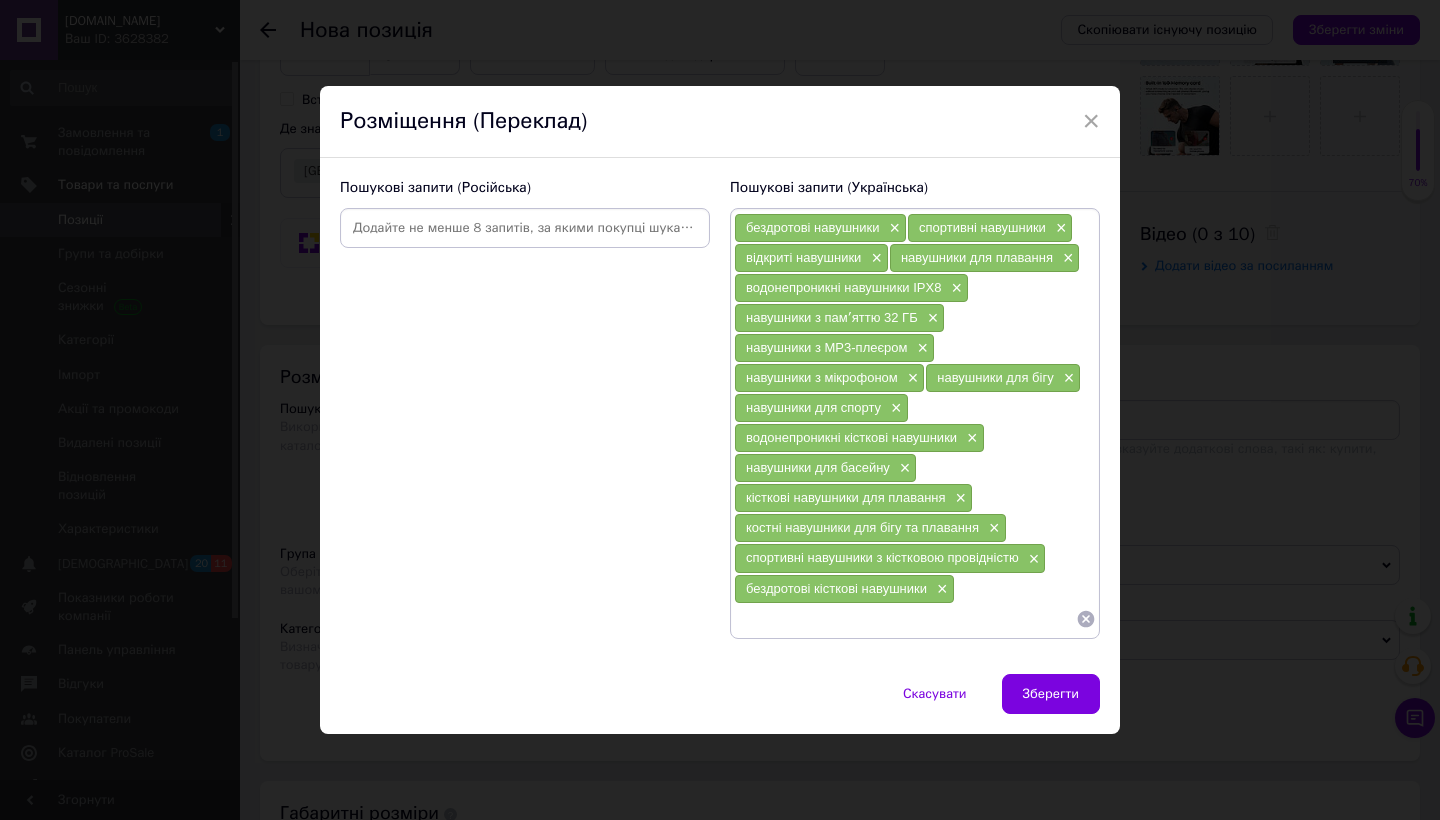 drag, startPoint x: 923, startPoint y: 605, endPoint x: 782, endPoint y: 291, distance: 344.2049 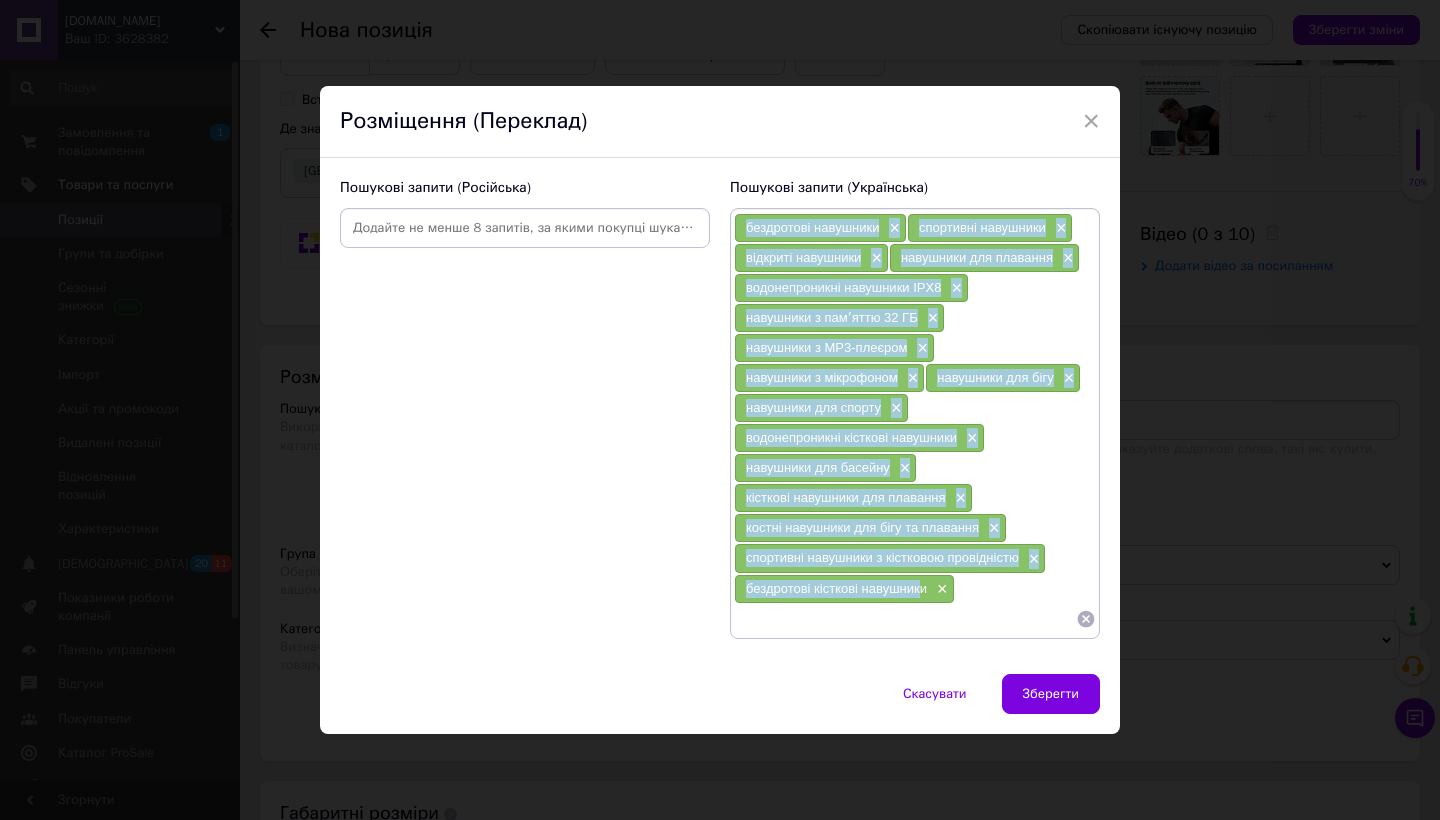 drag, startPoint x: 741, startPoint y: 224, endPoint x: 920, endPoint y: 593, distance: 410.12436 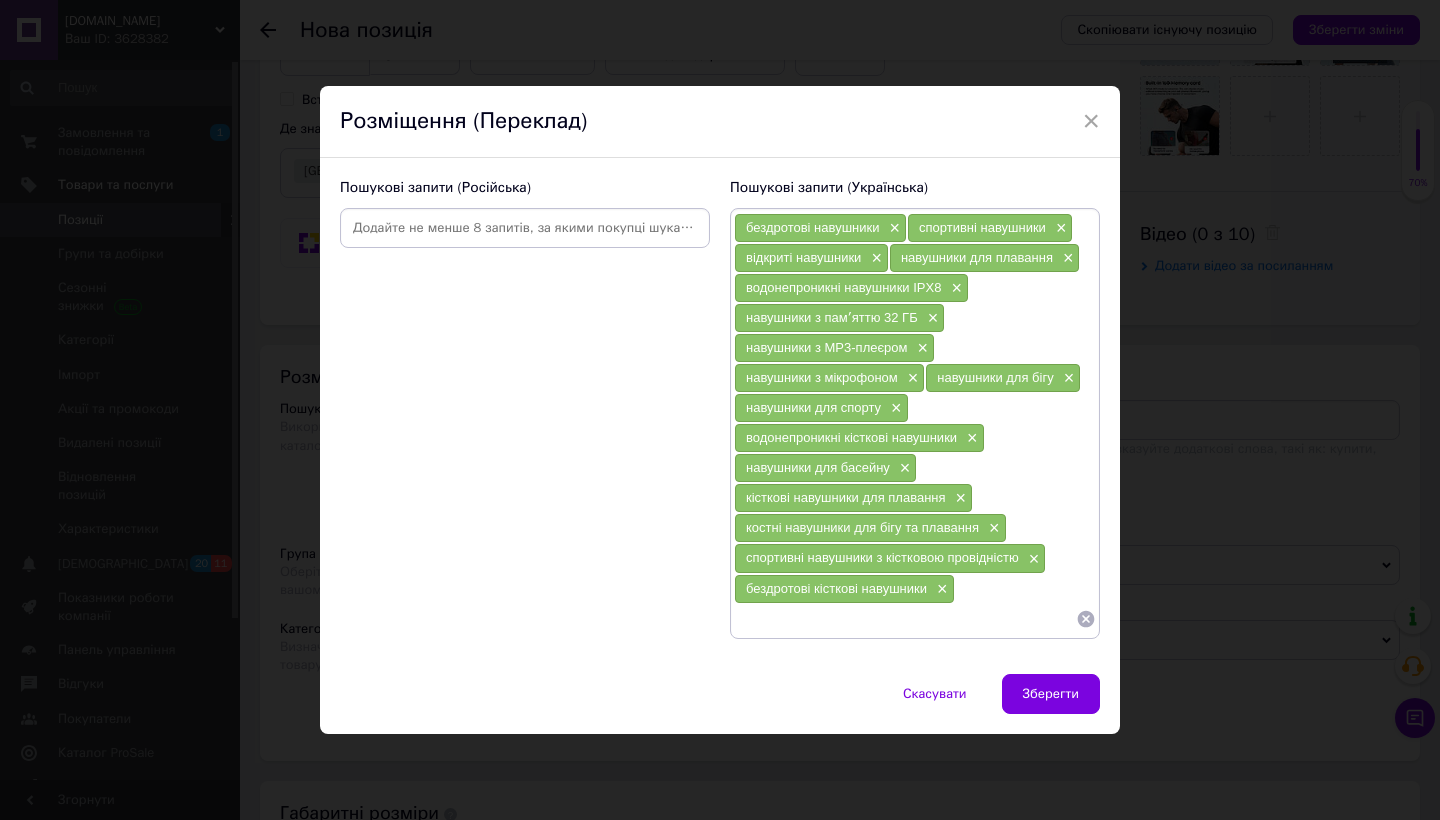 click on "водонепроникні навушники IPX8" at bounding box center (843, 287) 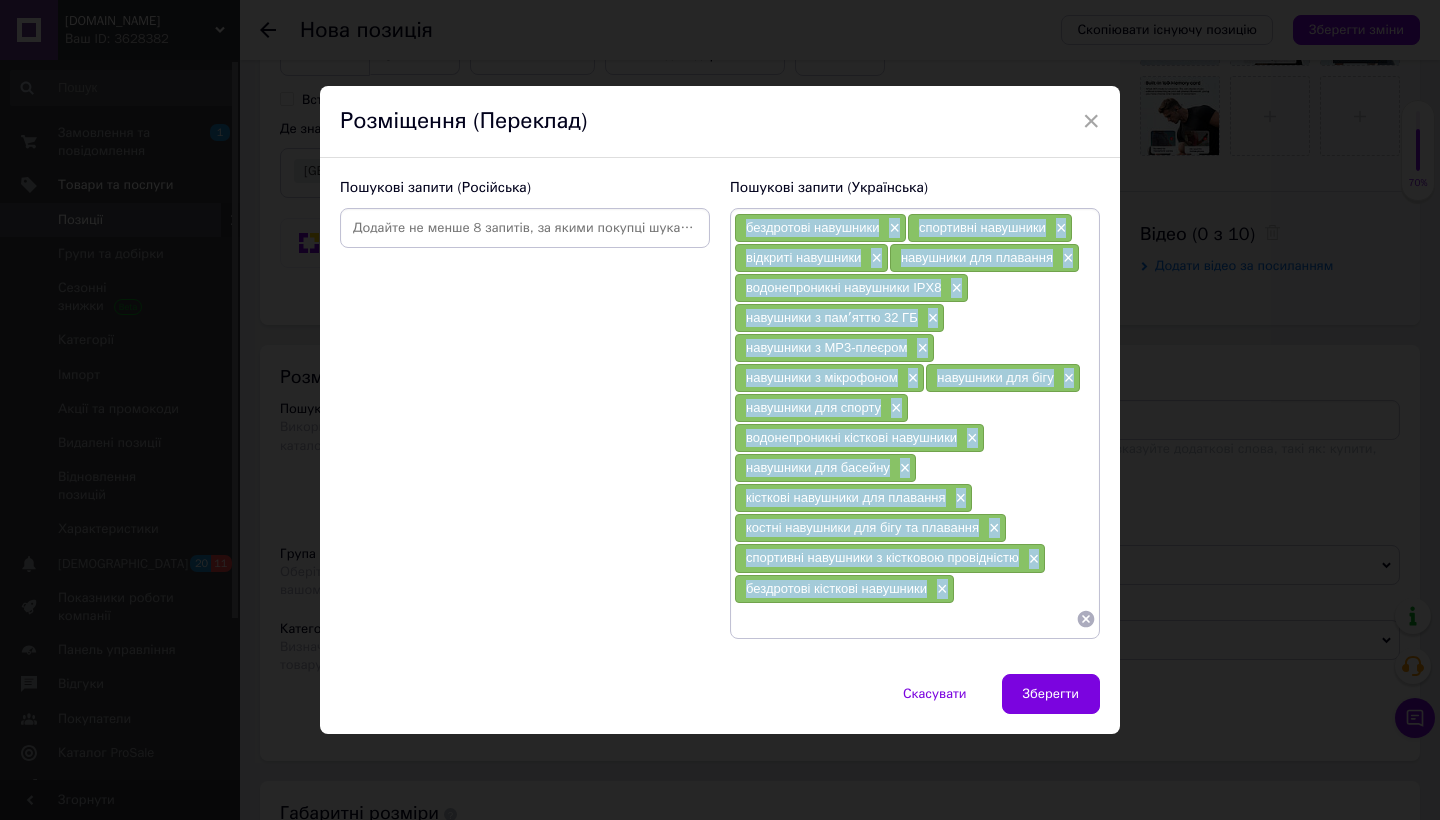 drag, startPoint x: 744, startPoint y: 220, endPoint x: 954, endPoint y: 626, distance: 457.09518 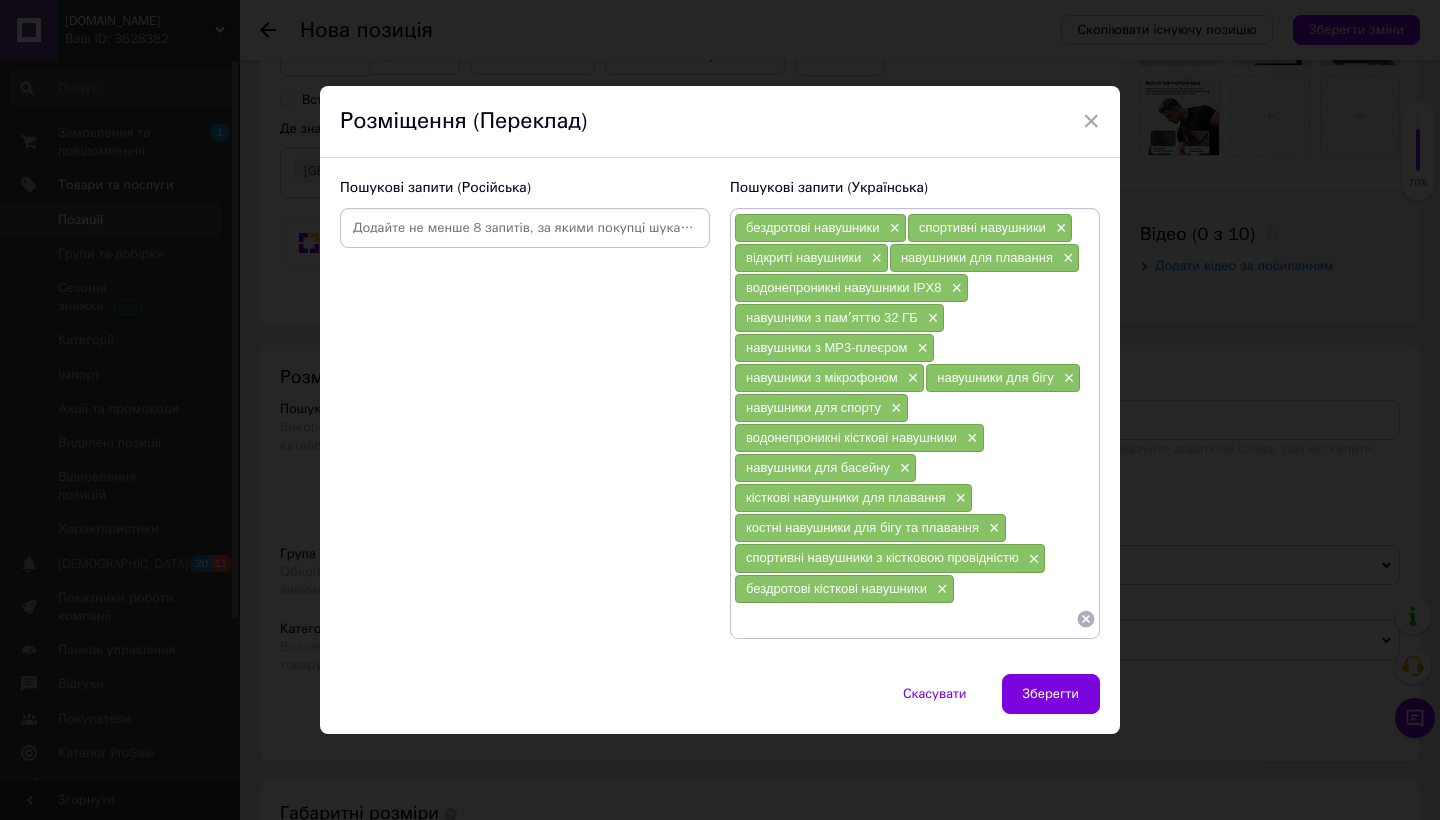 click at bounding box center (525, 228) 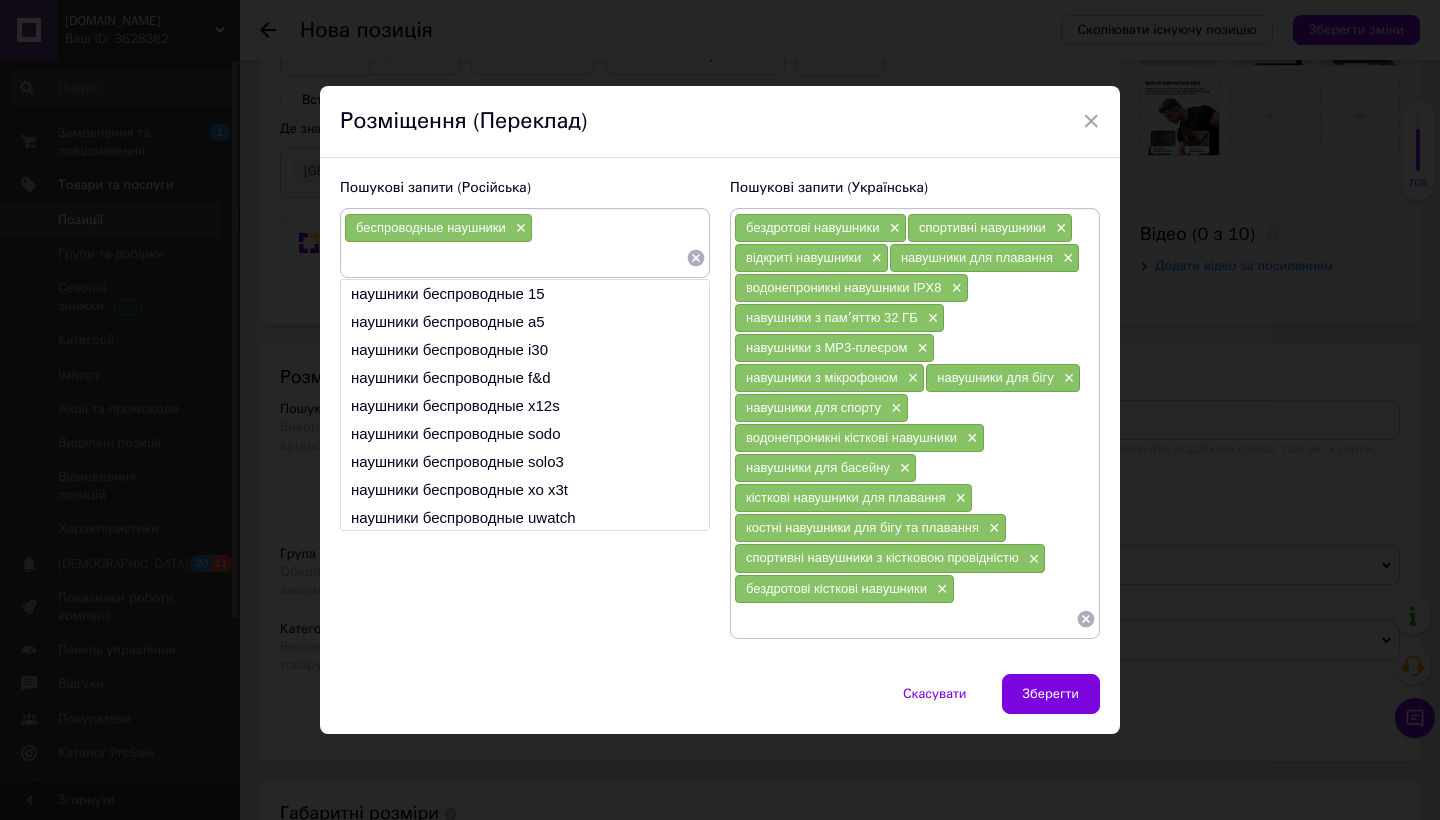 type on "м" 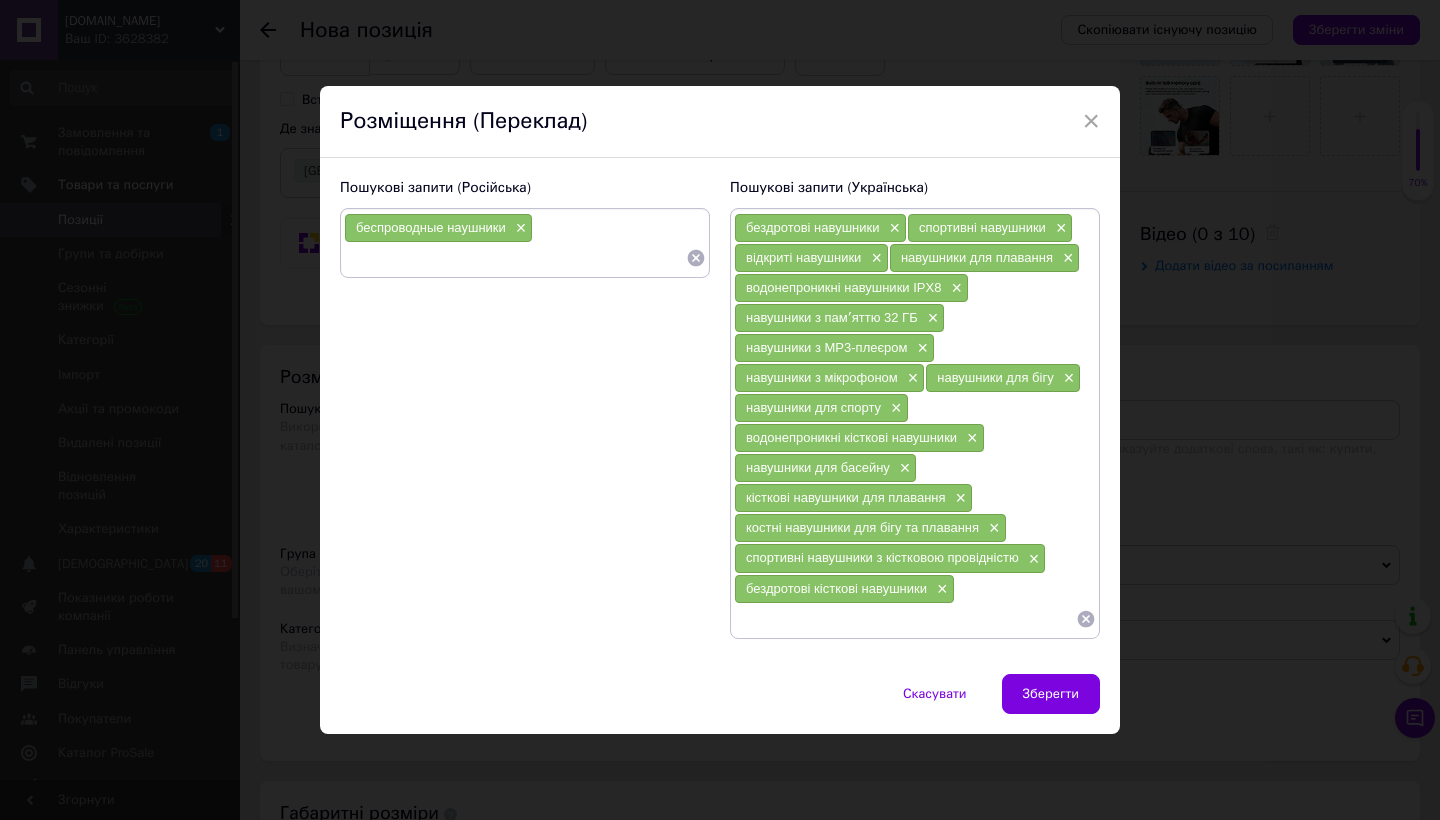 paste on "спортивные наушники" 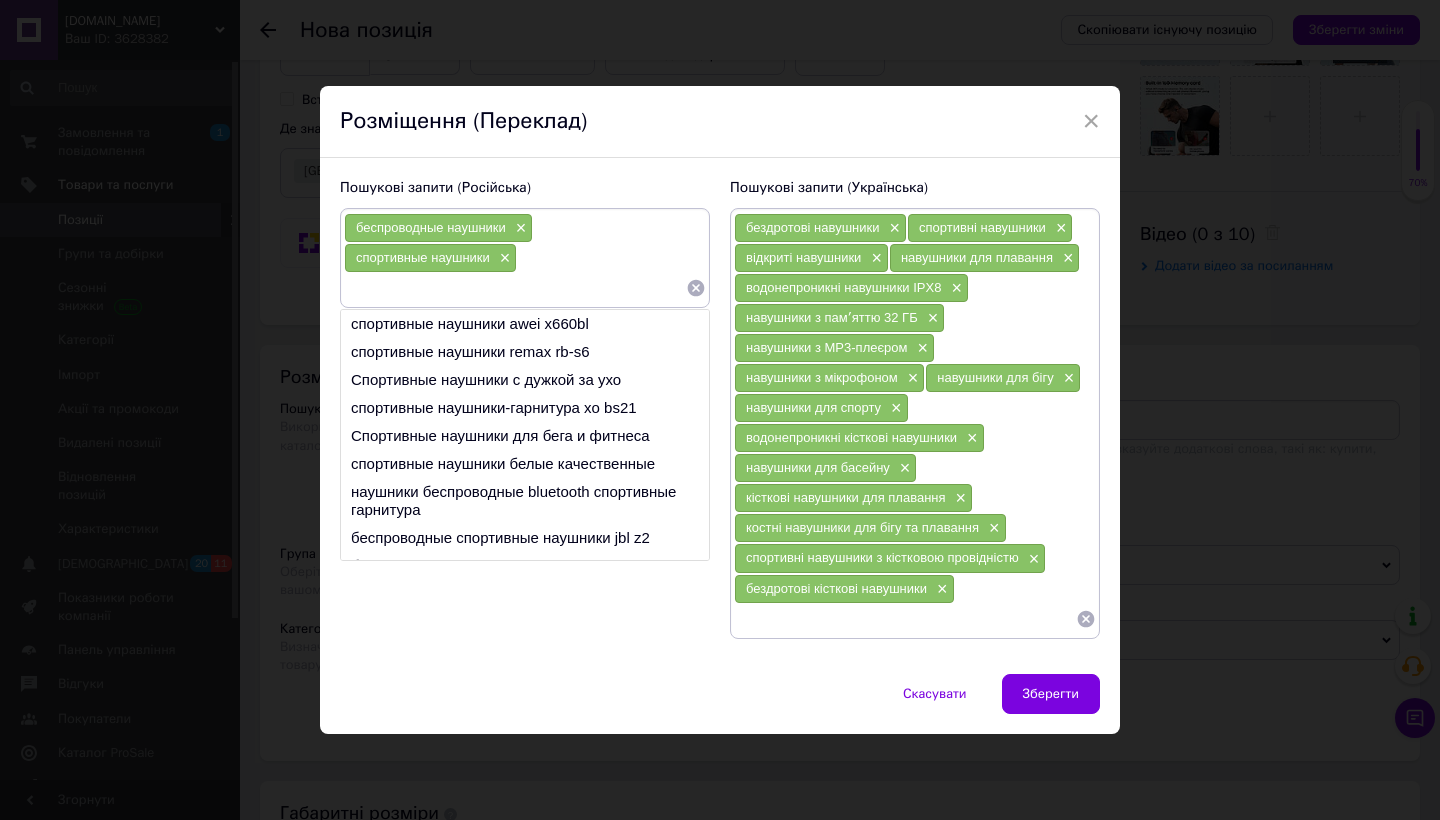 paste on "открытые наушники" 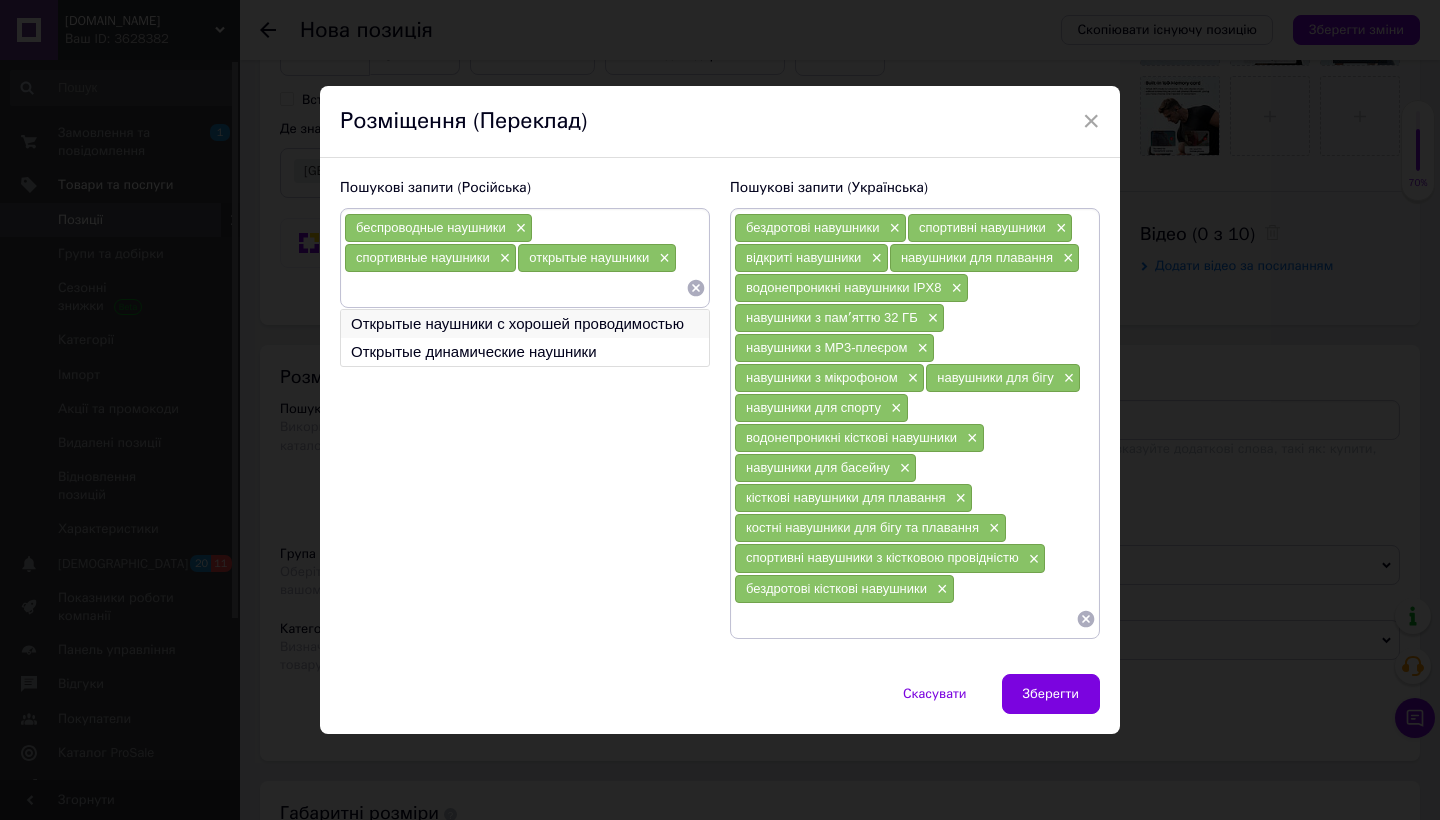 paste on "наушники для плавания" 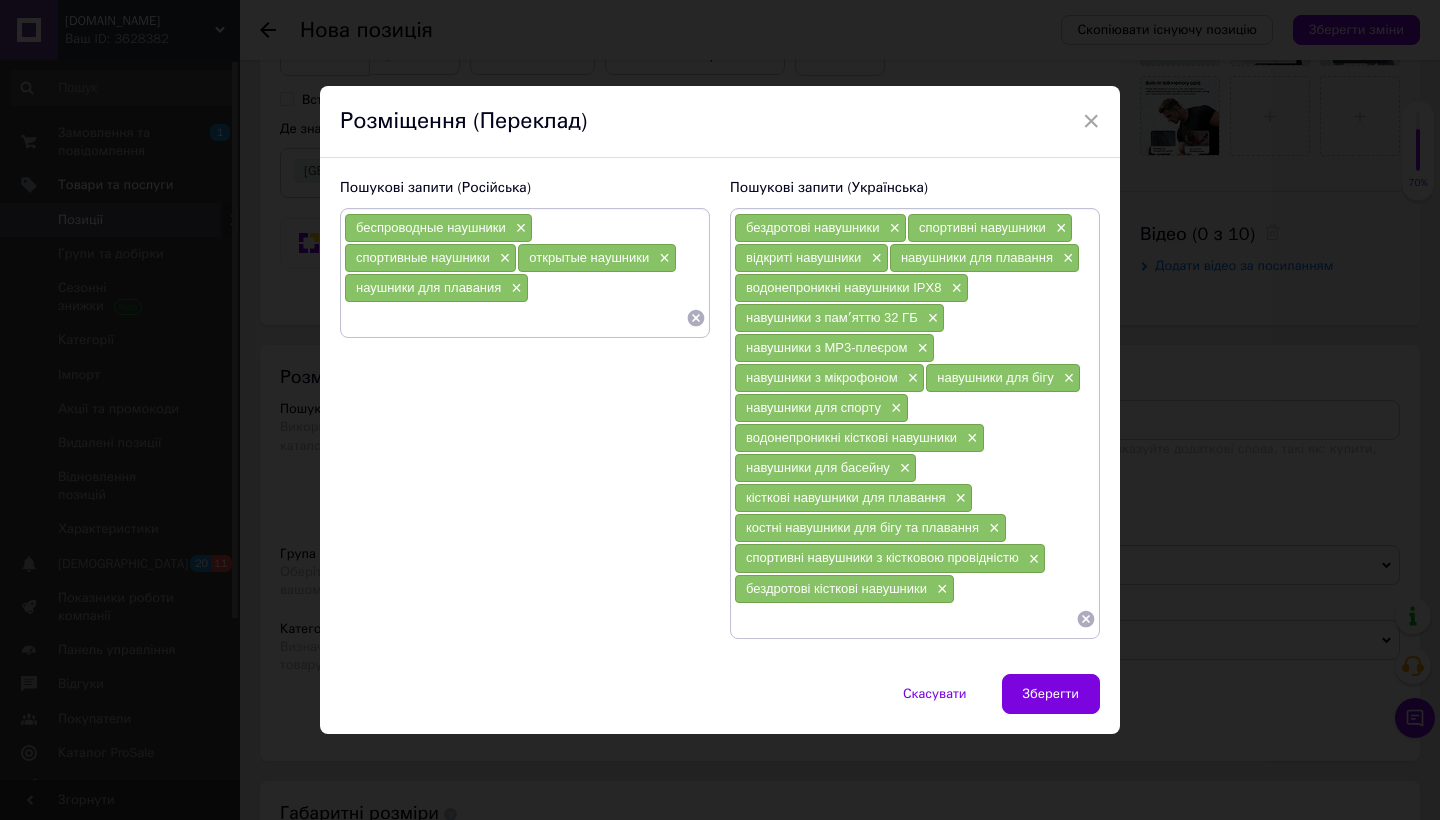 paste on "водонепроницаемые наушники IPX8" 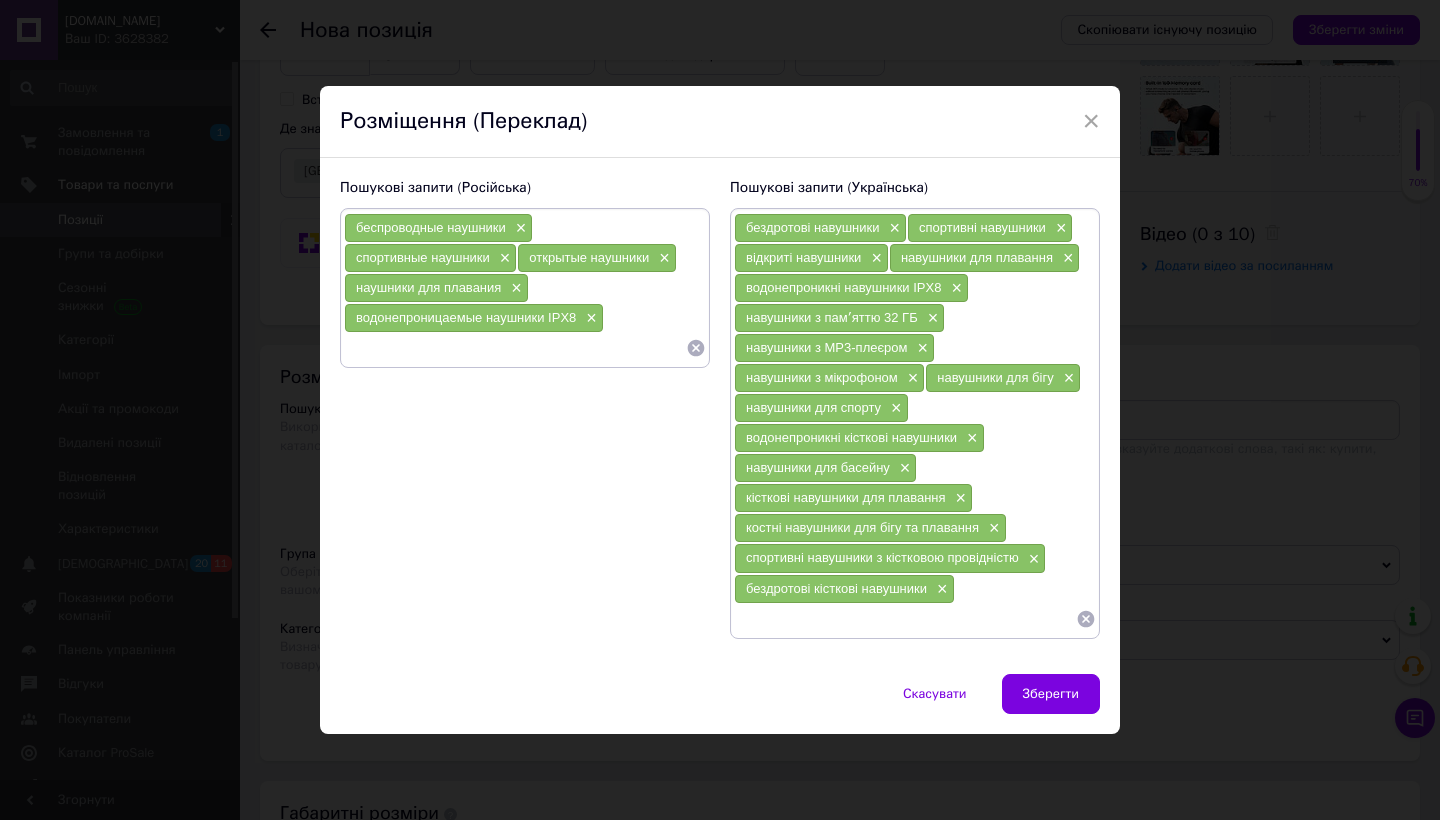 paste on "наушники с памятью 32 ГБ" 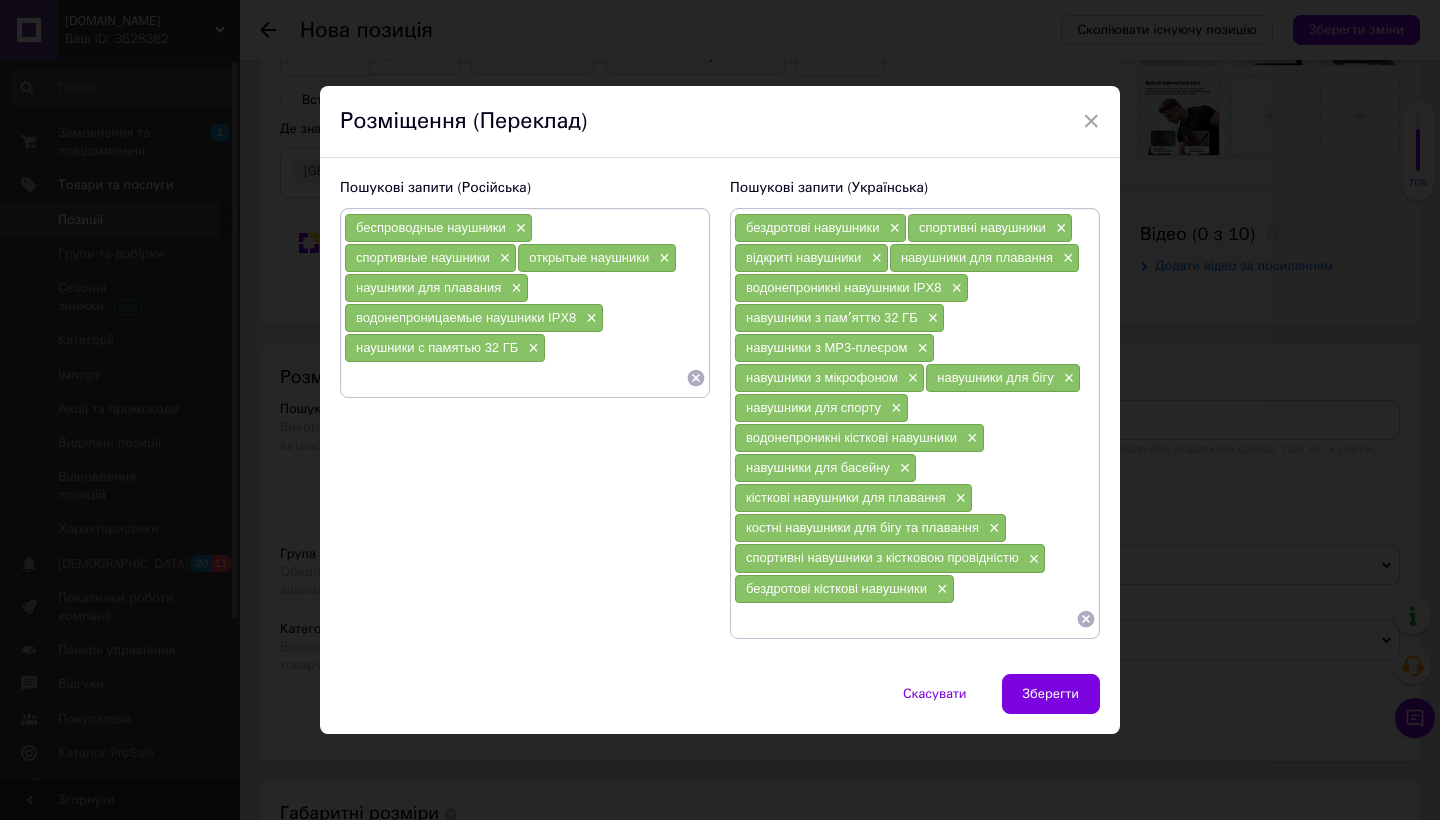 paste on "наушники с MP3-плеером" 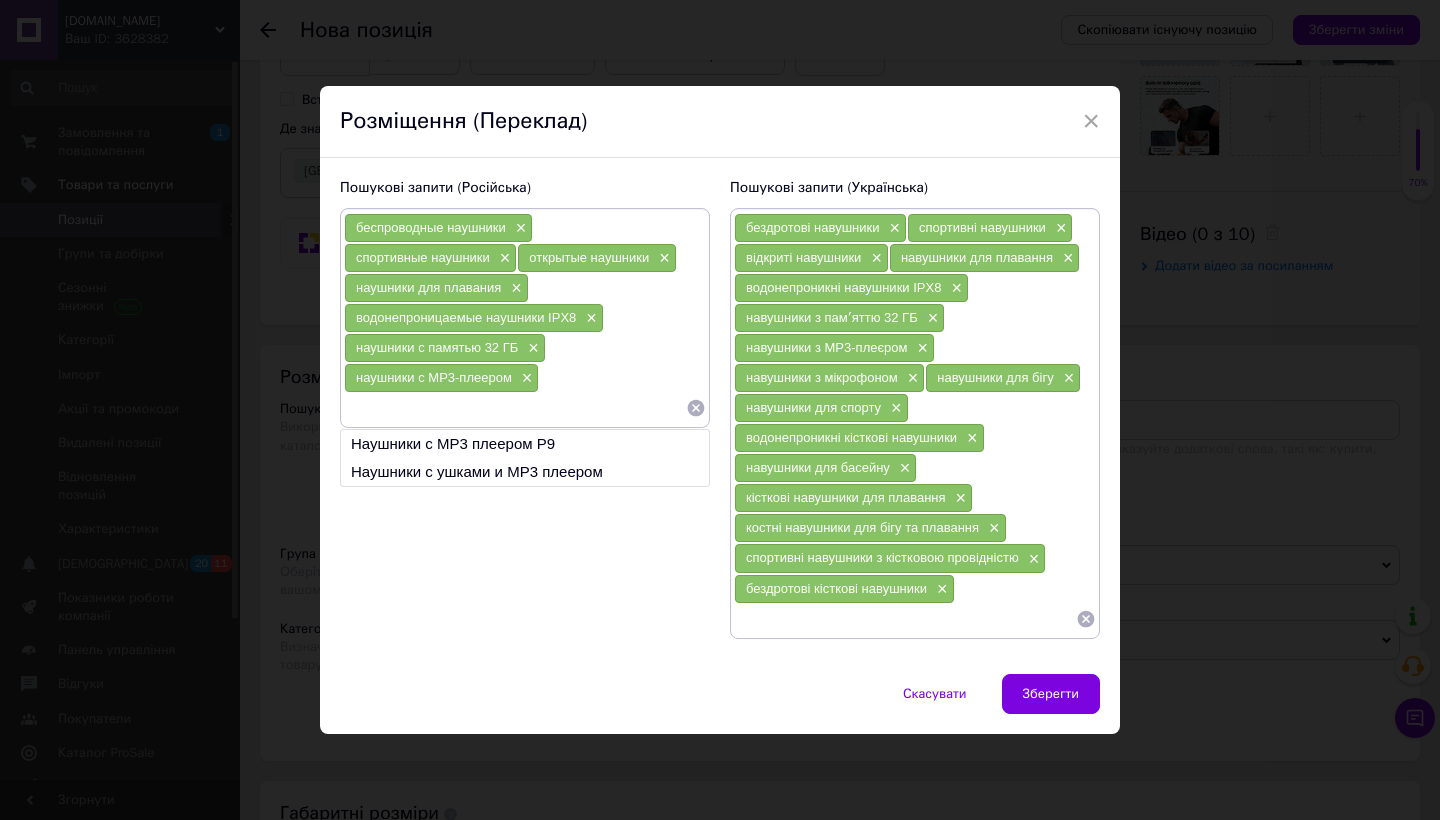 paste on "наушники с микрофоном" 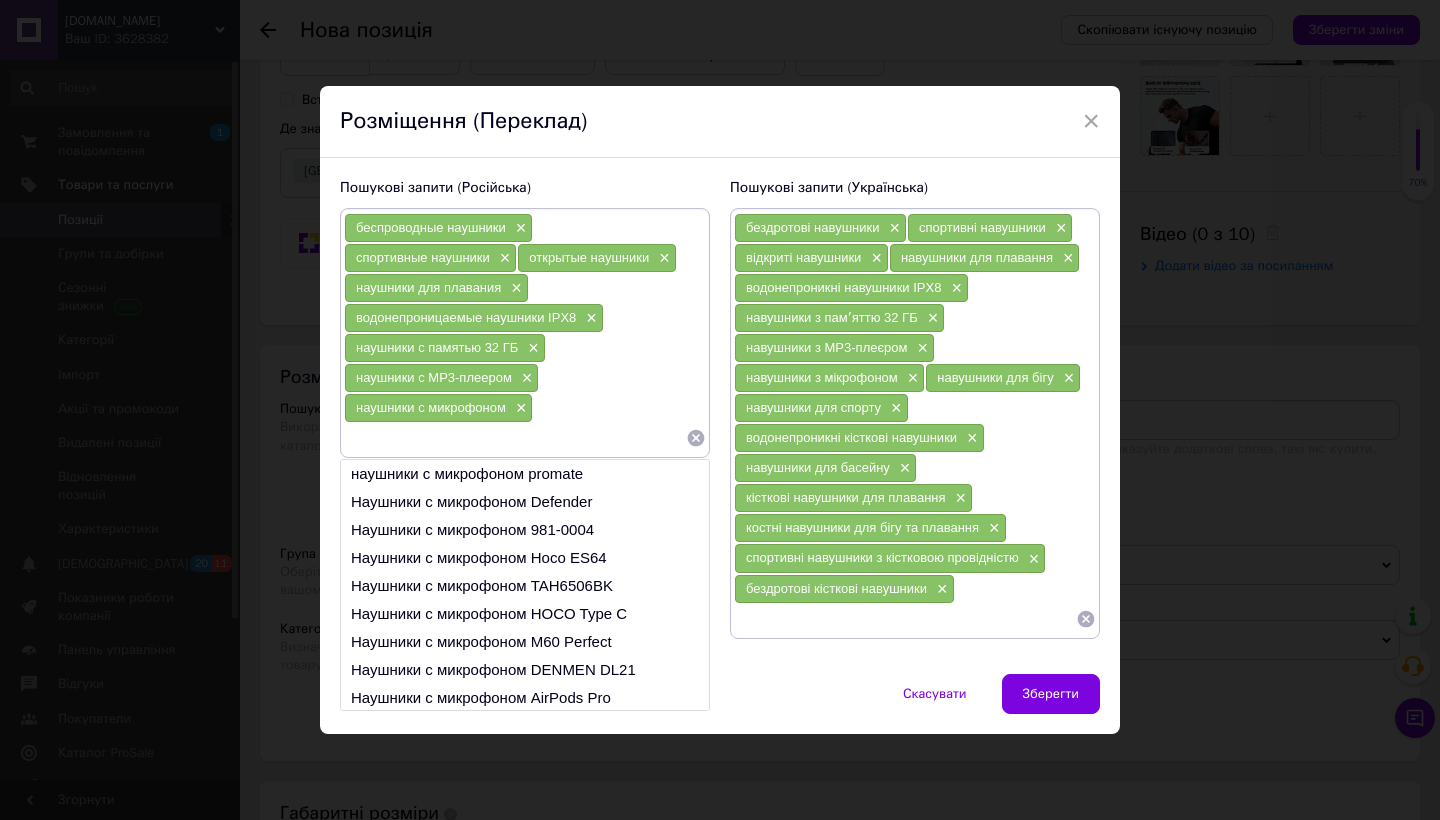 paste on "наушники для бега" 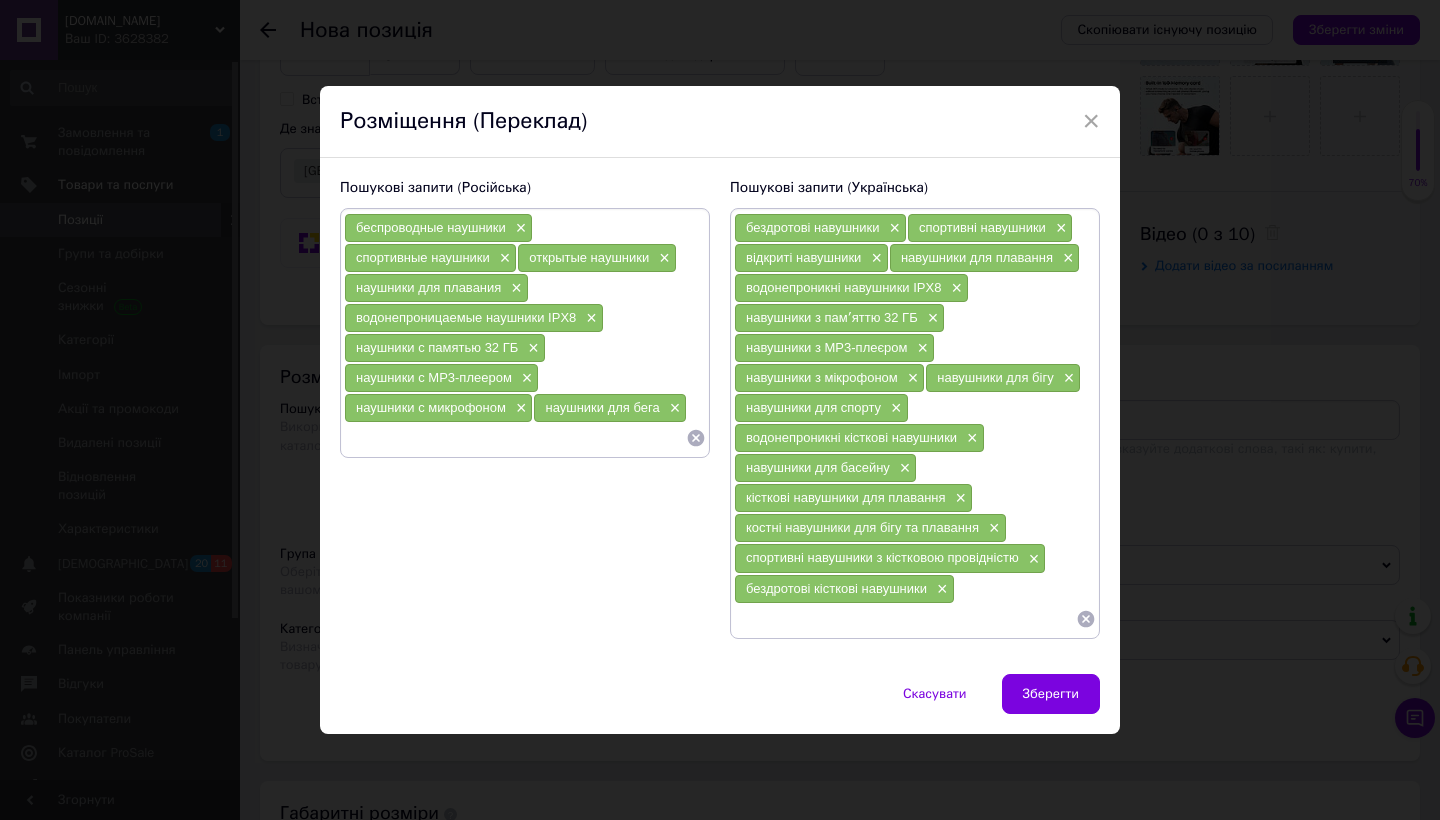 paste on "наушники для спорта" 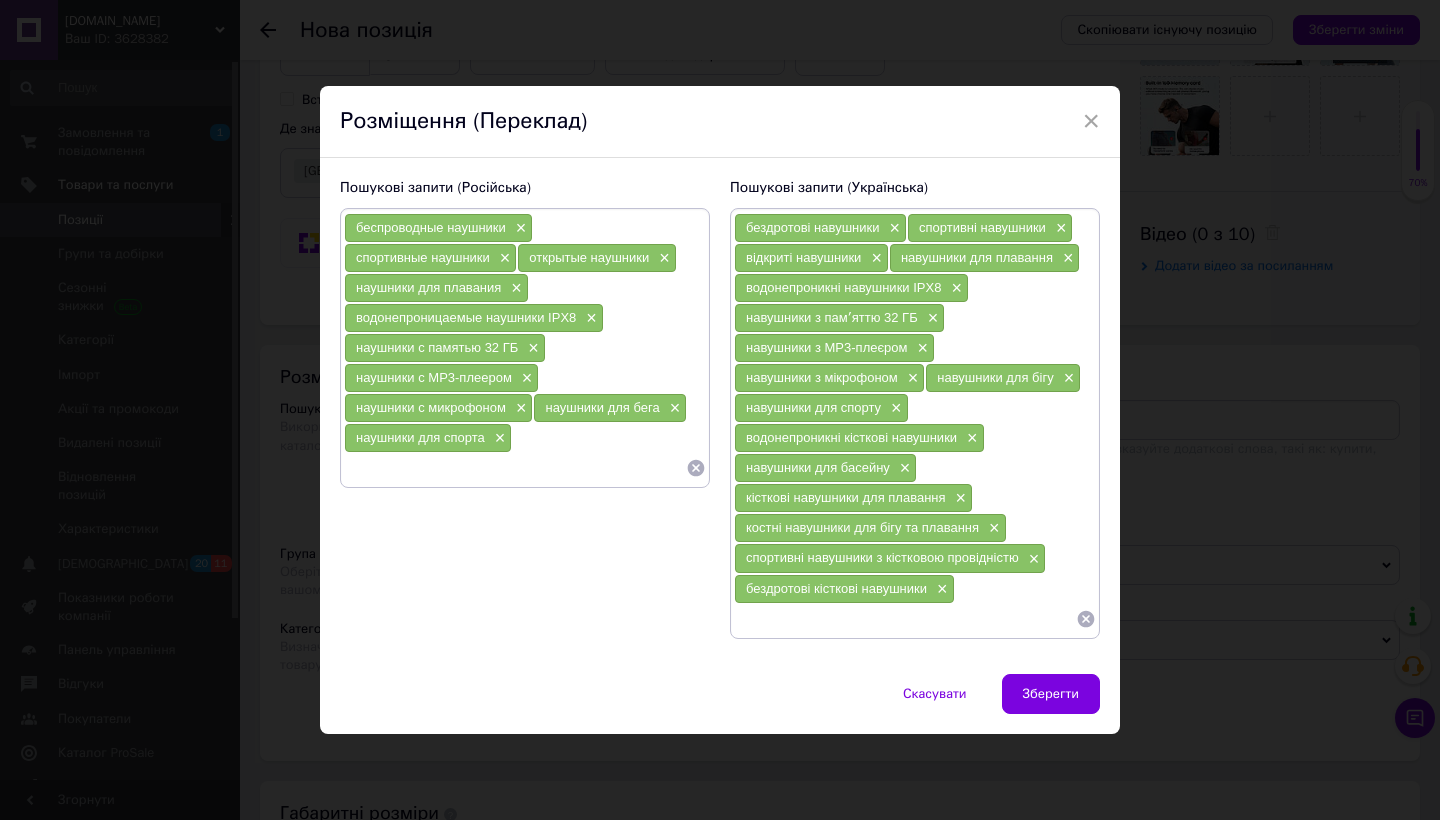 paste on "водонепроницаемые костные наушники" 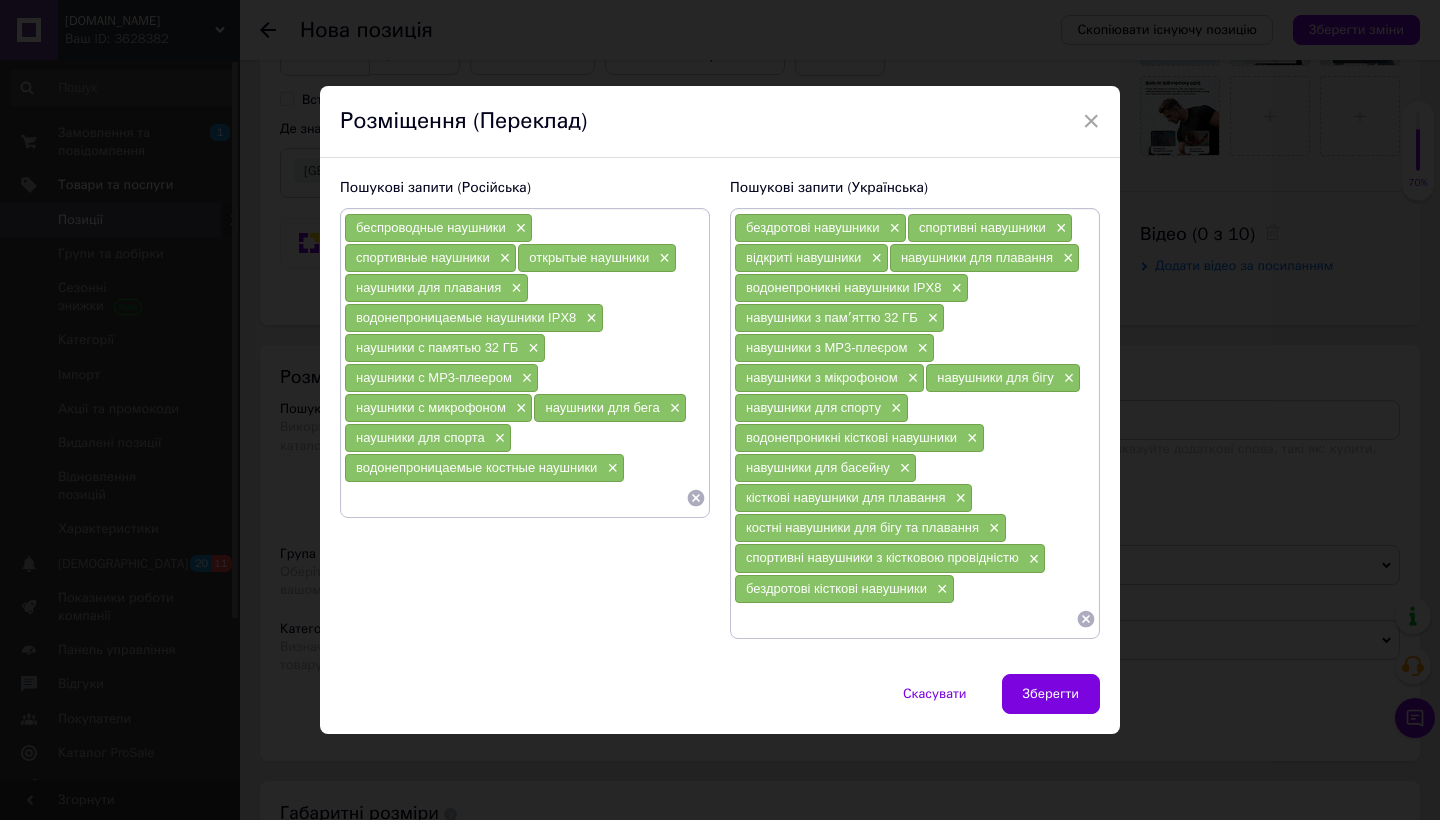 paste on "наушники для бассейна" 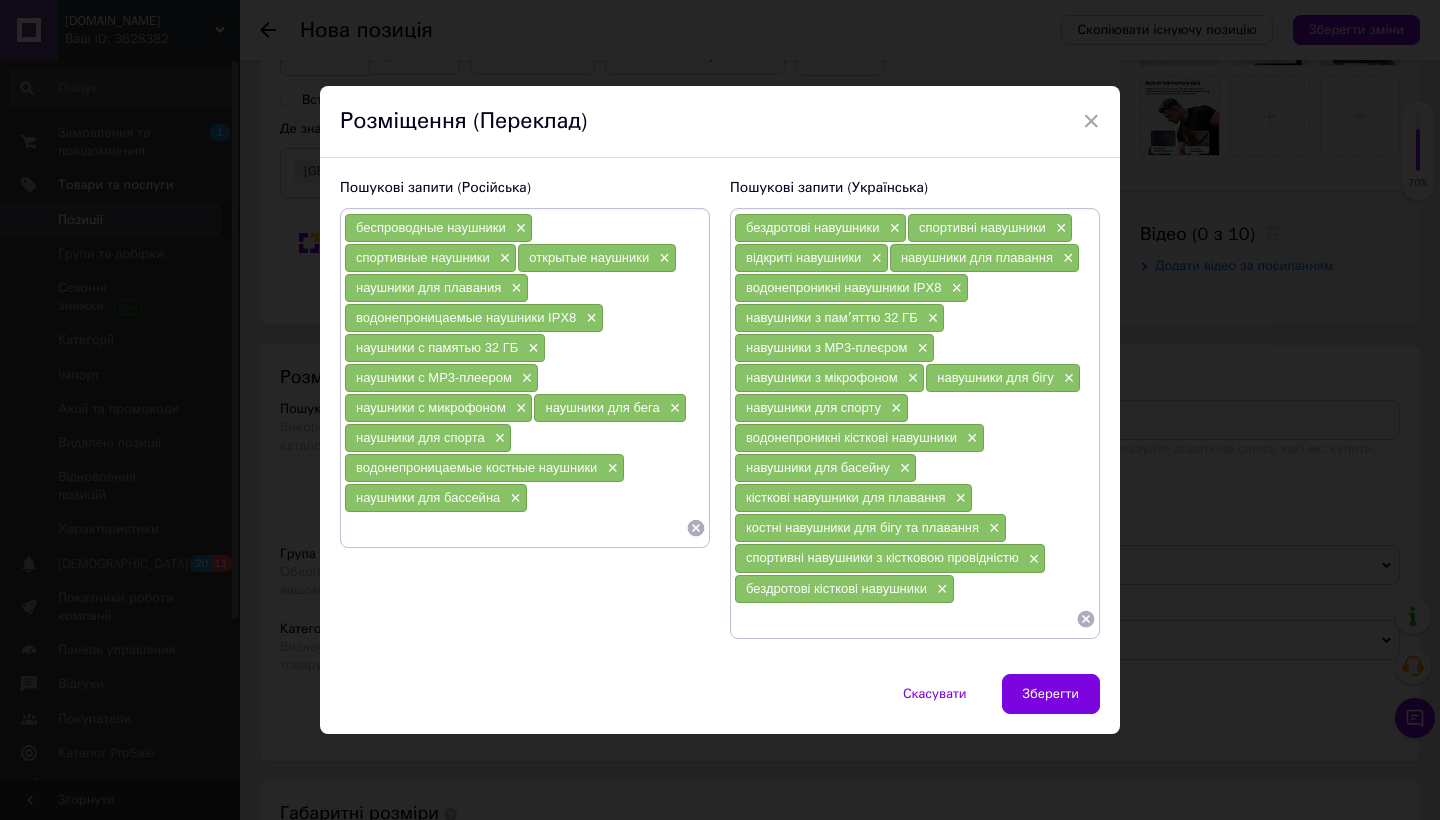 paste on "костные наушники для плавания" 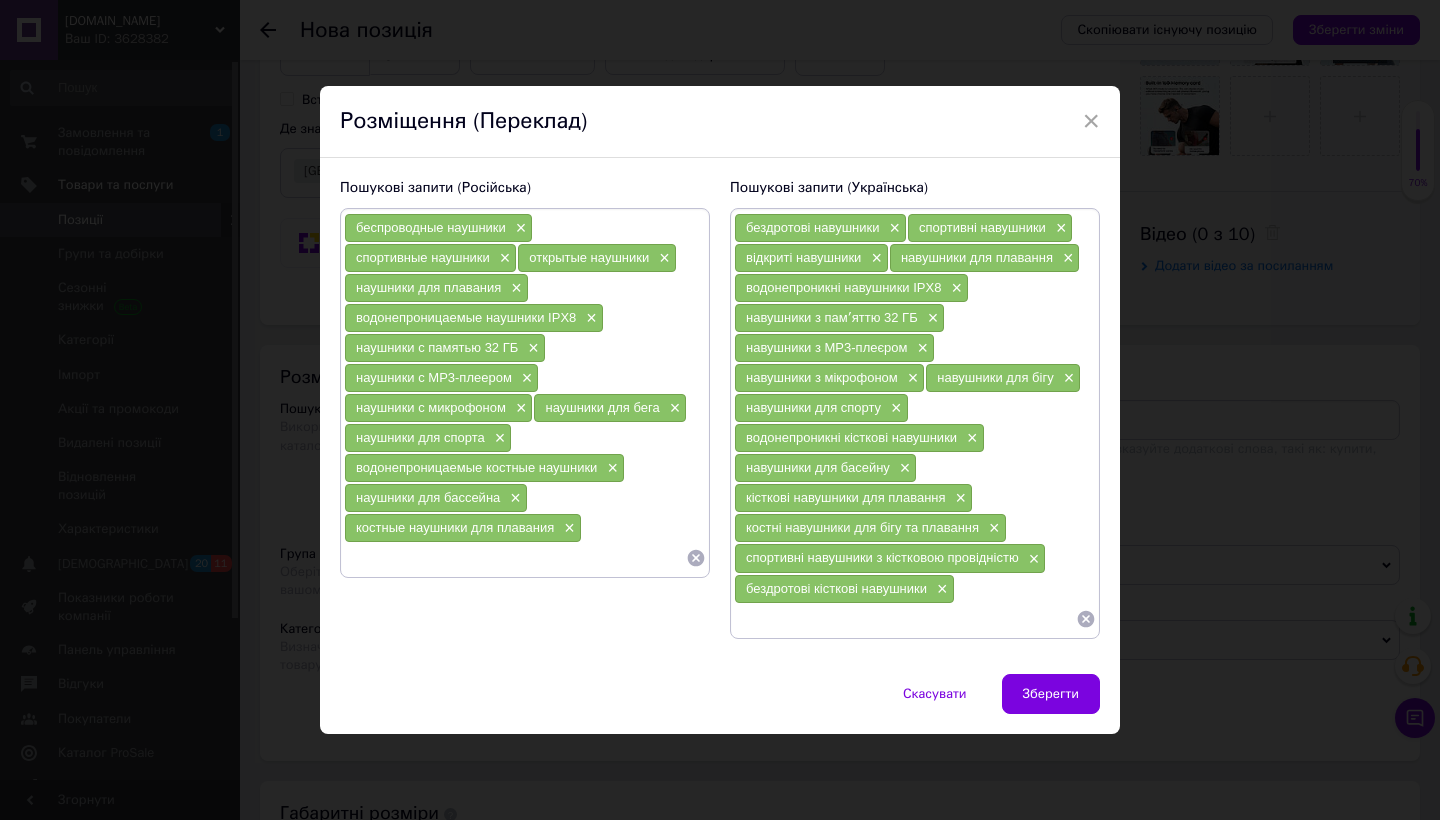 paste on "костные наушники для бега и плавания" 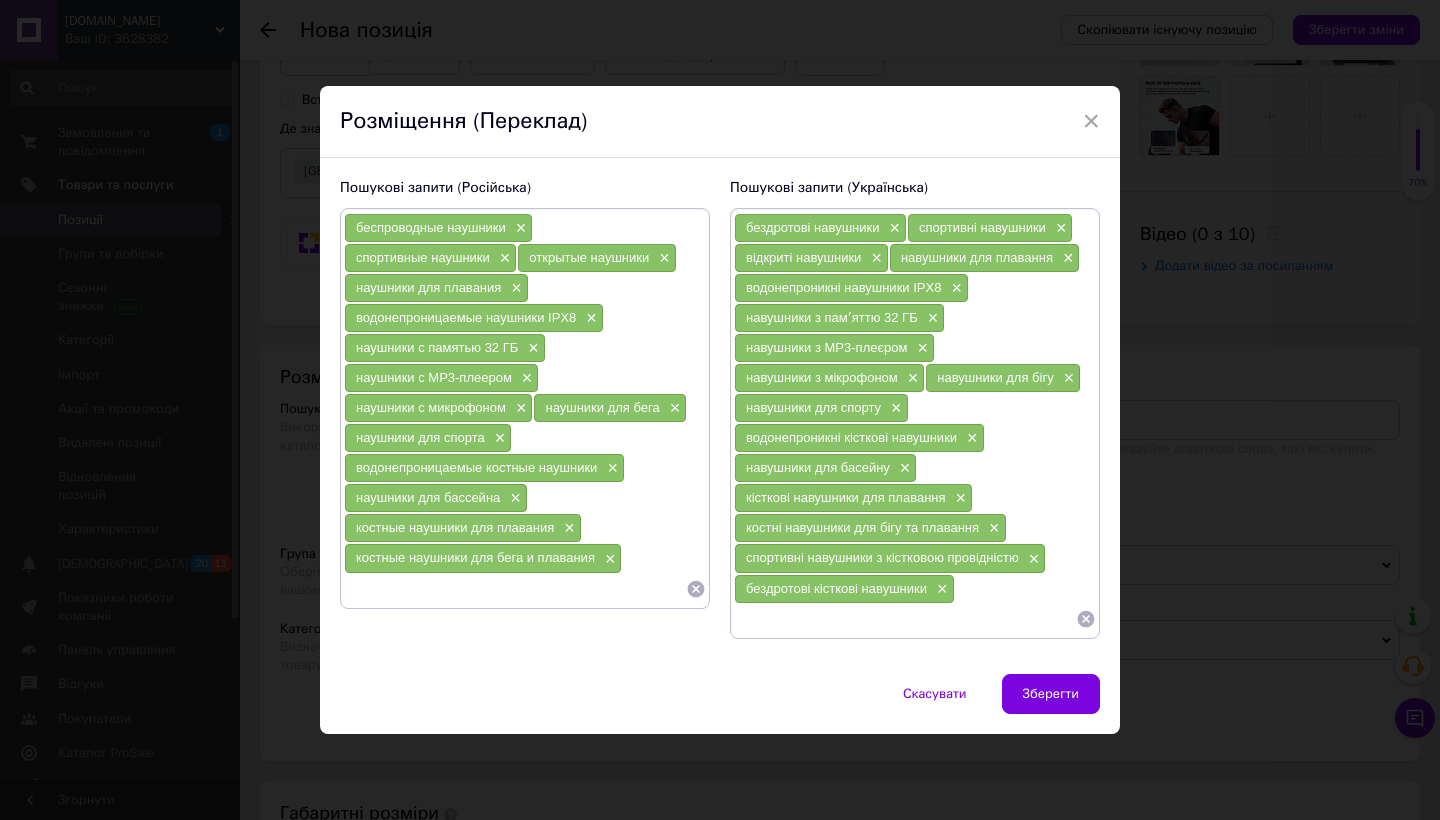 paste on "спортивные наушники с костной проводимостью" 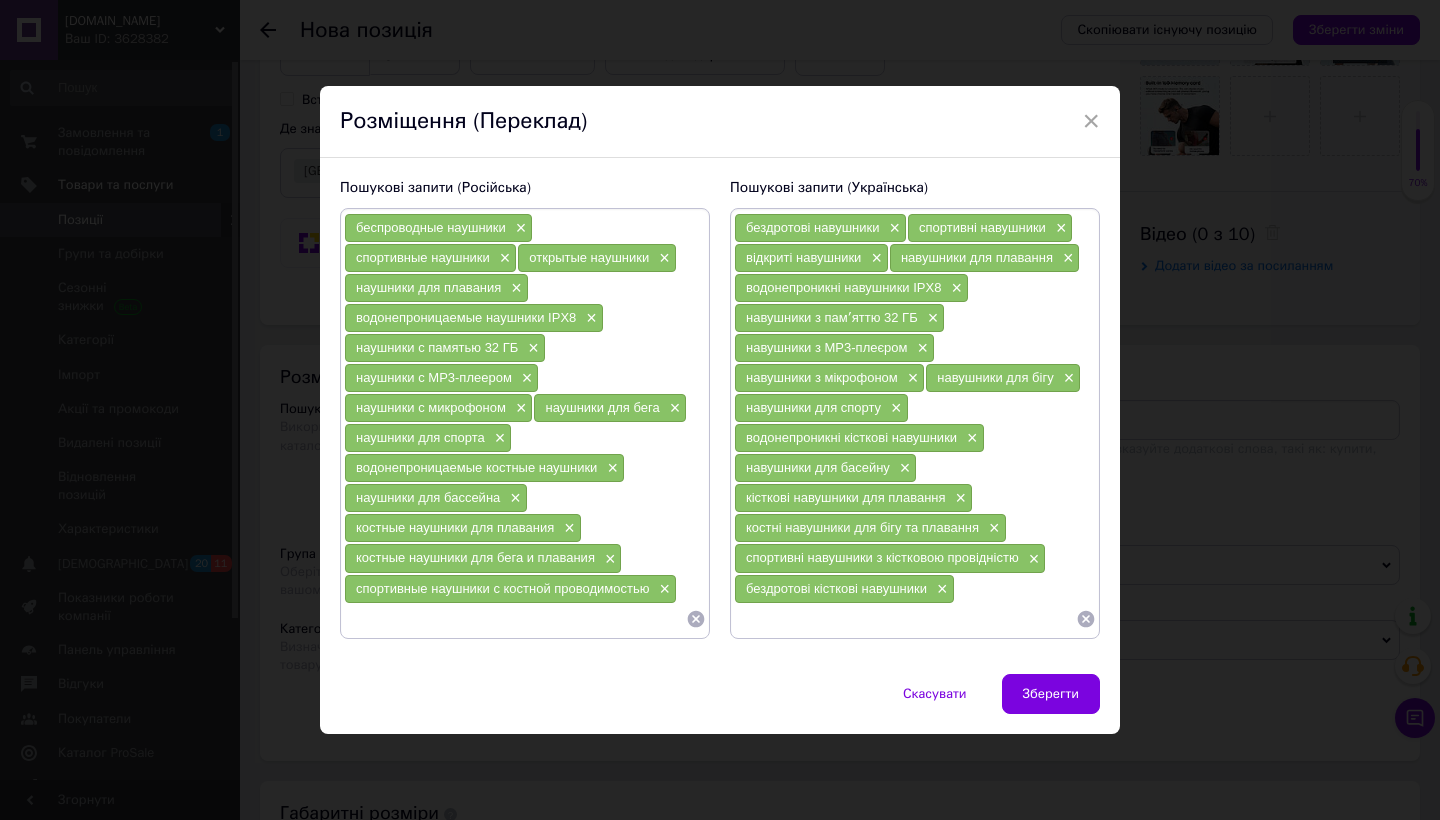 paste on "беспроводные костные наушники" 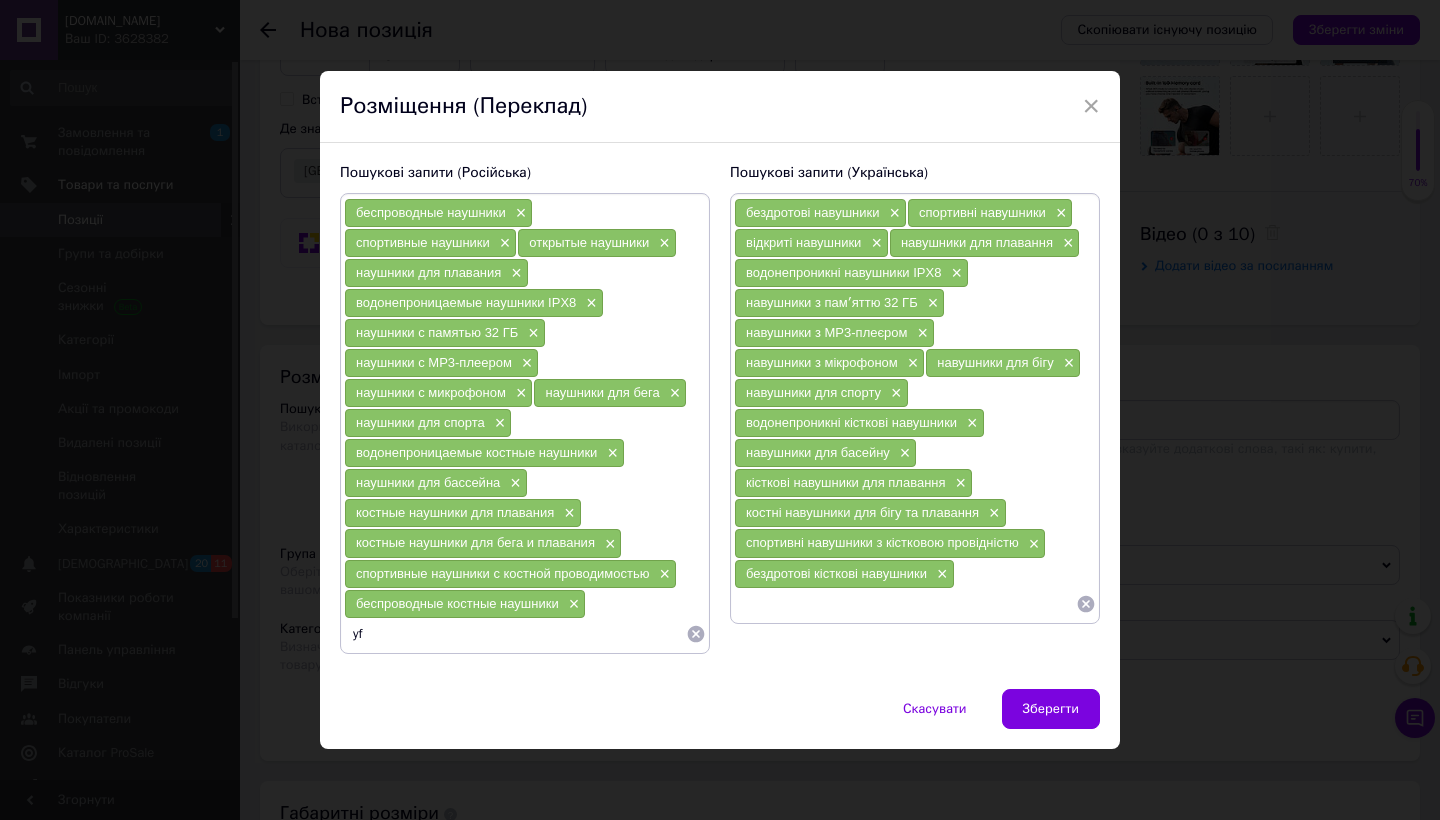 type on "y" 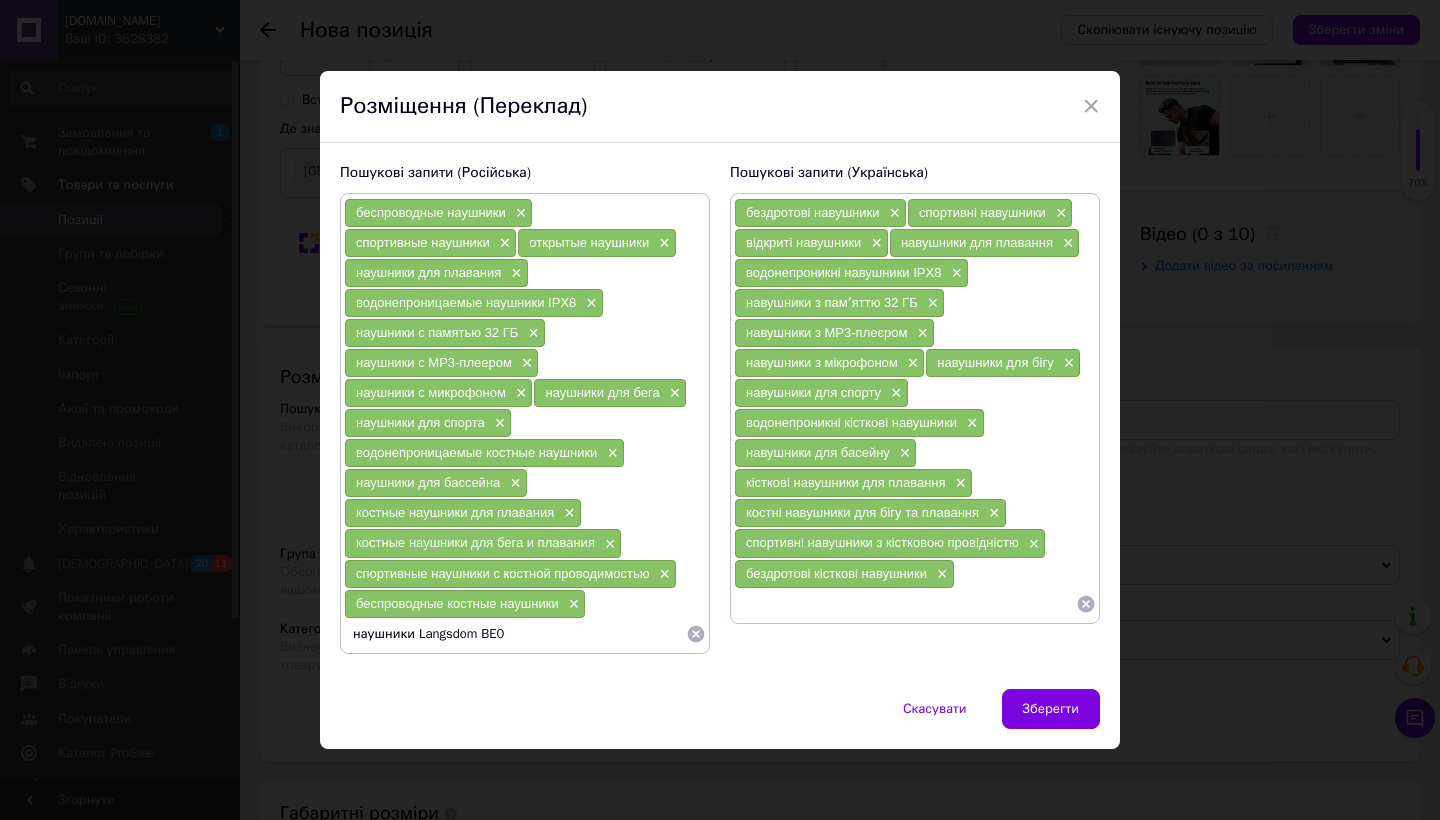 type on "наушники Langsdom BE02" 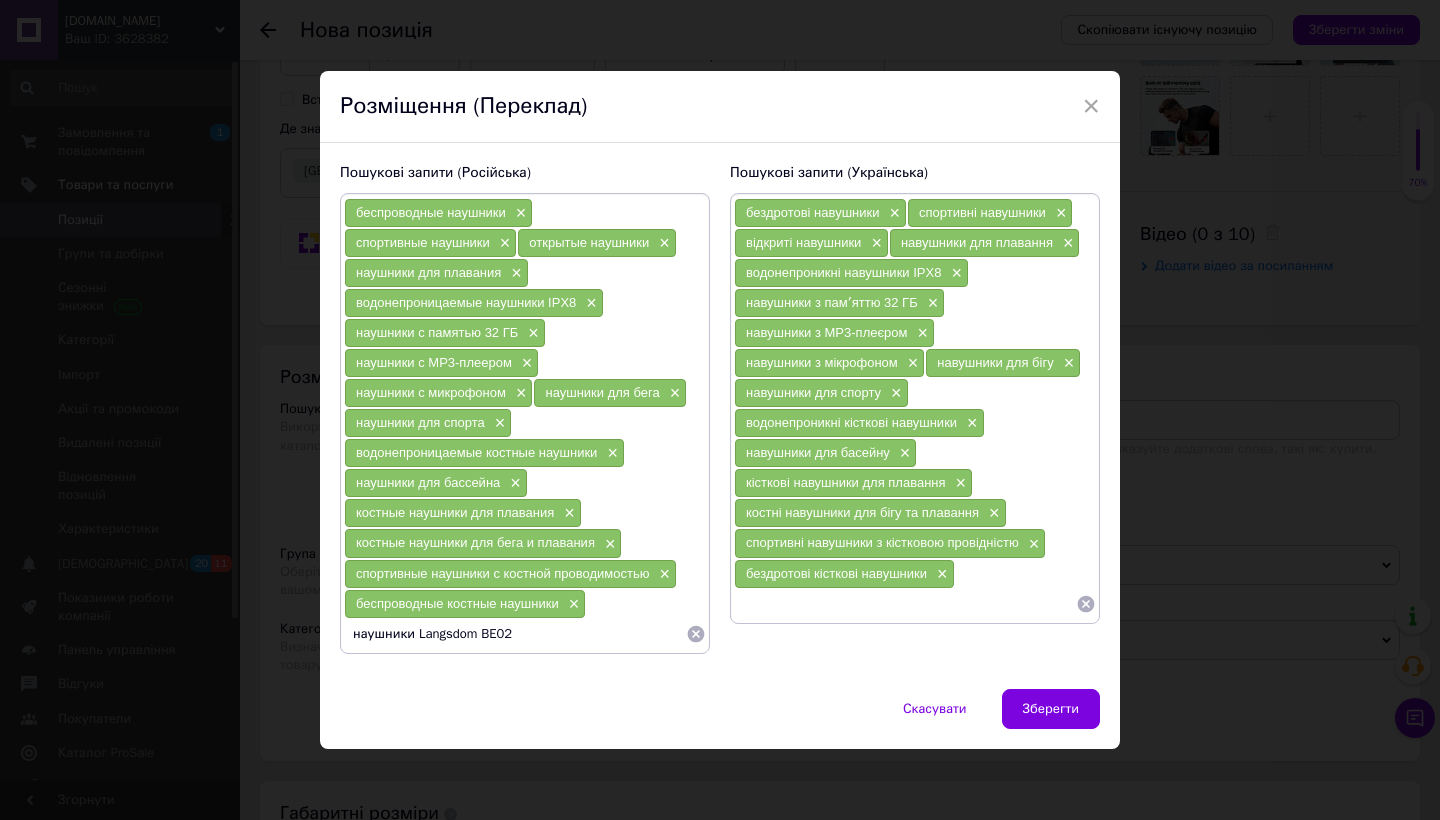 drag, startPoint x: 522, startPoint y: 638, endPoint x: 351, endPoint y: 632, distance: 171.10522 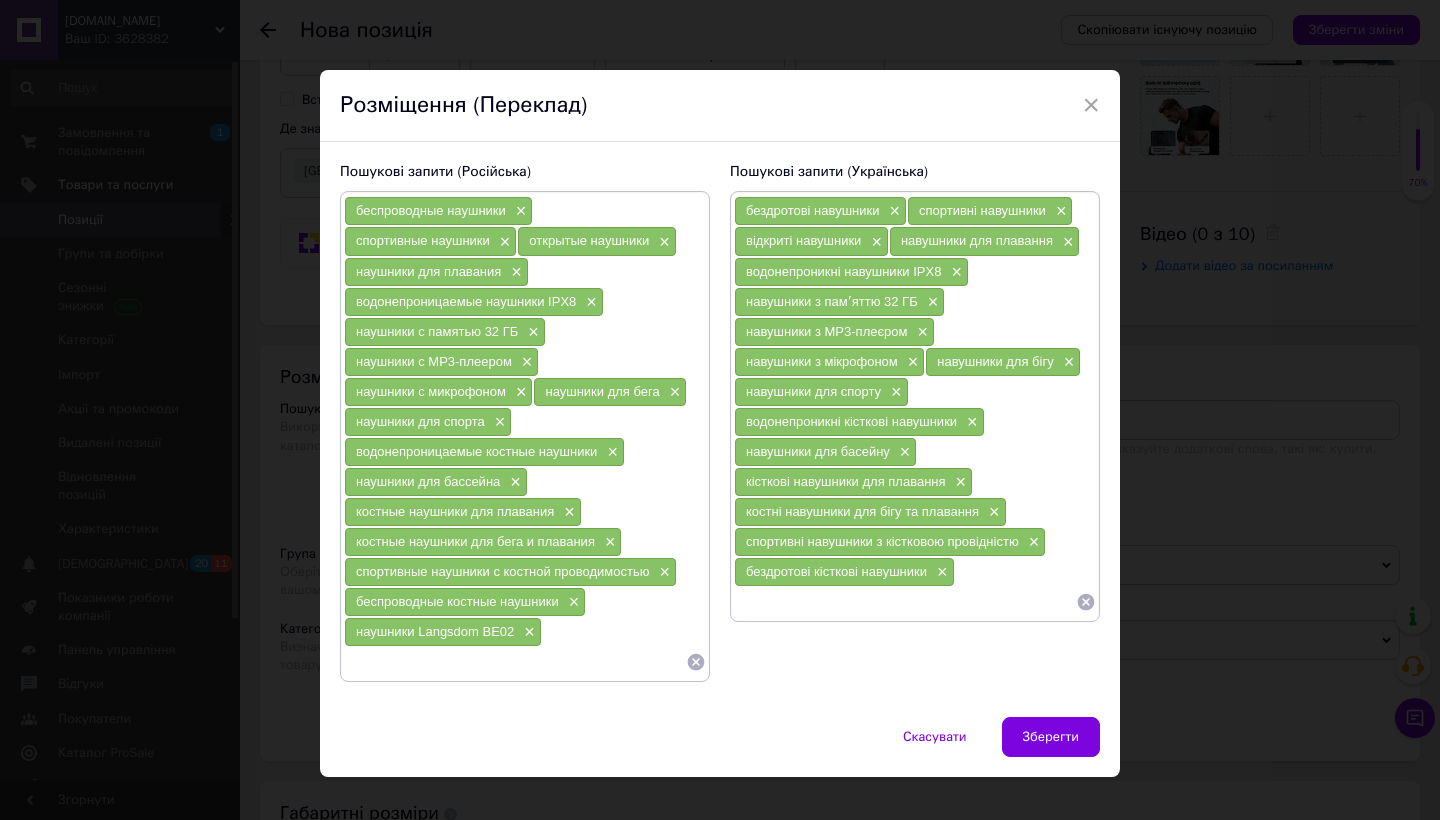 click on "бездротові навушники × спортивні навушники × відкриті навушники × навушники для плавання × водонепроникні навушники IPX8 × навушники з памʼяттю 32 ГБ × навушники з MP3-плеєром × навушники з мікрофоном × навушники для бігу × навушники для спорту × водонепроникні кісткові навушники × навушники для басейну × кісткові навушники для плавання × костні навушники для бігу та плавання × спортивні навушники з кістковою провідністю × бездротові кісткові навушники ×" at bounding box center [915, 406] 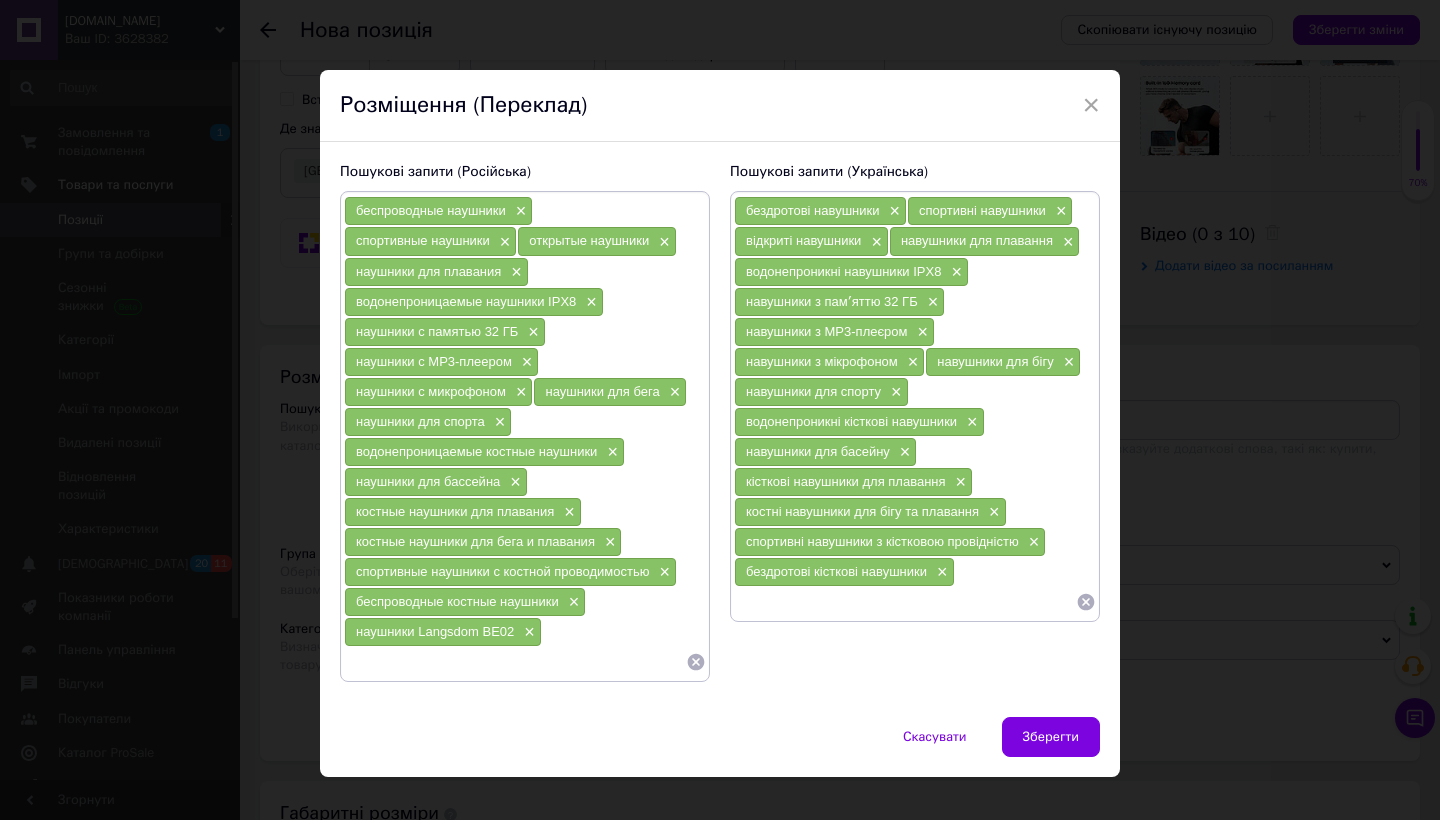 click at bounding box center [905, 602] 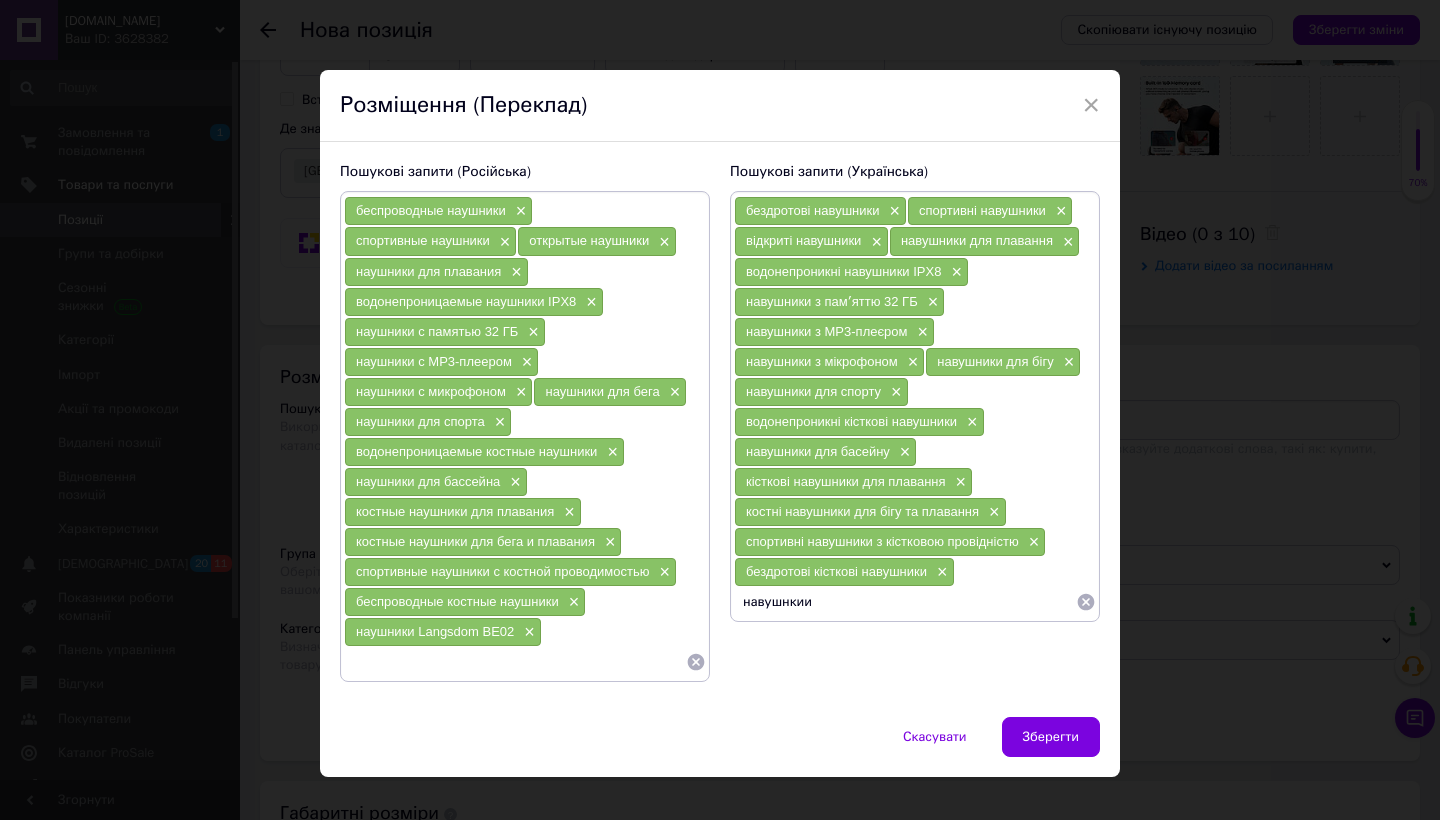 paste on "наушники Langsdom BE02" 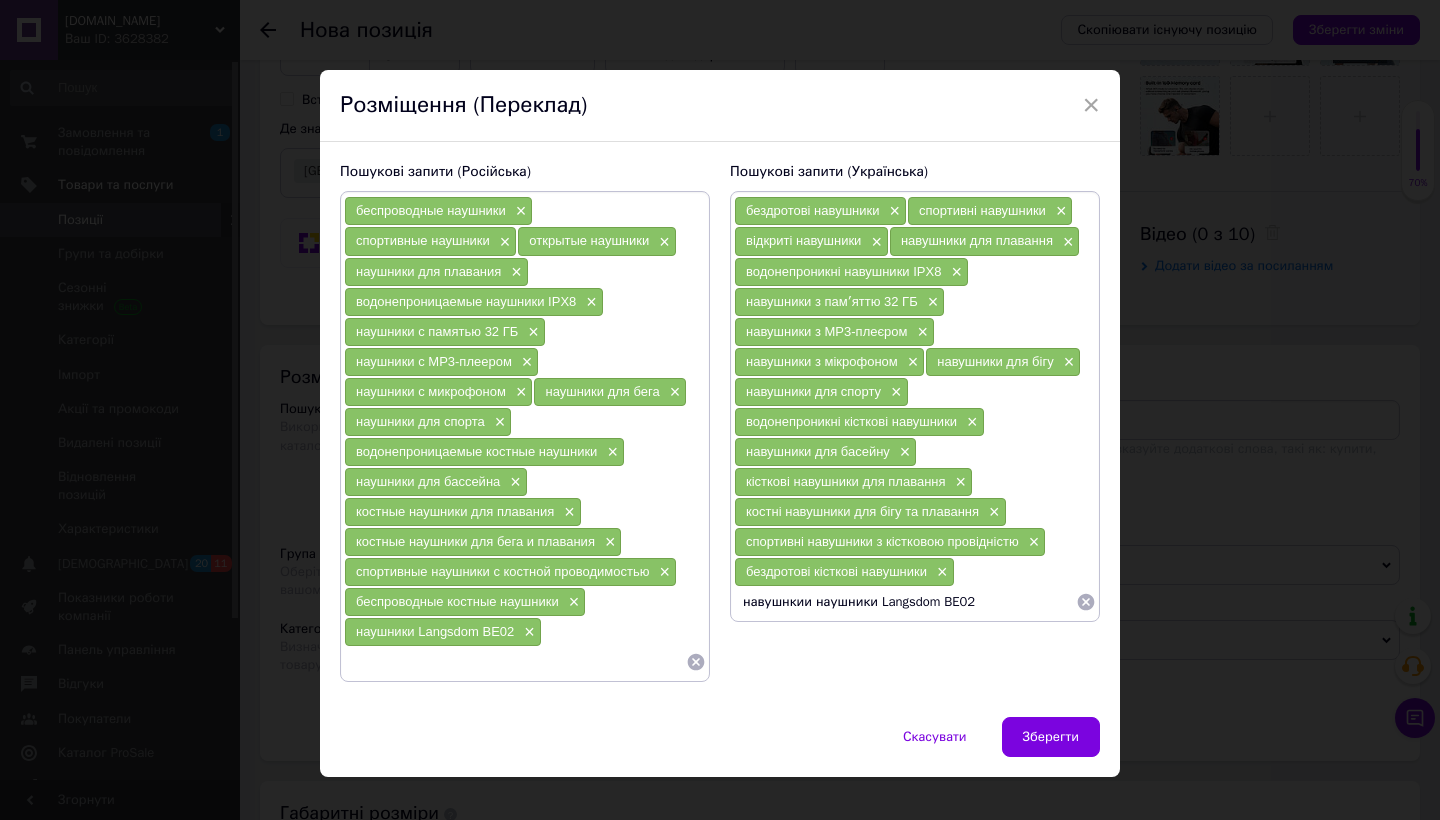 click on "навушнкии наушники Langsdom BE02" at bounding box center (905, 602) 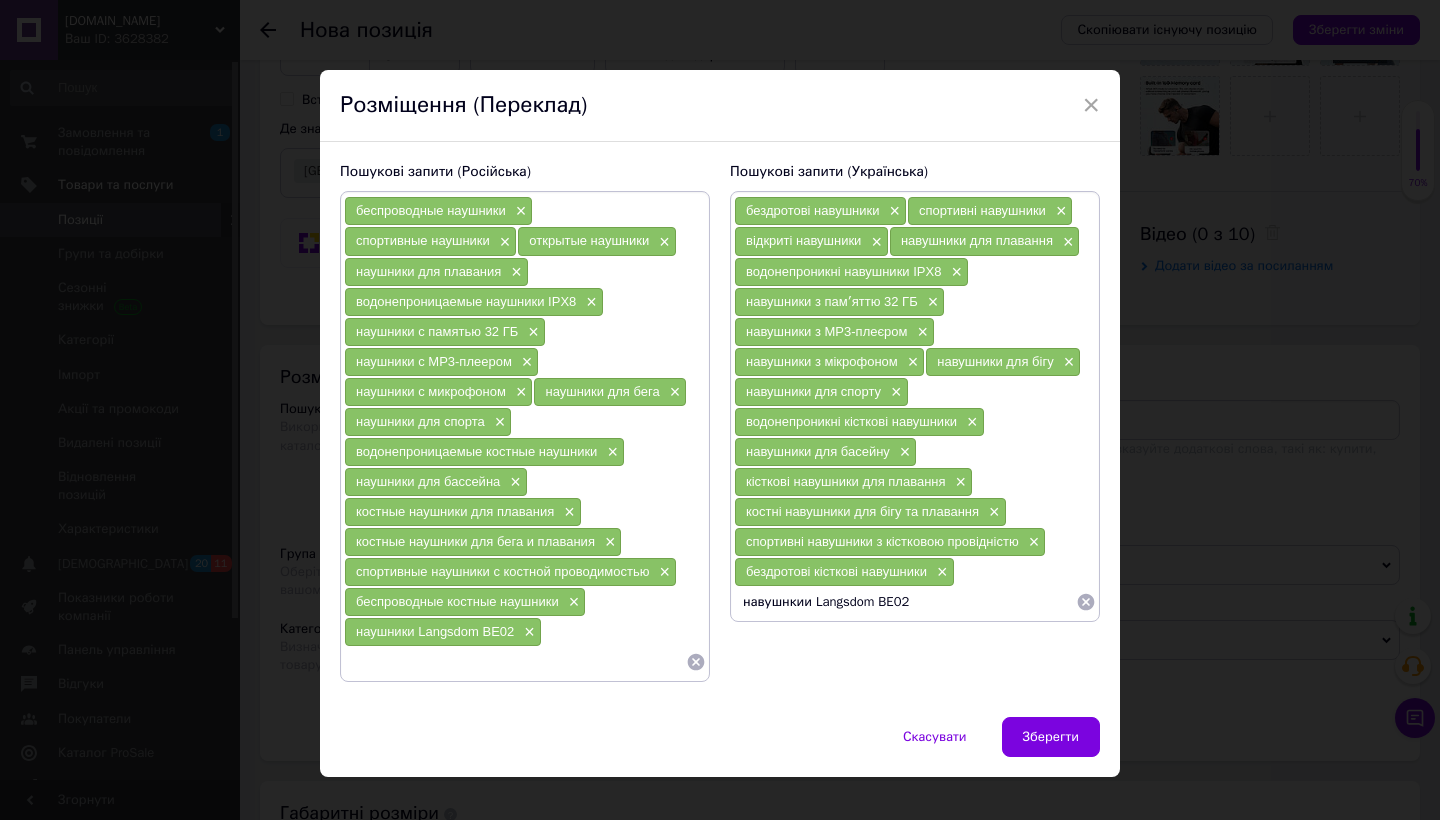 type on "навушнки Langsdom BE02" 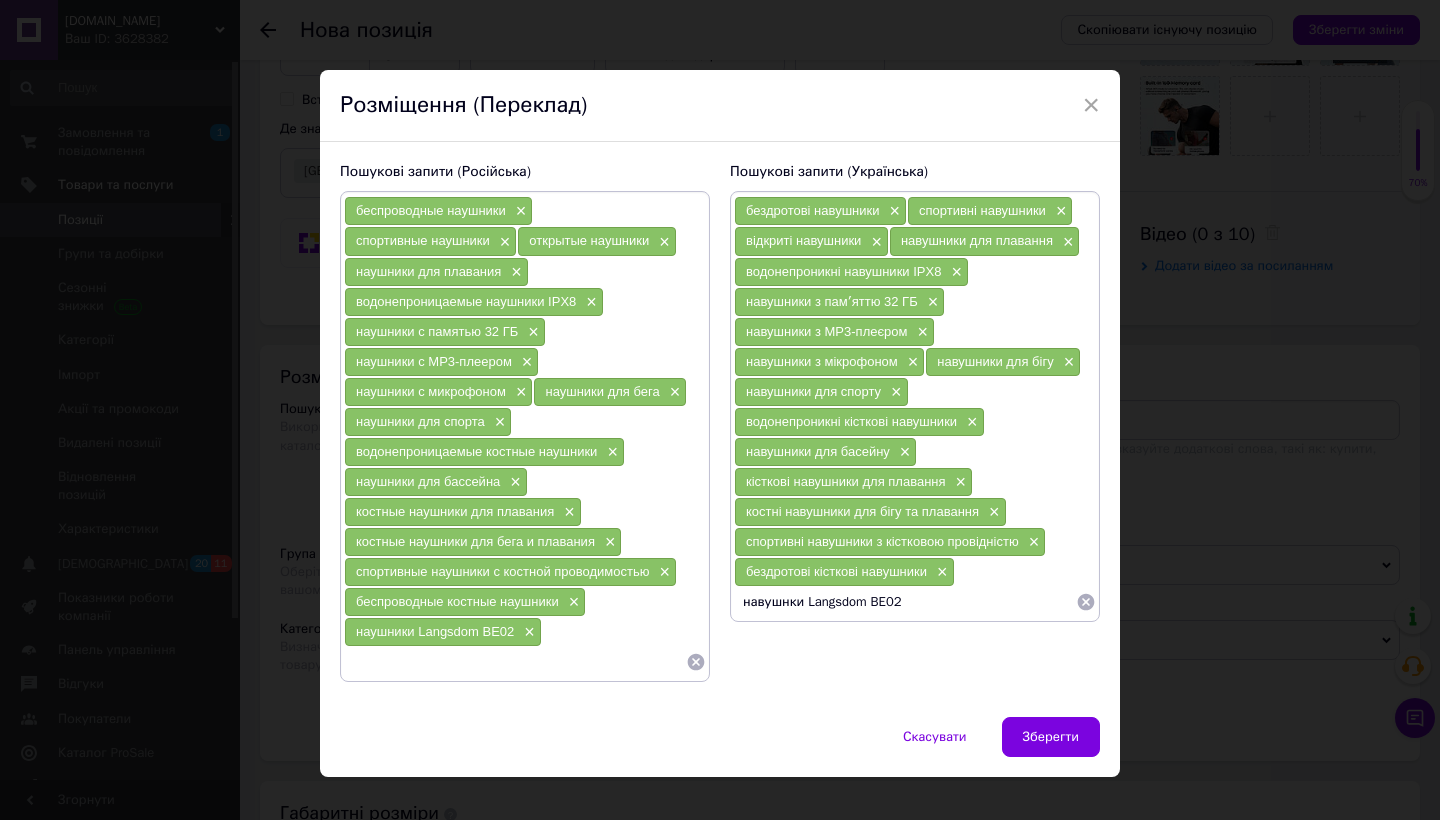 type 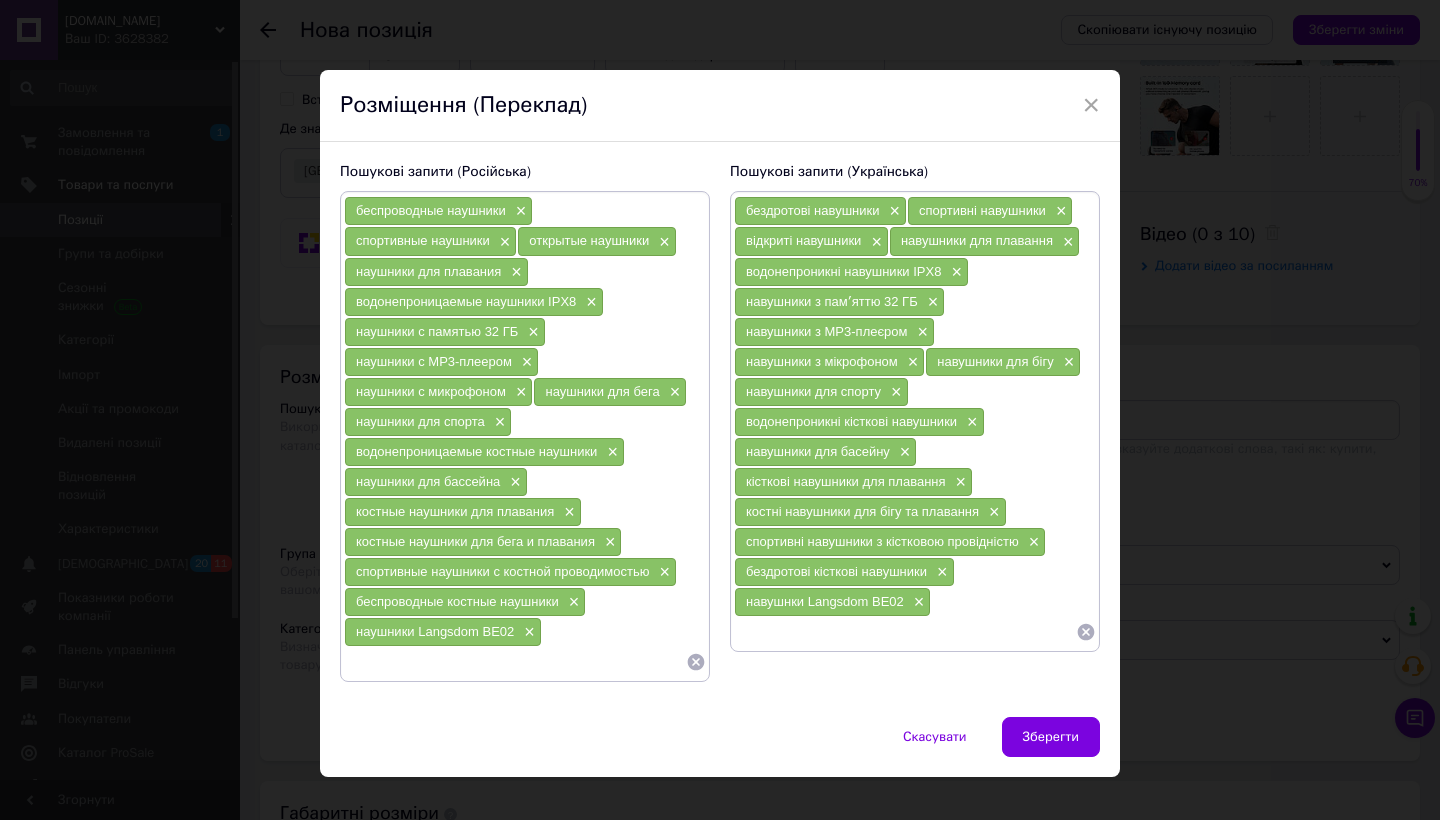 click on "Зберегти" at bounding box center (1051, 737) 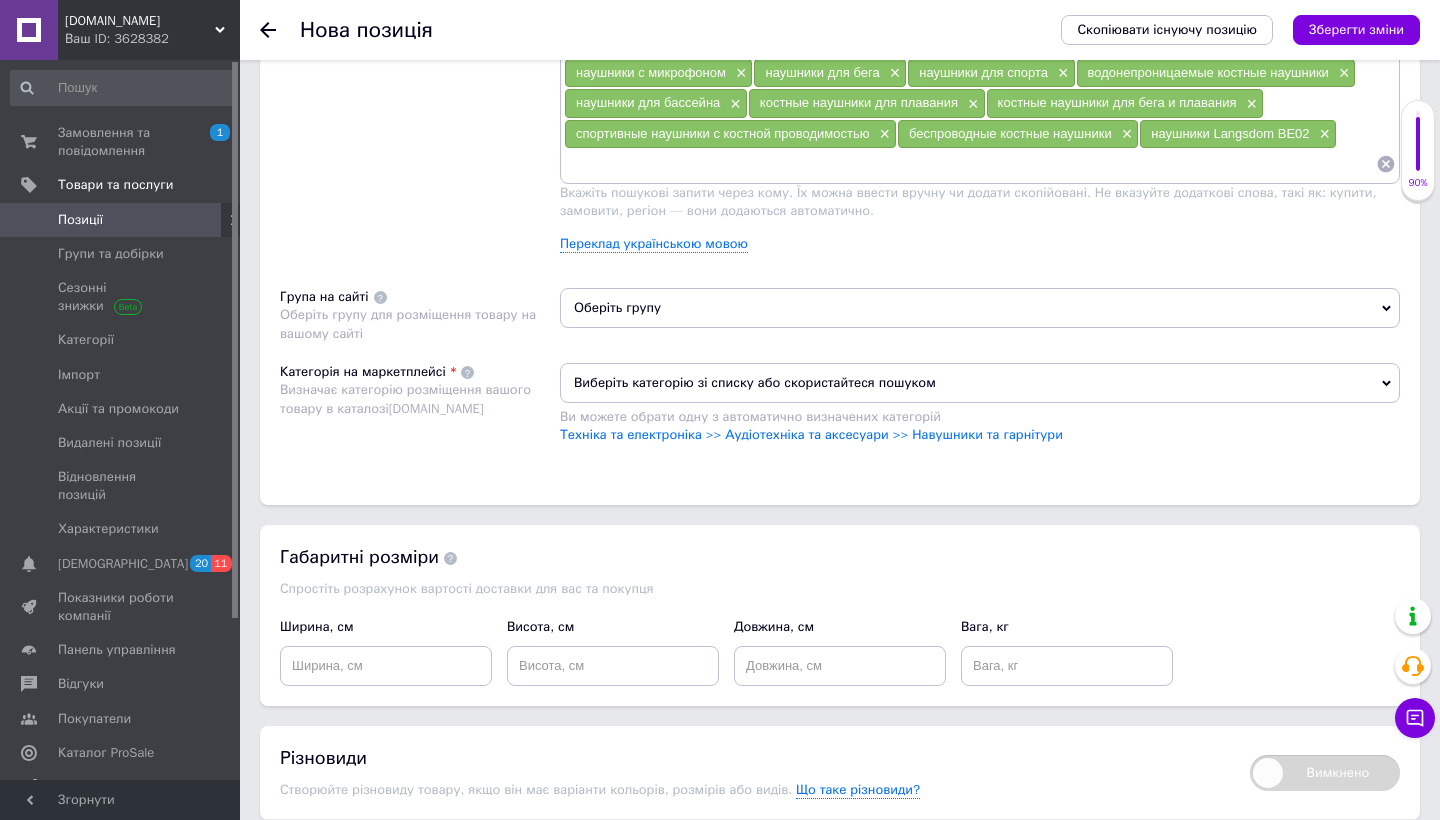 scroll, scrollTop: 1280, scrollLeft: 0, axis: vertical 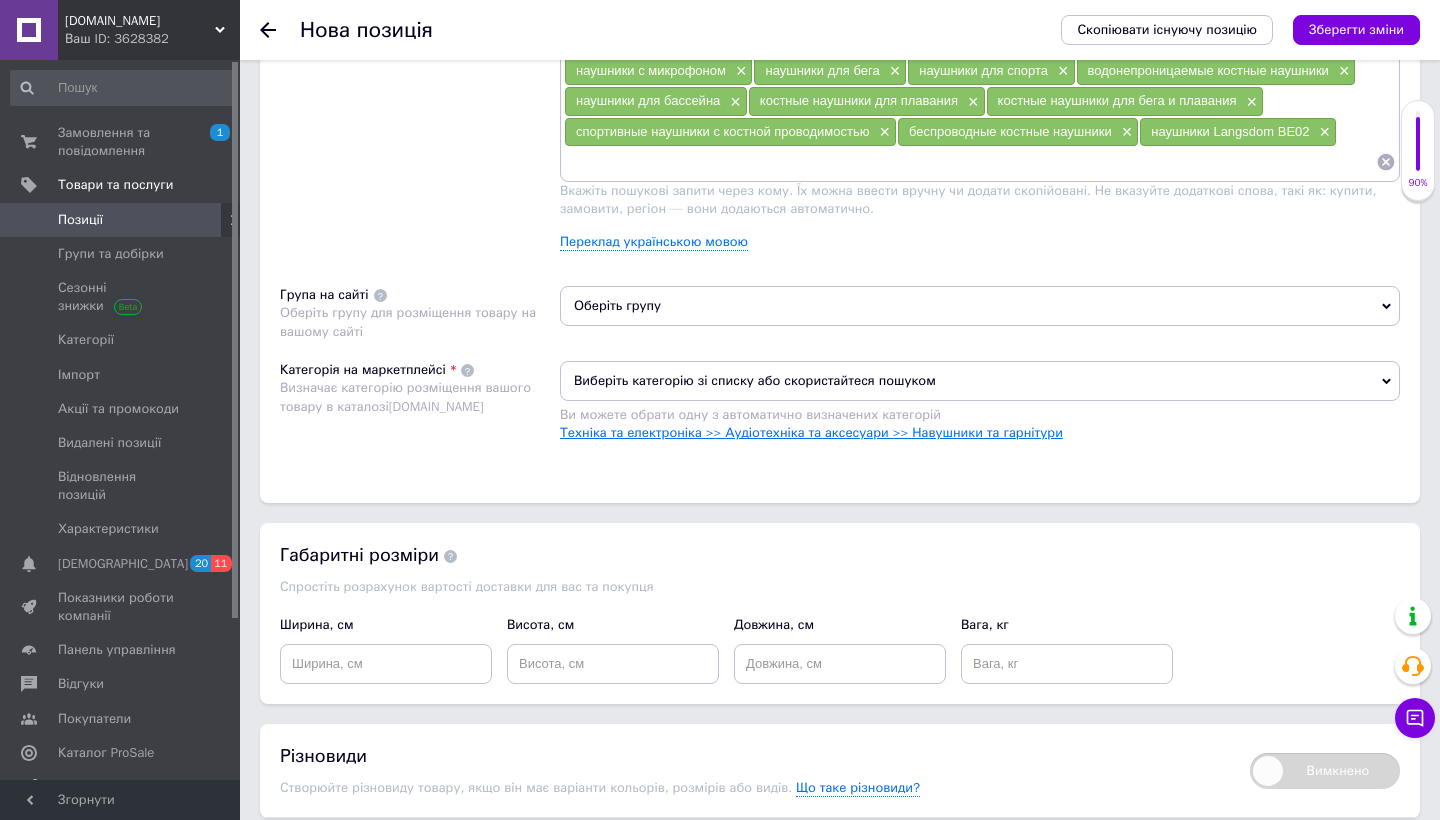 click on "Техніка та електроніка >> Аудіотехніка та аксесуари >> Навушники та гарнітури" at bounding box center [811, 432] 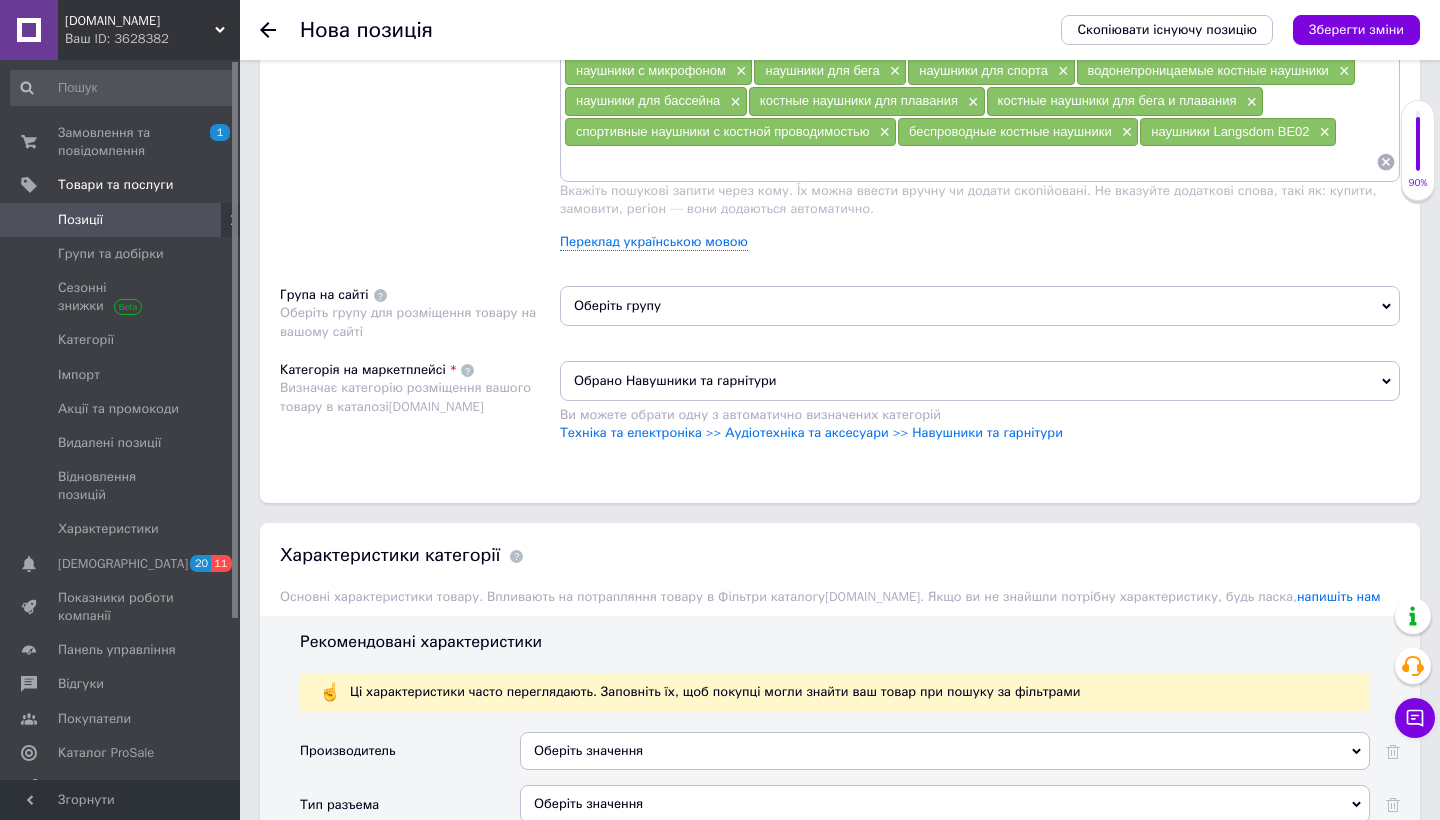 click on "Оберіть групу" at bounding box center (980, 306) 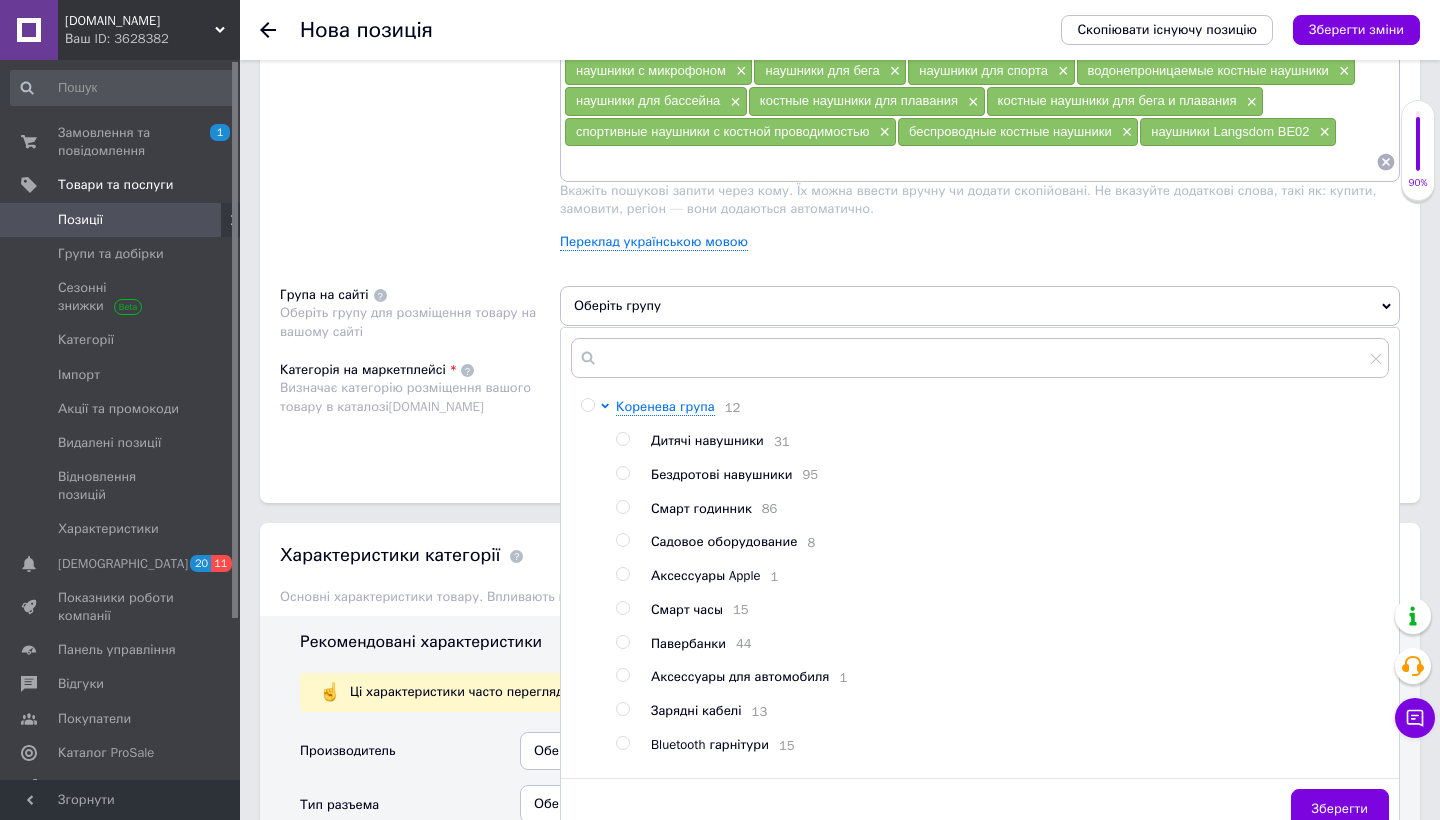 scroll, scrollTop: 0, scrollLeft: 0, axis: both 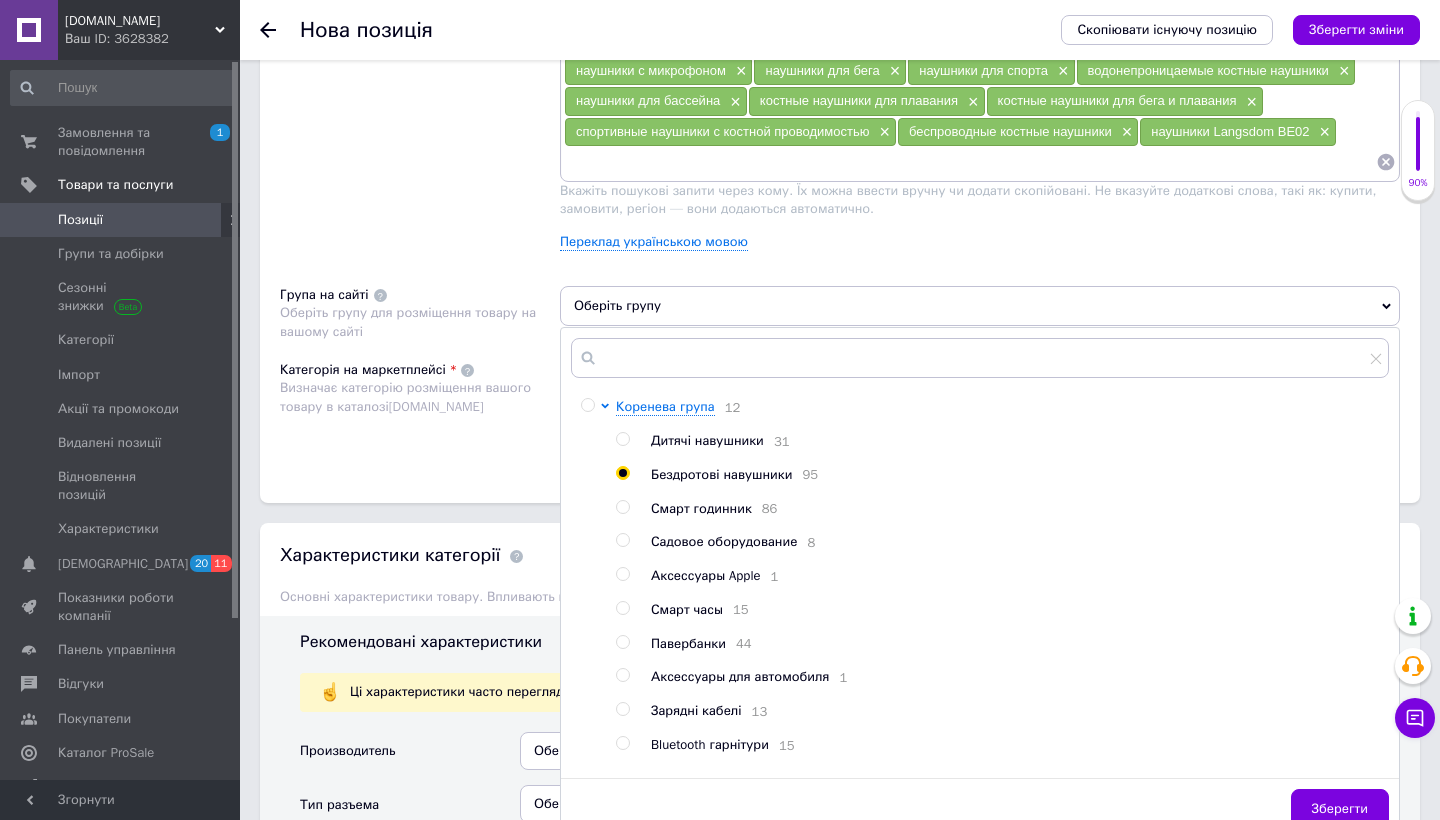 radio on "true" 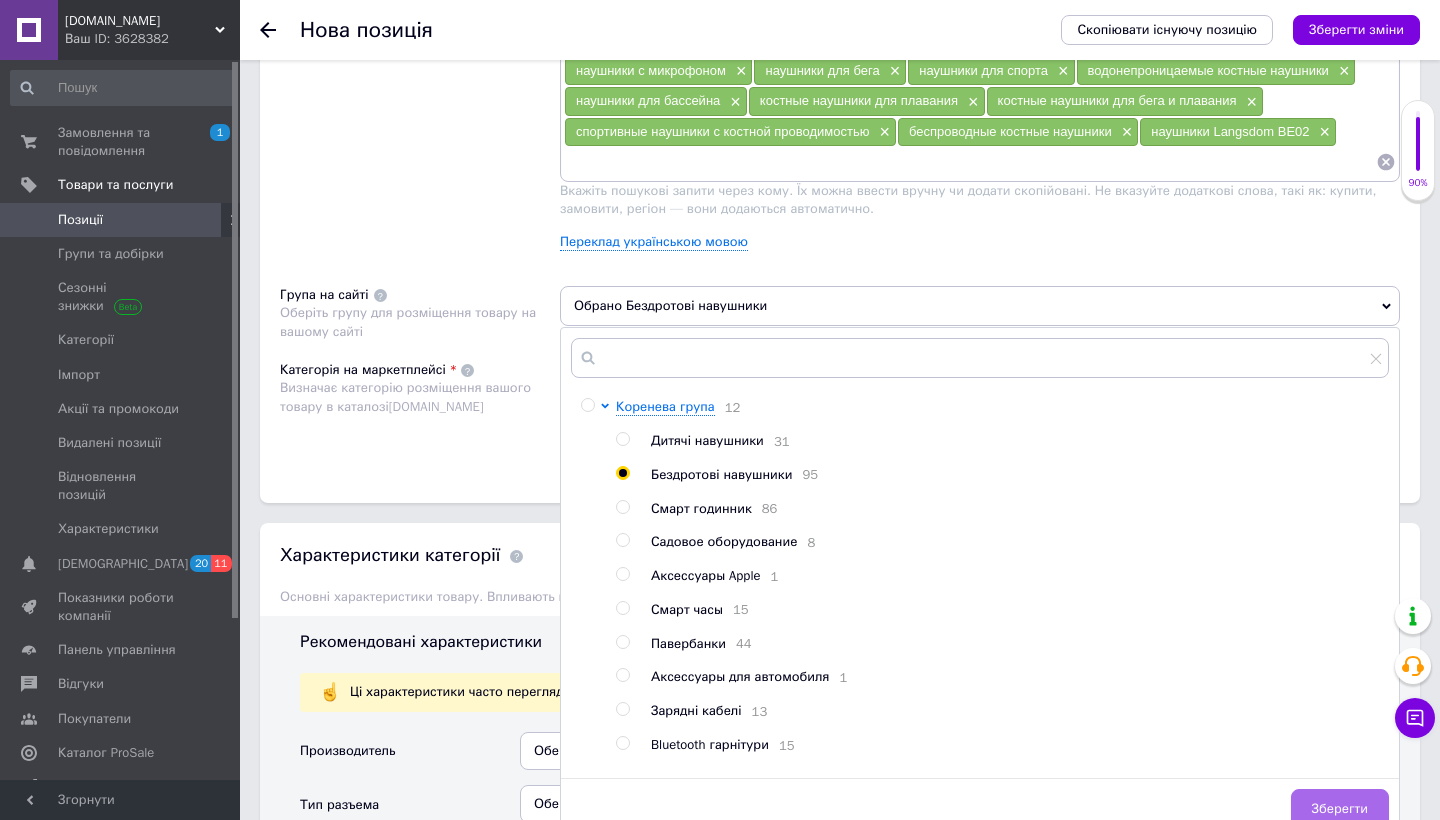 click on "Зберегти" at bounding box center [1340, 809] 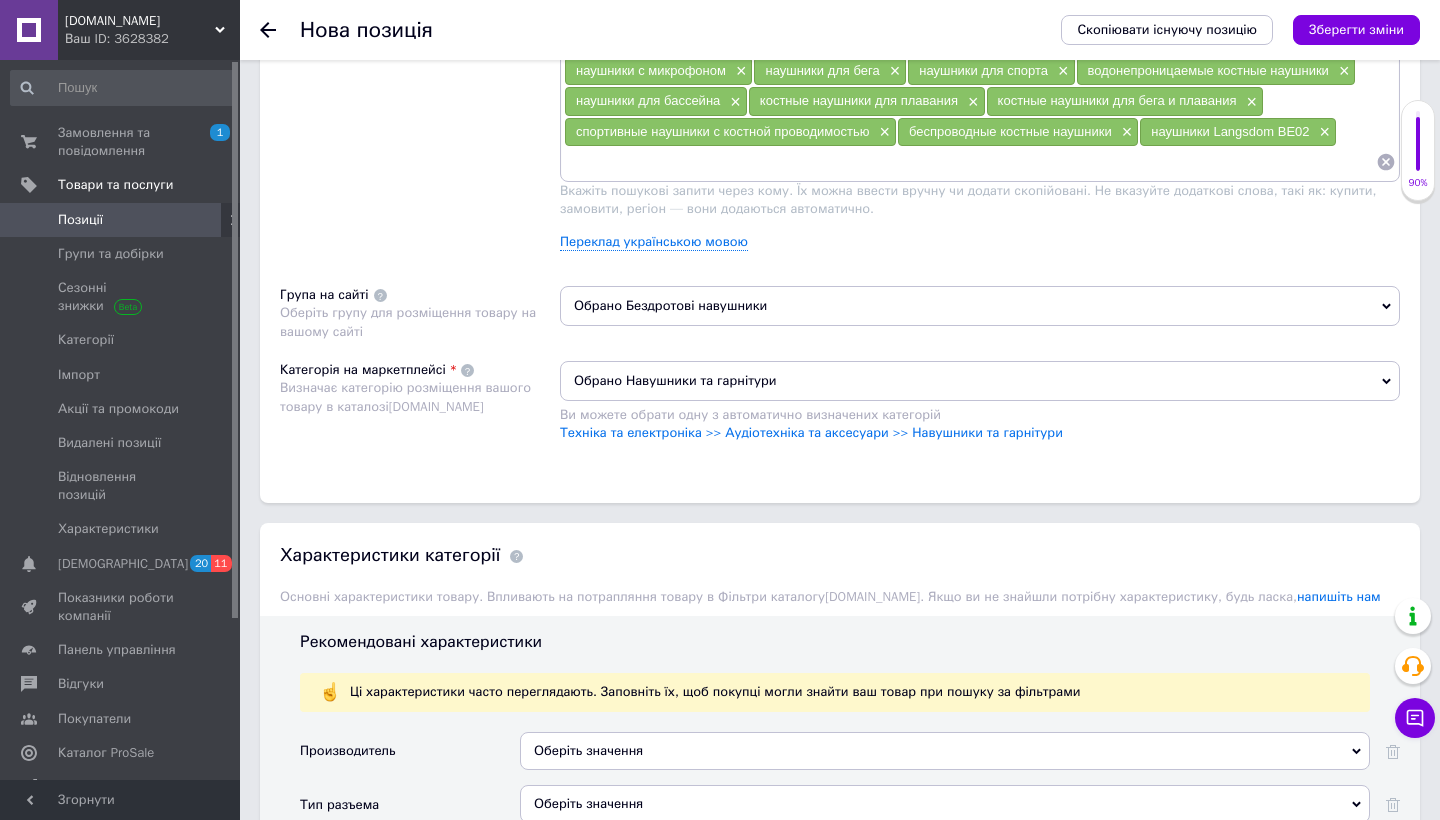 scroll, scrollTop: 1632, scrollLeft: 0, axis: vertical 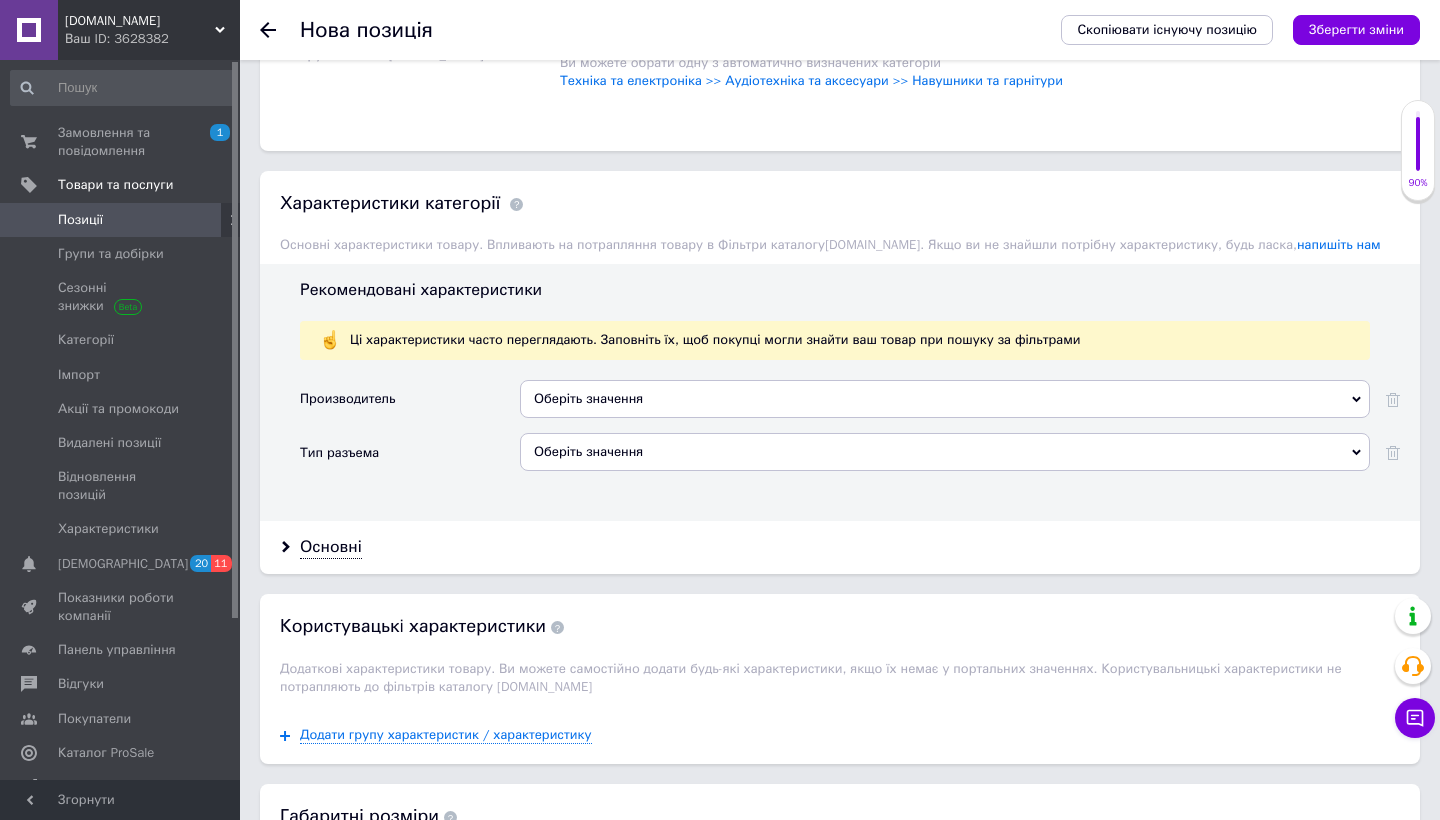 click on "Рекомендовані характеристики Ці характеристики часто переглядають. Заповніть їх, щоб
покупці могли знайти ваш товар при пошуку за фільтрами Производитель Оберіть значення Тип разъема Оберіть значення" at bounding box center (840, 392) 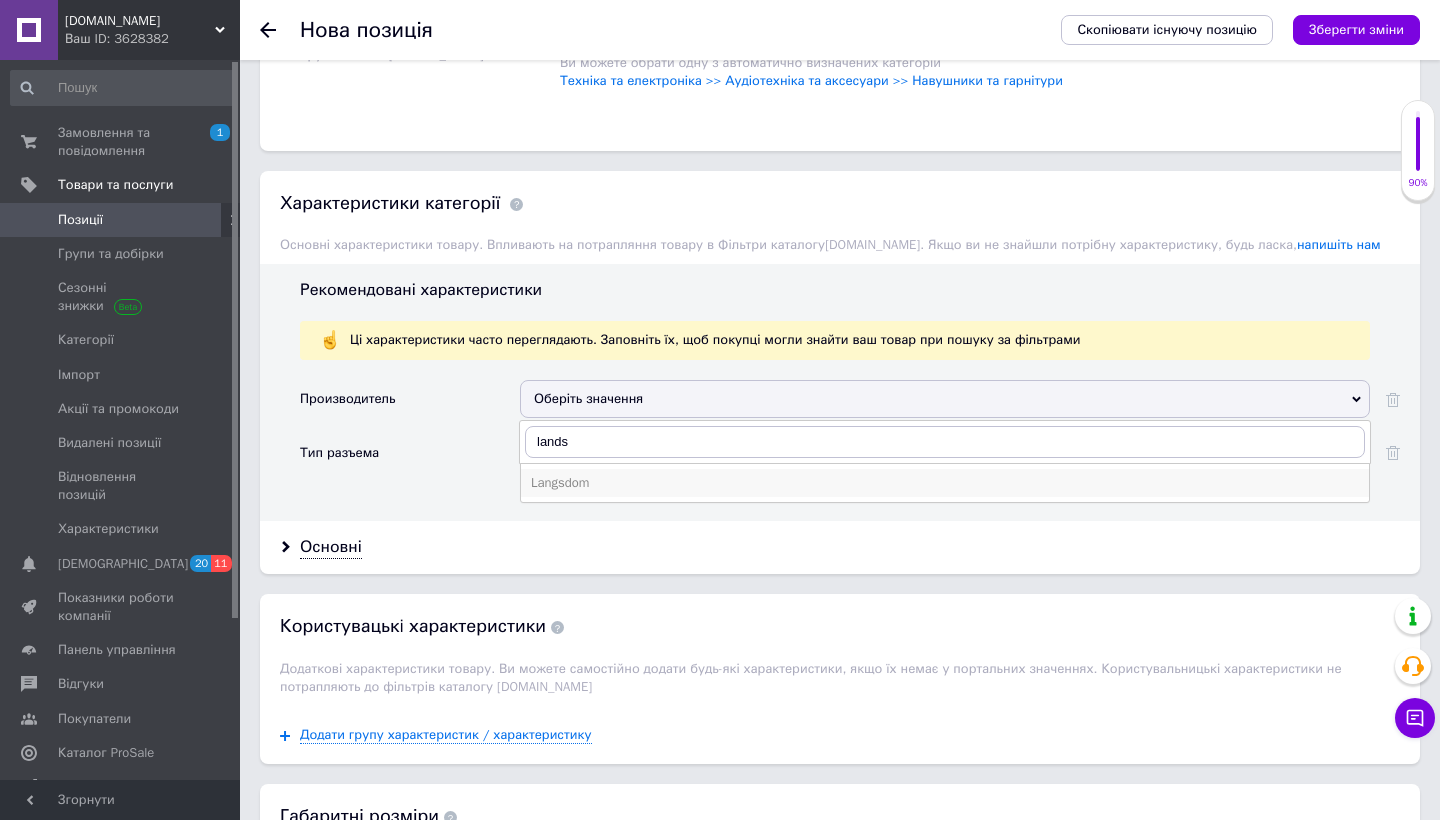 click on "Langsdom" at bounding box center (945, 483) 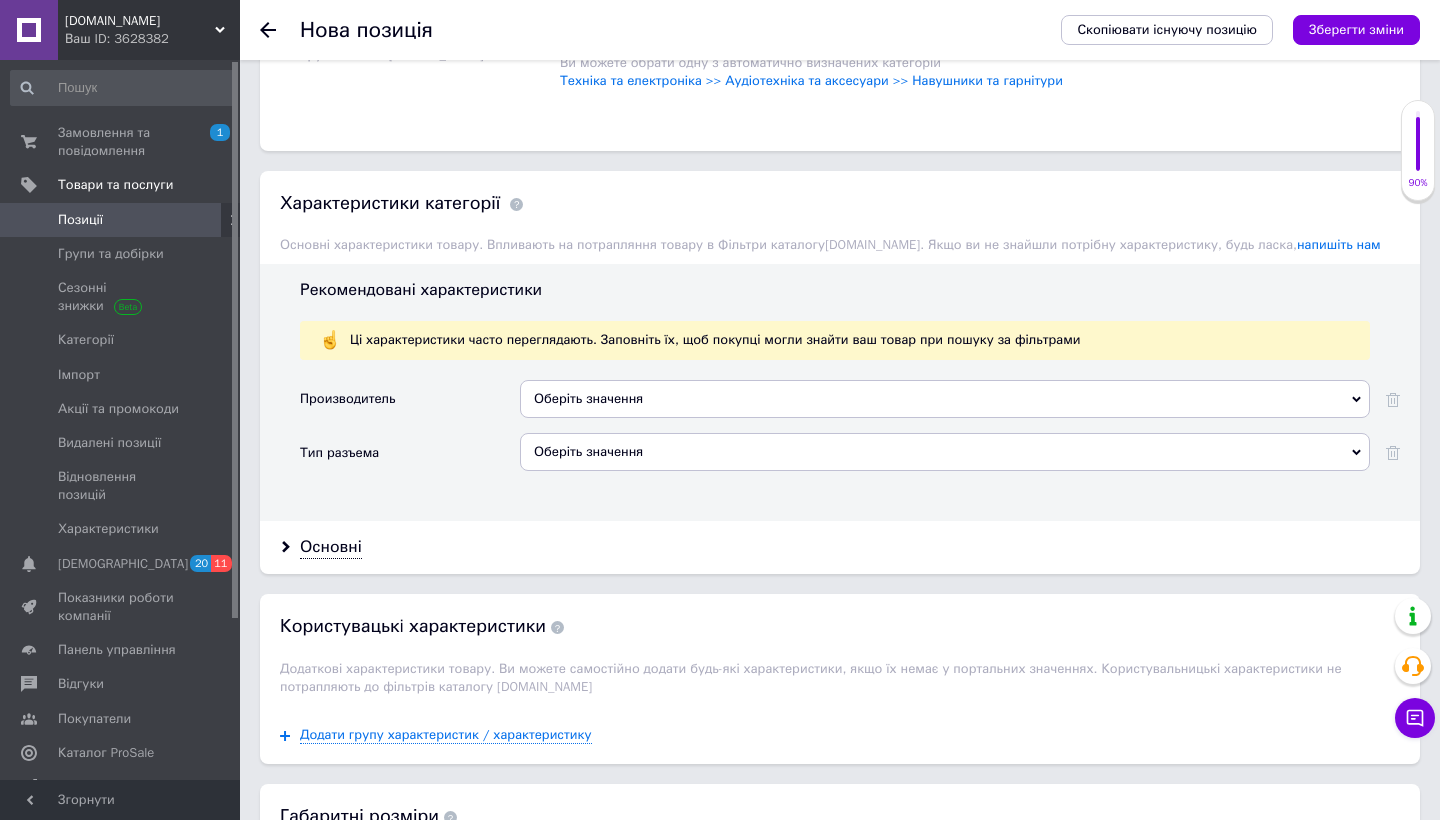 click on "Оберіть значення" at bounding box center [945, 399] 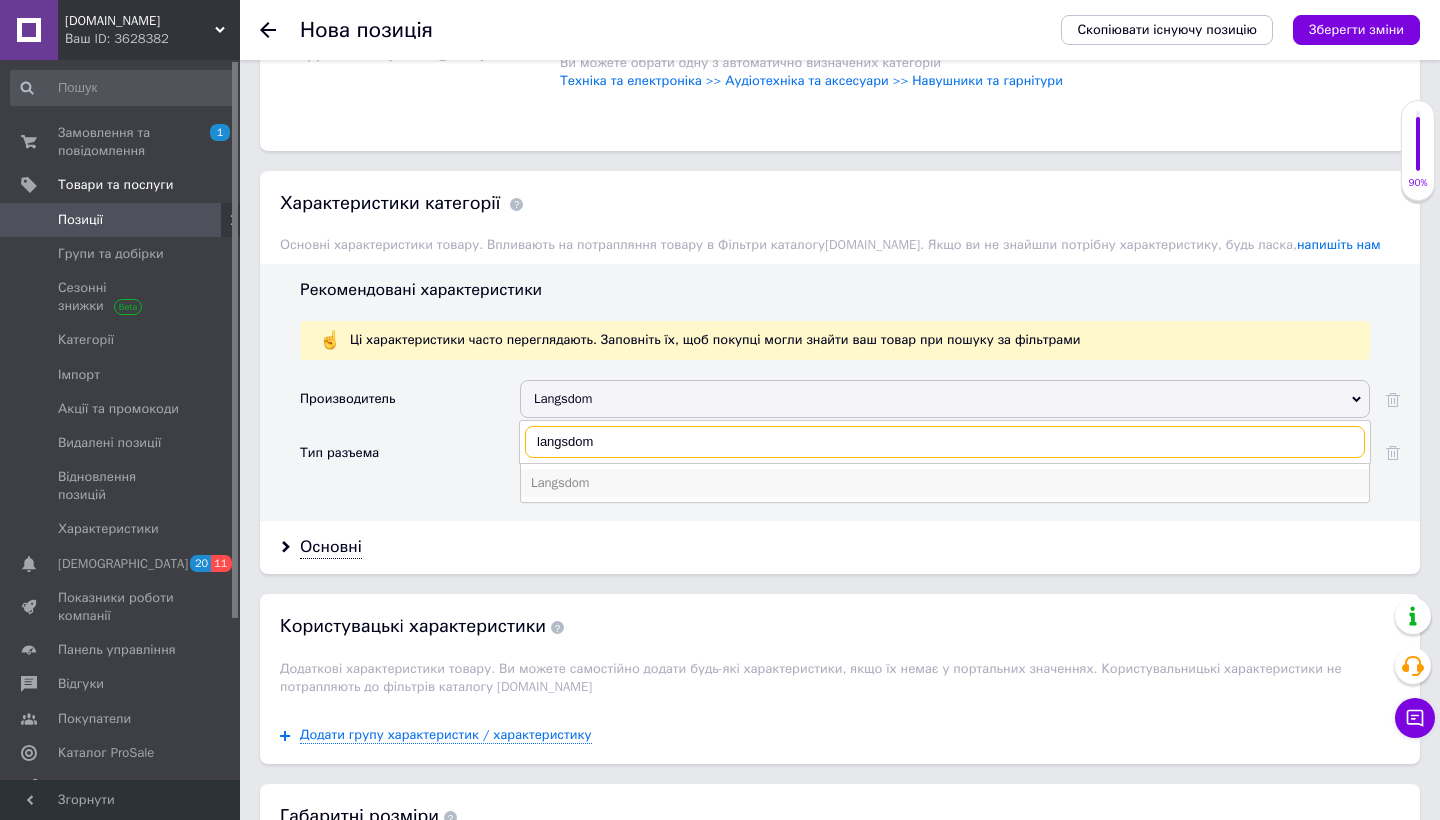 type on "langsdom" 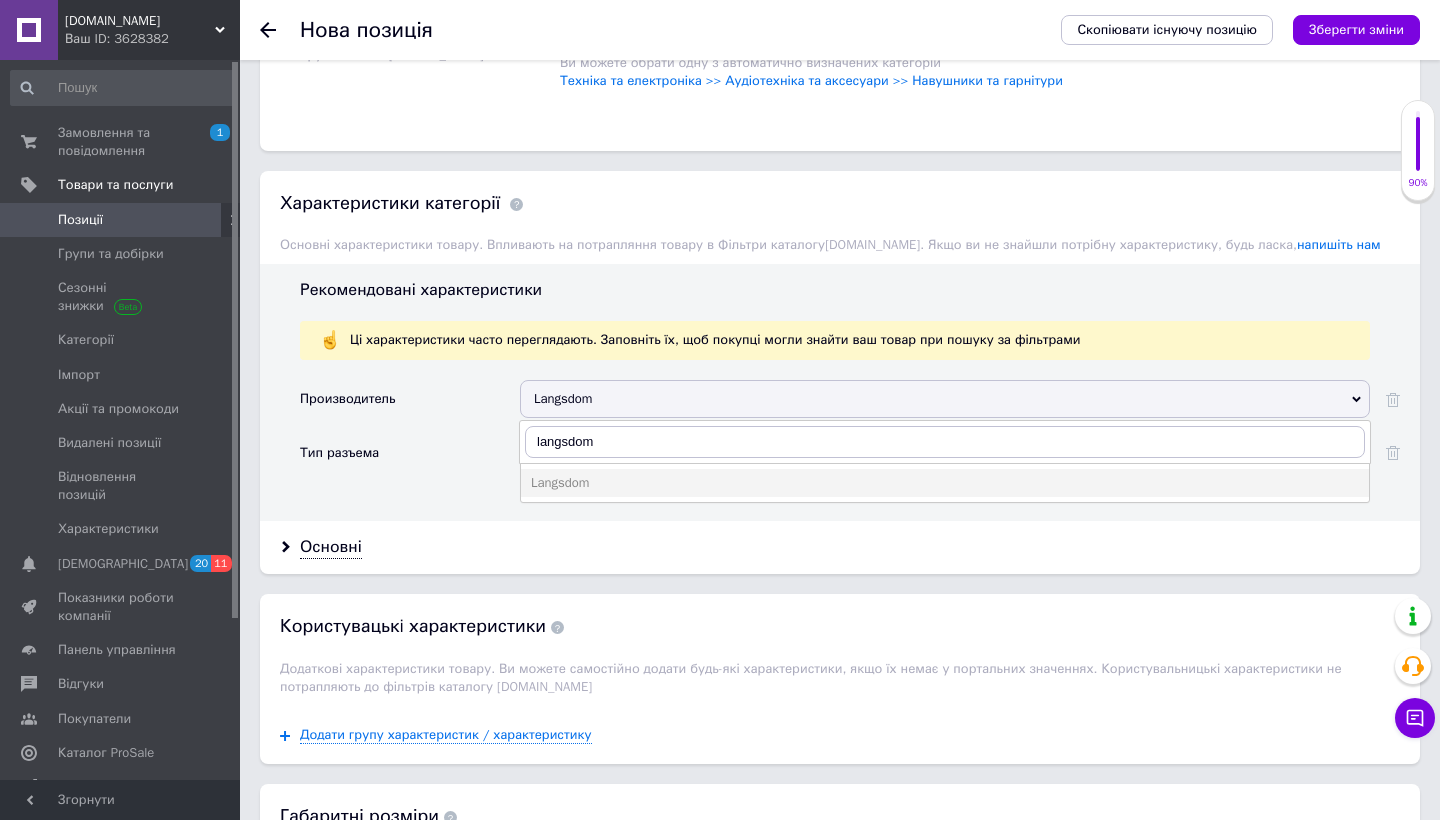 click on "Langsdom" at bounding box center (945, 483) 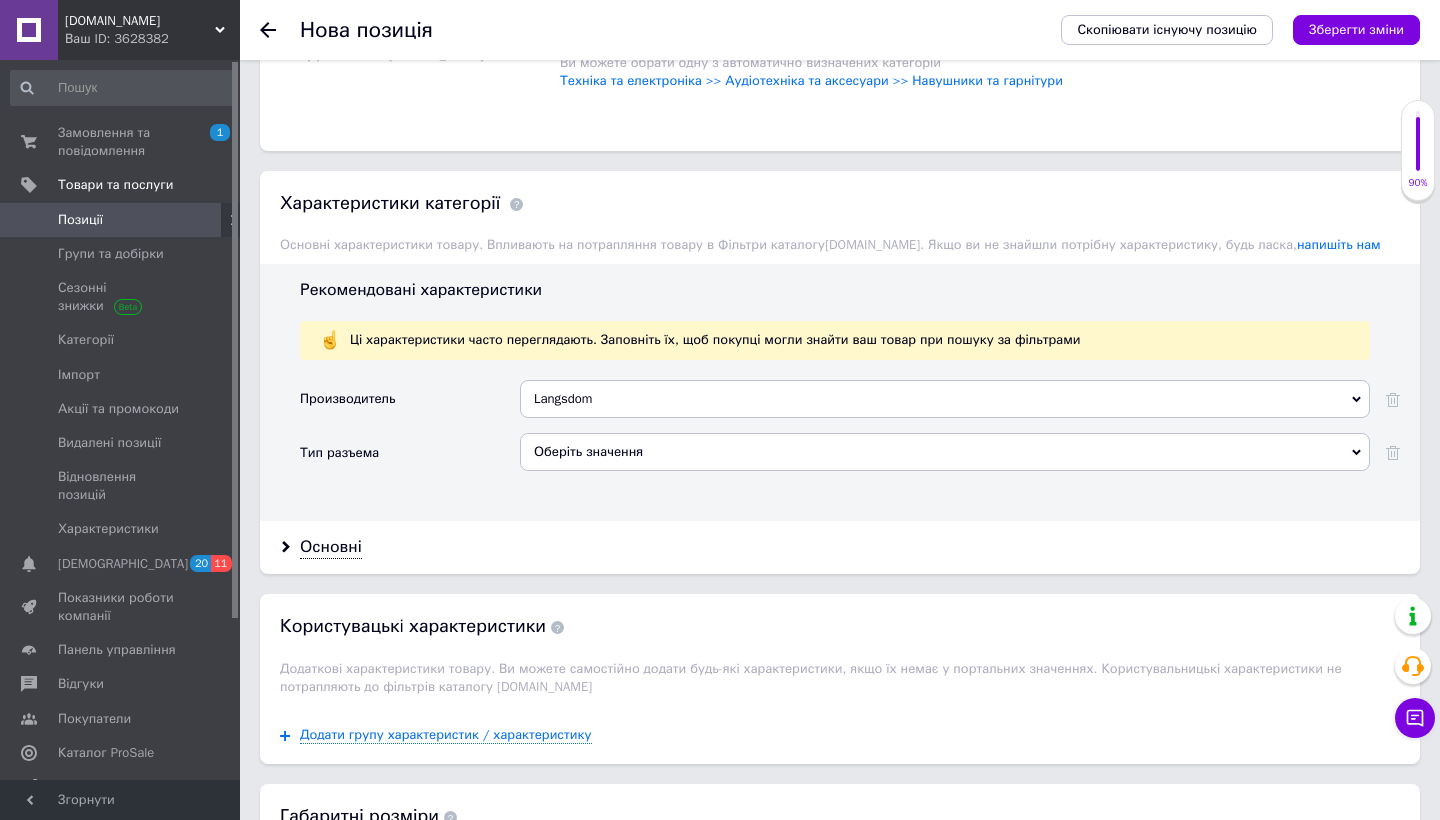 click on "Оберіть значення" at bounding box center (945, 452) 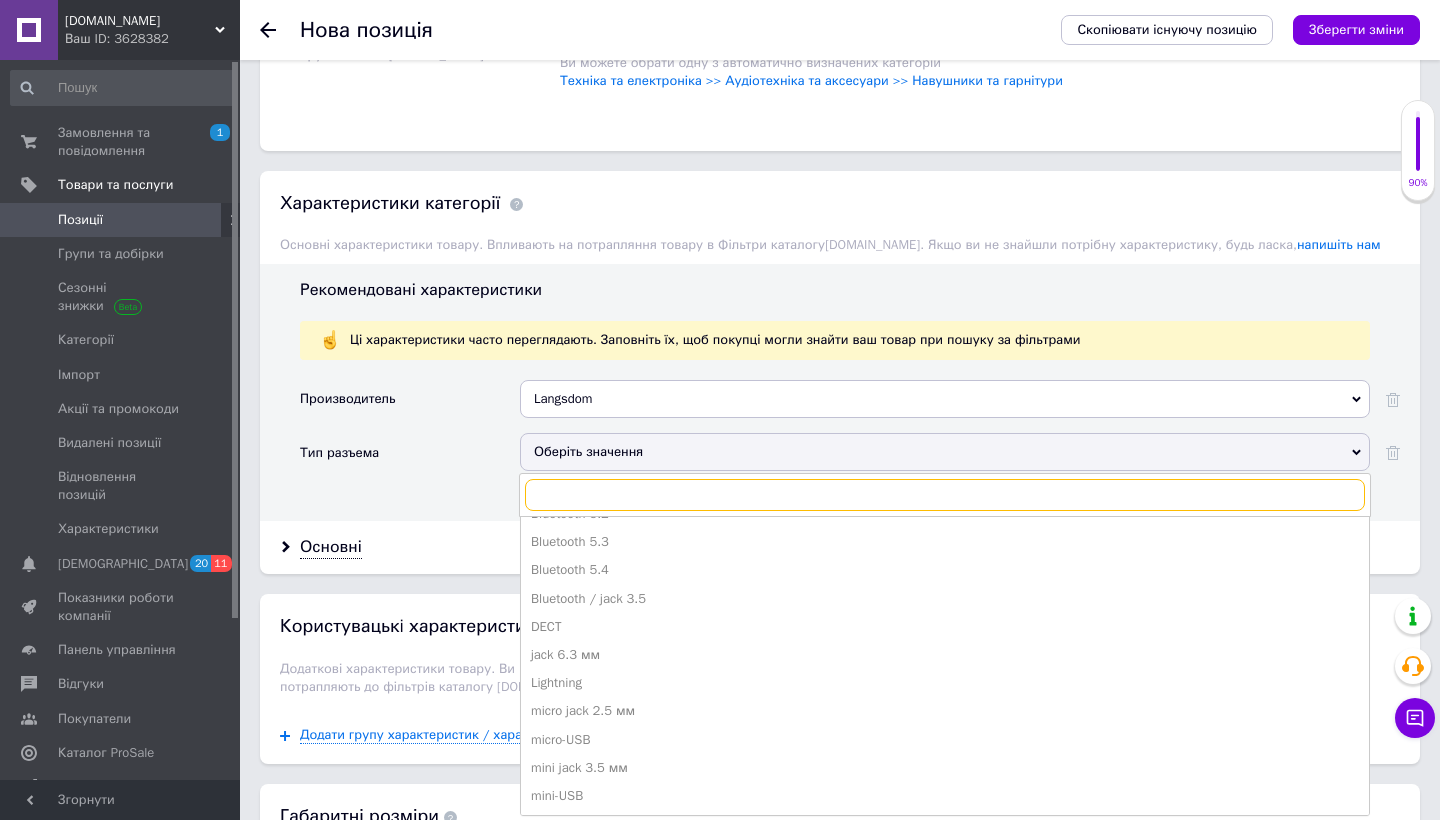 scroll, scrollTop: 932, scrollLeft: 0, axis: vertical 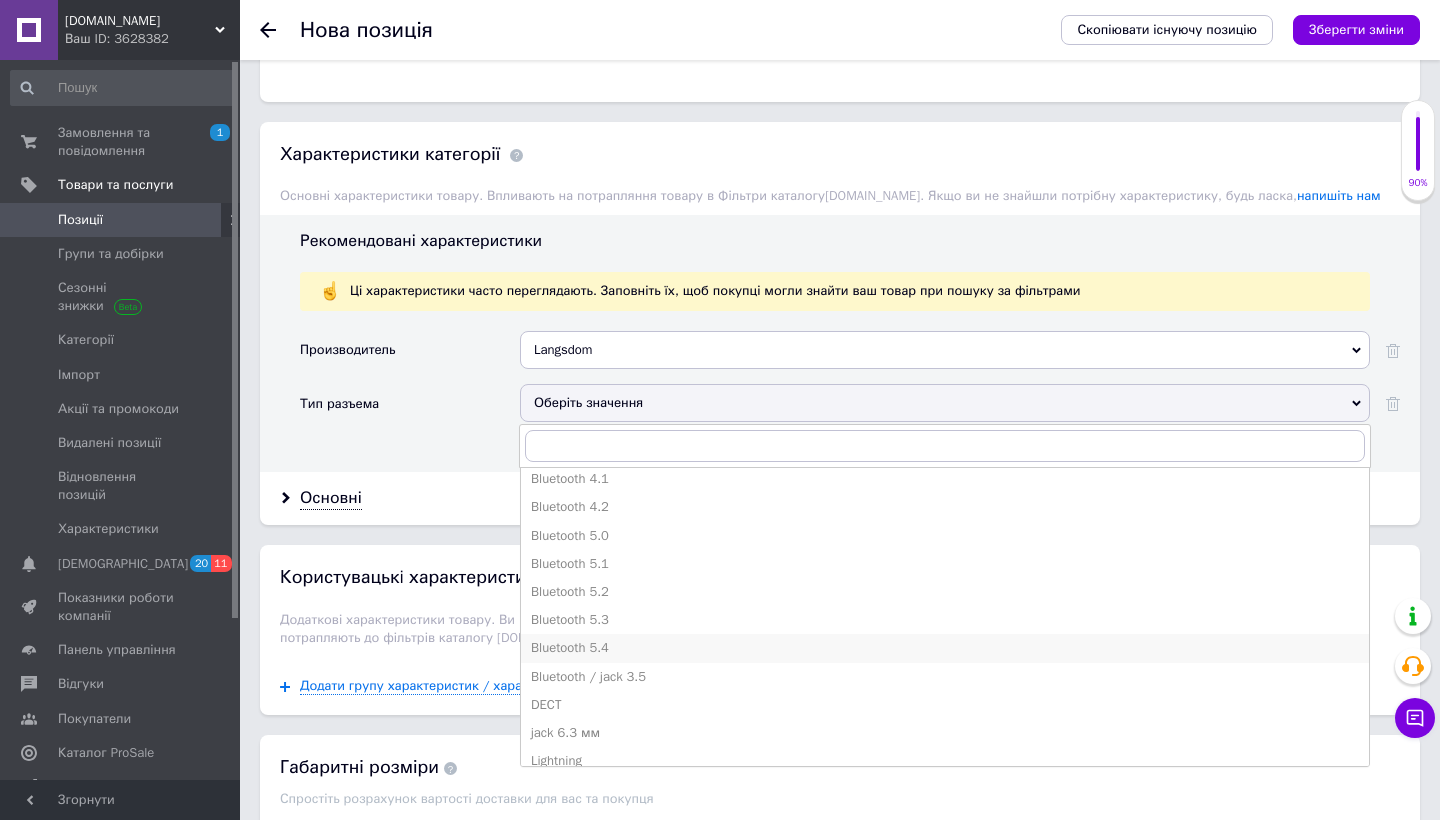 click on "Bluetooth 5.4" at bounding box center [945, 648] 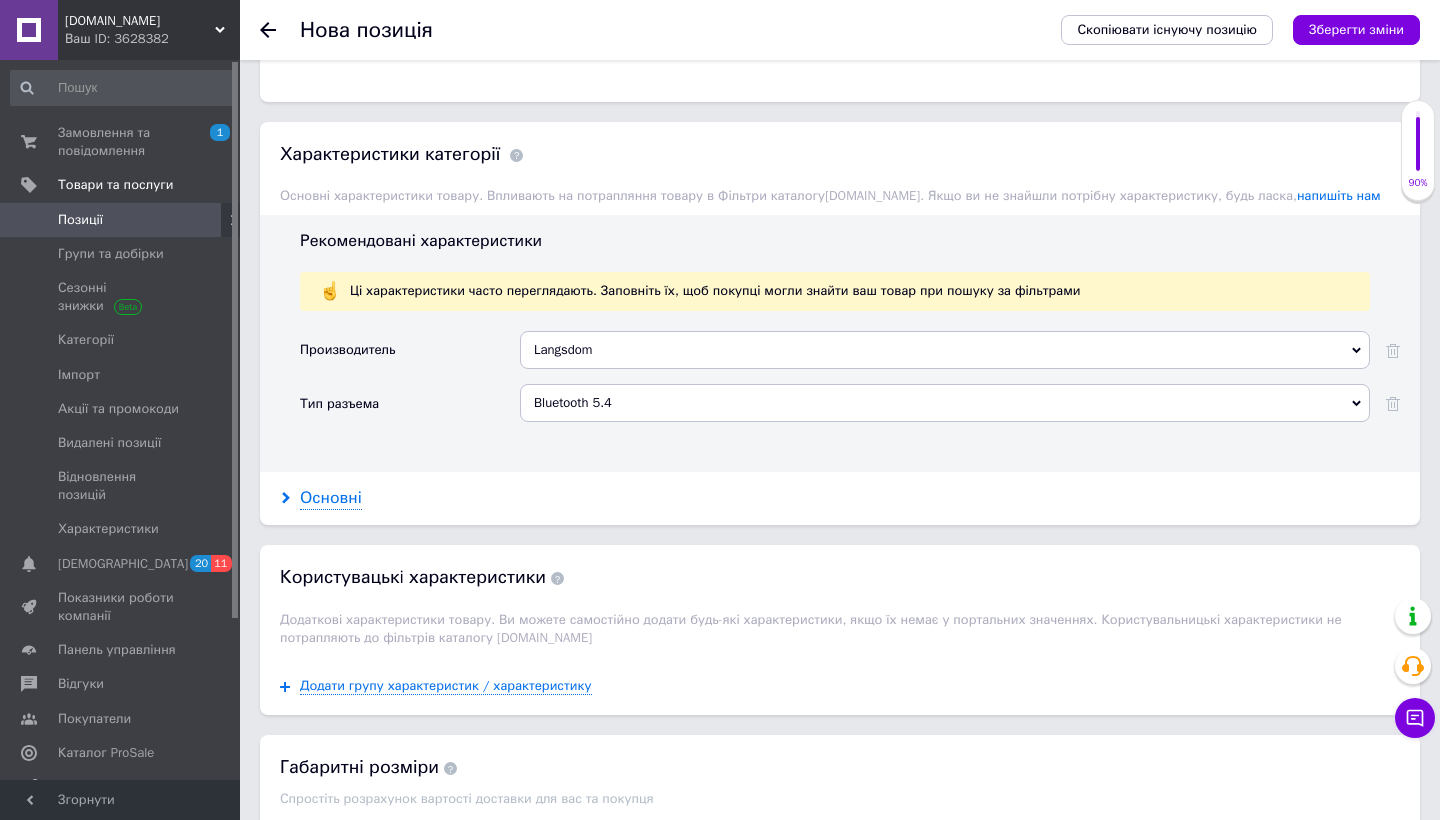 click on "Основні" at bounding box center (331, 498) 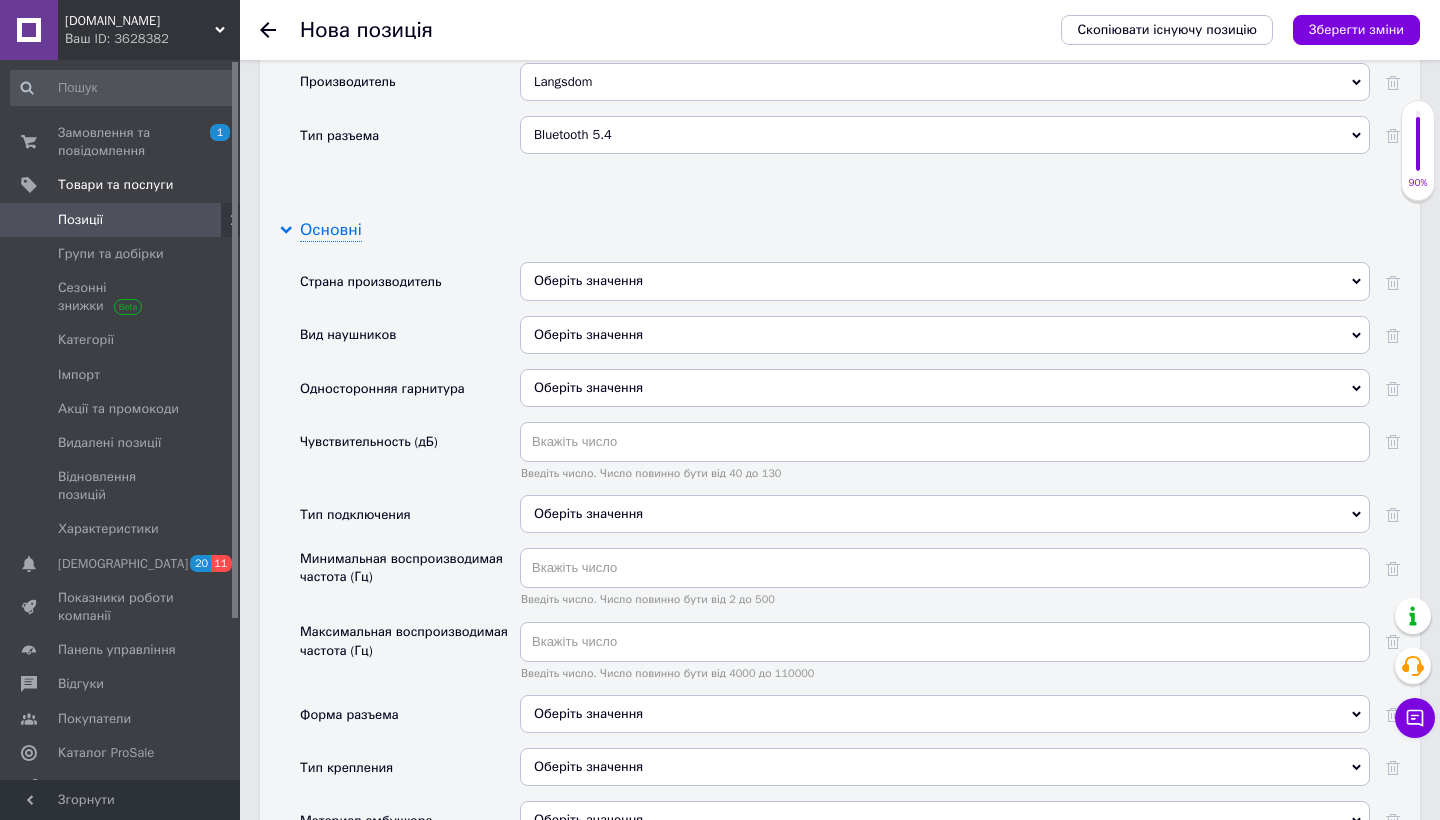 scroll, scrollTop: 2021, scrollLeft: 0, axis: vertical 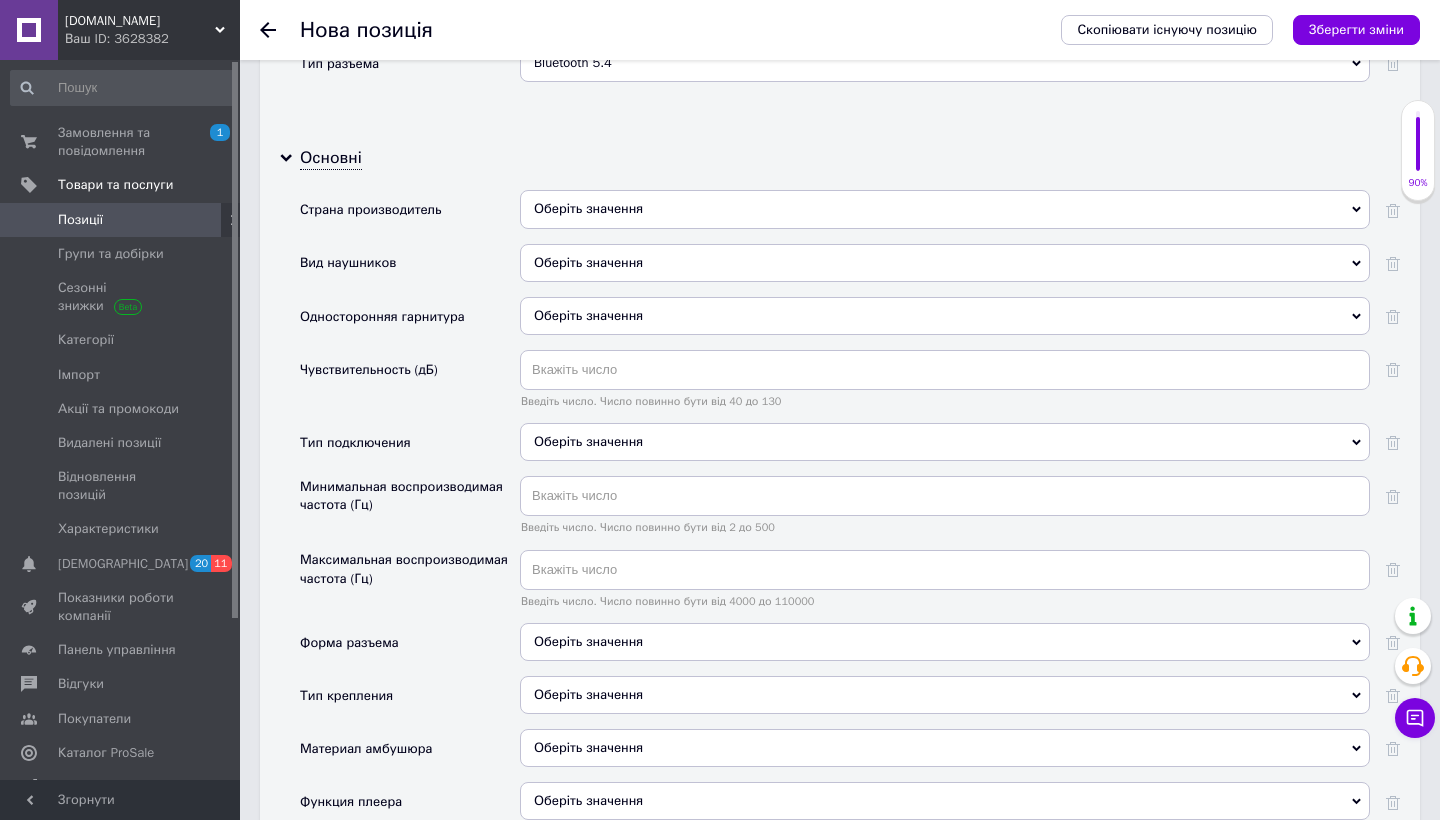 click on "Оберіть значення" at bounding box center (945, 216) 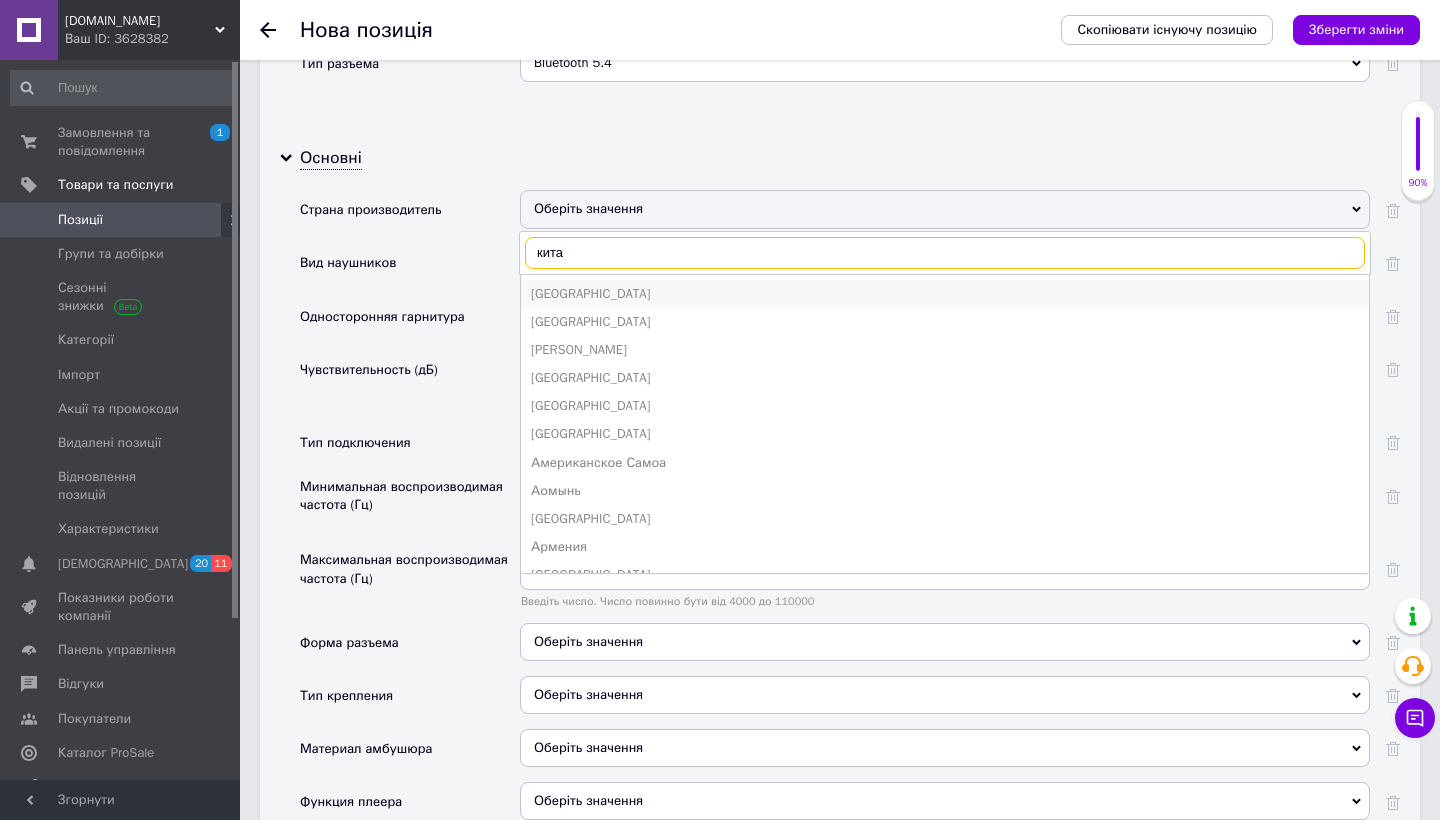 type on "кита" 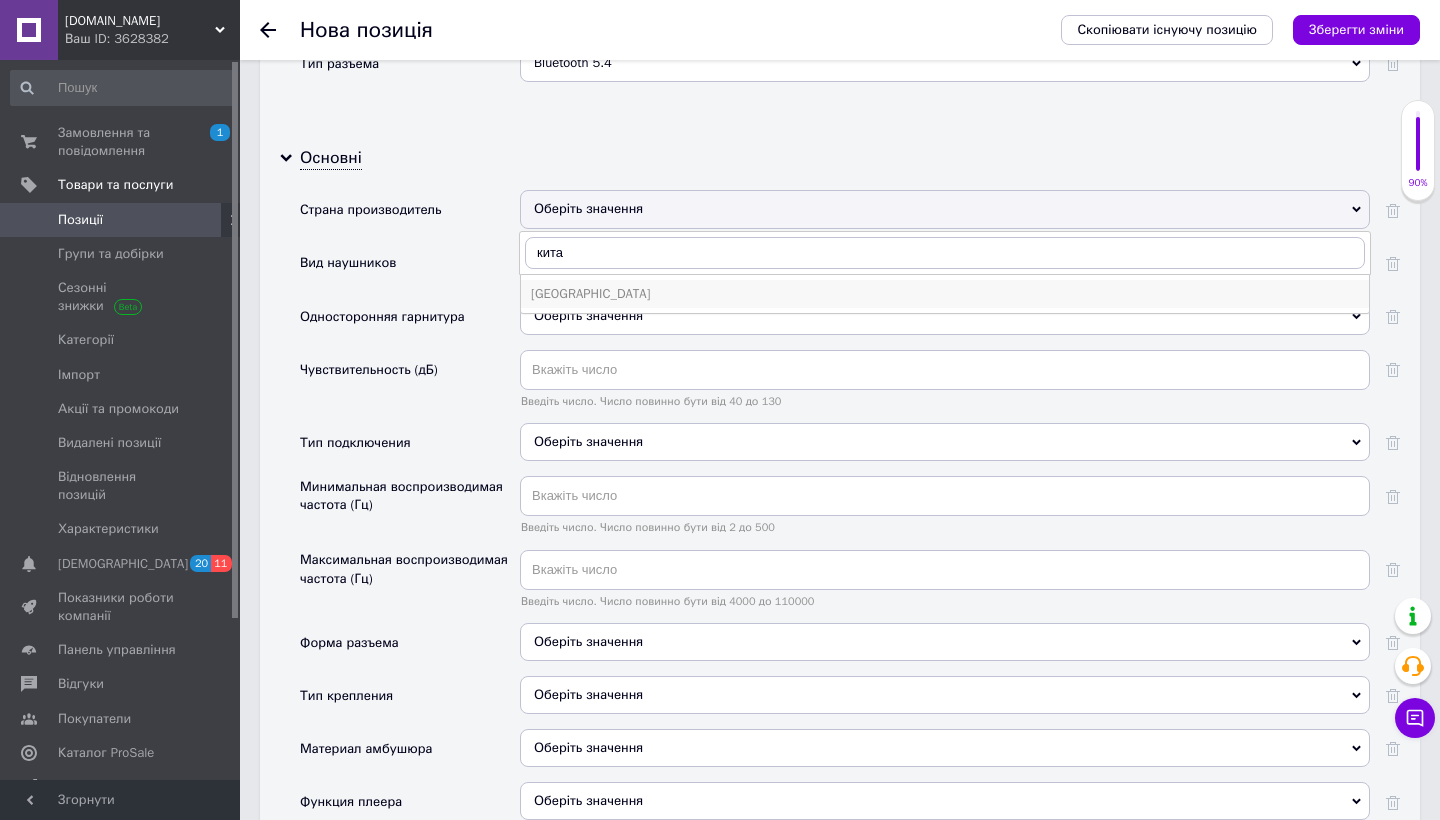 click on "[GEOGRAPHIC_DATA]" at bounding box center [945, 294] 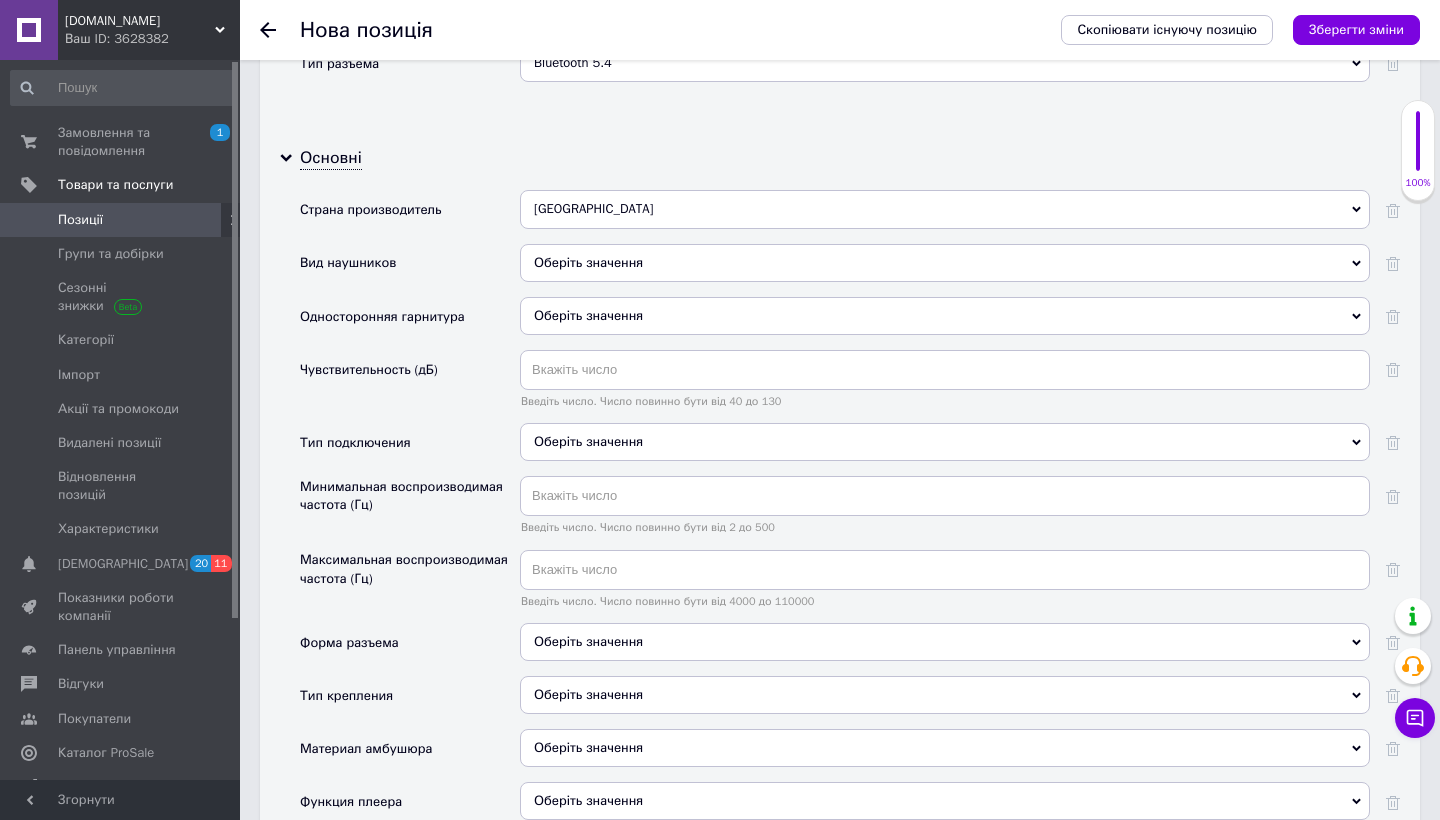 click on "Оберіть значення" at bounding box center (945, 263) 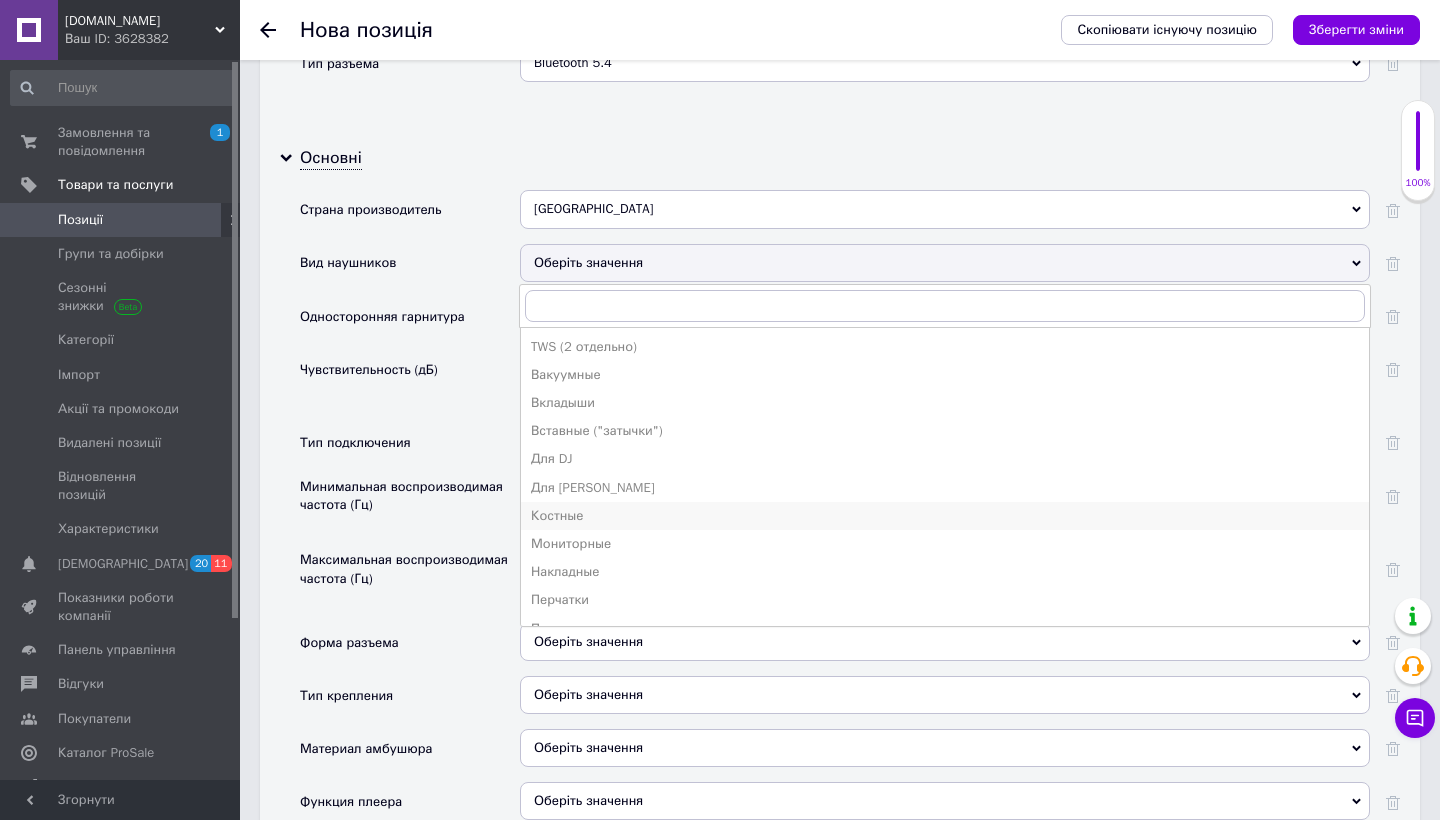 click on "Костные" at bounding box center (945, 516) 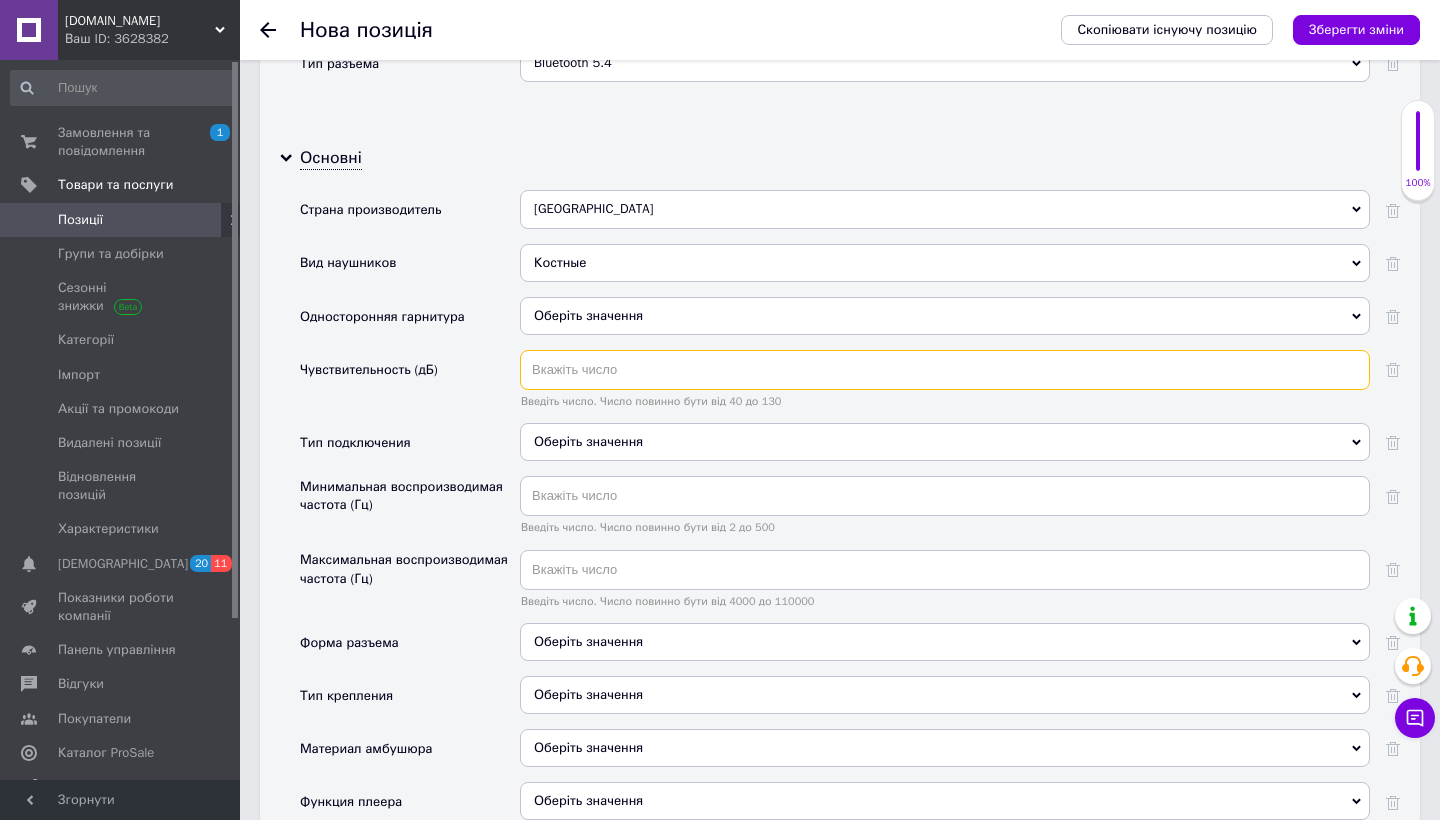 click at bounding box center (945, 370) 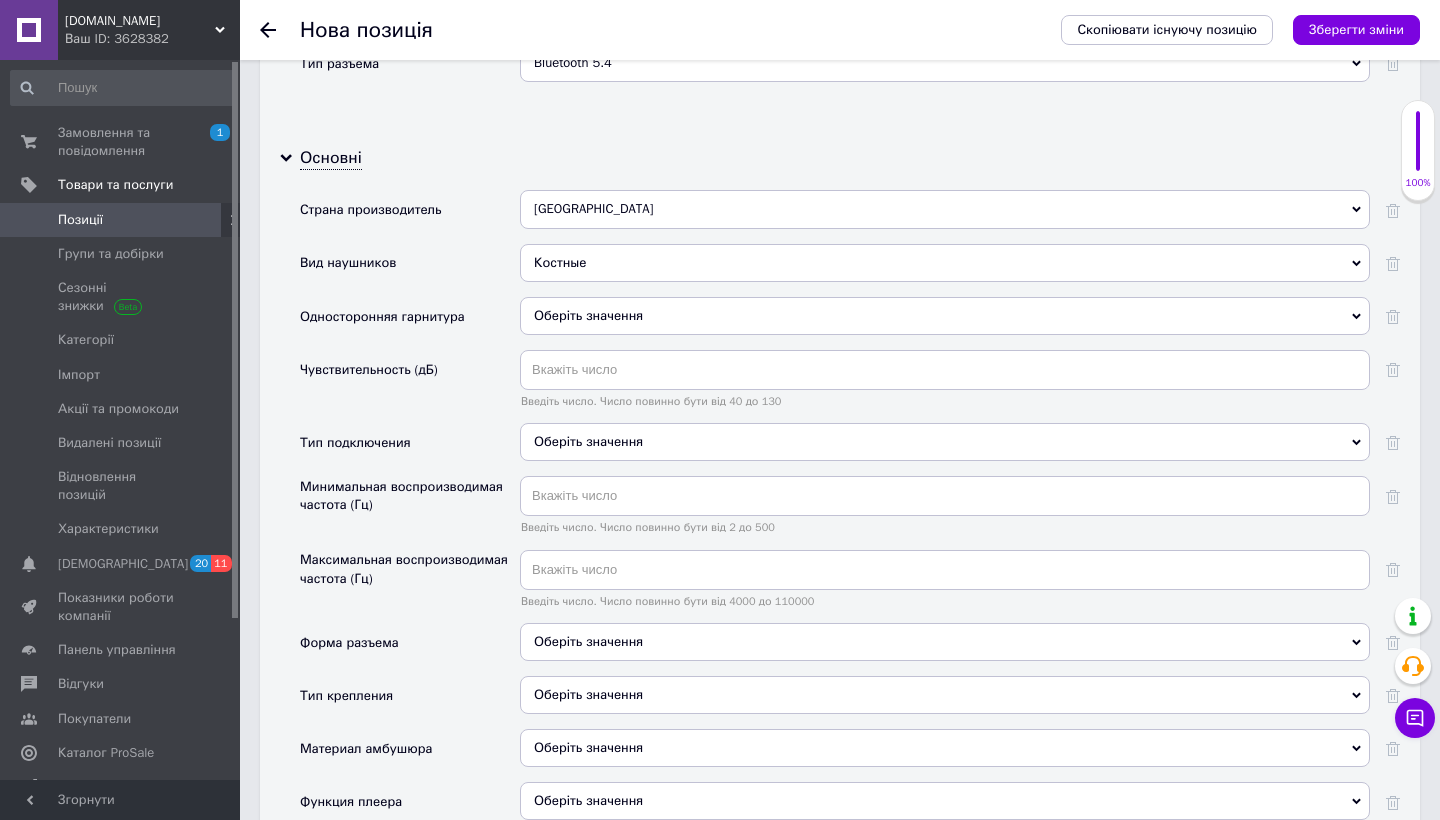 click on "Оберіть значення" at bounding box center [588, 315] 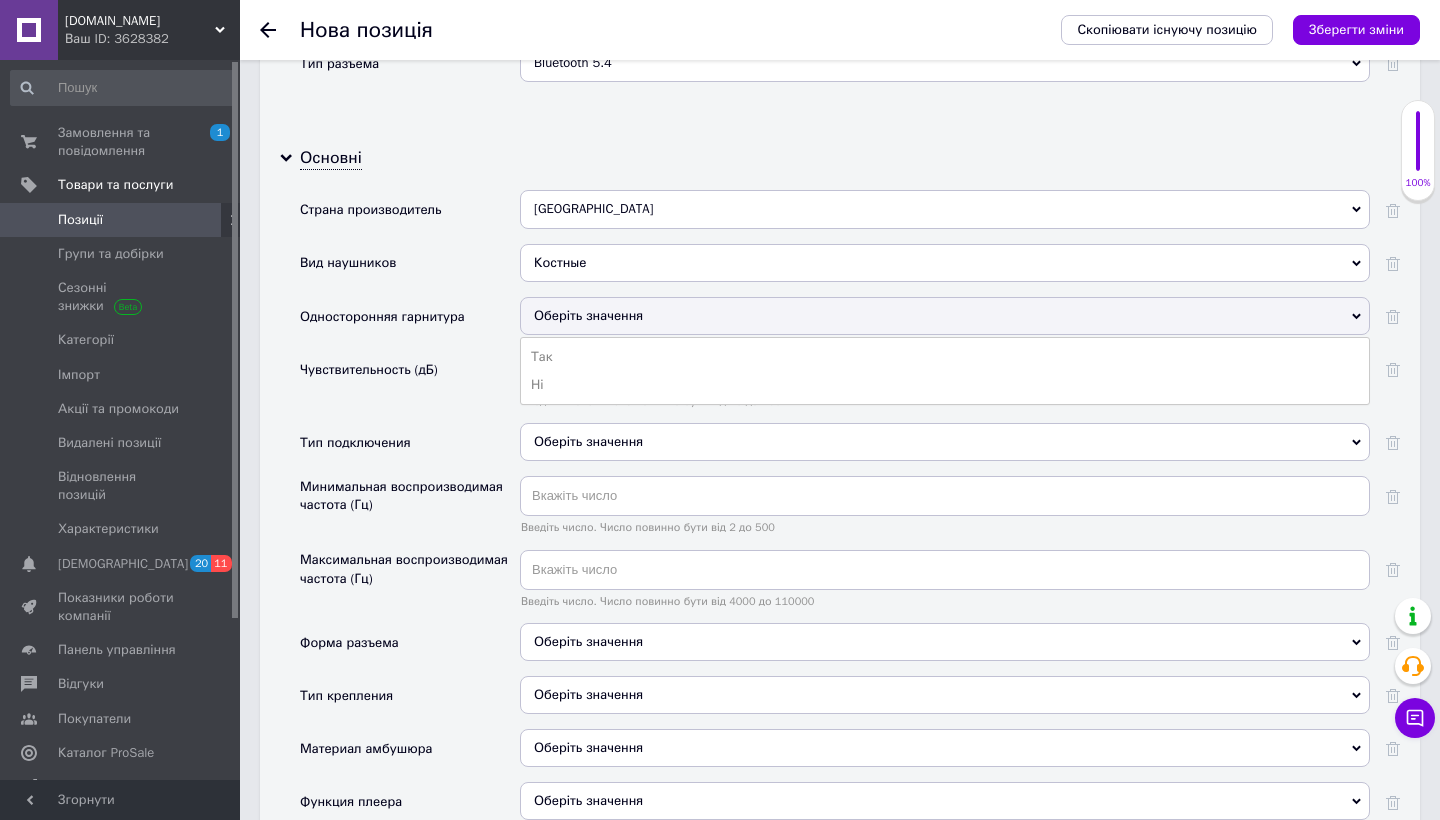 click on "Ні" at bounding box center [945, 385] 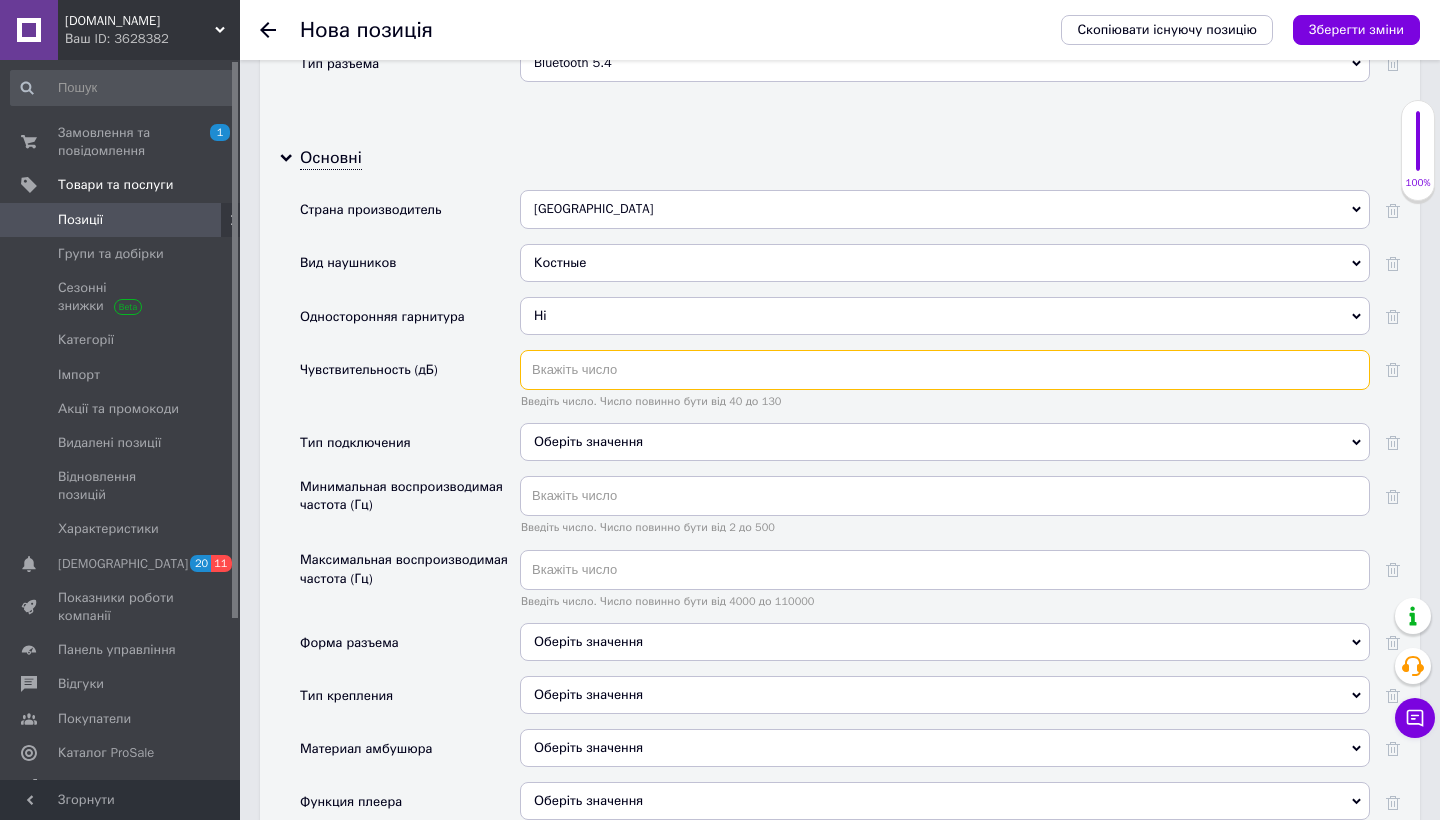 click at bounding box center [945, 370] 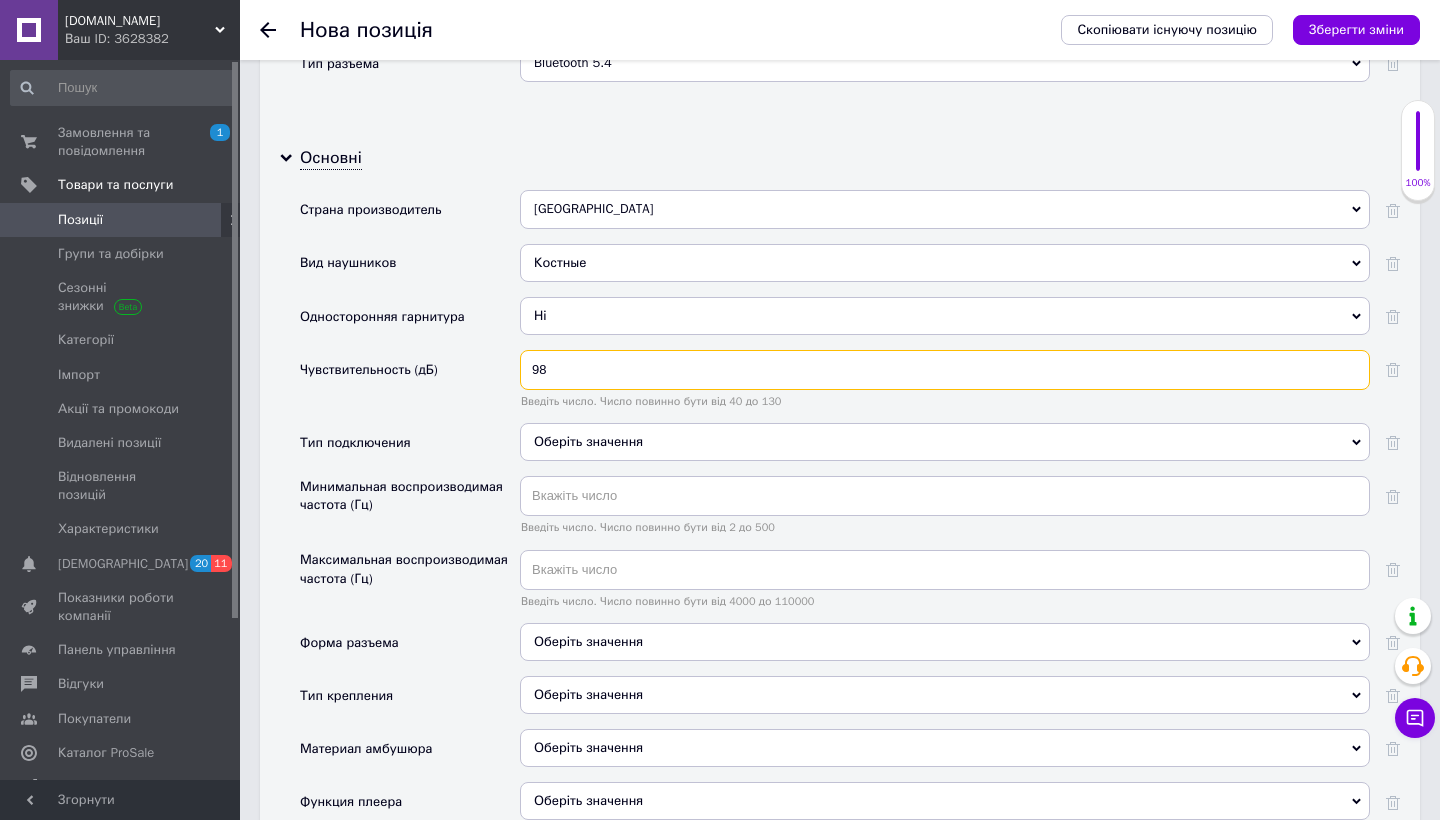 type on "98" 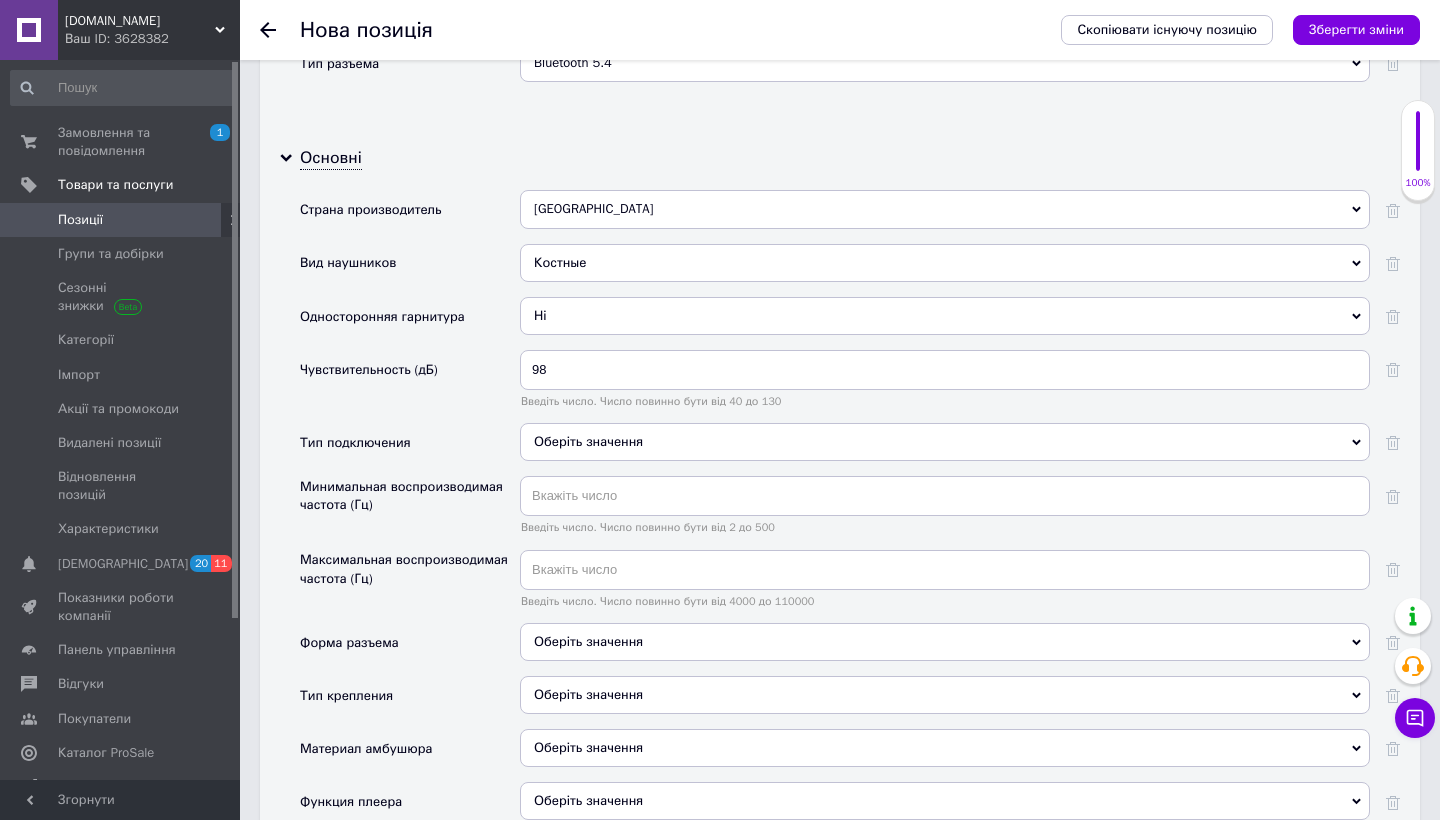 click on "Оберіть значення" at bounding box center (945, 449) 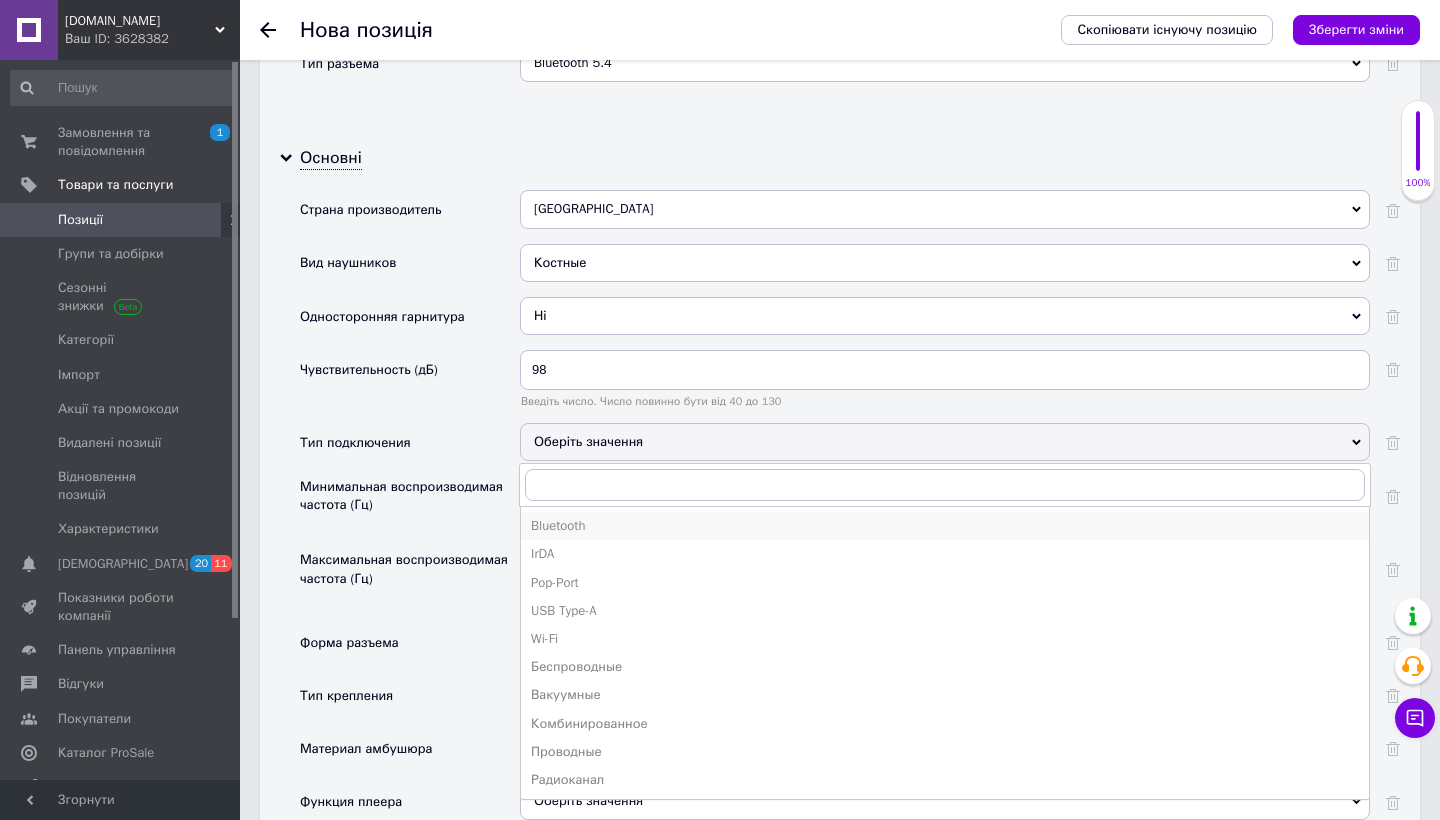 click on "Bluetooth" at bounding box center (945, 526) 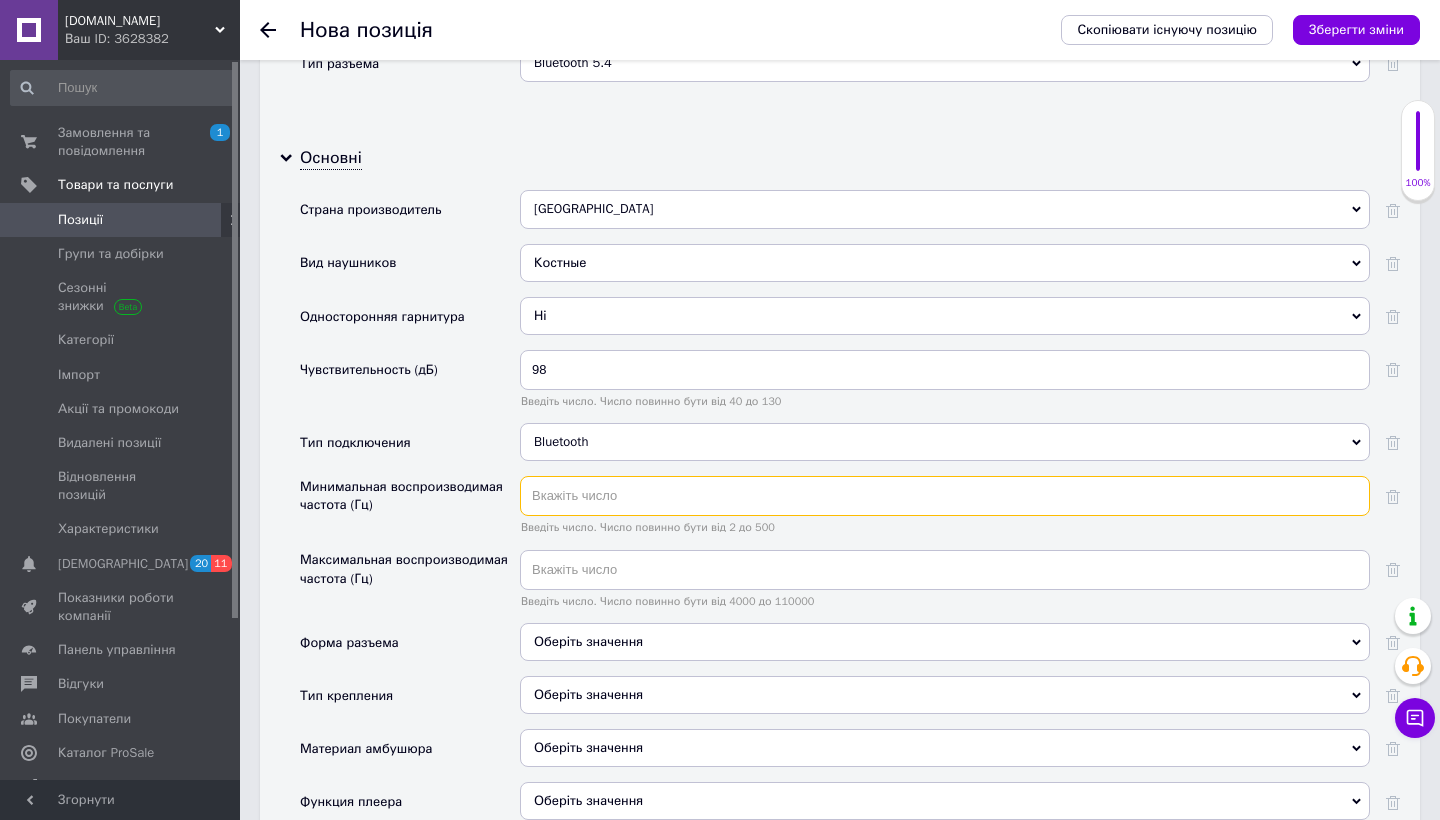click at bounding box center [945, 496] 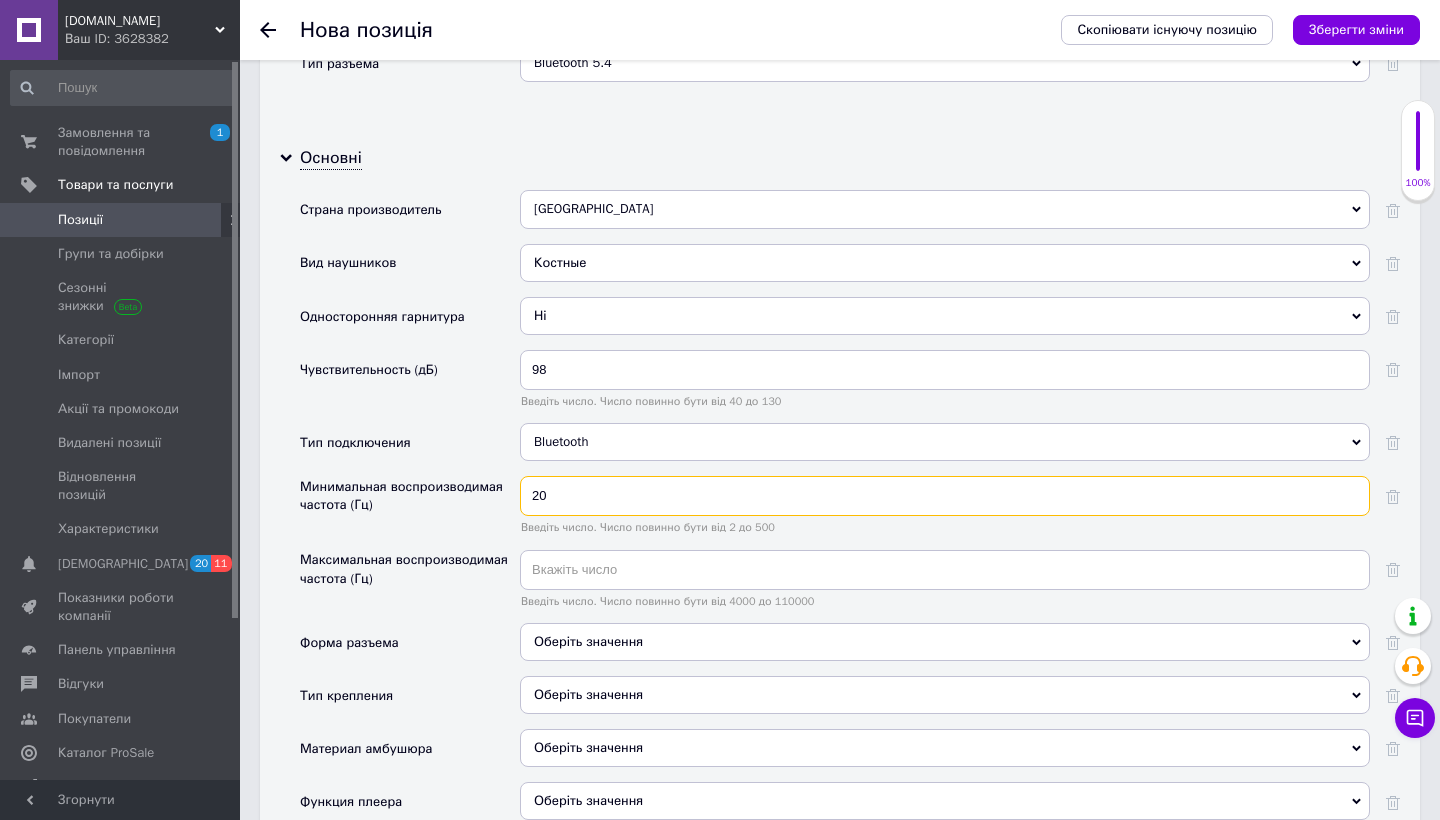 type on "20" 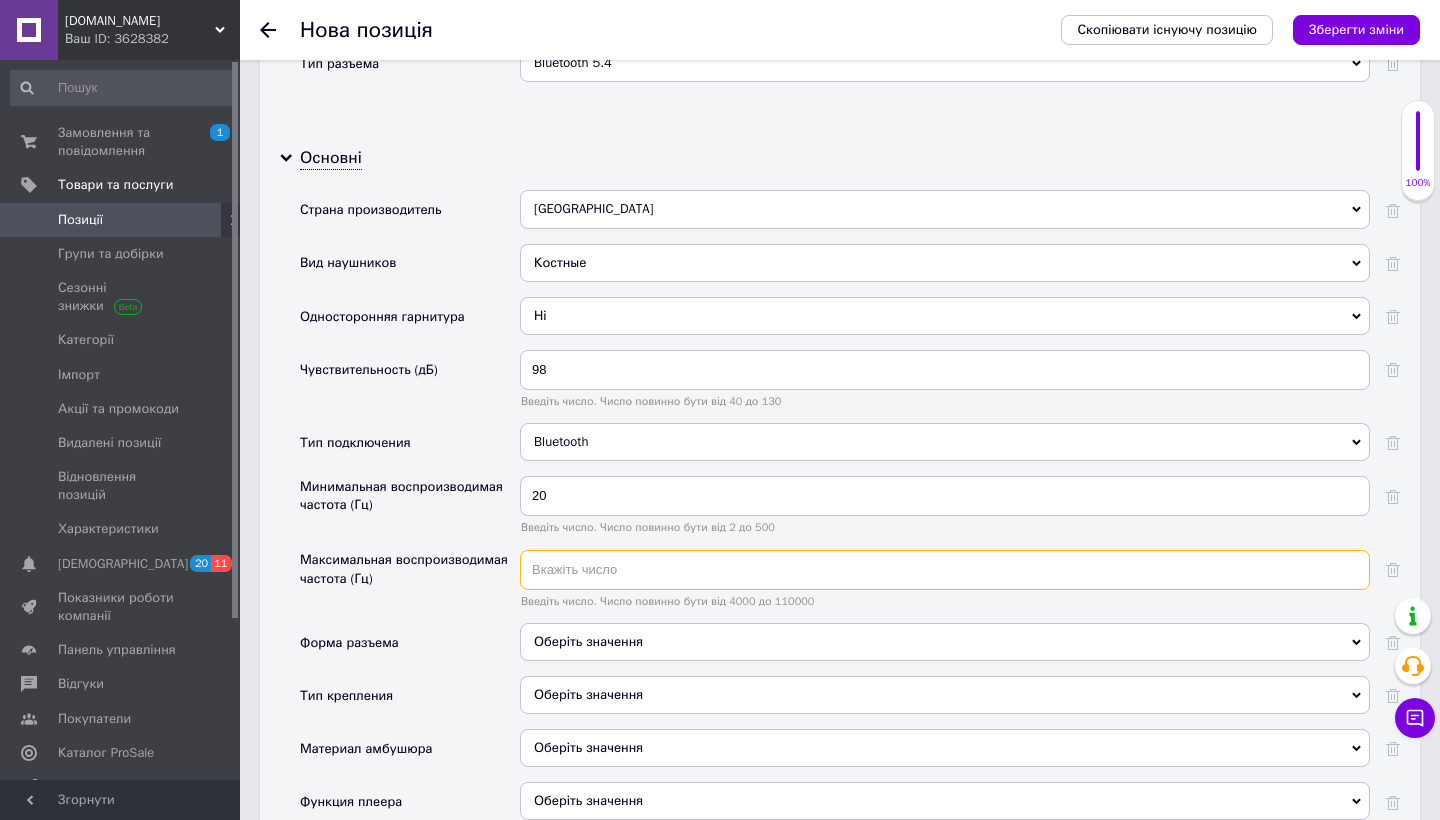 click at bounding box center (945, 570) 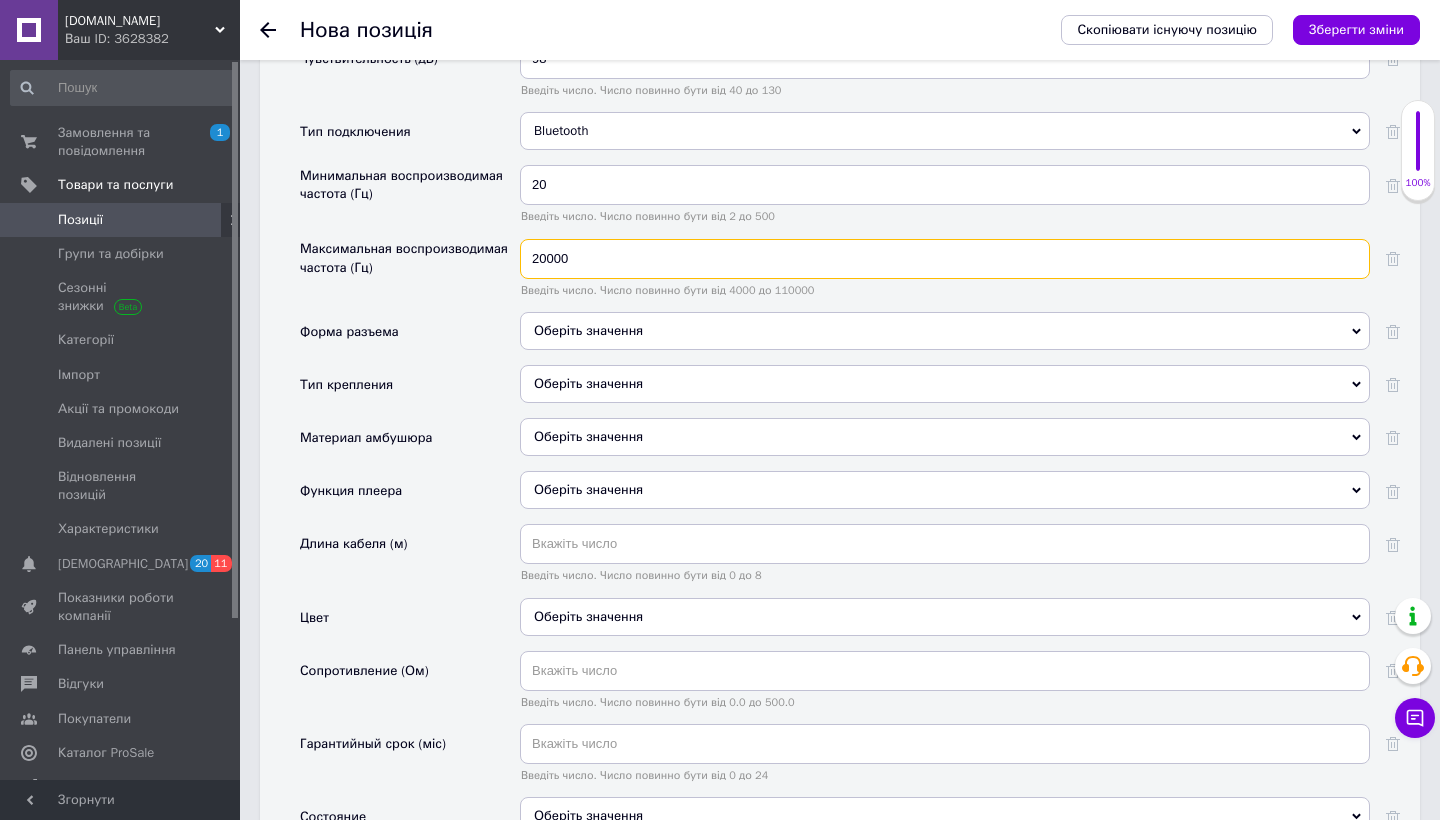 scroll, scrollTop: 2355, scrollLeft: 0, axis: vertical 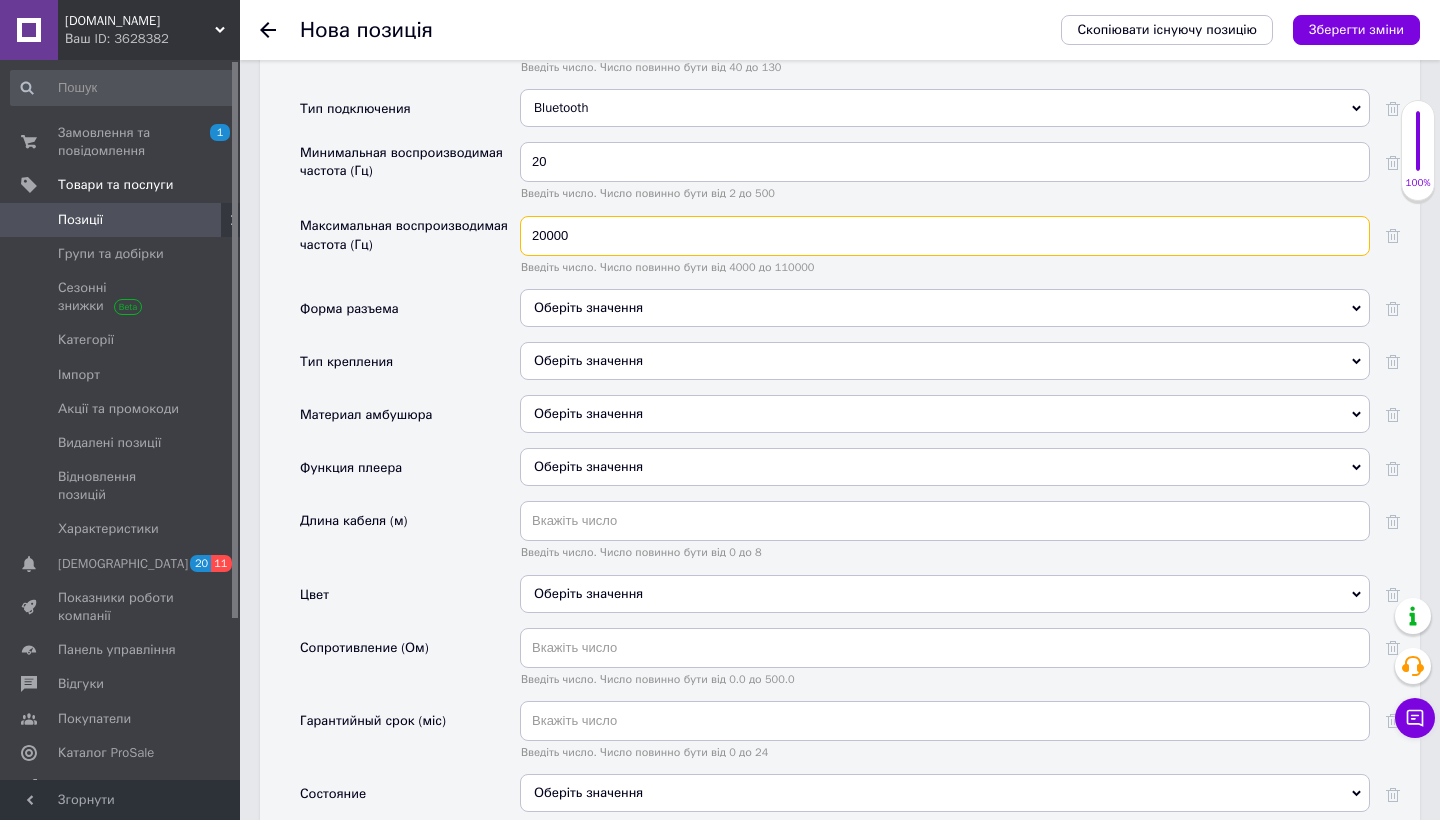 type on "20000" 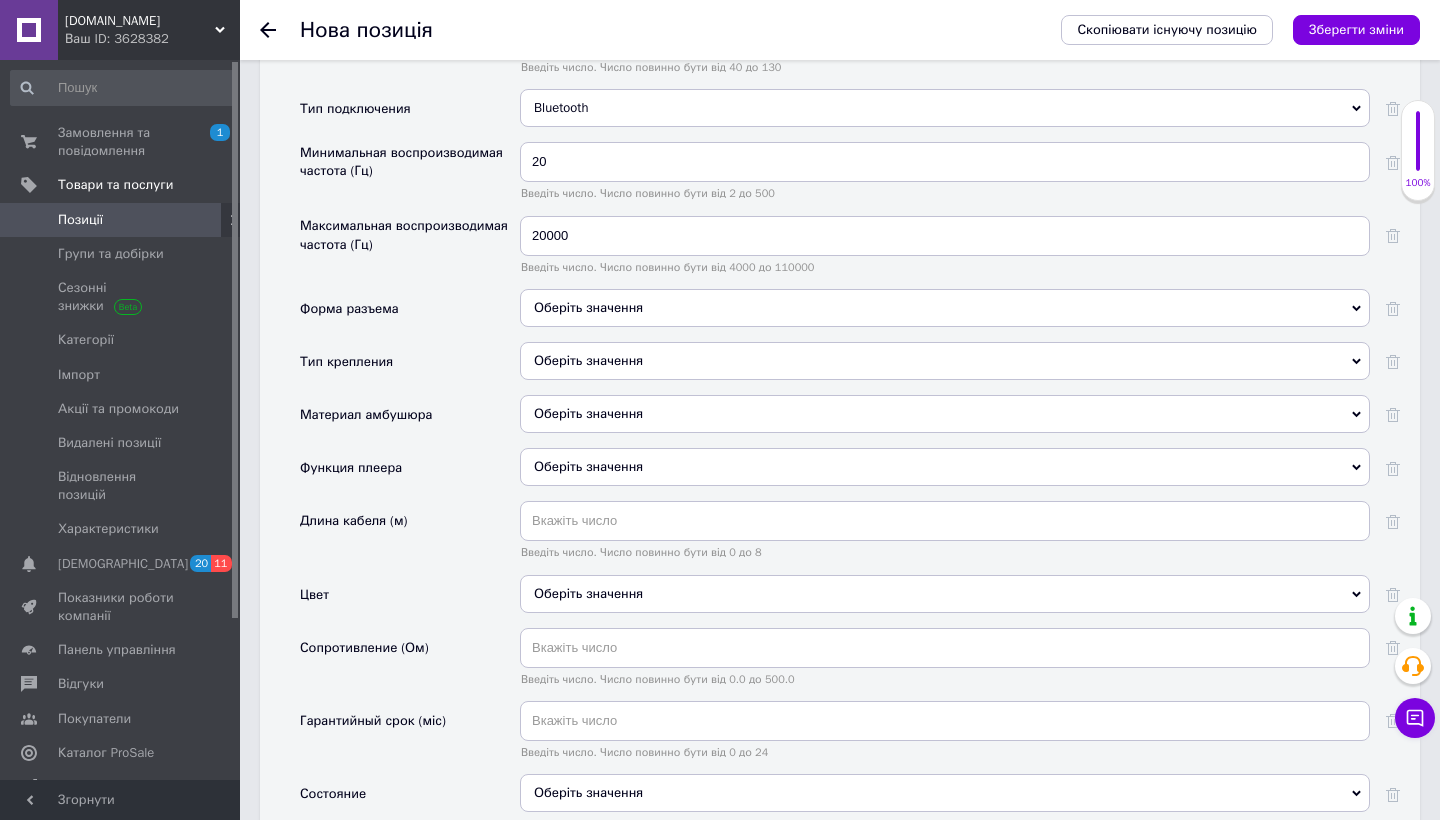 click on "Оберіть значення" at bounding box center (945, 308) 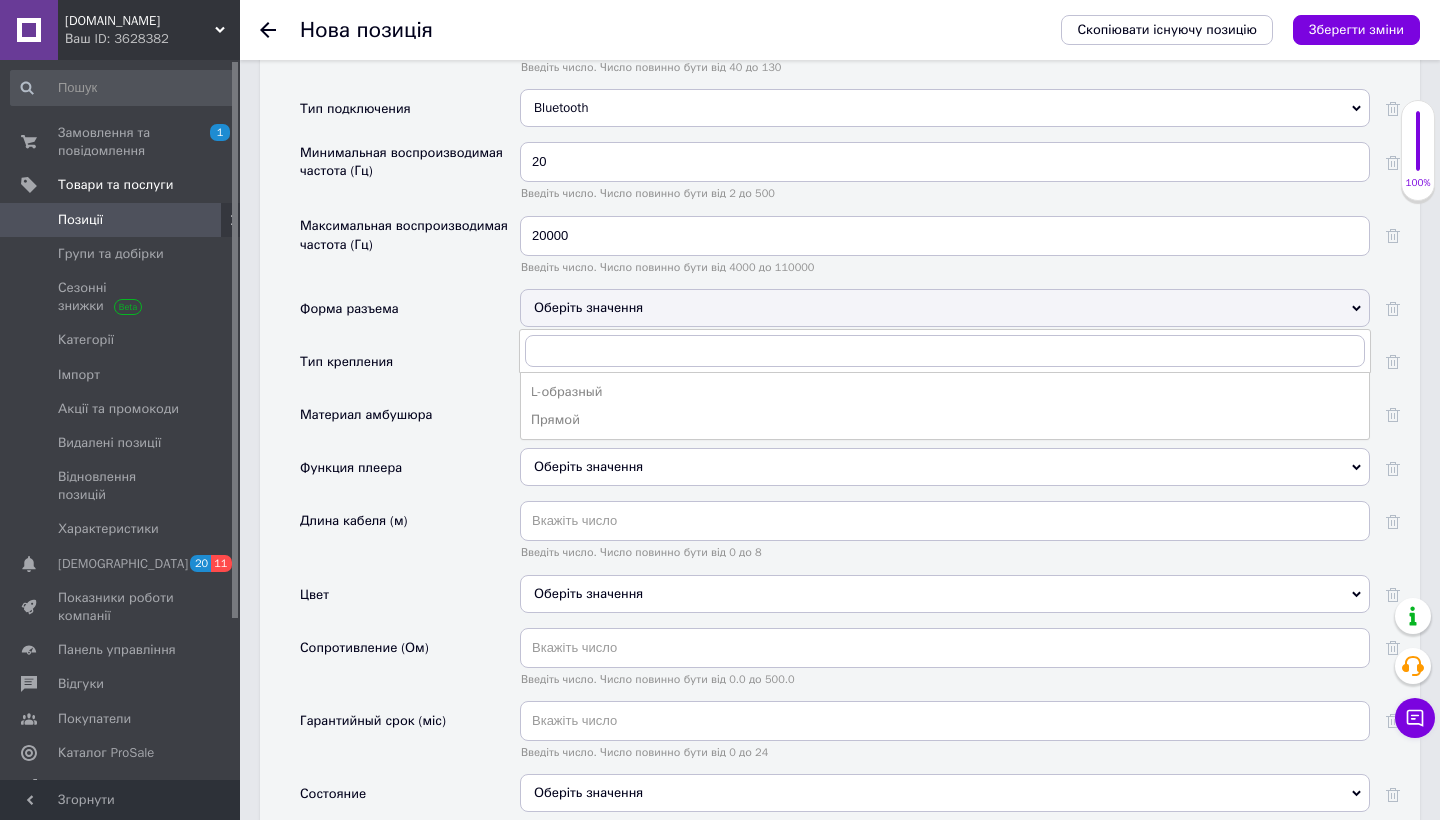 drag, startPoint x: 475, startPoint y: 414, endPoint x: 506, endPoint y: 390, distance: 39.20459 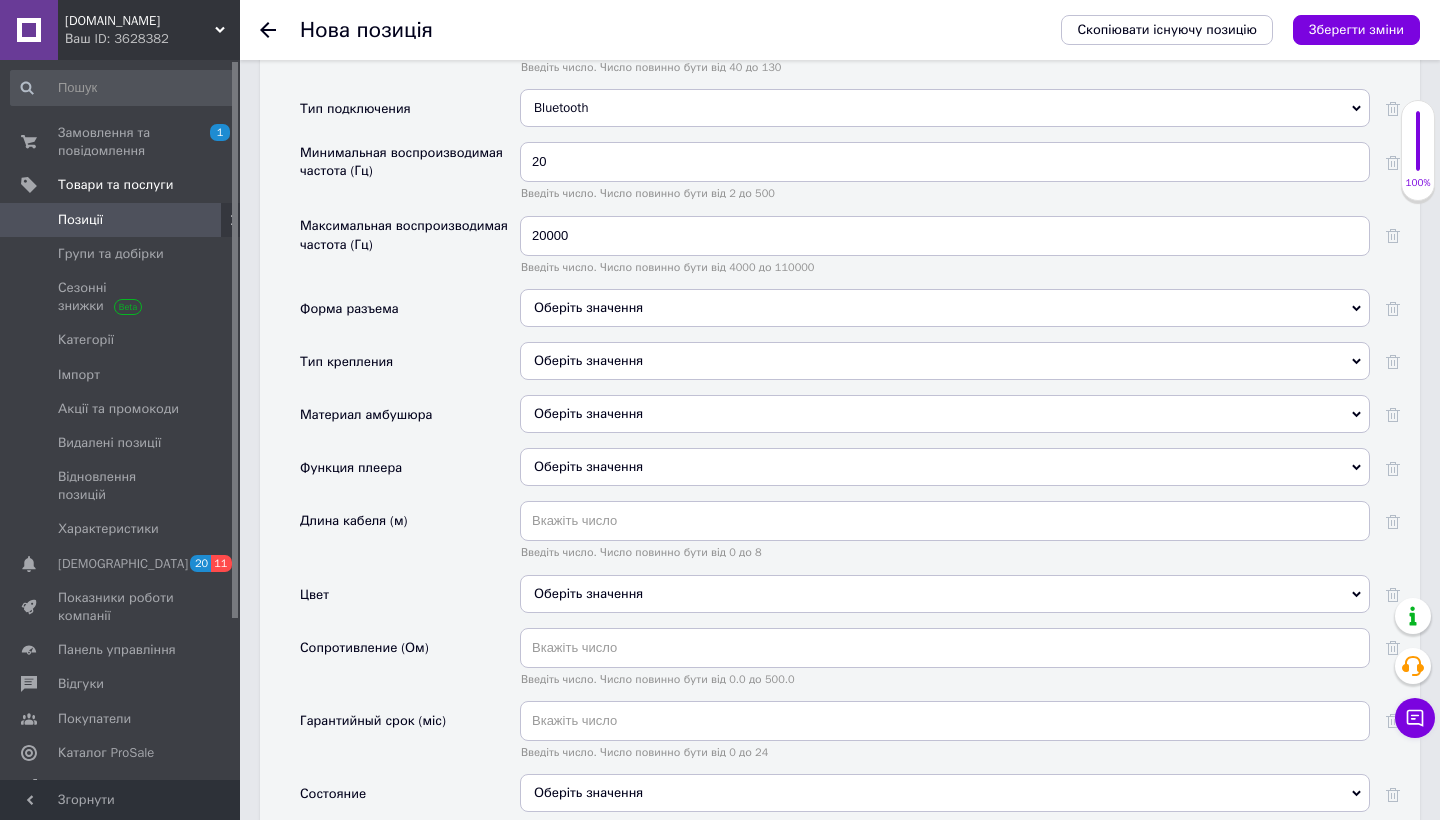 click on "Оберіть значення" at bounding box center (945, 308) 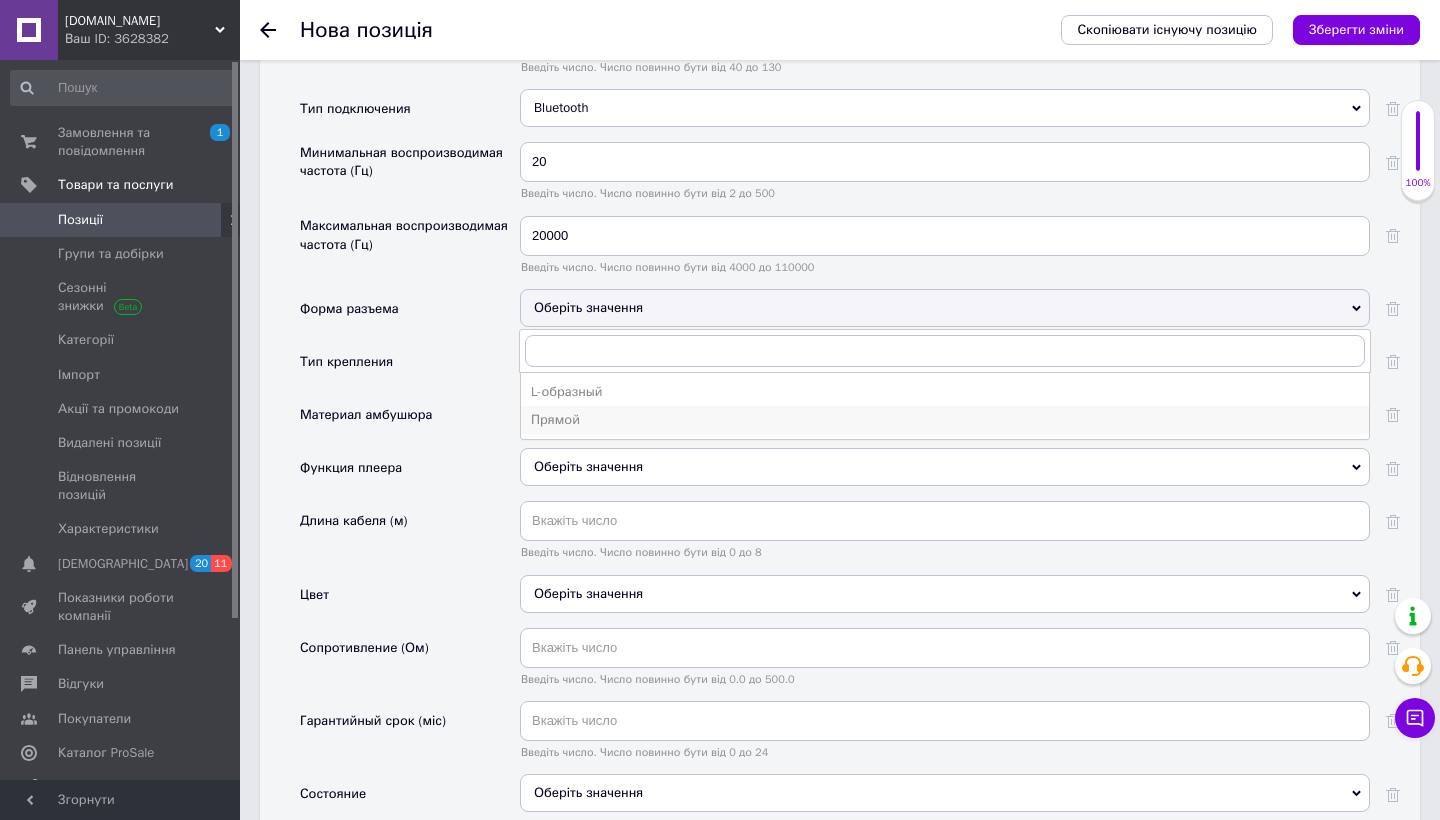 click on "Прямой" at bounding box center (945, 420) 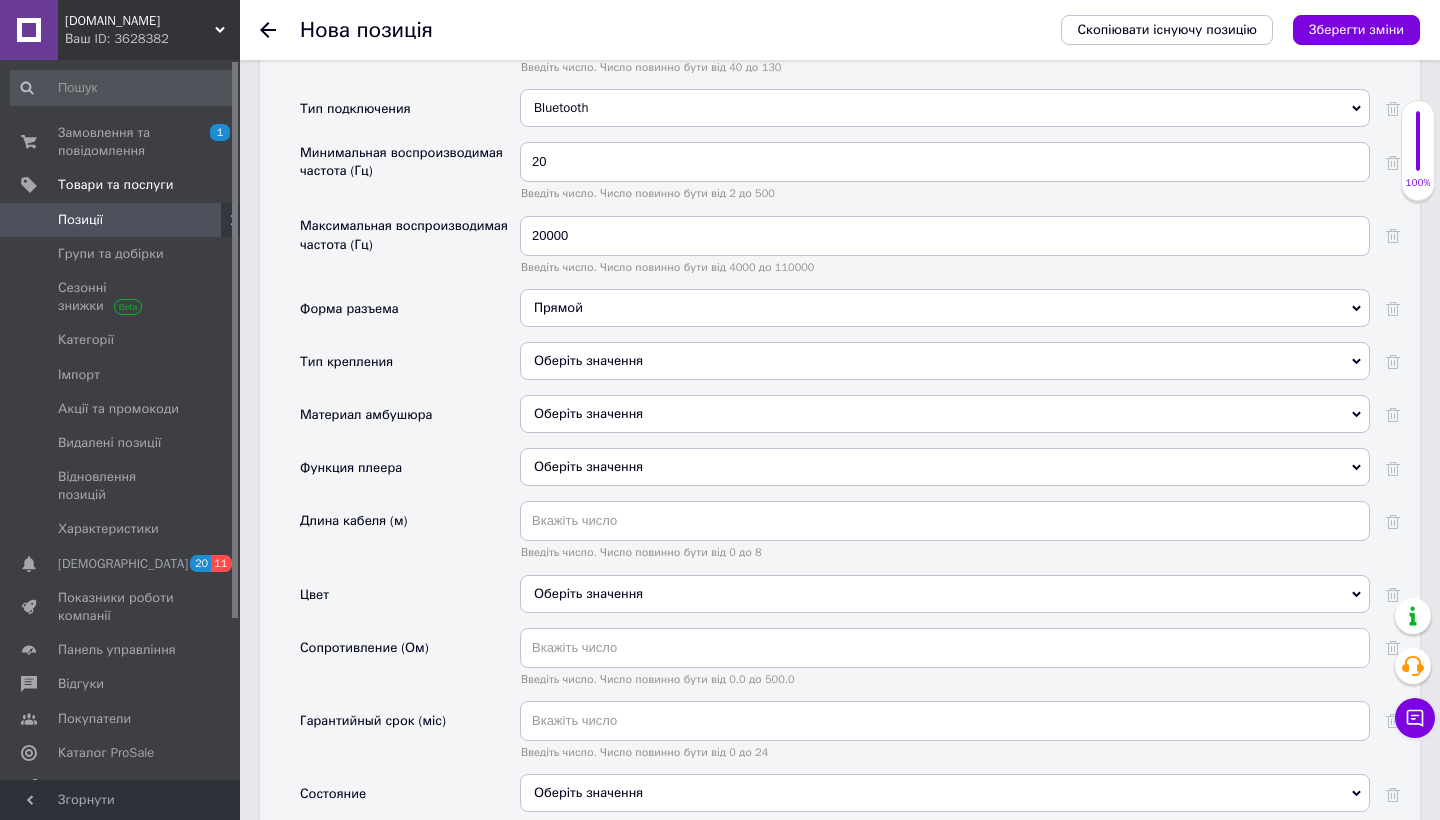 click on "Оберіть значення" at bounding box center (945, 361) 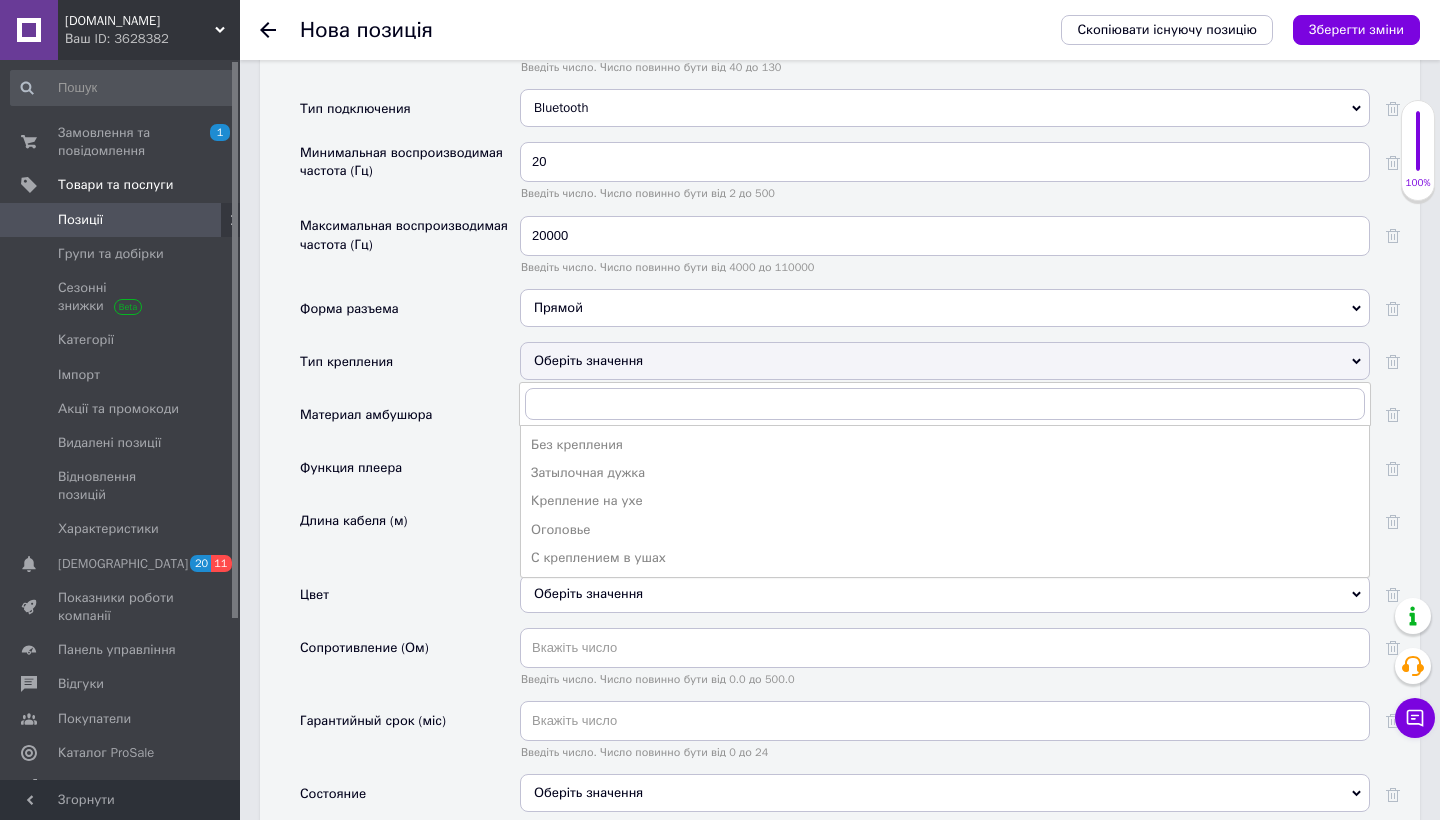 click on "Затылочная дужка" at bounding box center (945, 473) 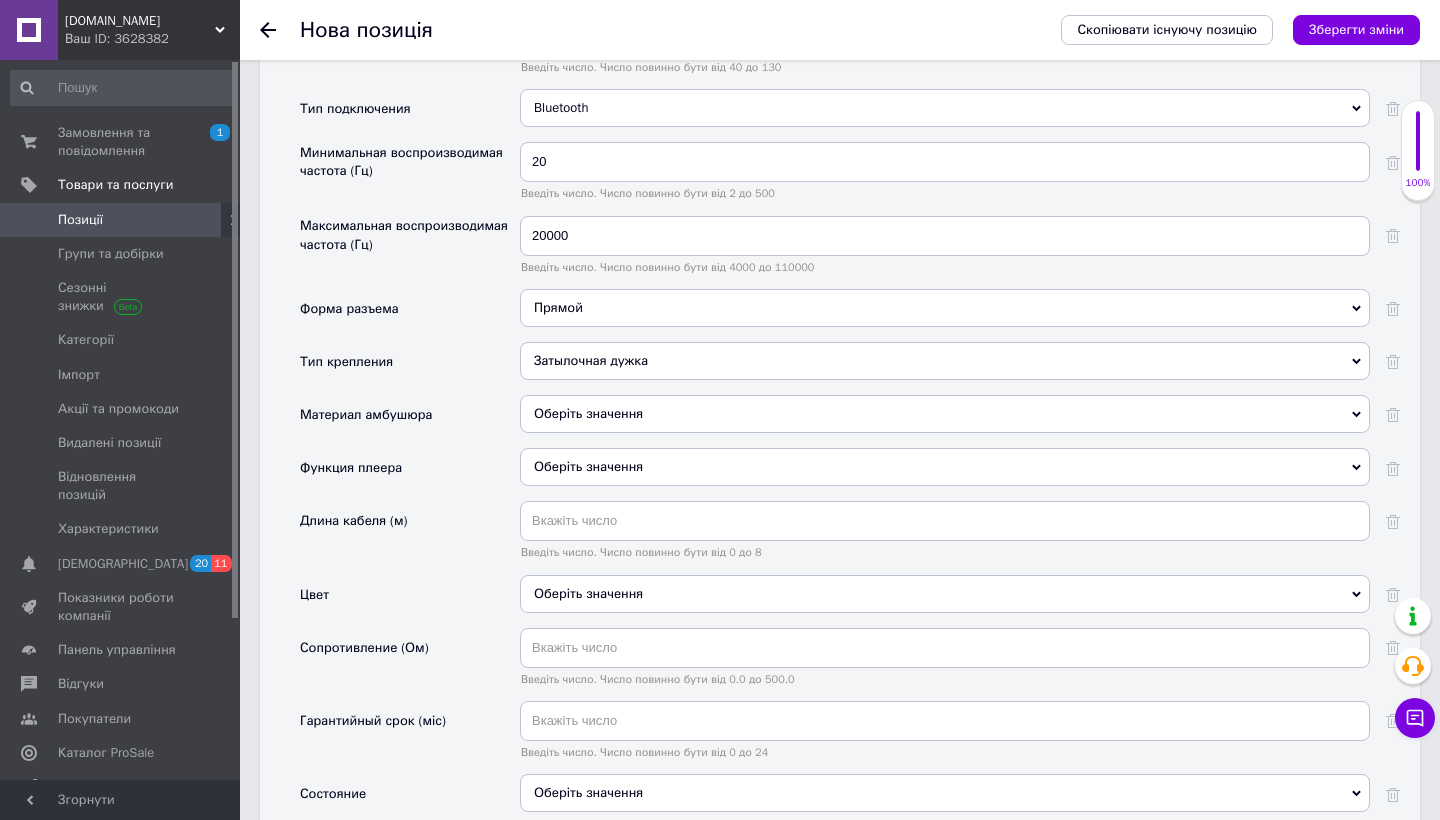 click on "Оберіть значення" at bounding box center (945, 414) 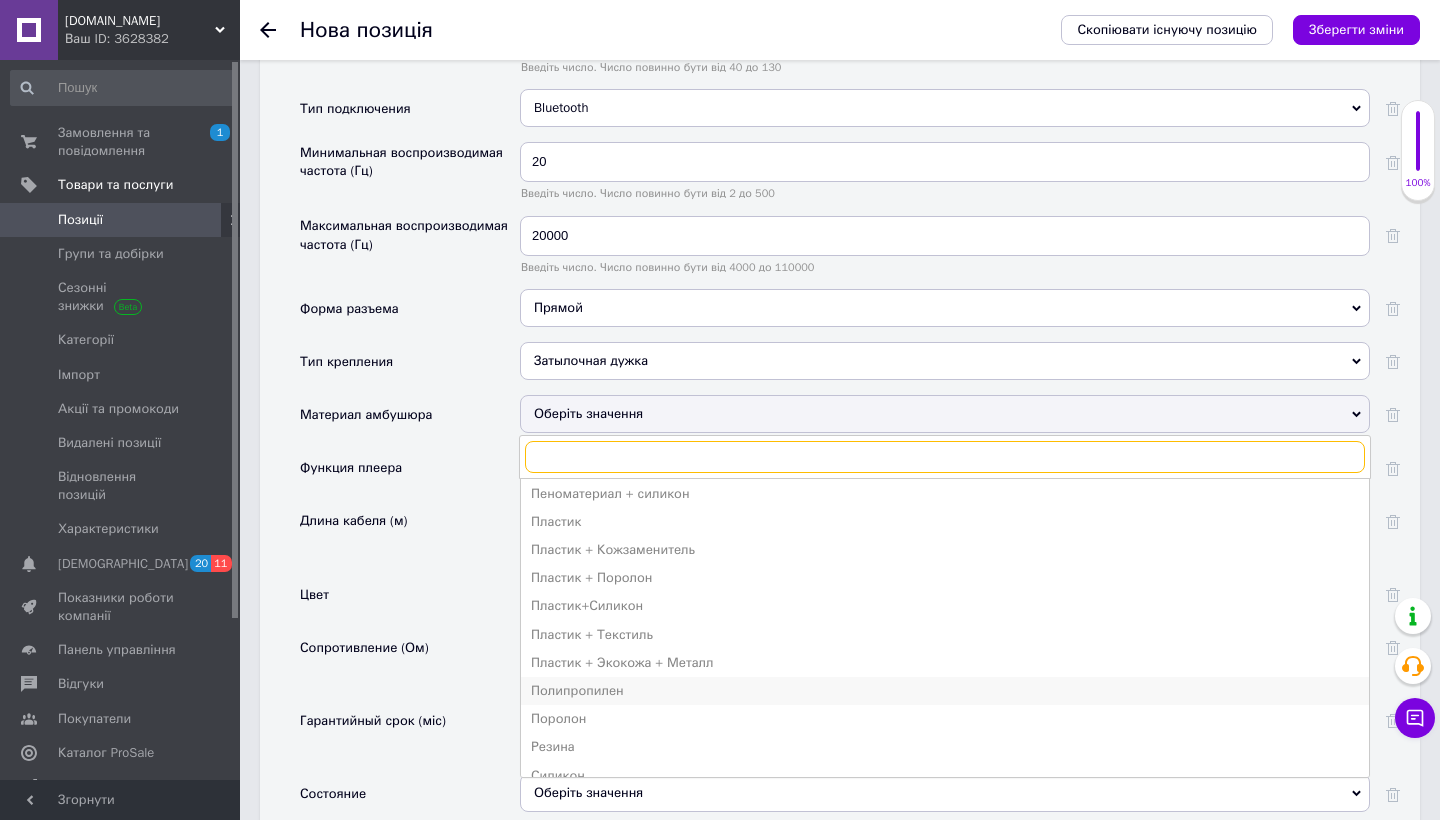 scroll, scrollTop: 495, scrollLeft: 0, axis: vertical 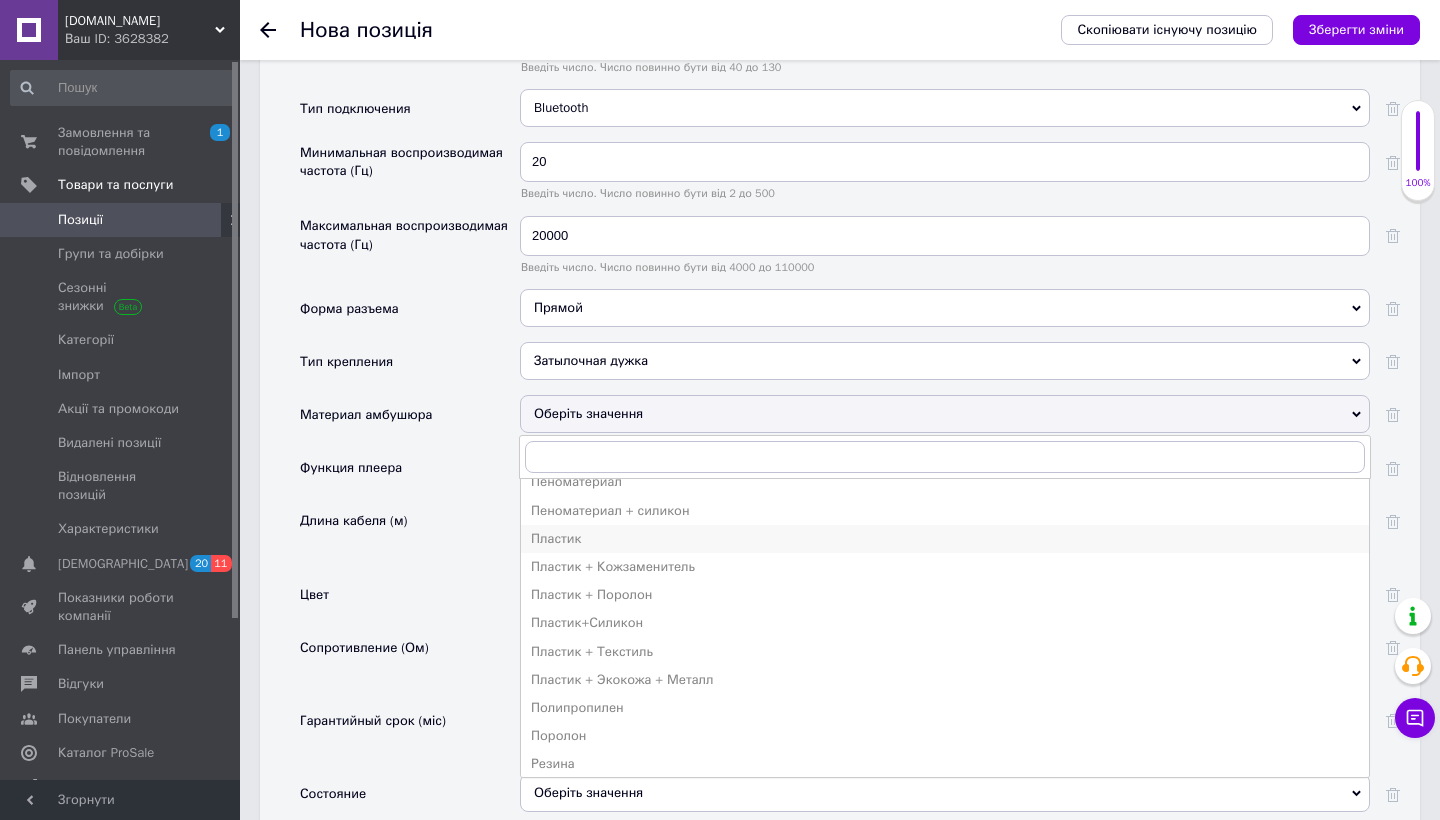 click on "Пластик" at bounding box center [945, 539] 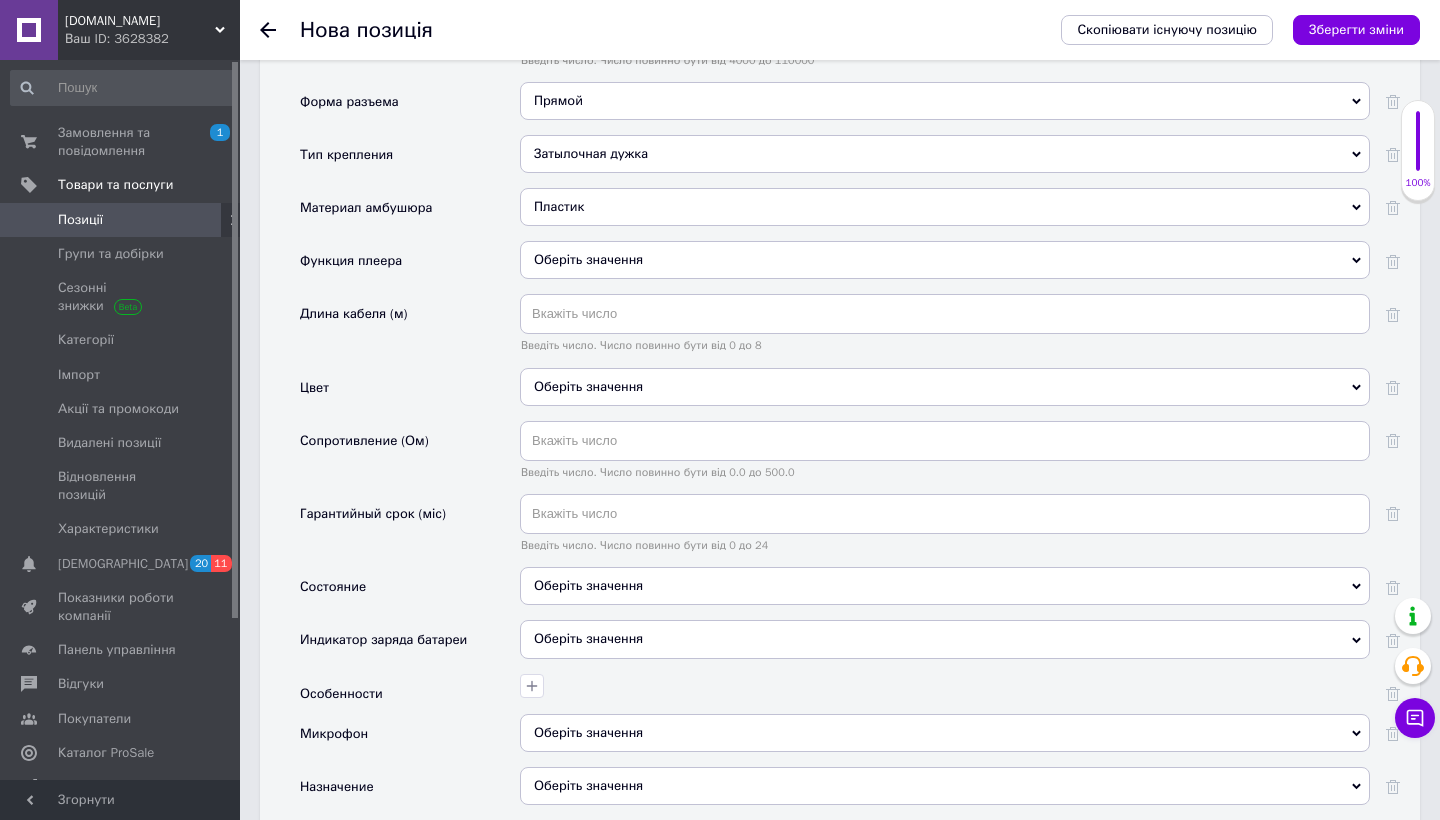 scroll, scrollTop: 2575, scrollLeft: 0, axis: vertical 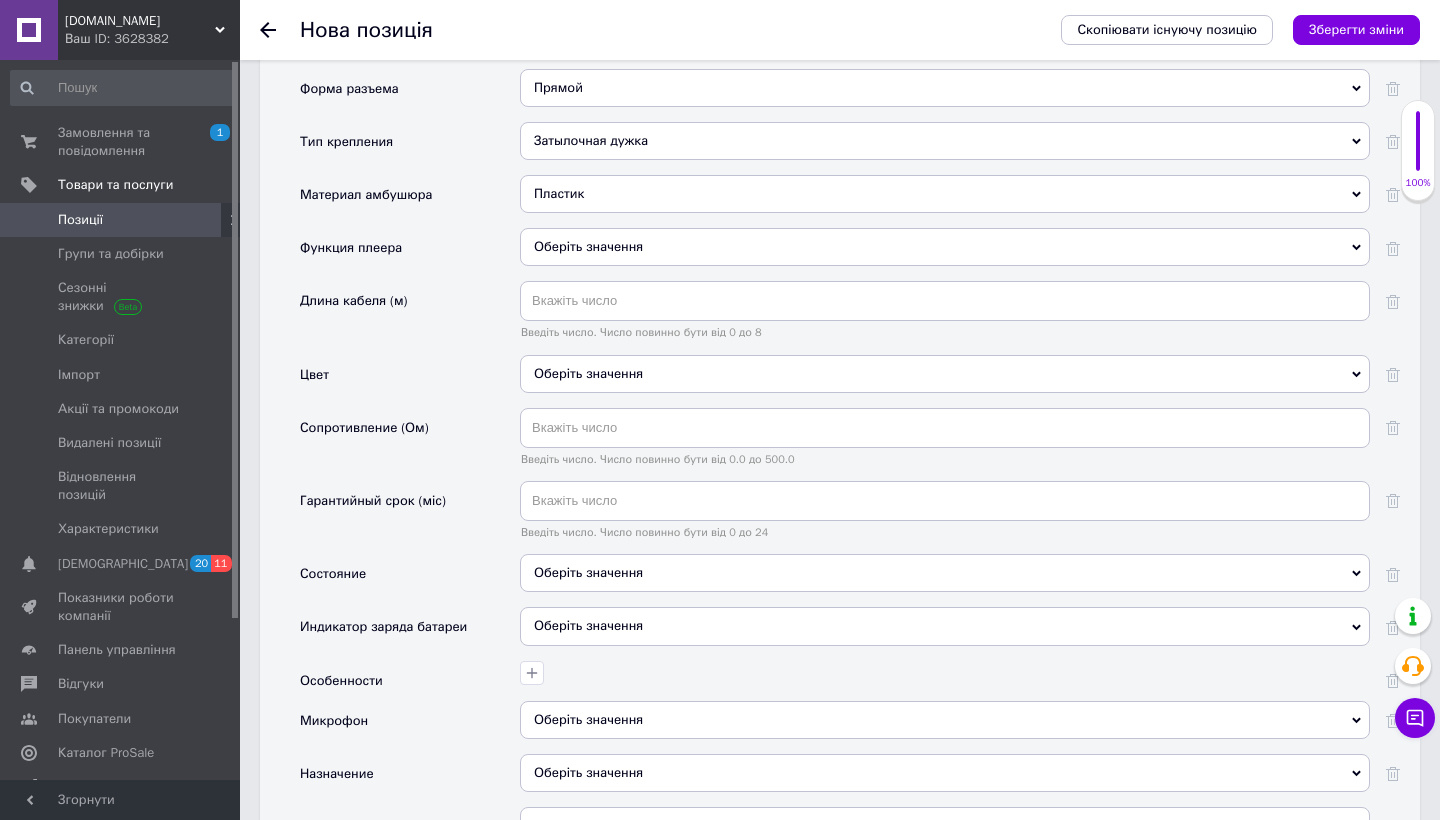 click on "Оберіть значення" at bounding box center [588, 246] 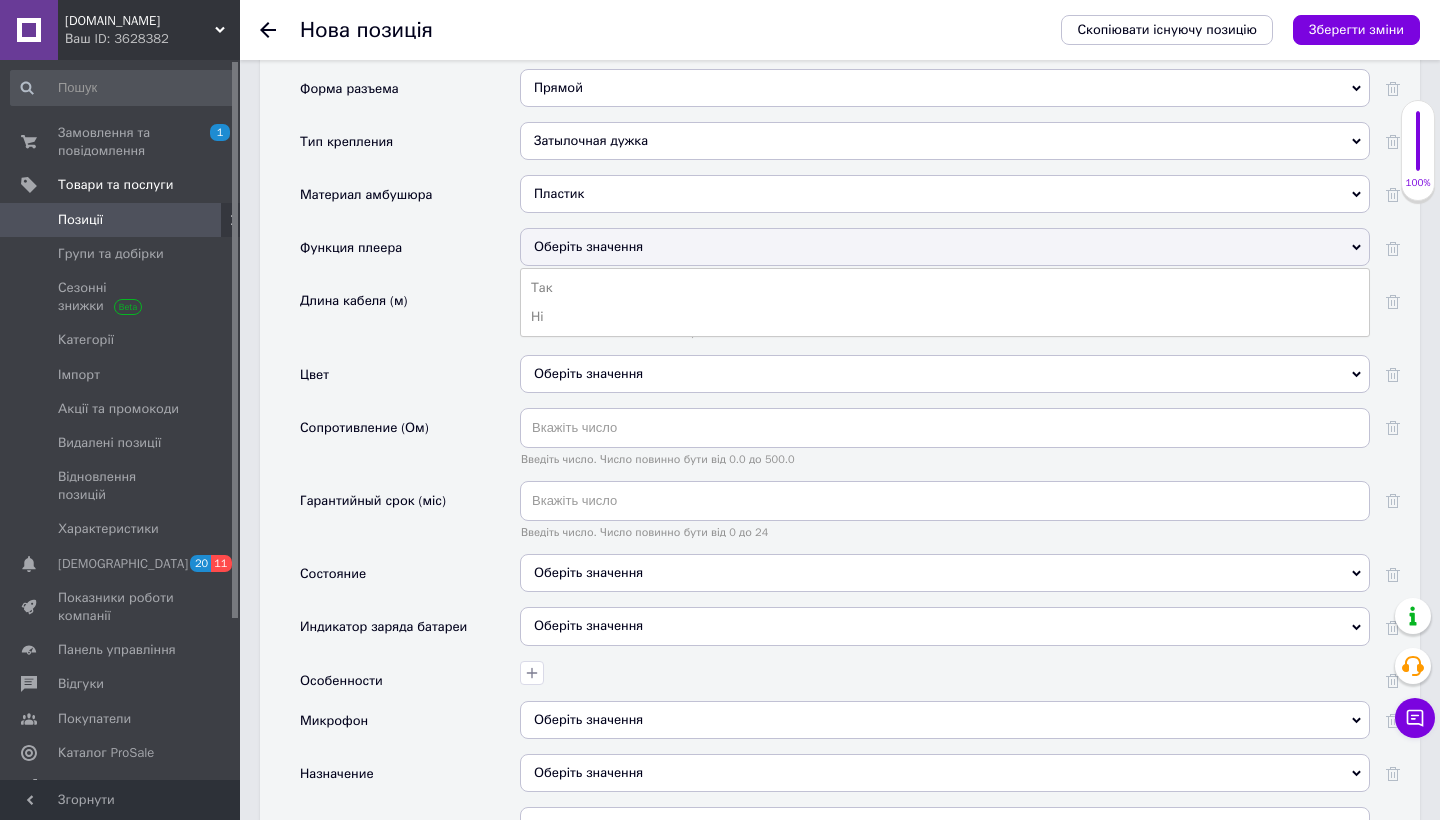 click on "Так" at bounding box center (945, 288) 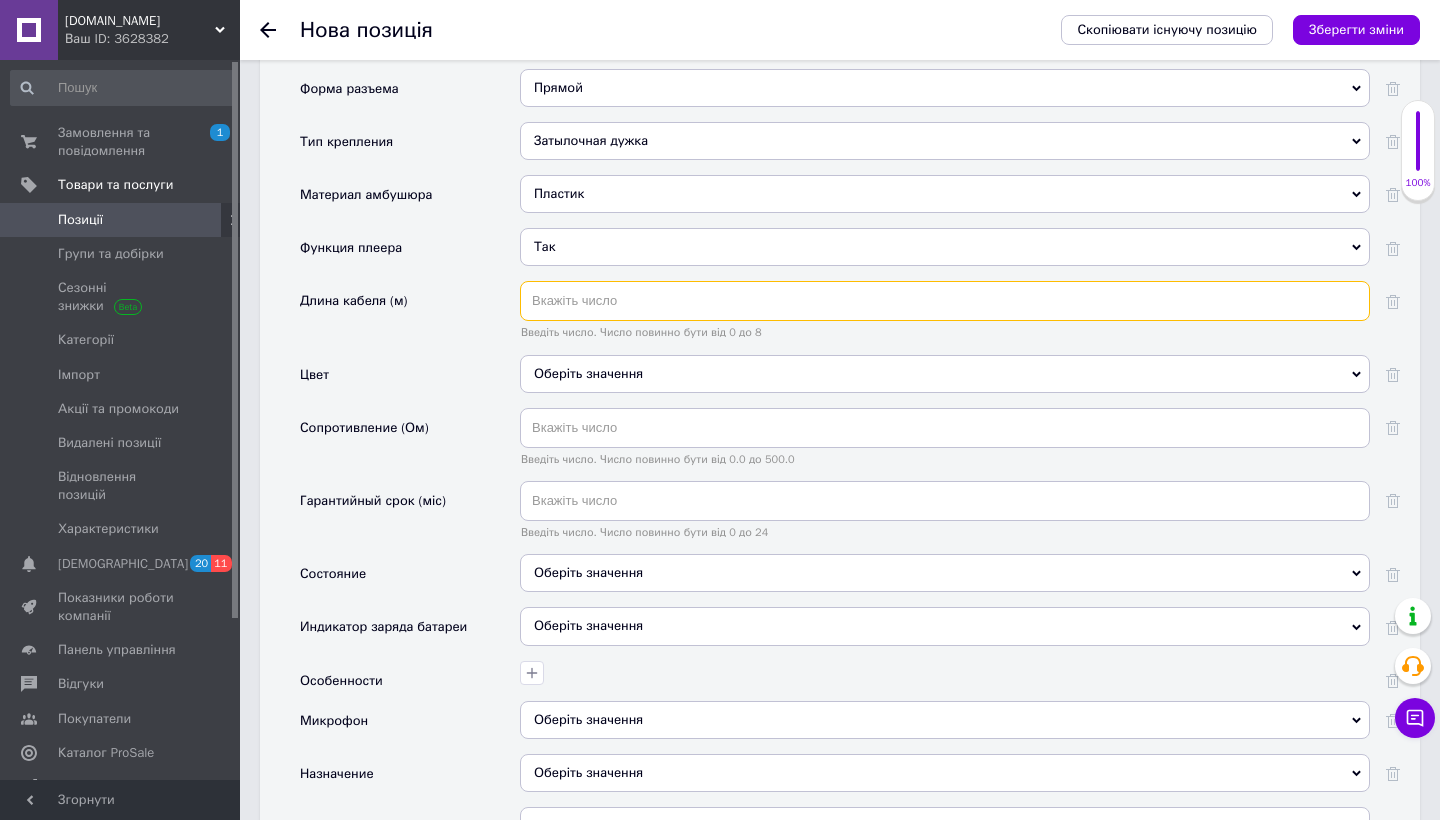 click at bounding box center (945, 301) 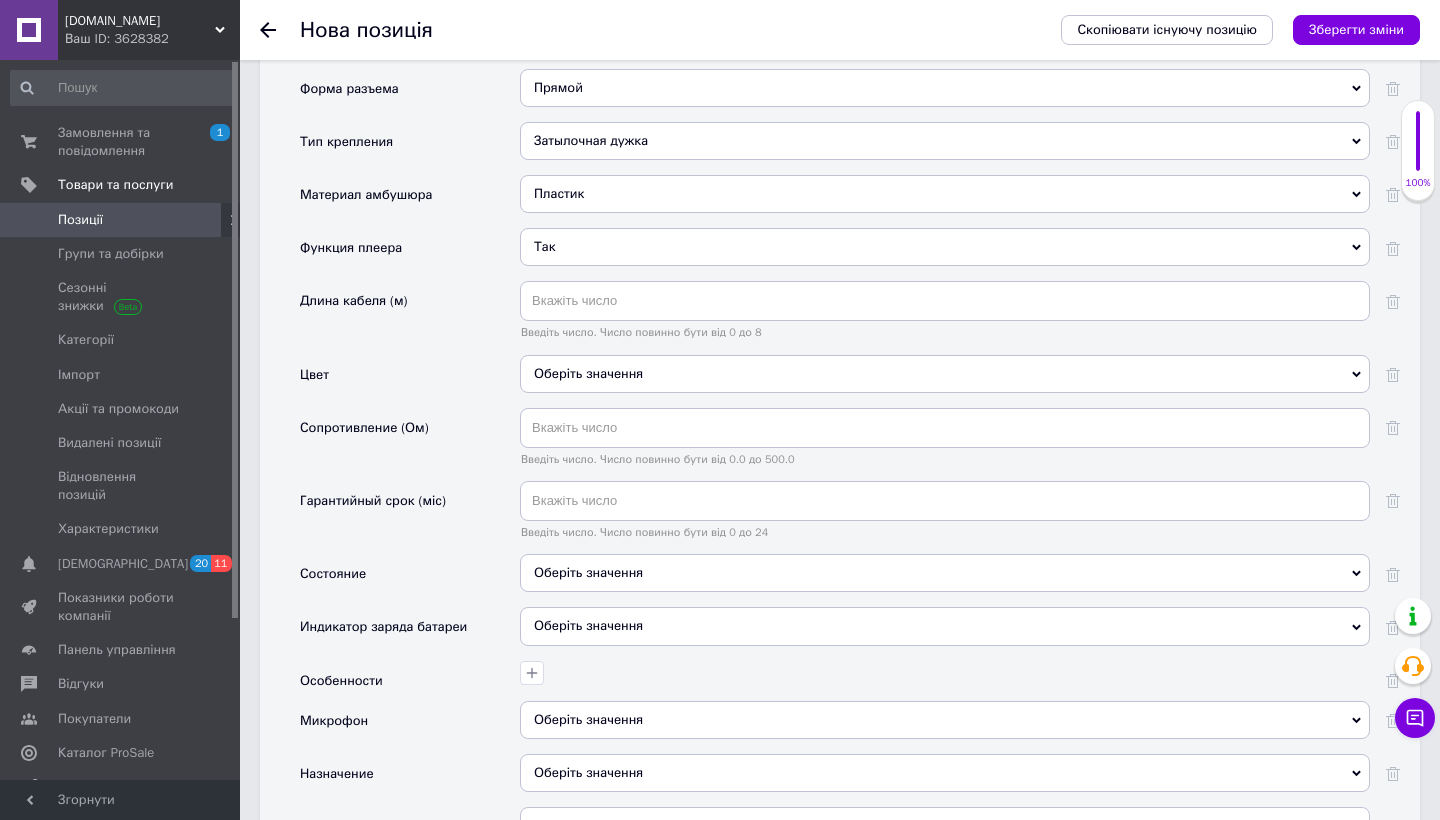 click on "Оберіть значення" at bounding box center (945, 381) 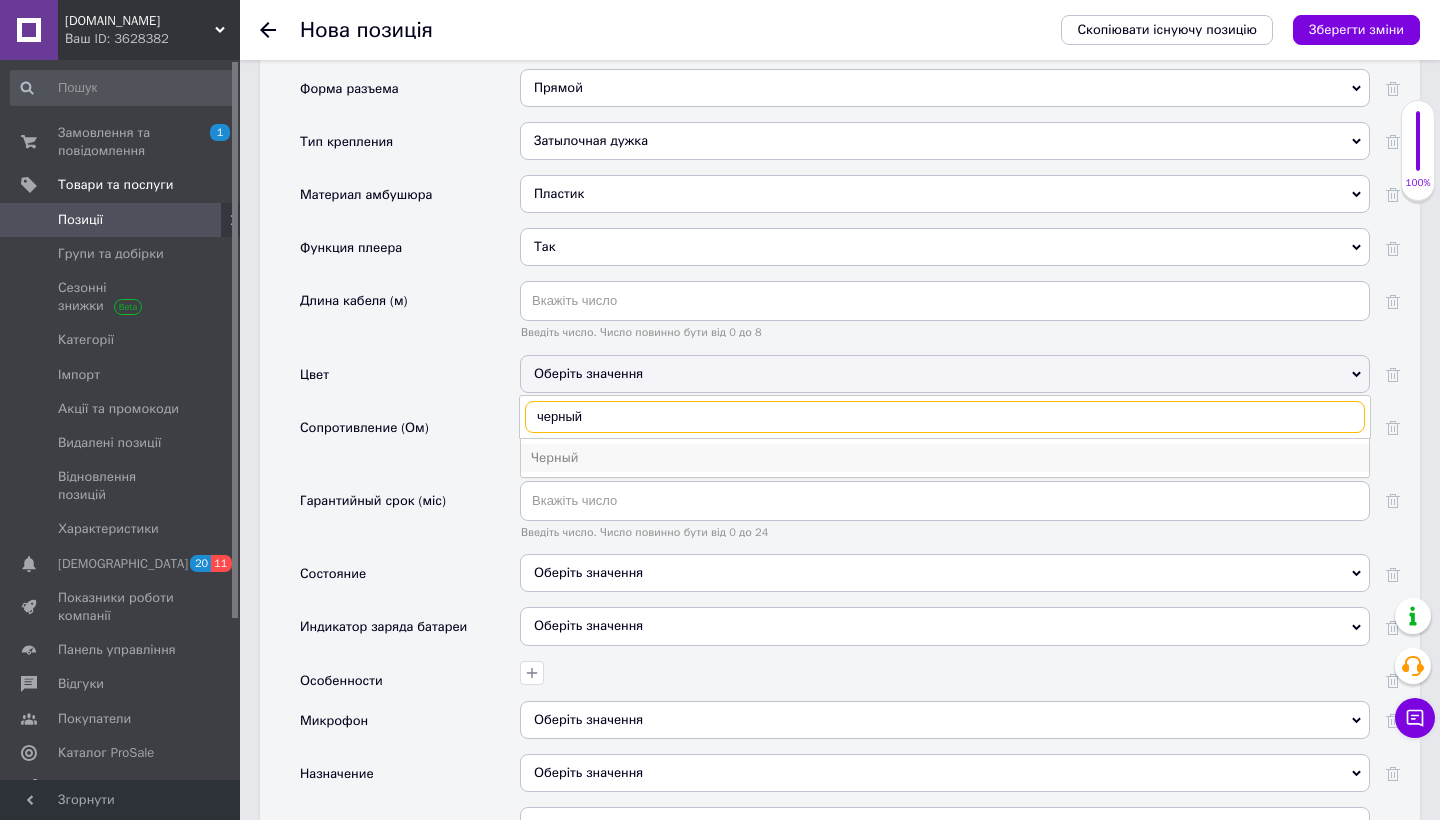 type on "черный" 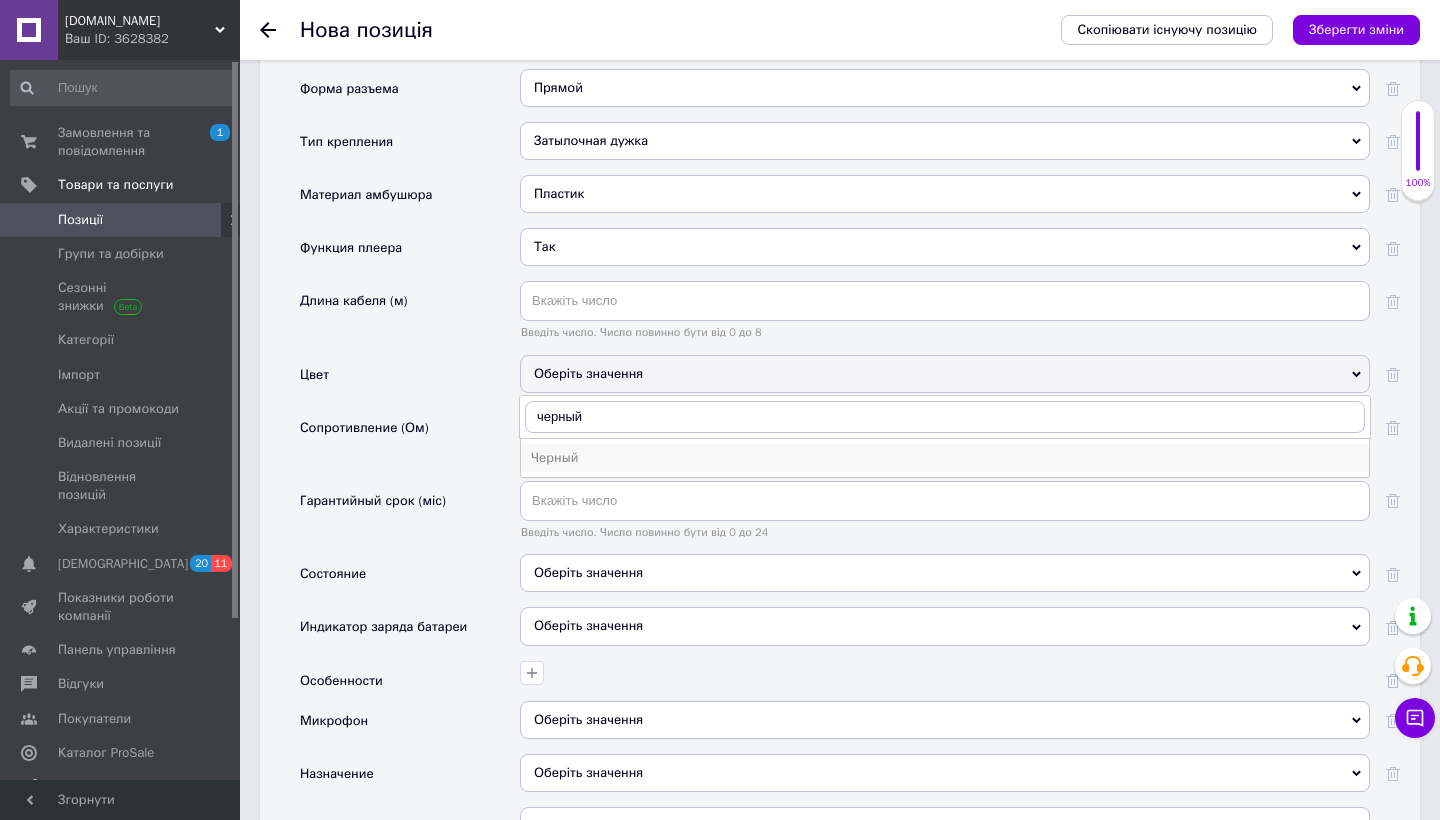 click on "Черный" at bounding box center (945, 458) 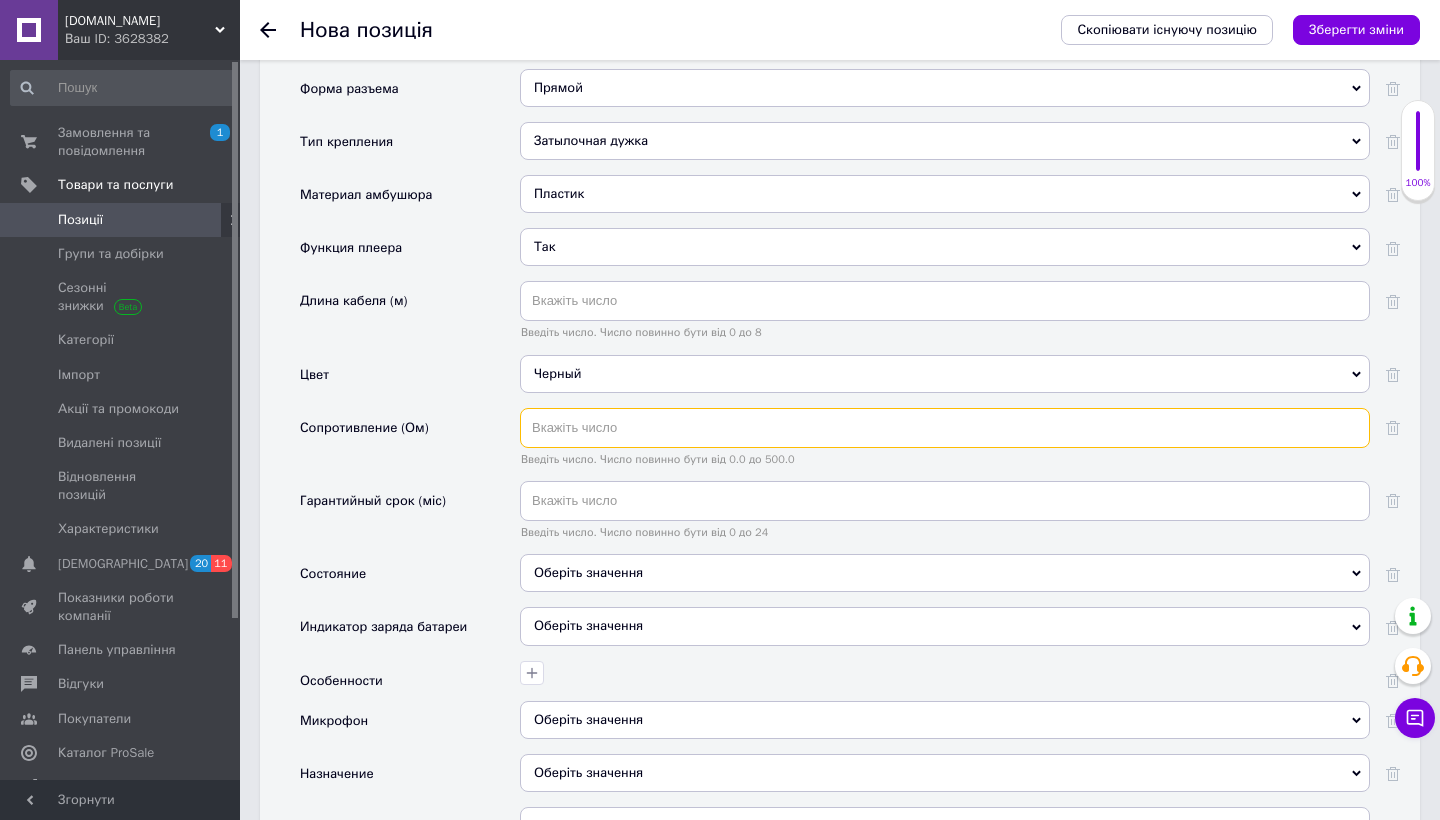 click at bounding box center [945, 428] 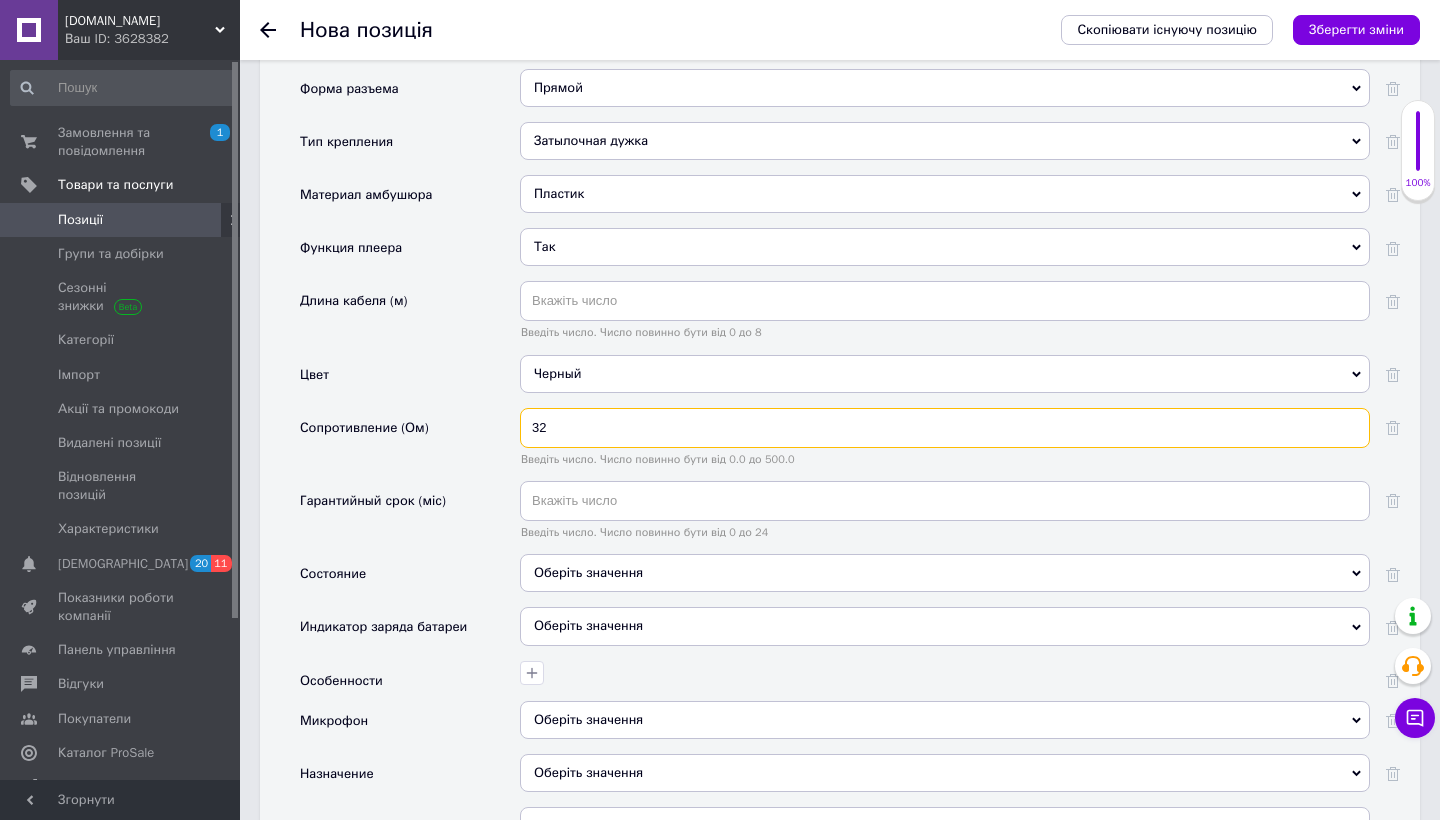type on "32" 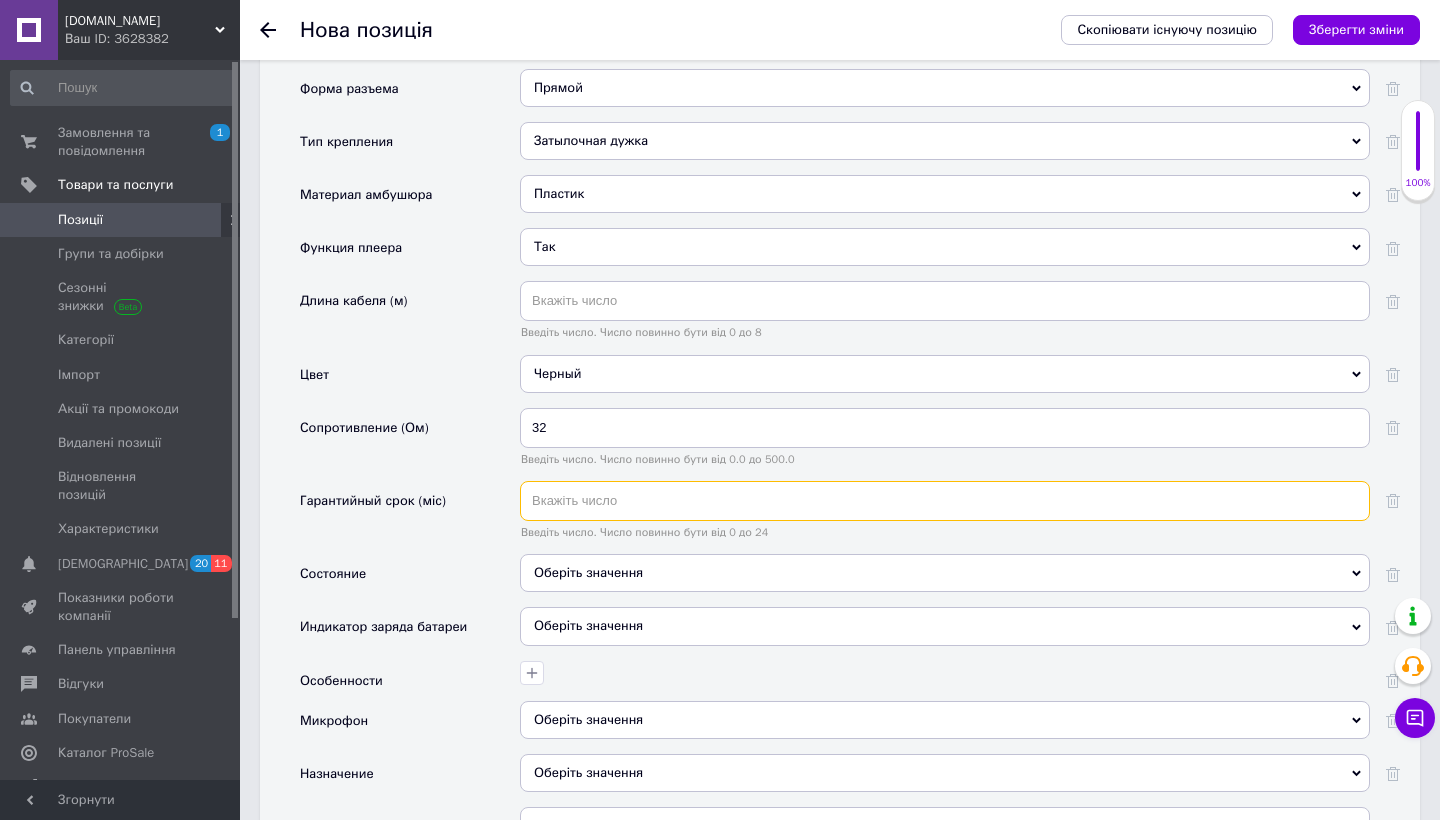 click at bounding box center (945, 501) 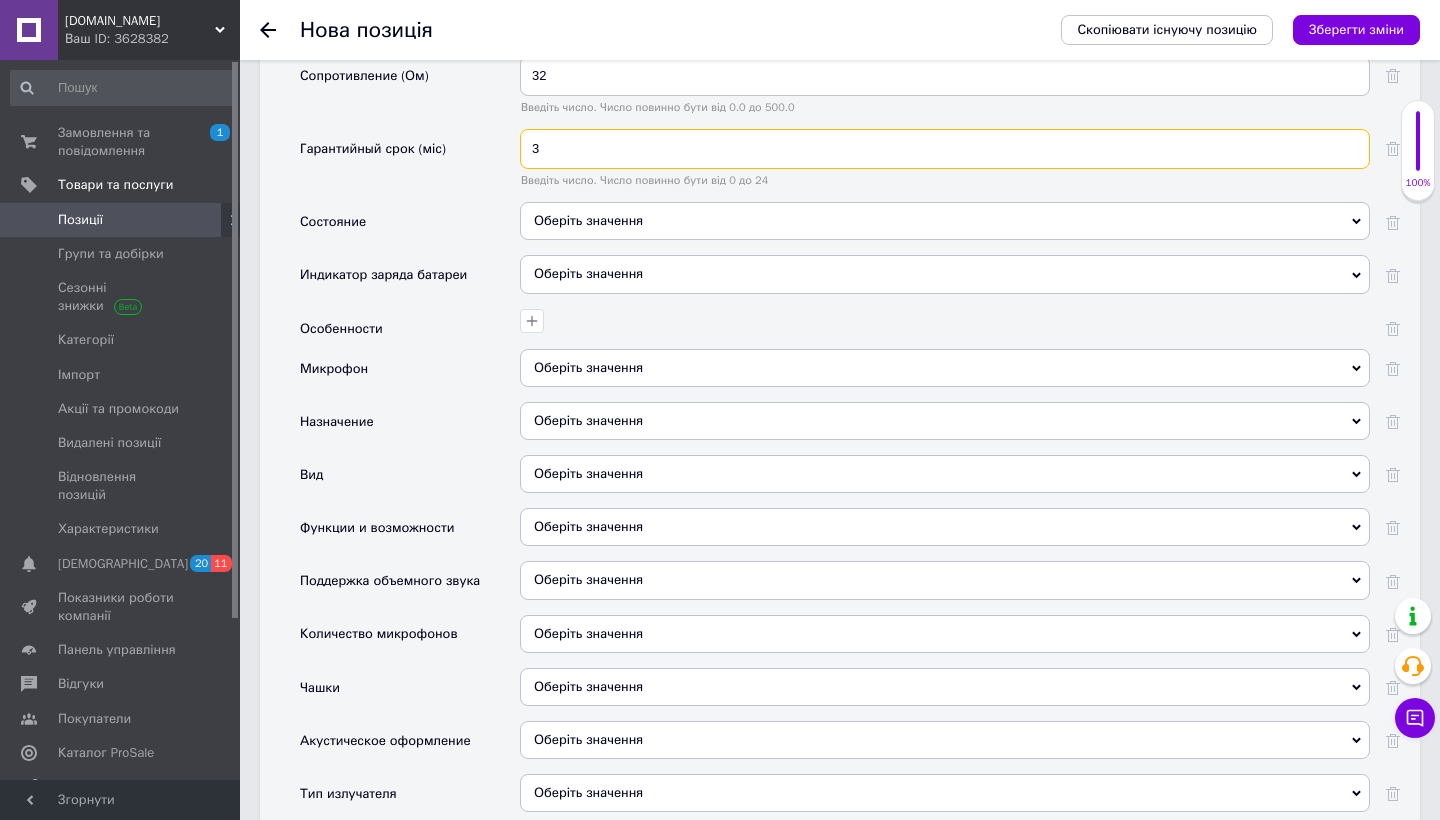 scroll, scrollTop: 2947, scrollLeft: 0, axis: vertical 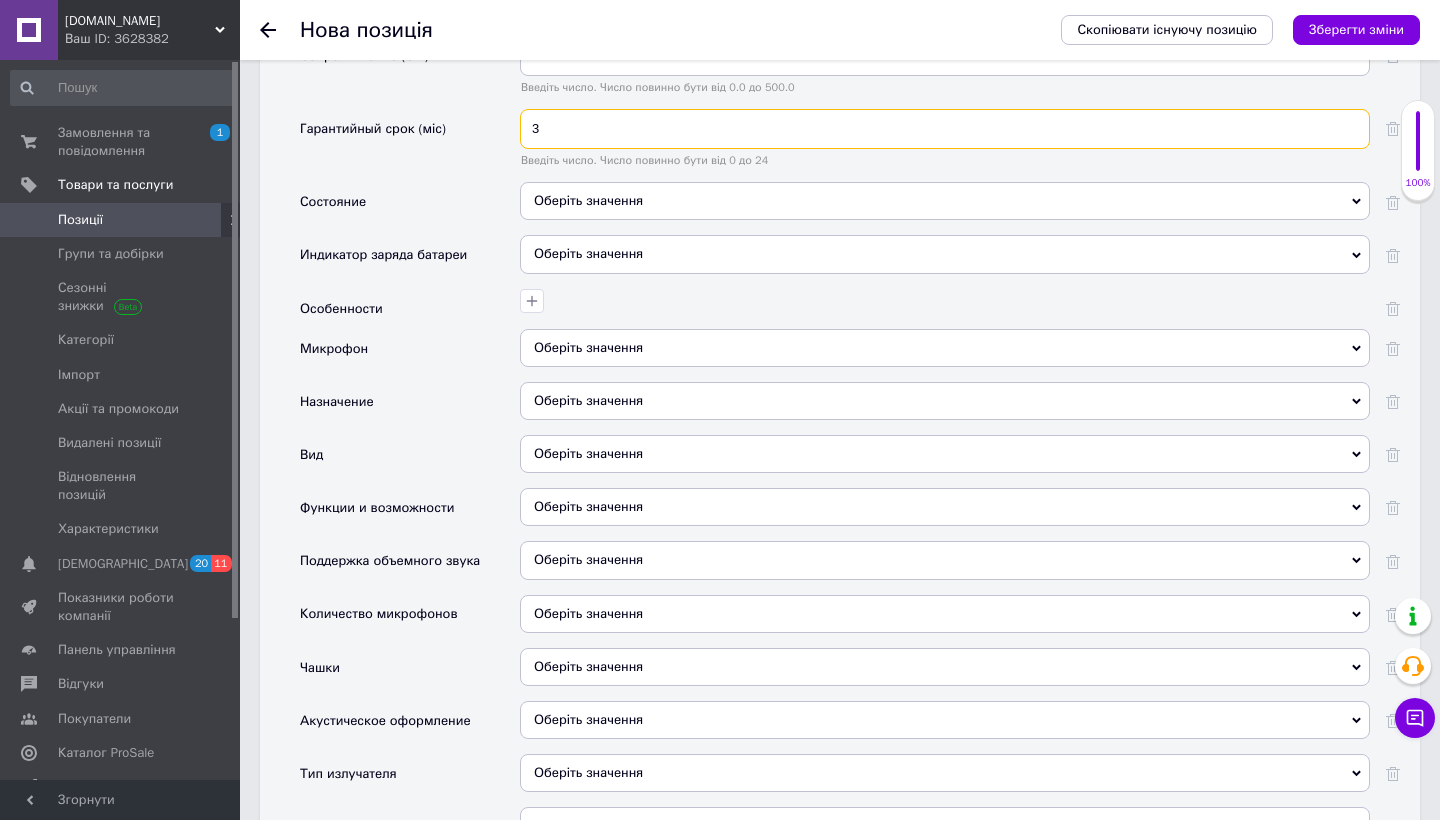 type on "3" 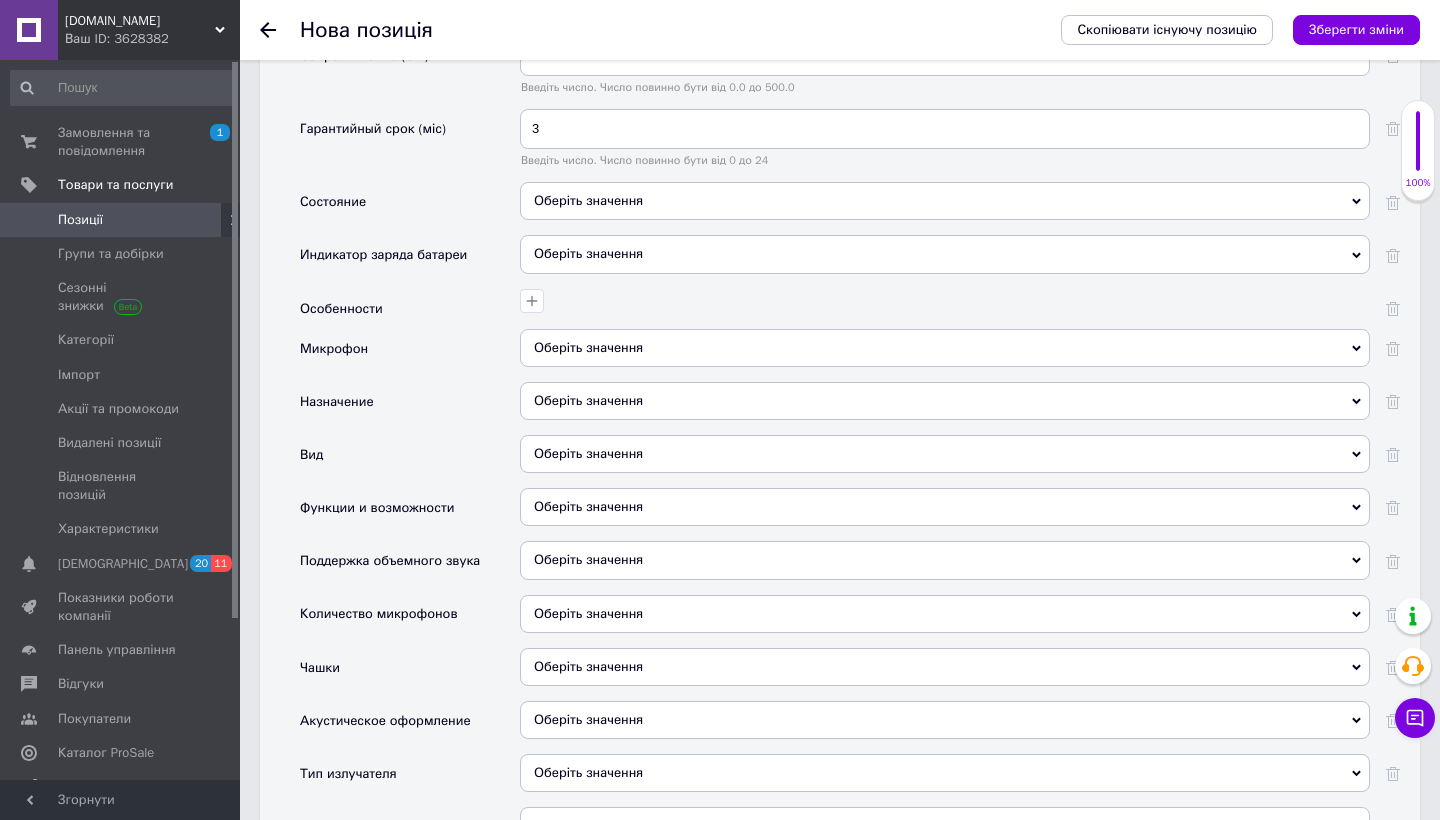 click on "Оберіть значення" at bounding box center [945, 201] 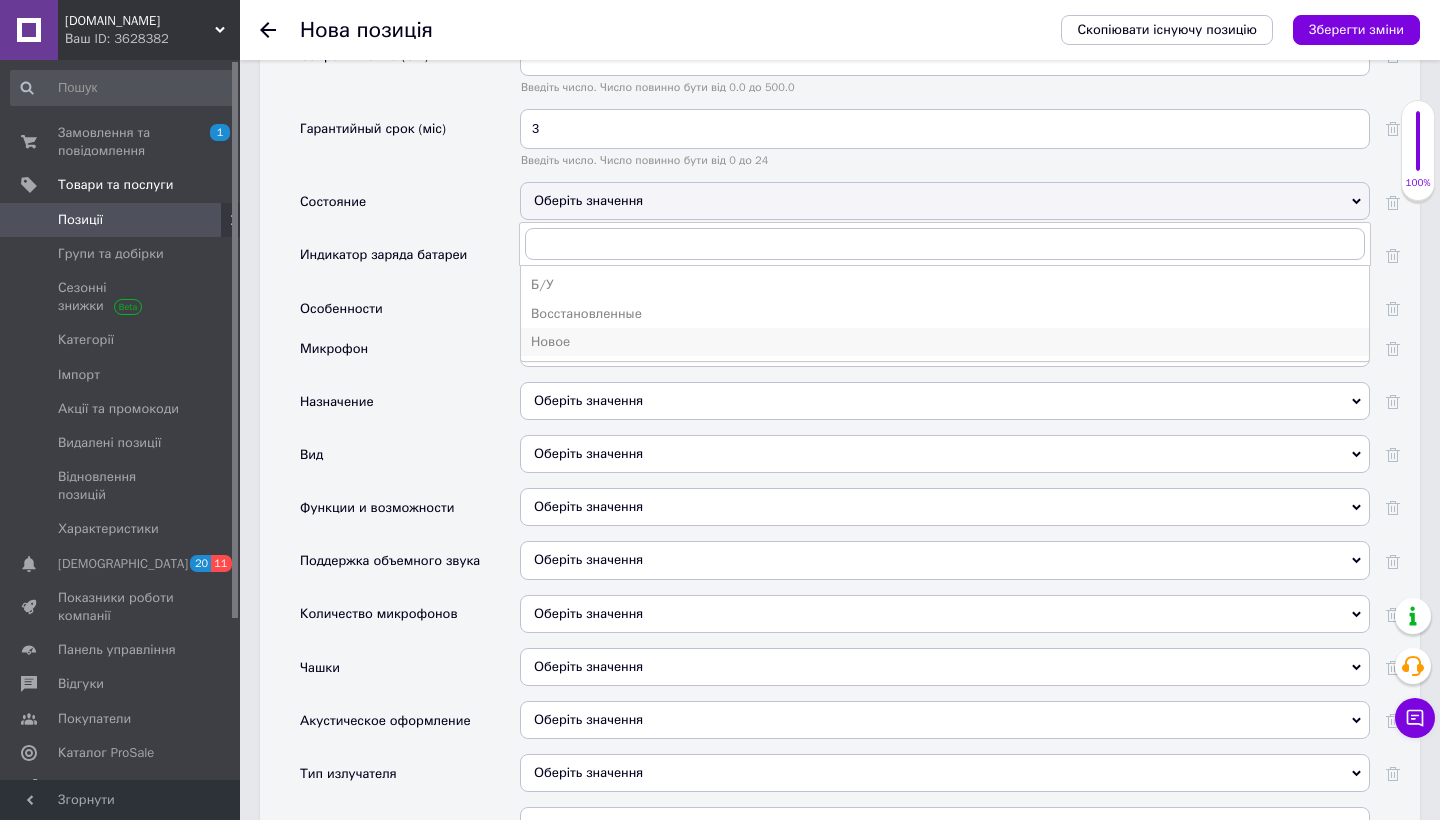 click on "Новое" at bounding box center (945, 342) 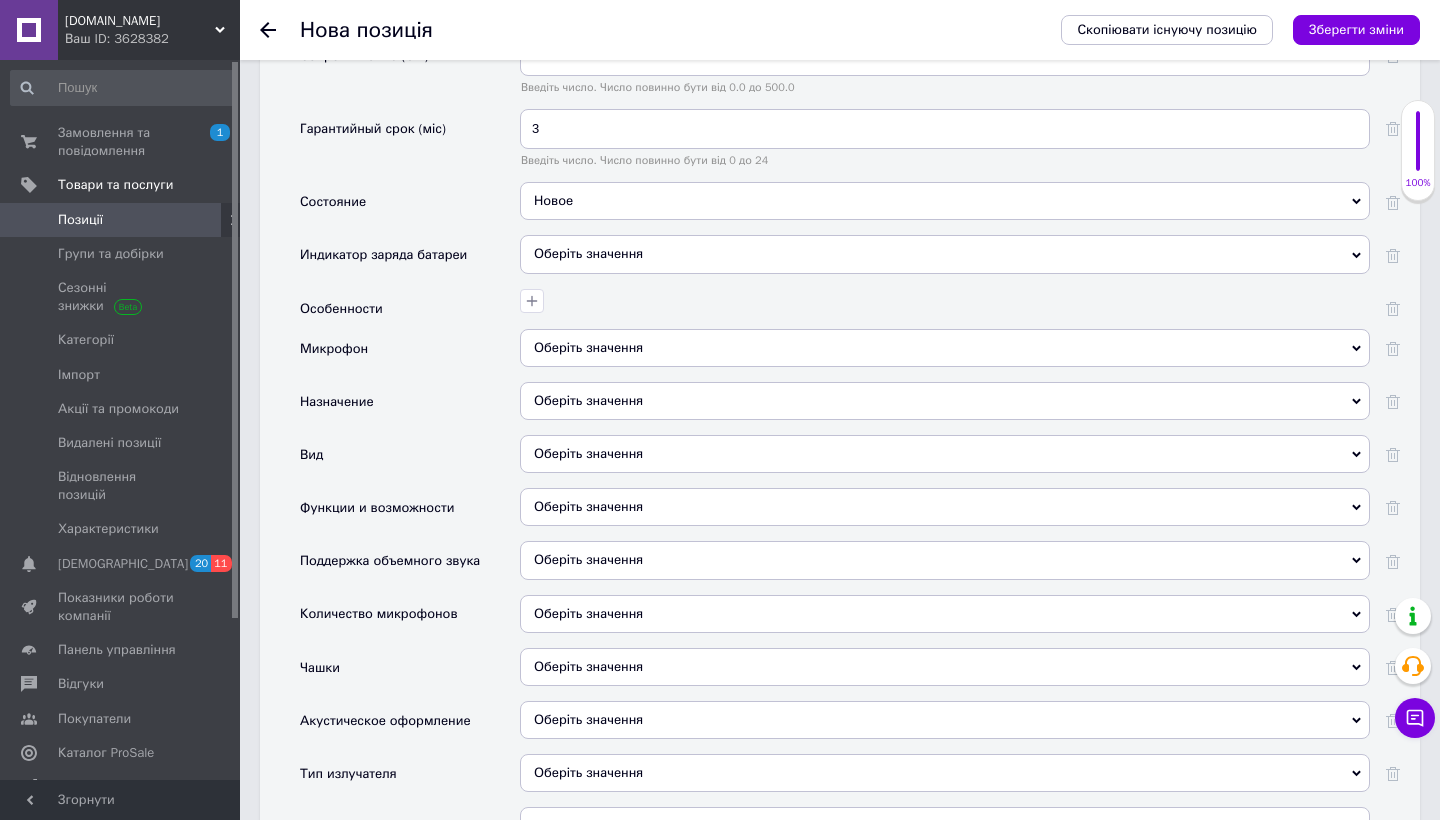 click on "Оберіть значення" at bounding box center [945, 254] 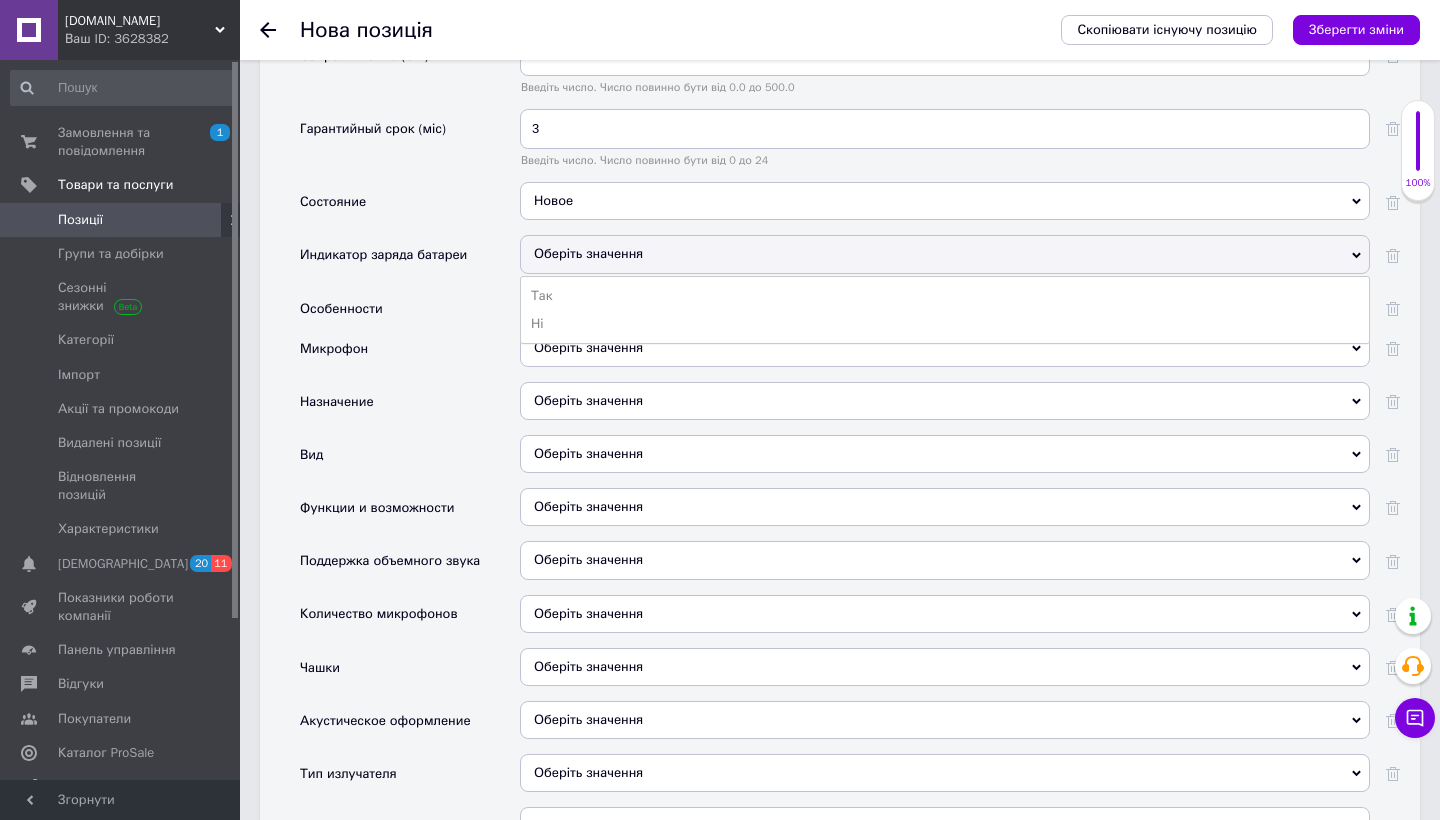 click on "Ні" at bounding box center (945, 324) 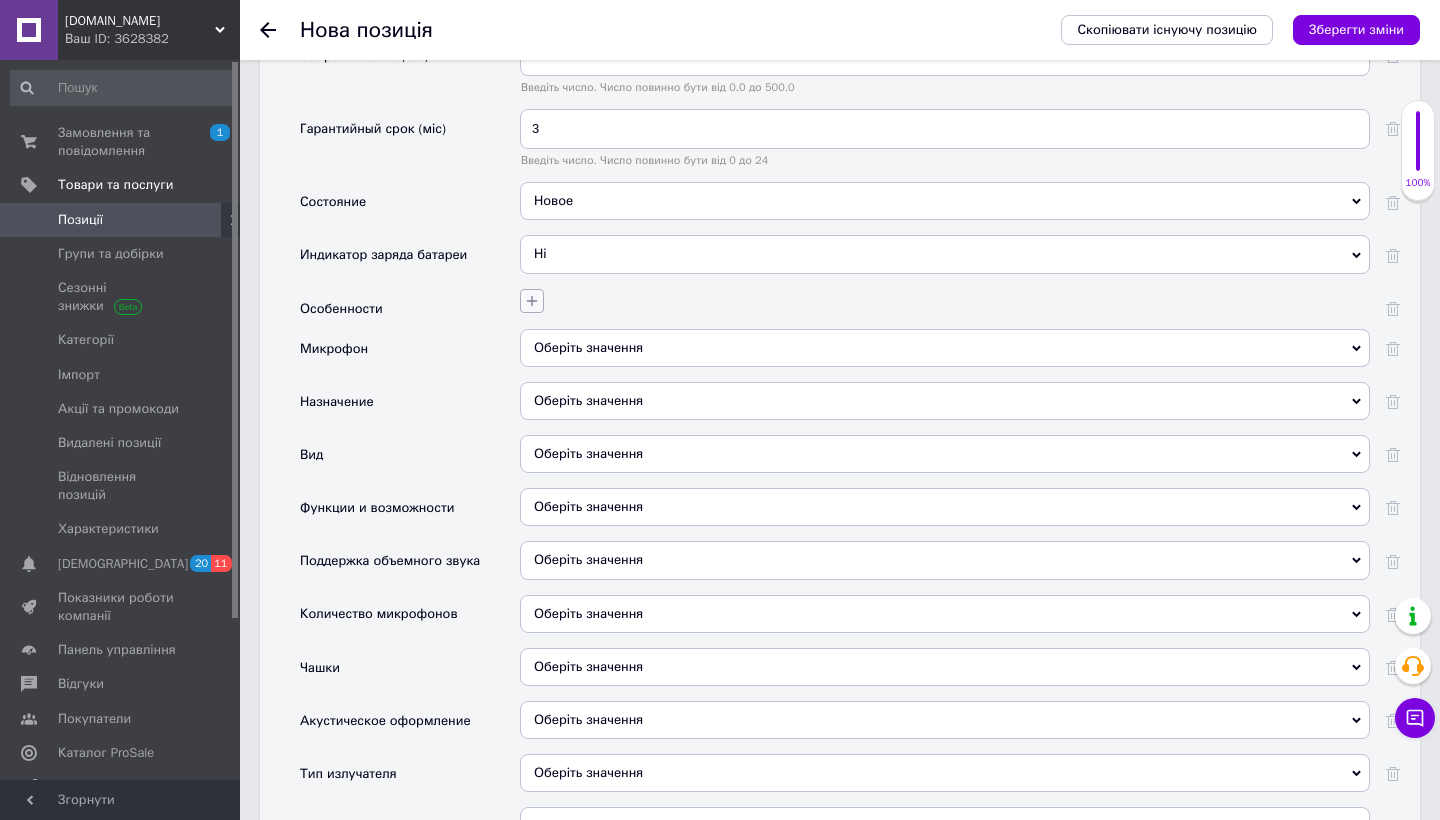 click at bounding box center [532, 301] 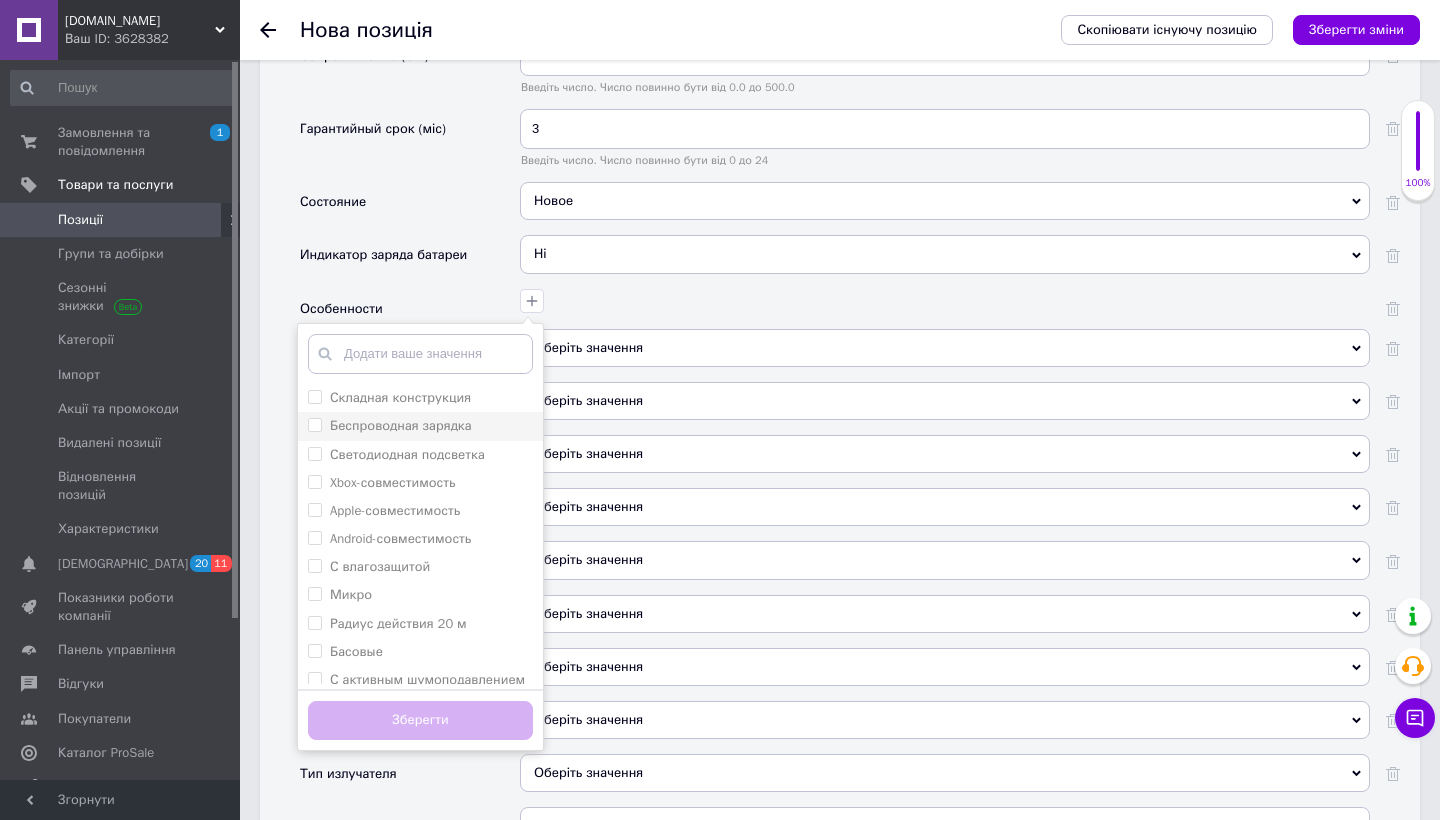 click on "Беспроводная зарядка" at bounding box center [401, 425] 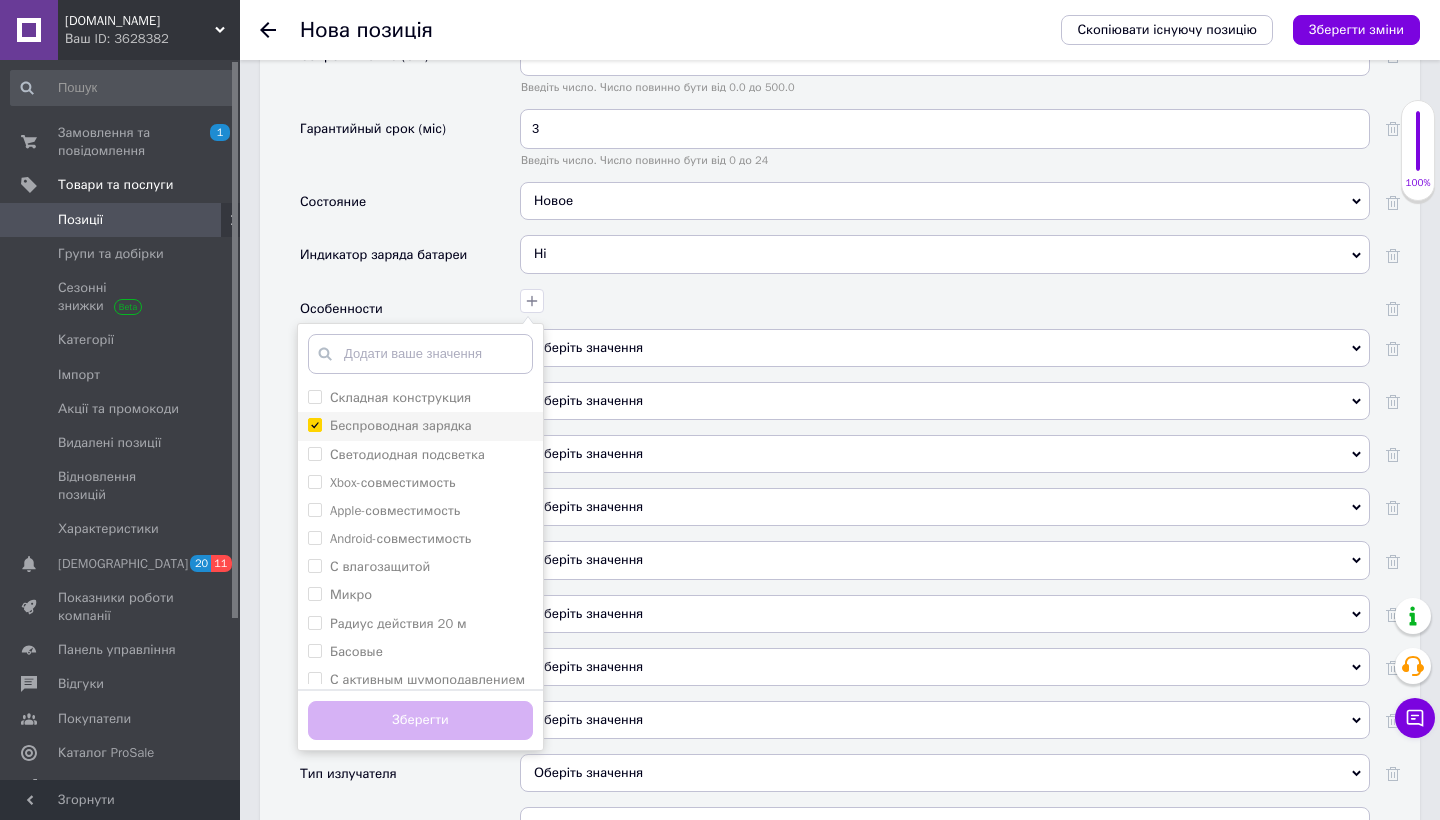 checkbox on "true" 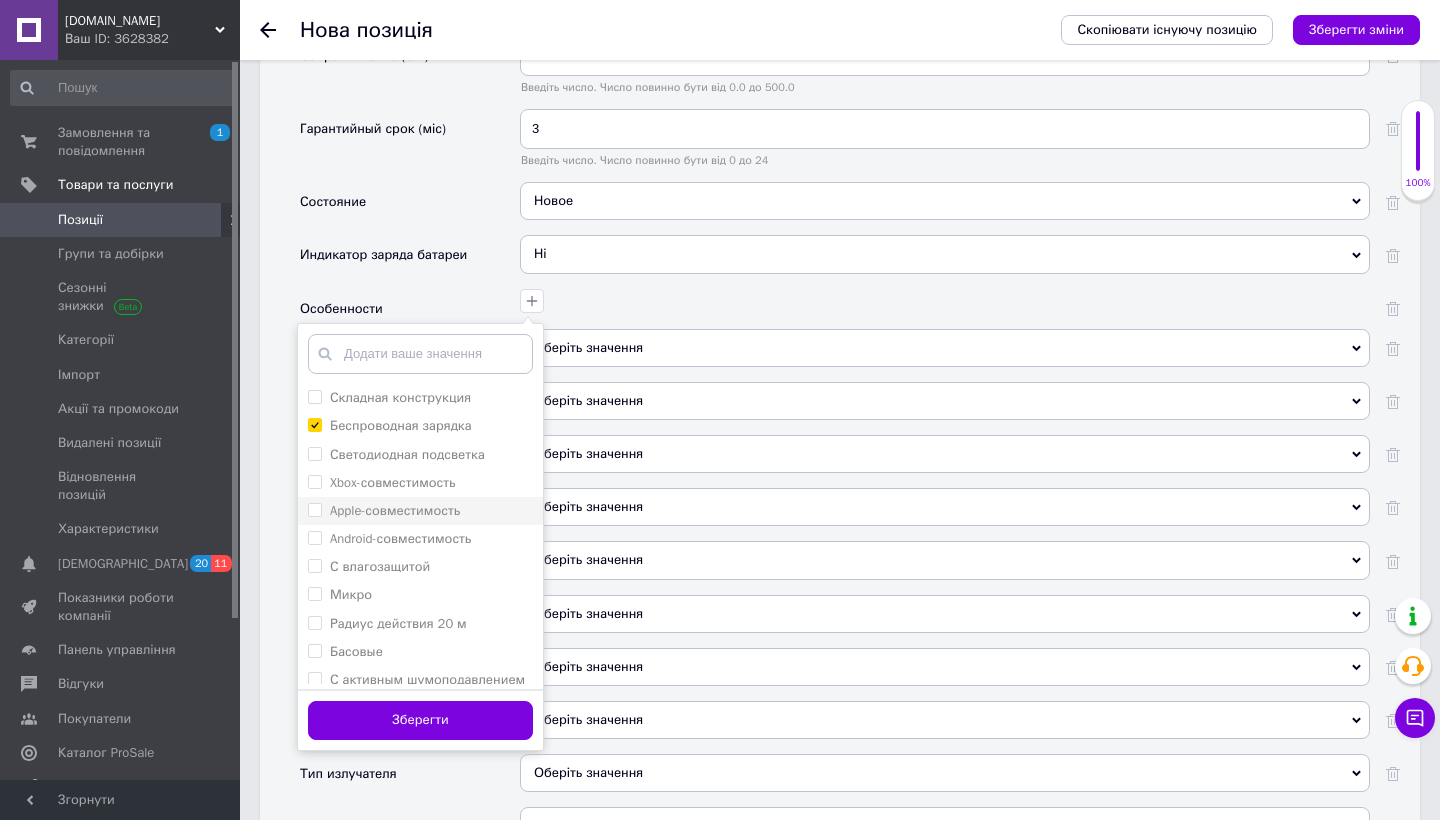 click on "Apple-совместимость" at bounding box center (384, 511) 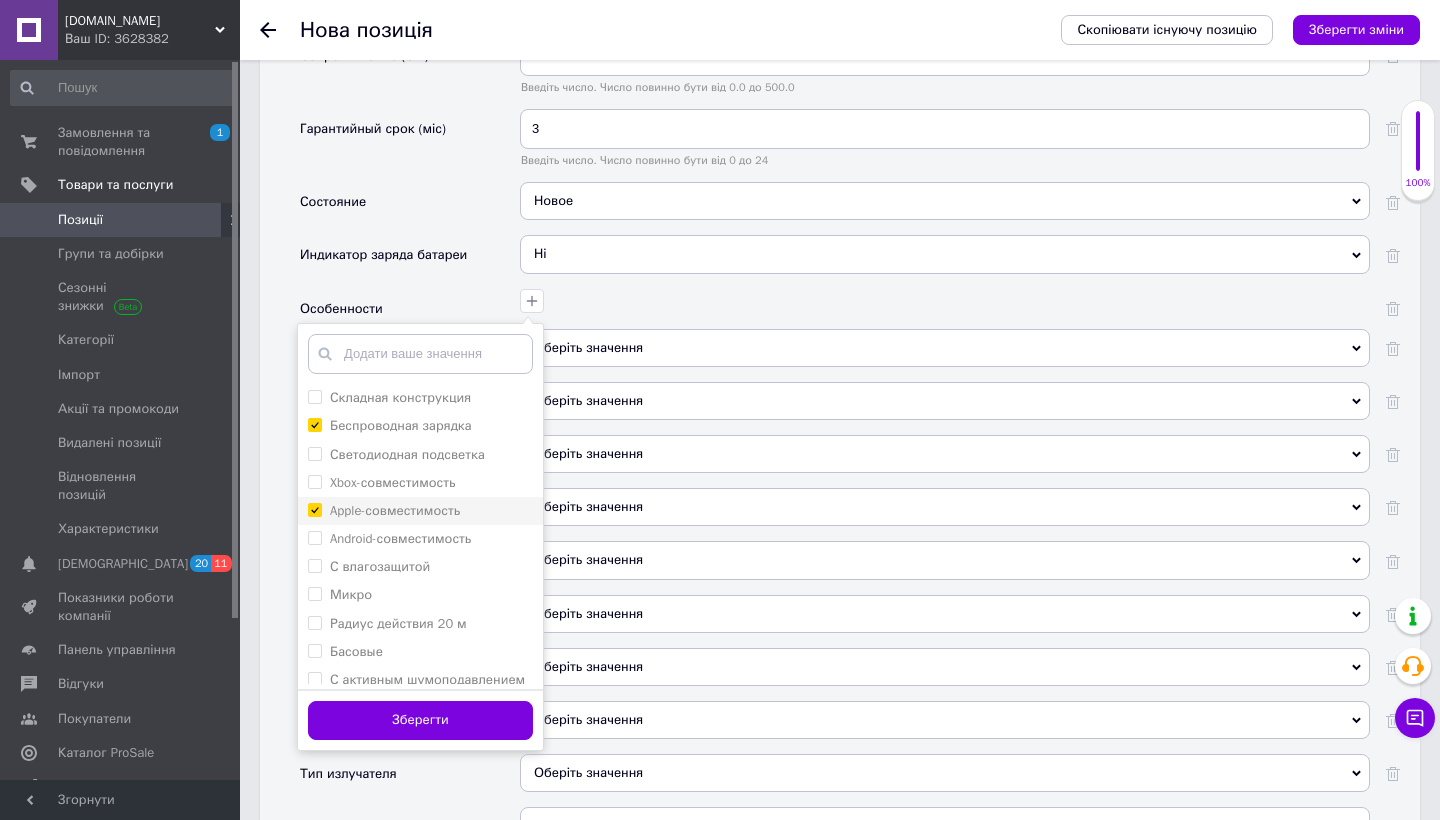 click on "Apple-совместимость" at bounding box center [314, 509] 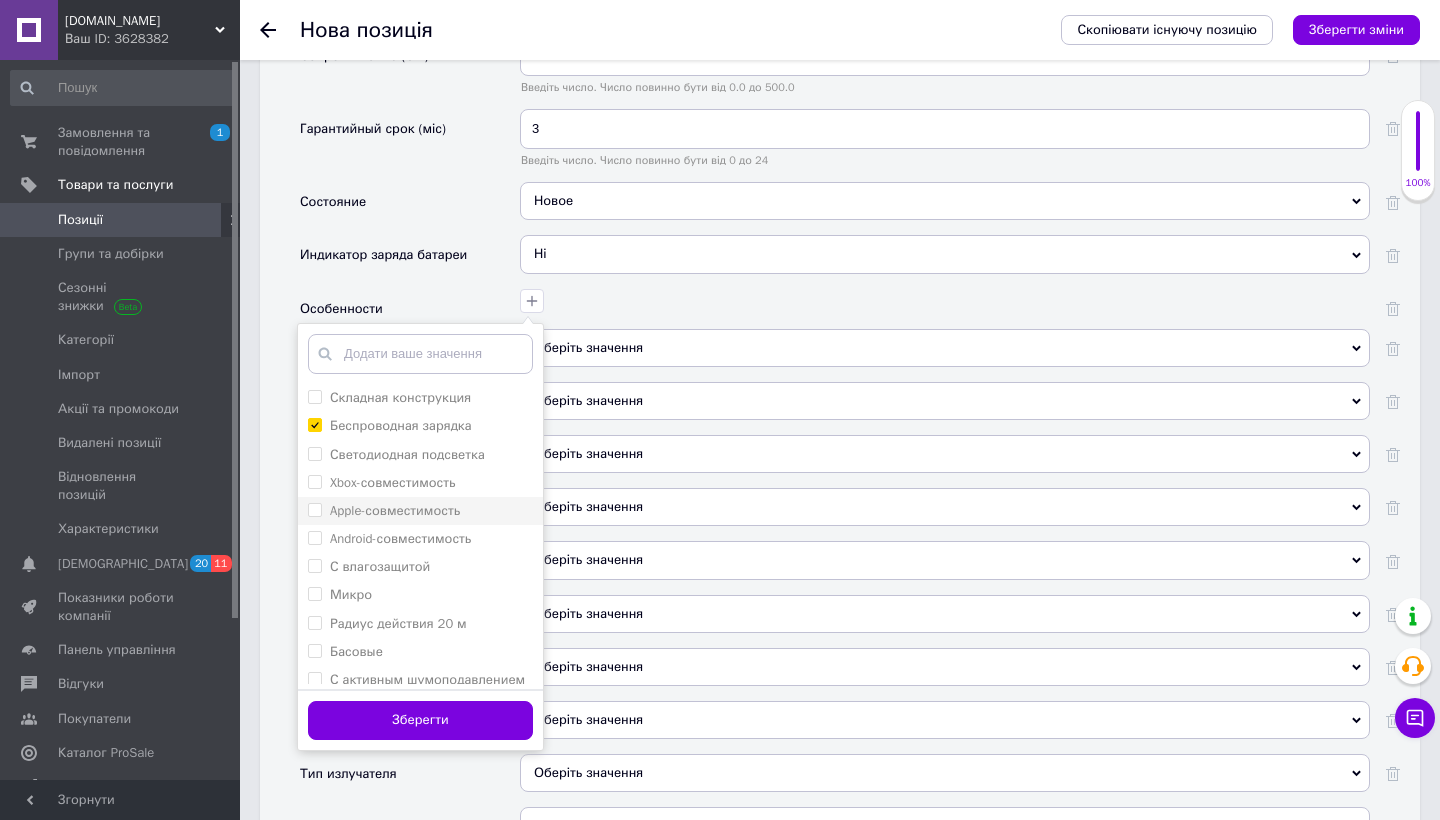 checkbox on "false" 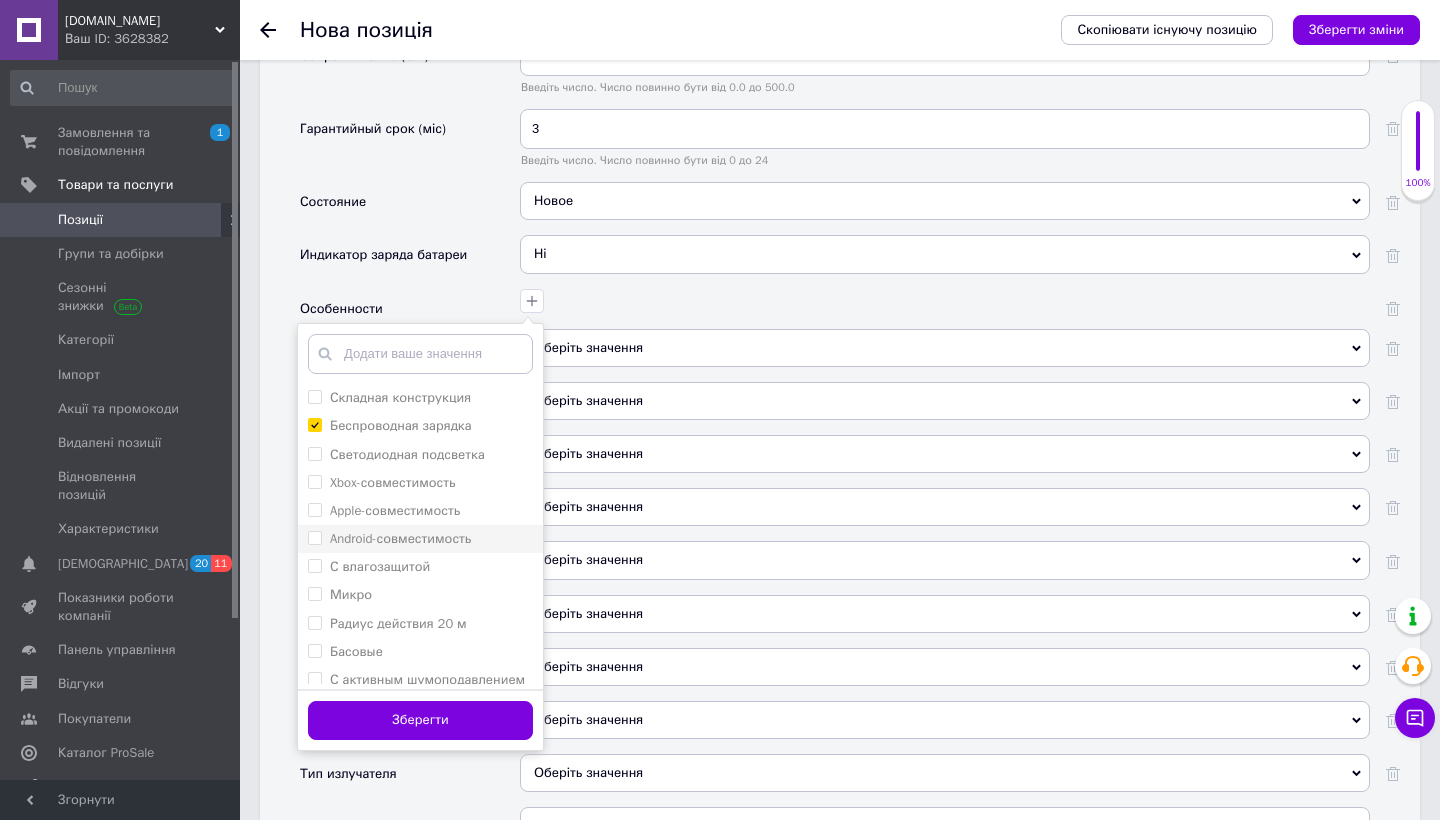 click on "Android-совместимость" at bounding box center (420, 539) 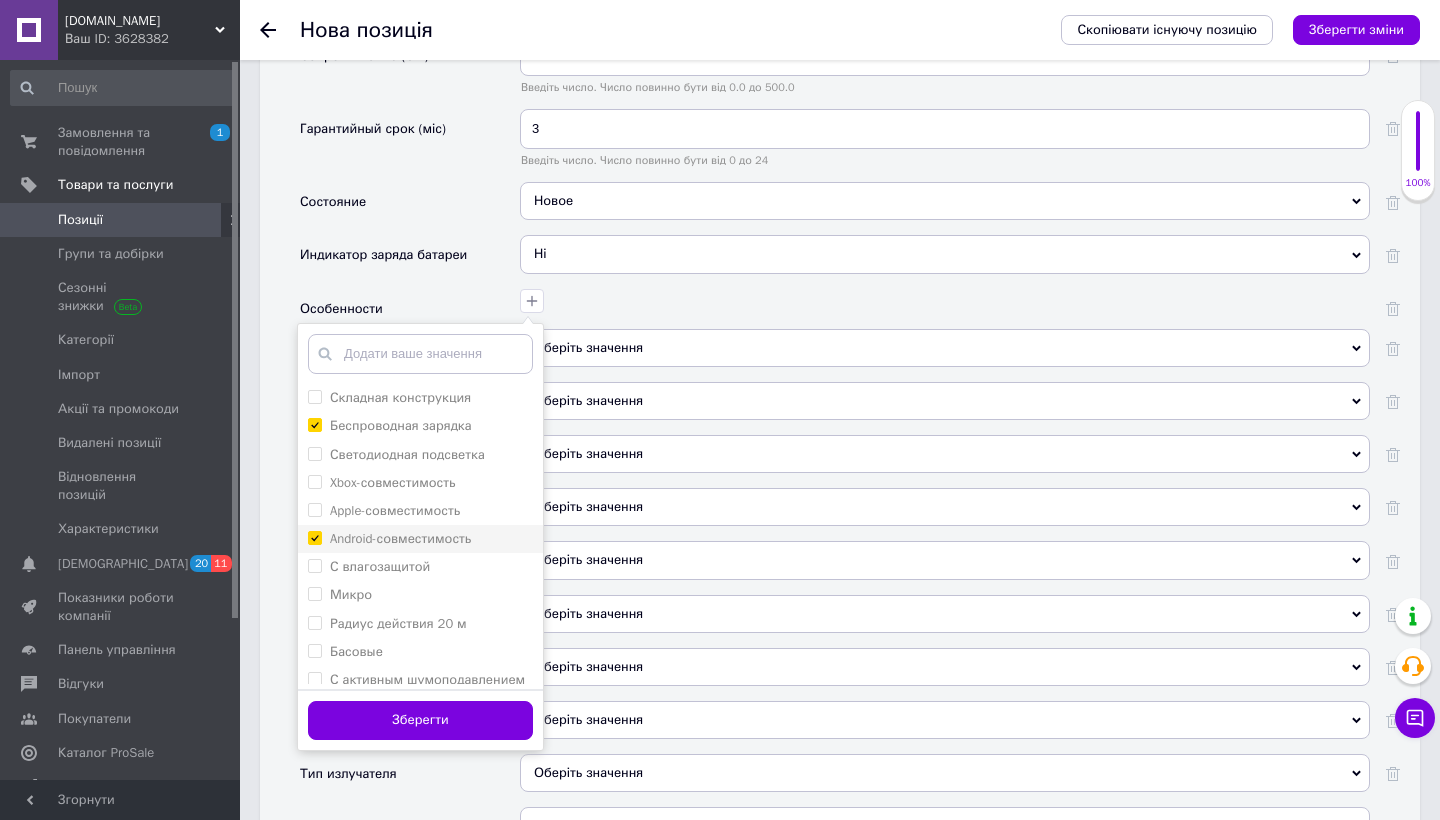 checkbox on "true" 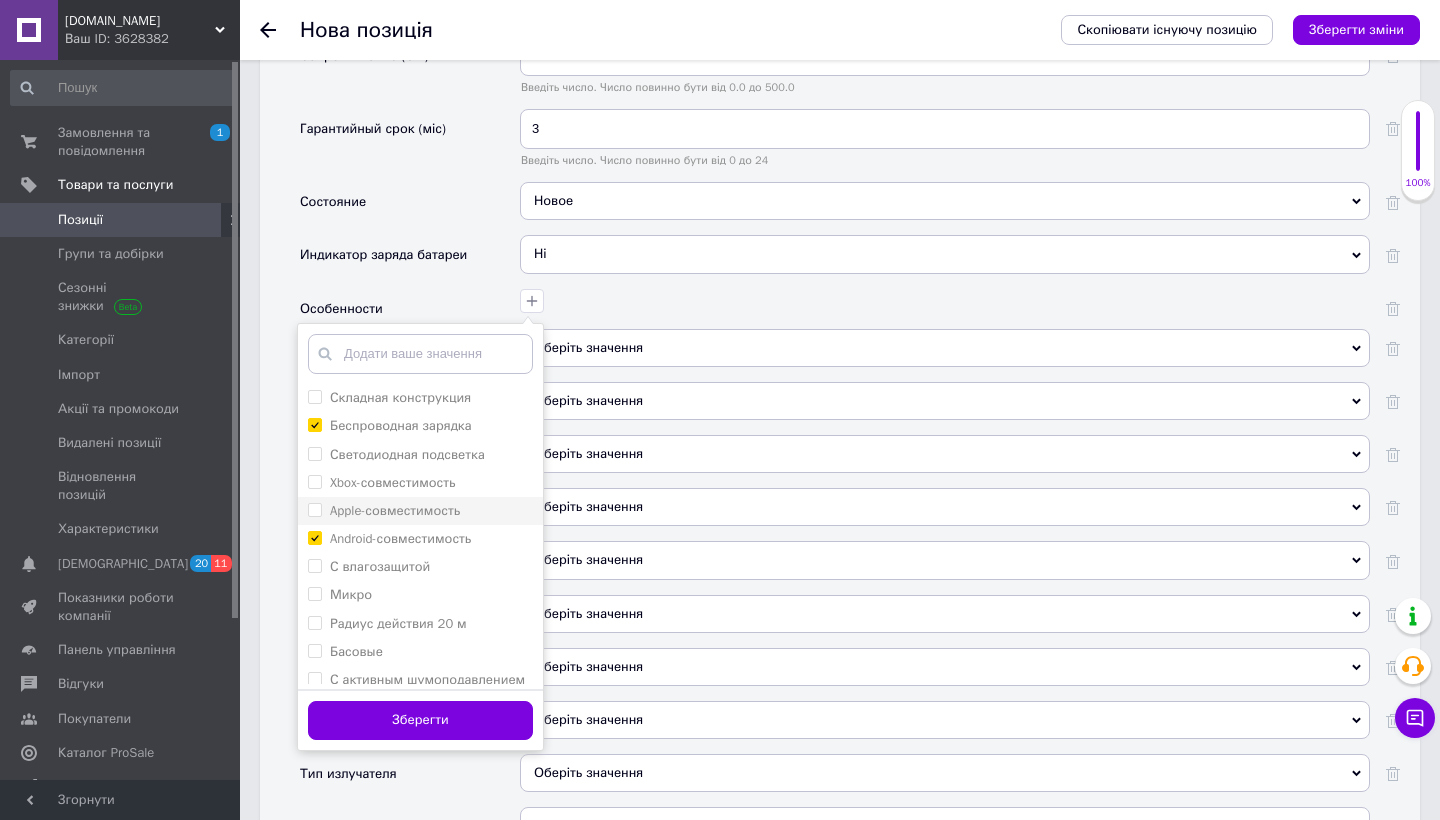 click on "Apple-совместимость" at bounding box center (420, 511) 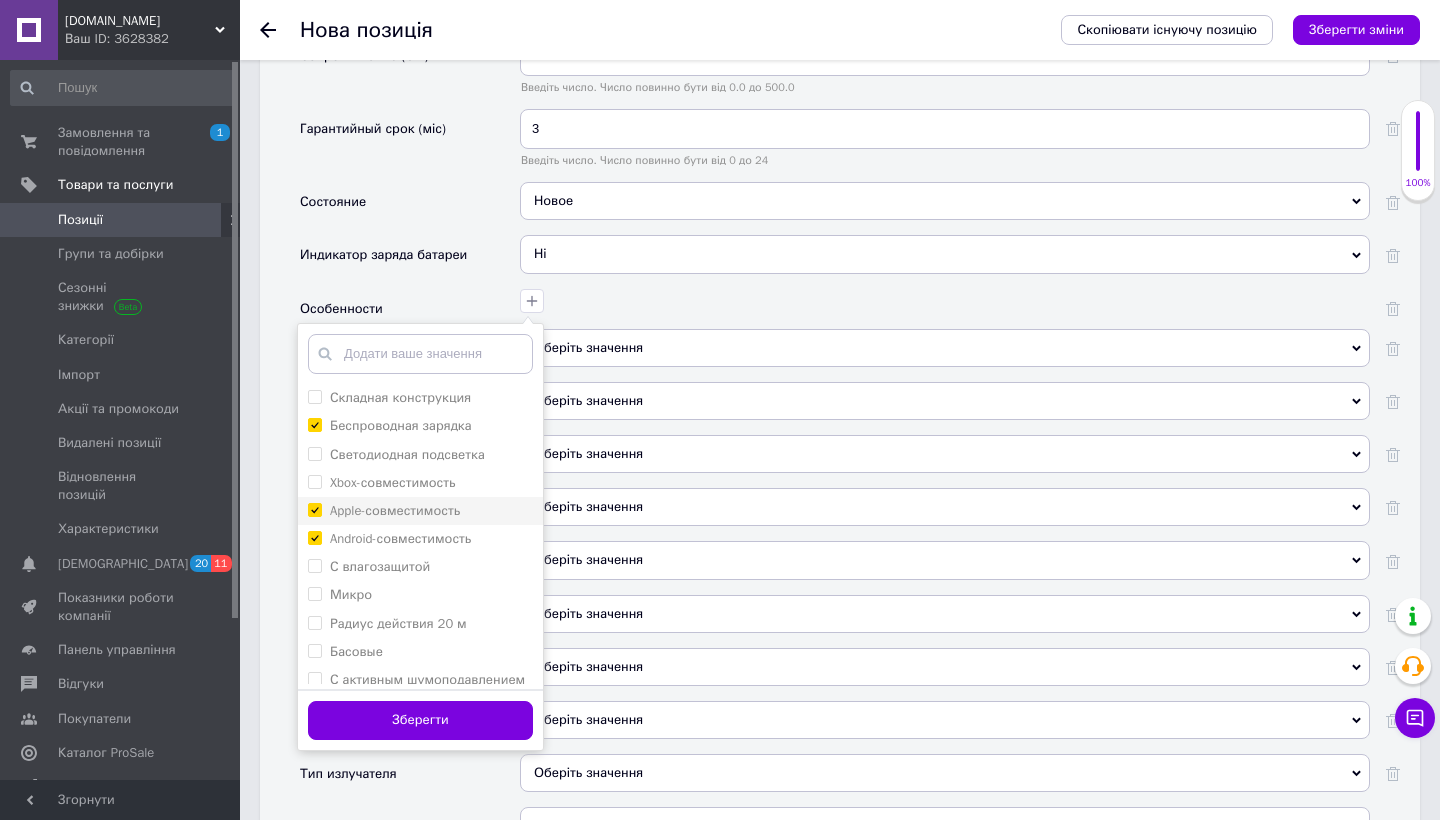 checkbox on "true" 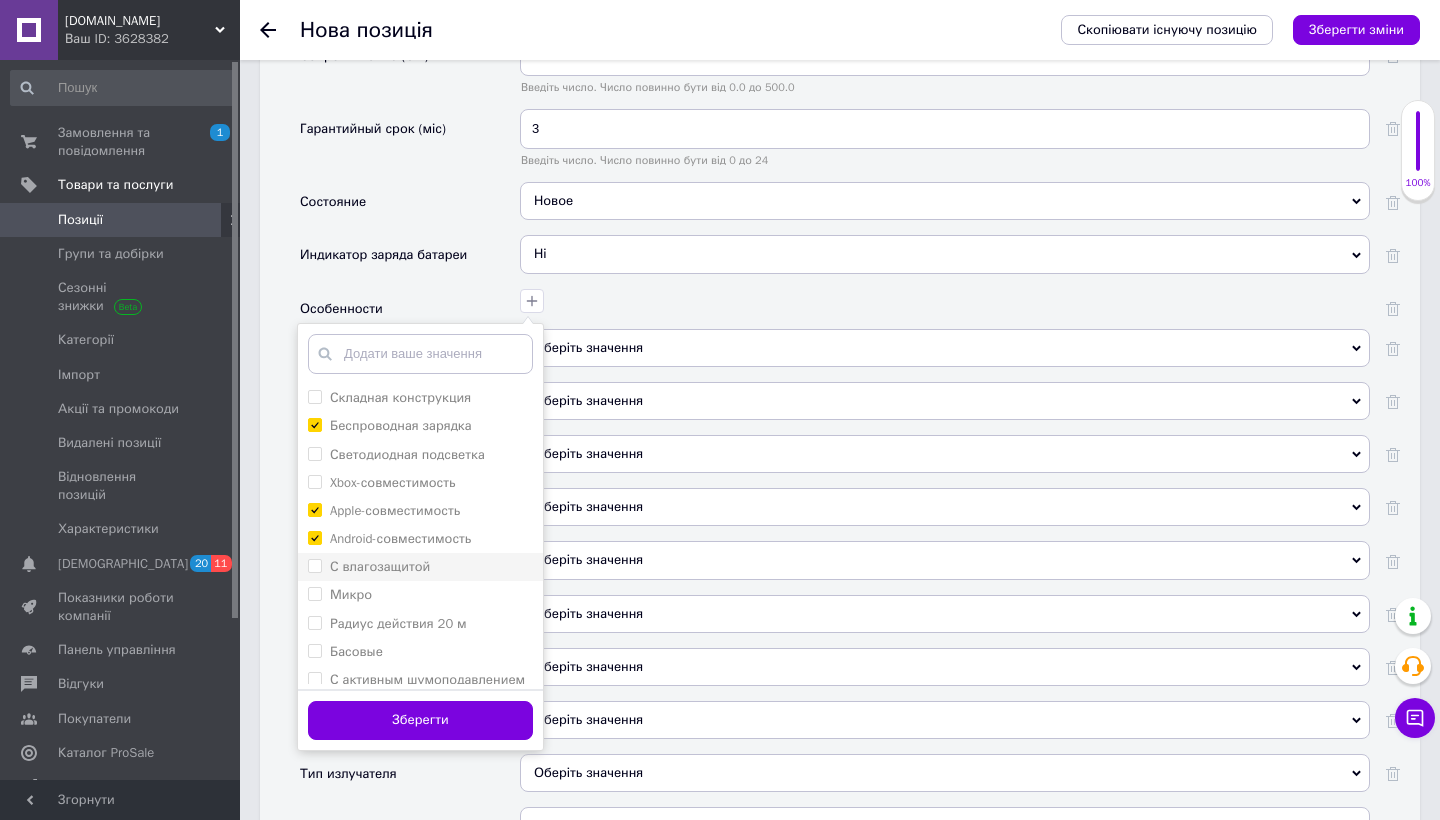 click on "С влагозащитой" at bounding box center (369, 567) 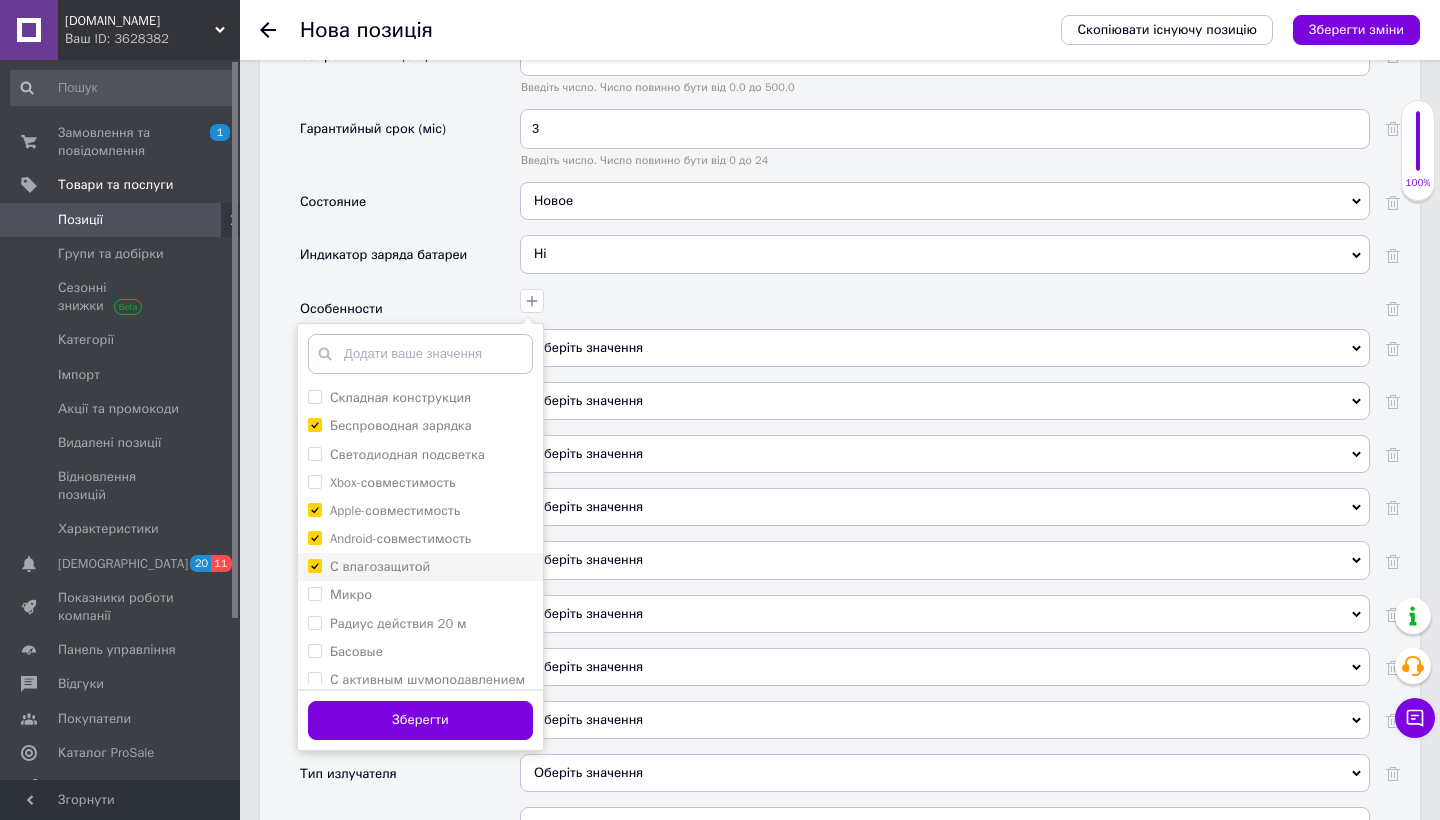 click on "С влагозащитой" at bounding box center (314, 565) 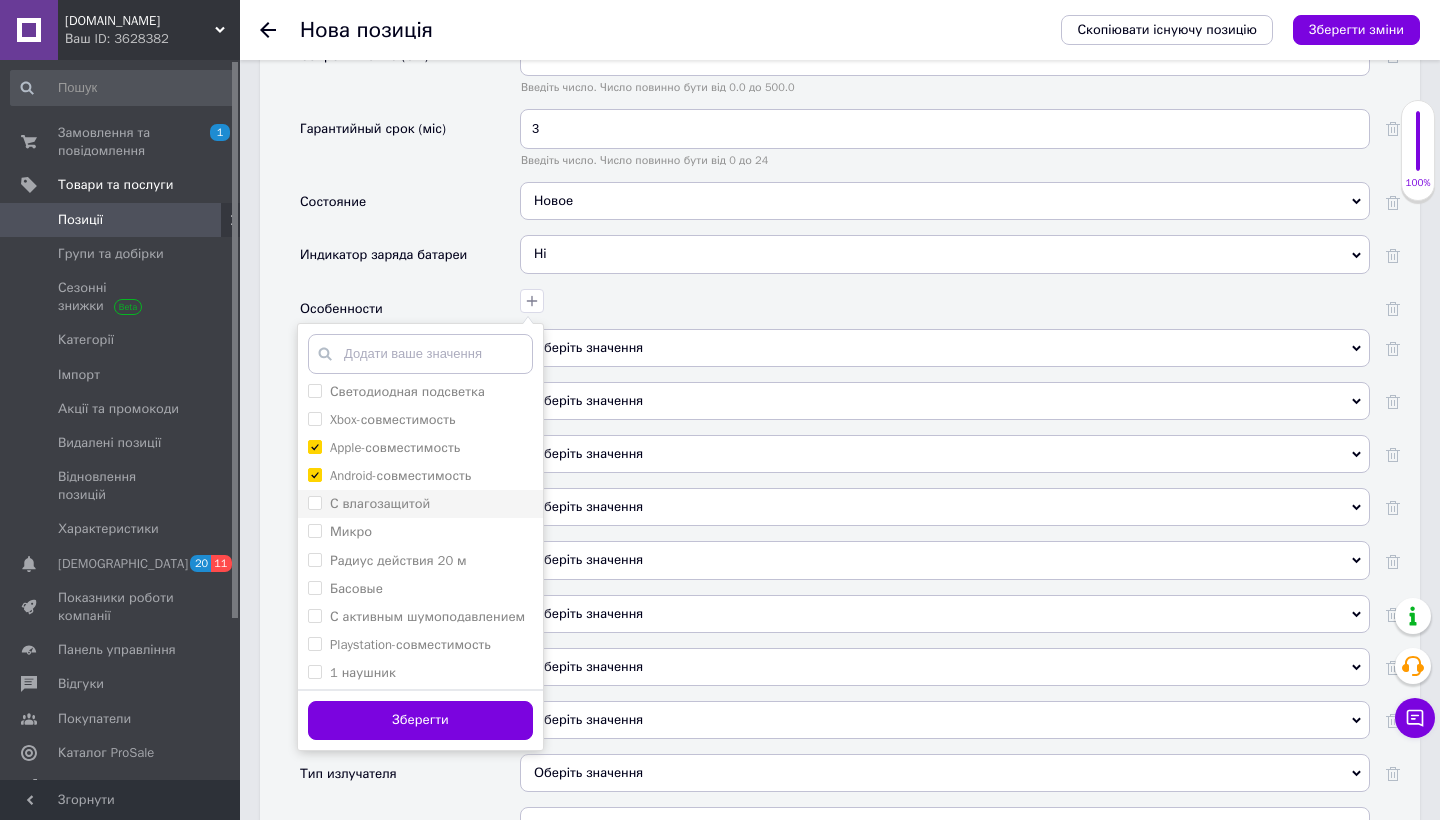 scroll, scrollTop: 75, scrollLeft: 0, axis: vertical 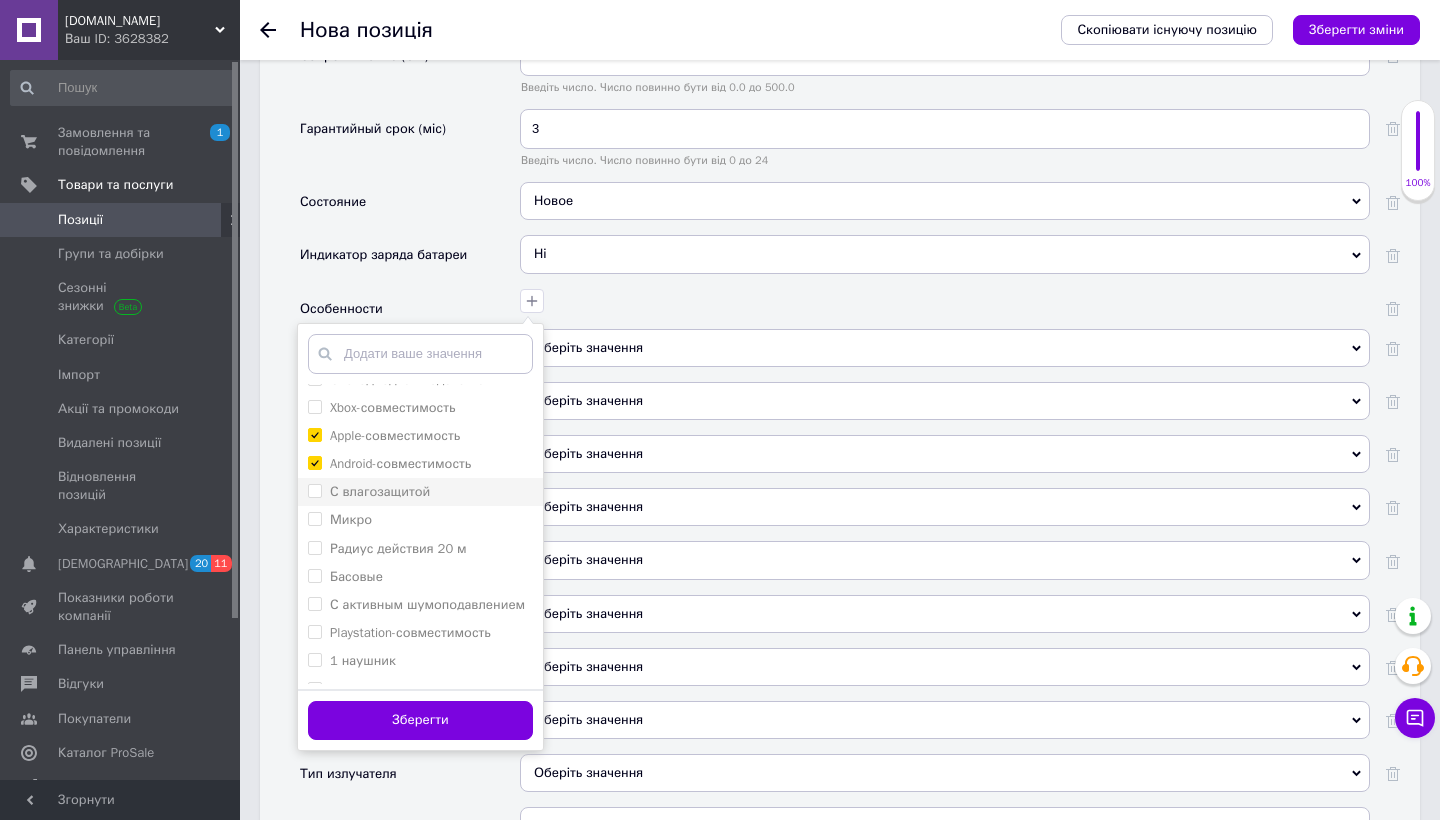 click on "С влагозащитой" at bounding box center (380, 491) 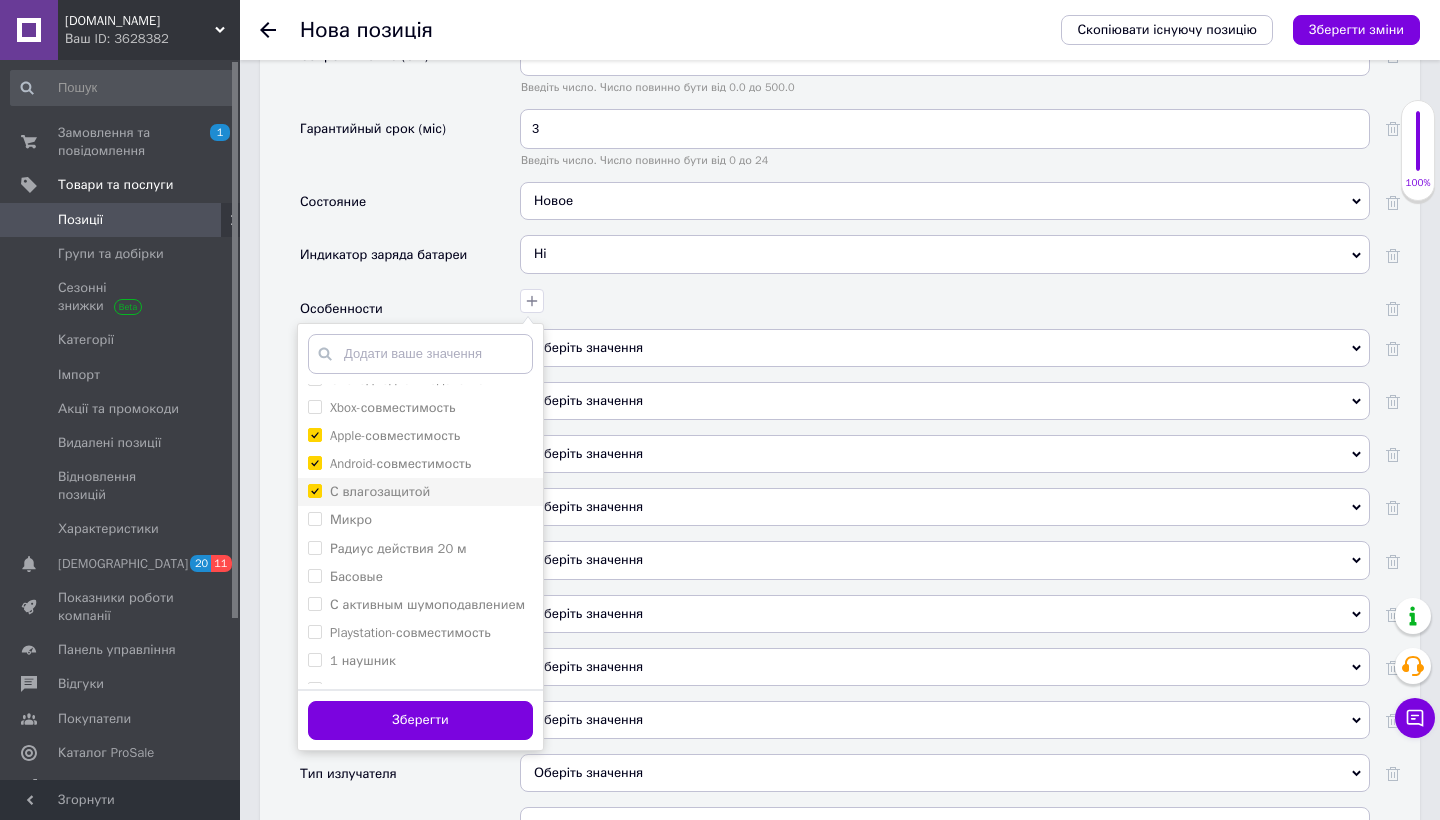 checkbox on "true" 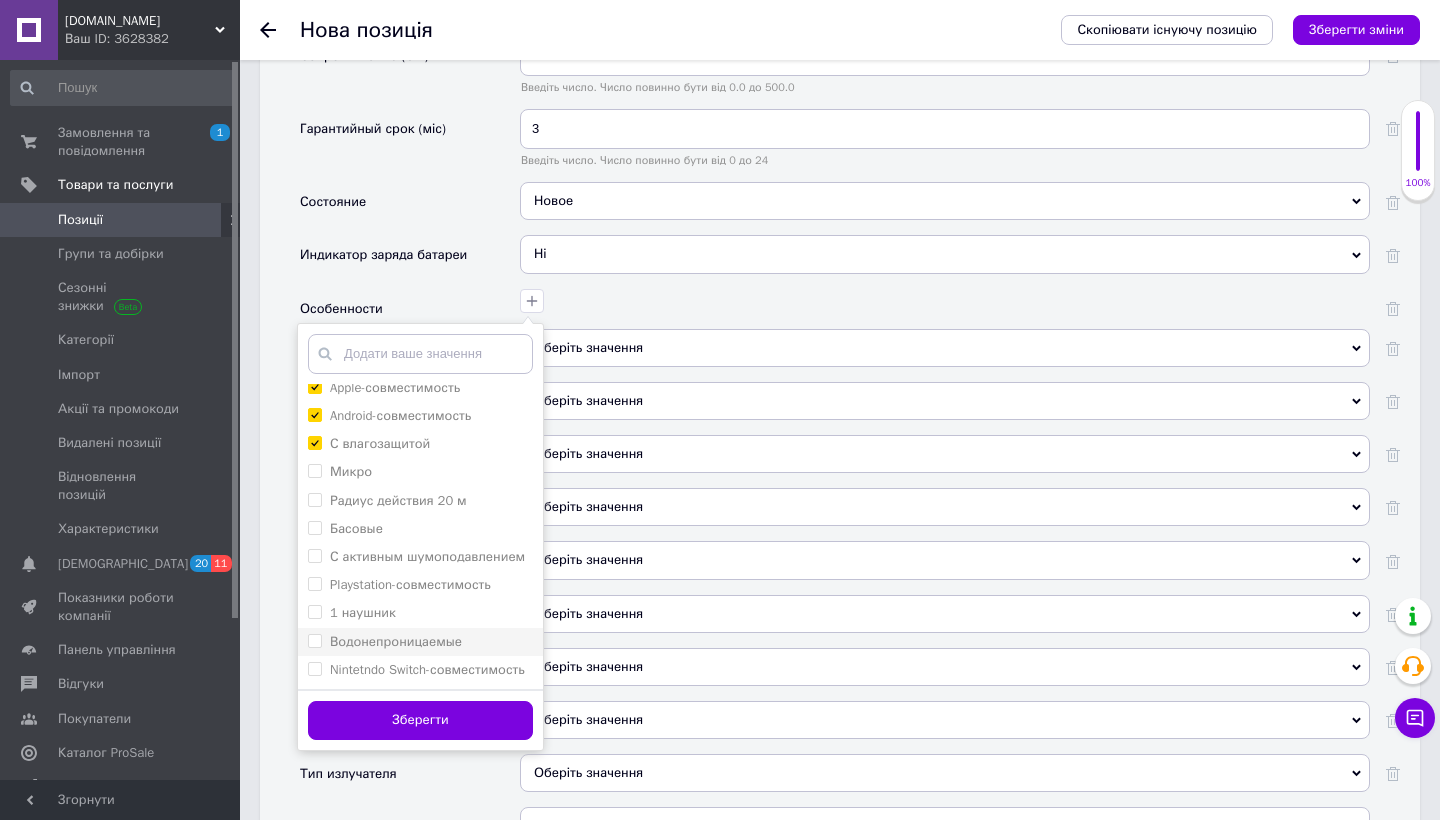 scroll, scrollTop: 156, scrollLeft: 0, axis: vertical 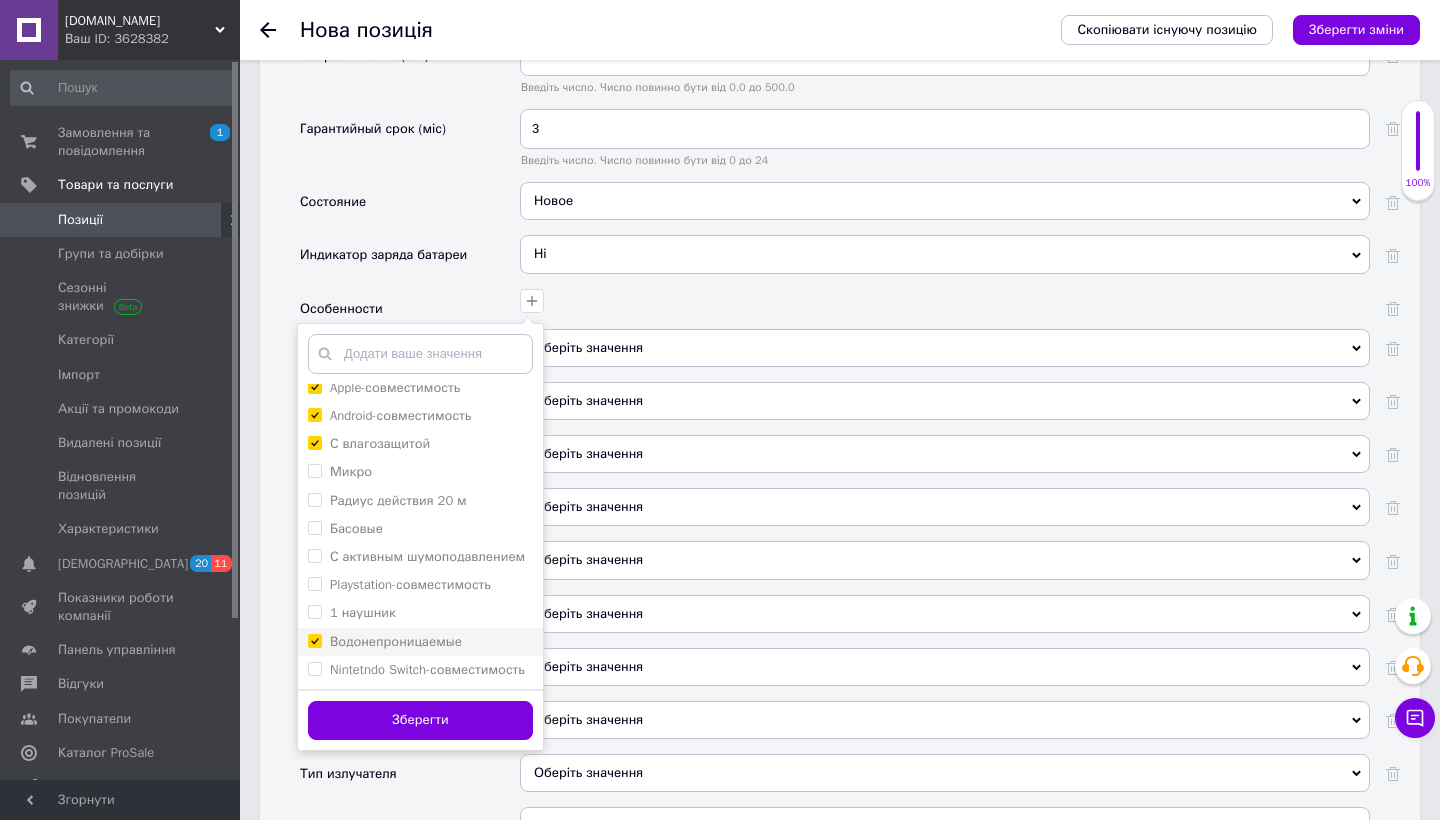 checkbox on "true" 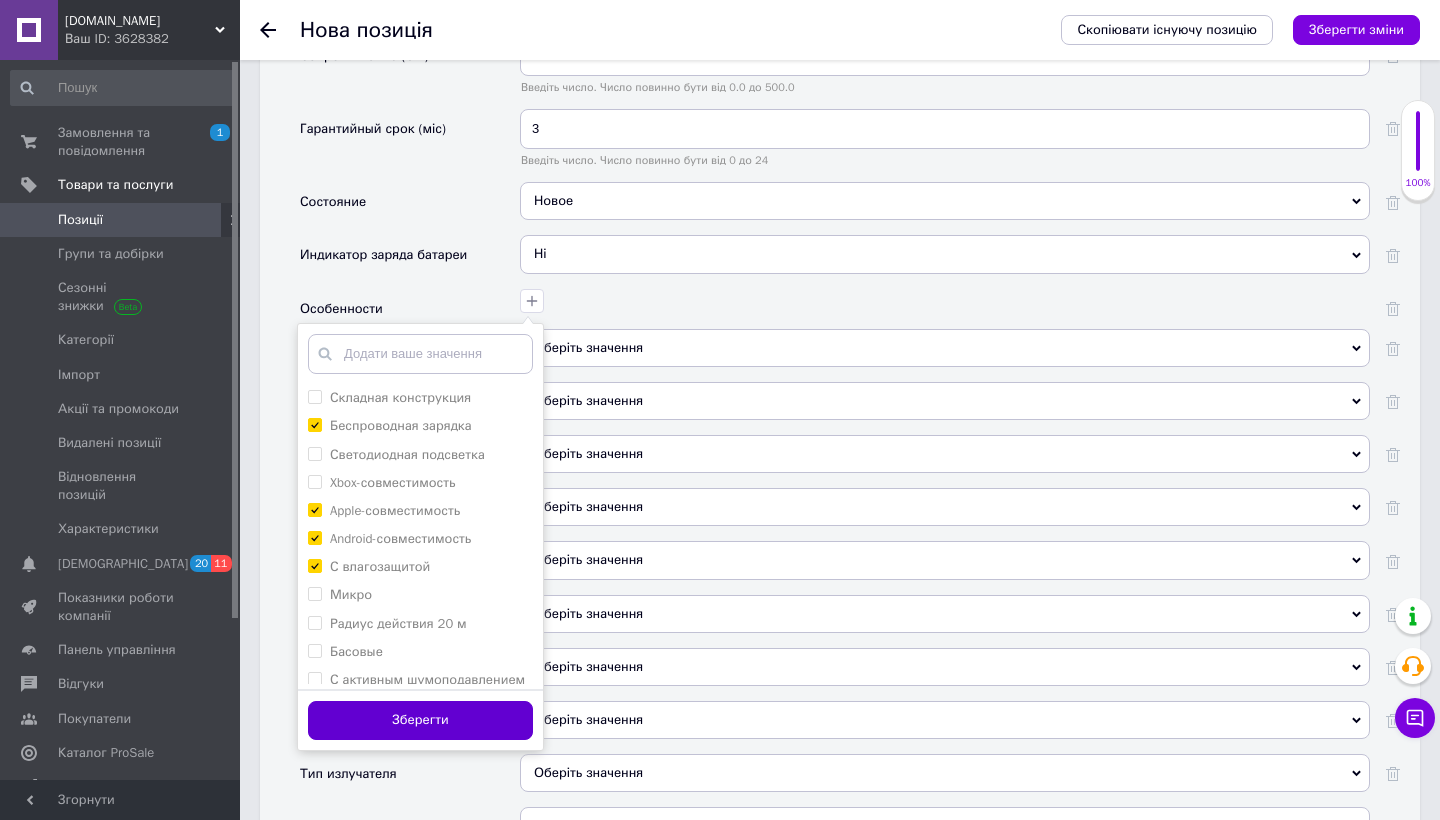 click on "Зберегти" at bounding box center [420, 720] 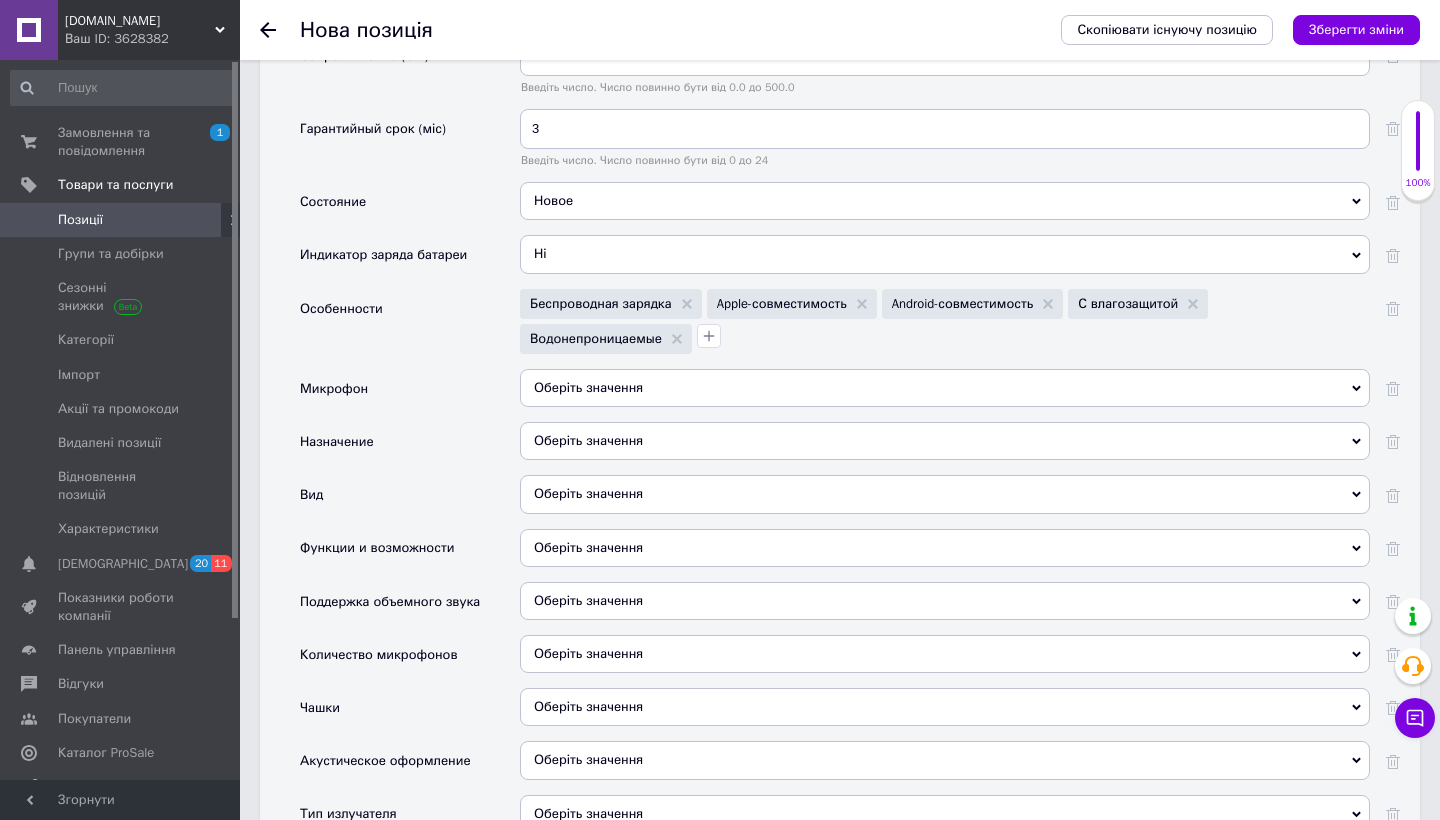 click on "Оберіть значення" at bounding box center [945, 395] 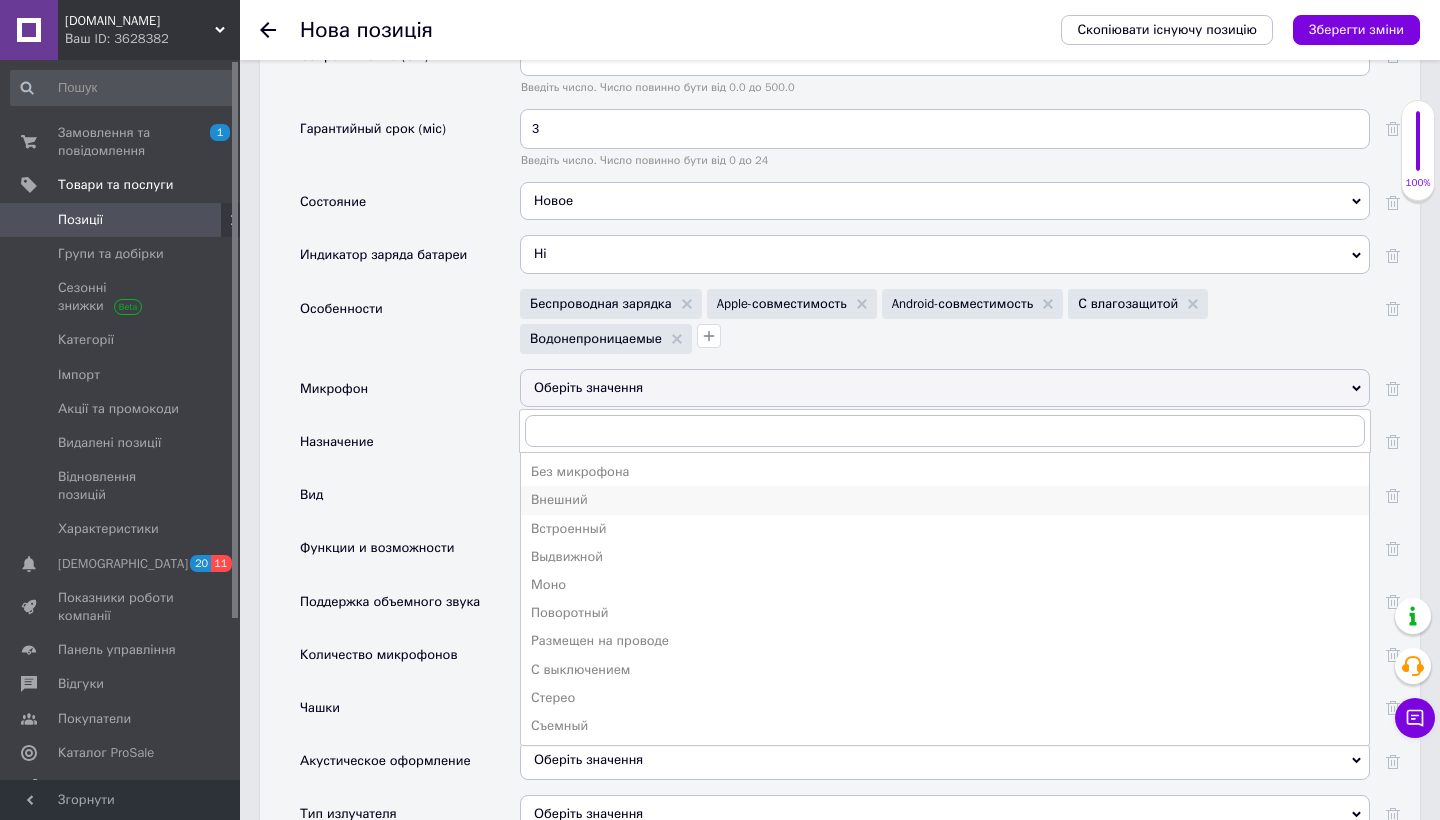 click on "Внешний" at bounding box center (945, 500) 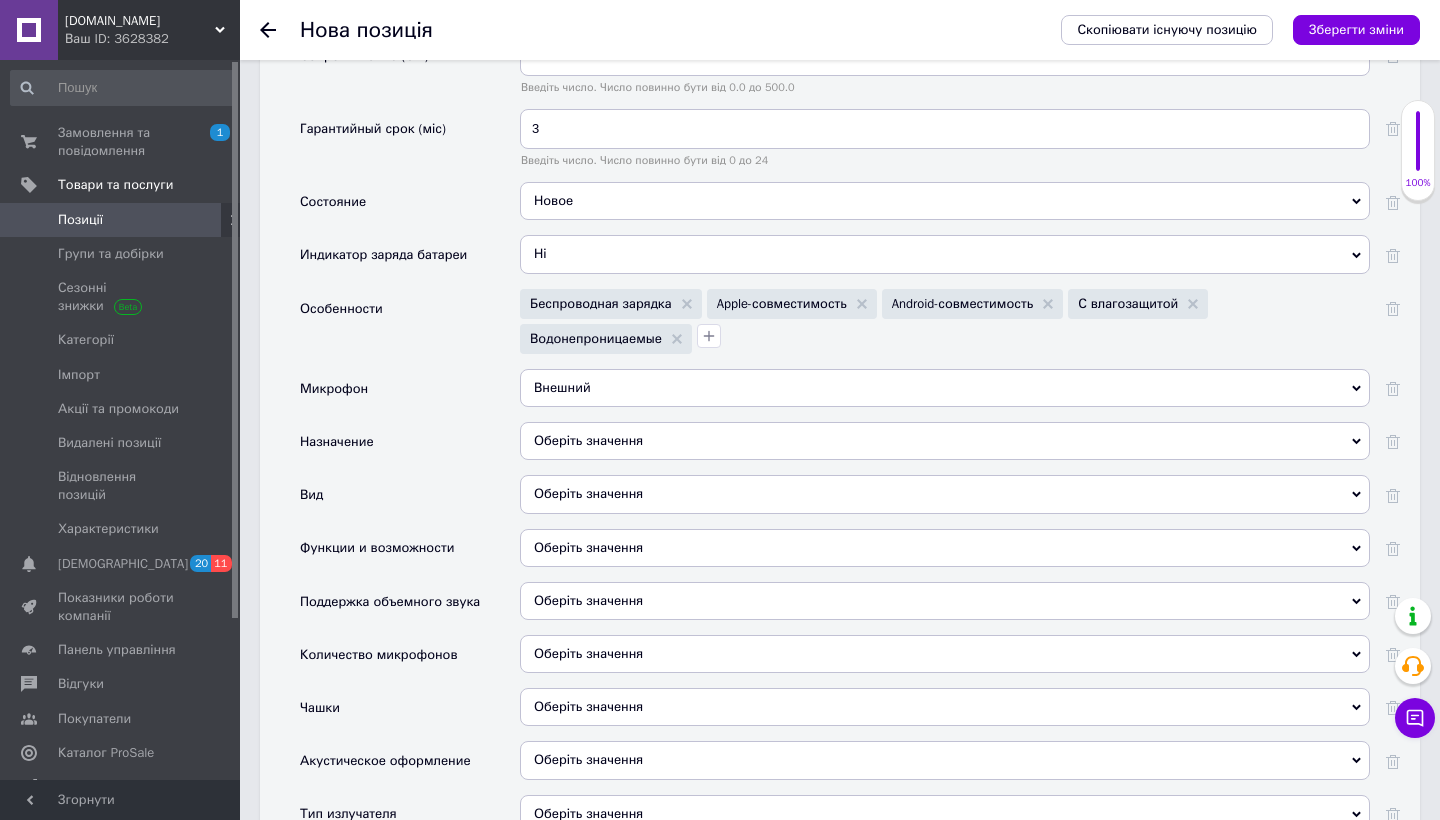 click on "Внешний" at bounding box center [945, 388] 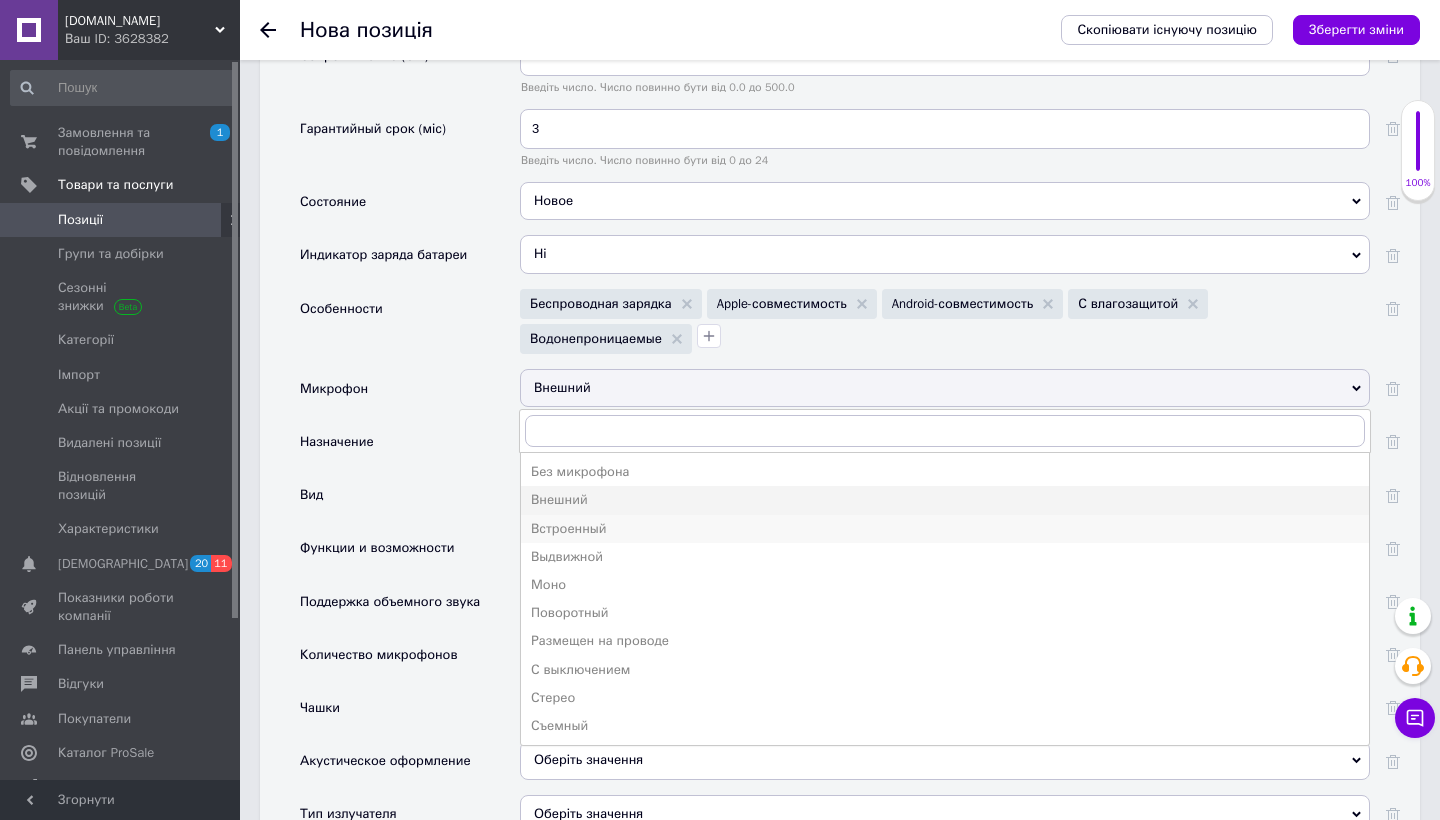 click on "Встроенный" at bounding box center (945, 529) 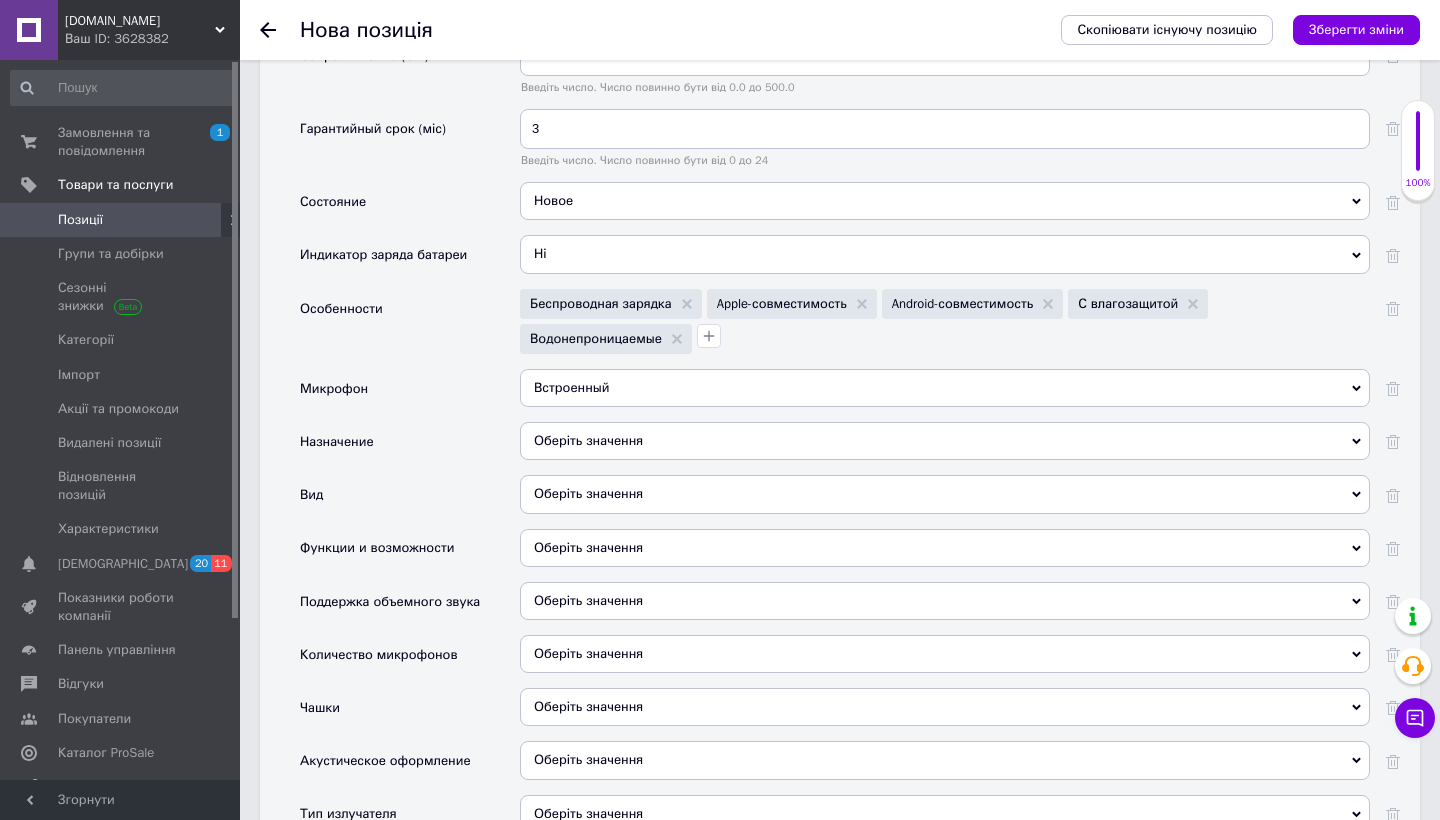 click on "Оберіть значення" at bounding box center (945, 441) 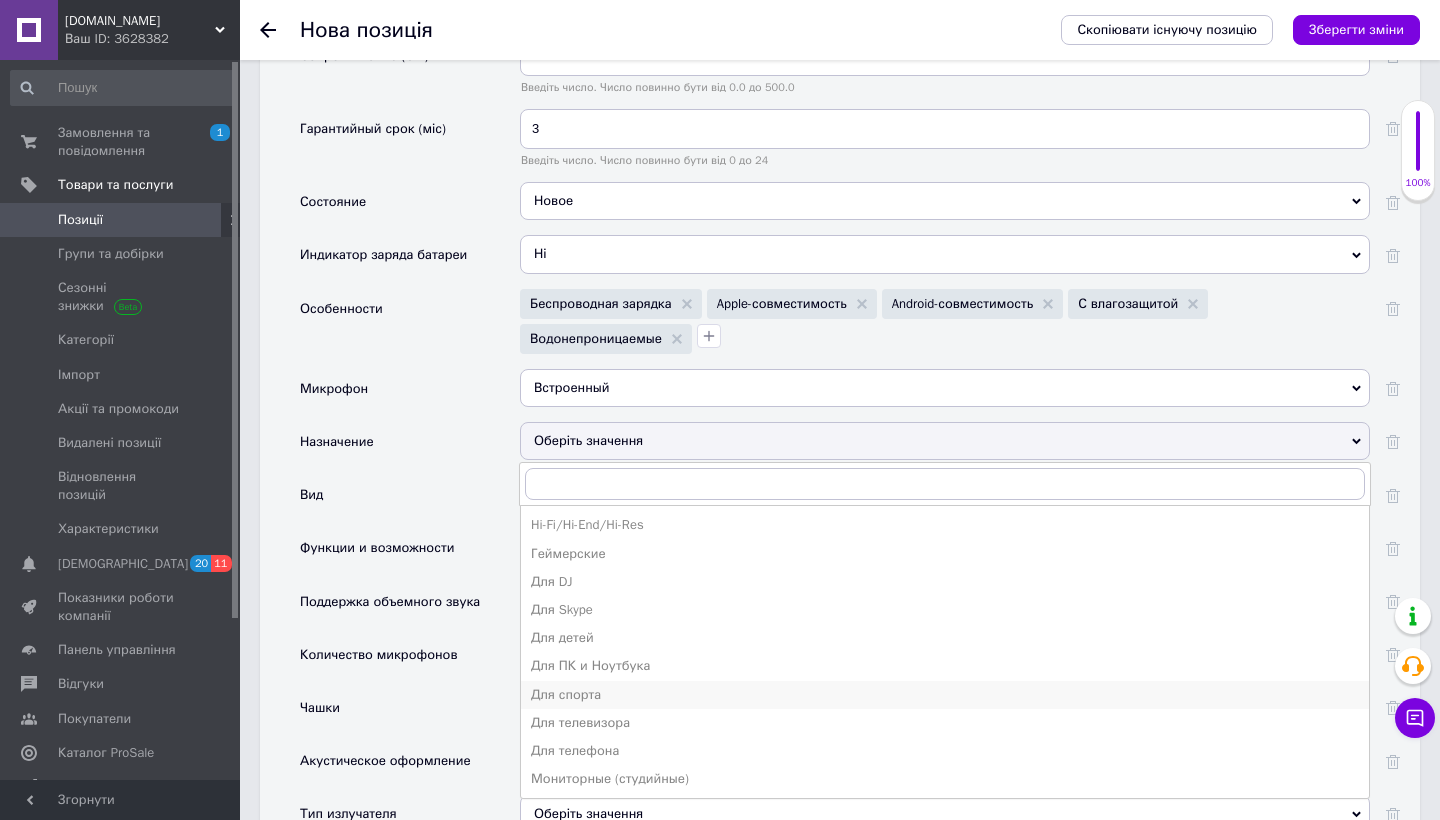 click on "Для спорта" at bounding box center [945, 695] 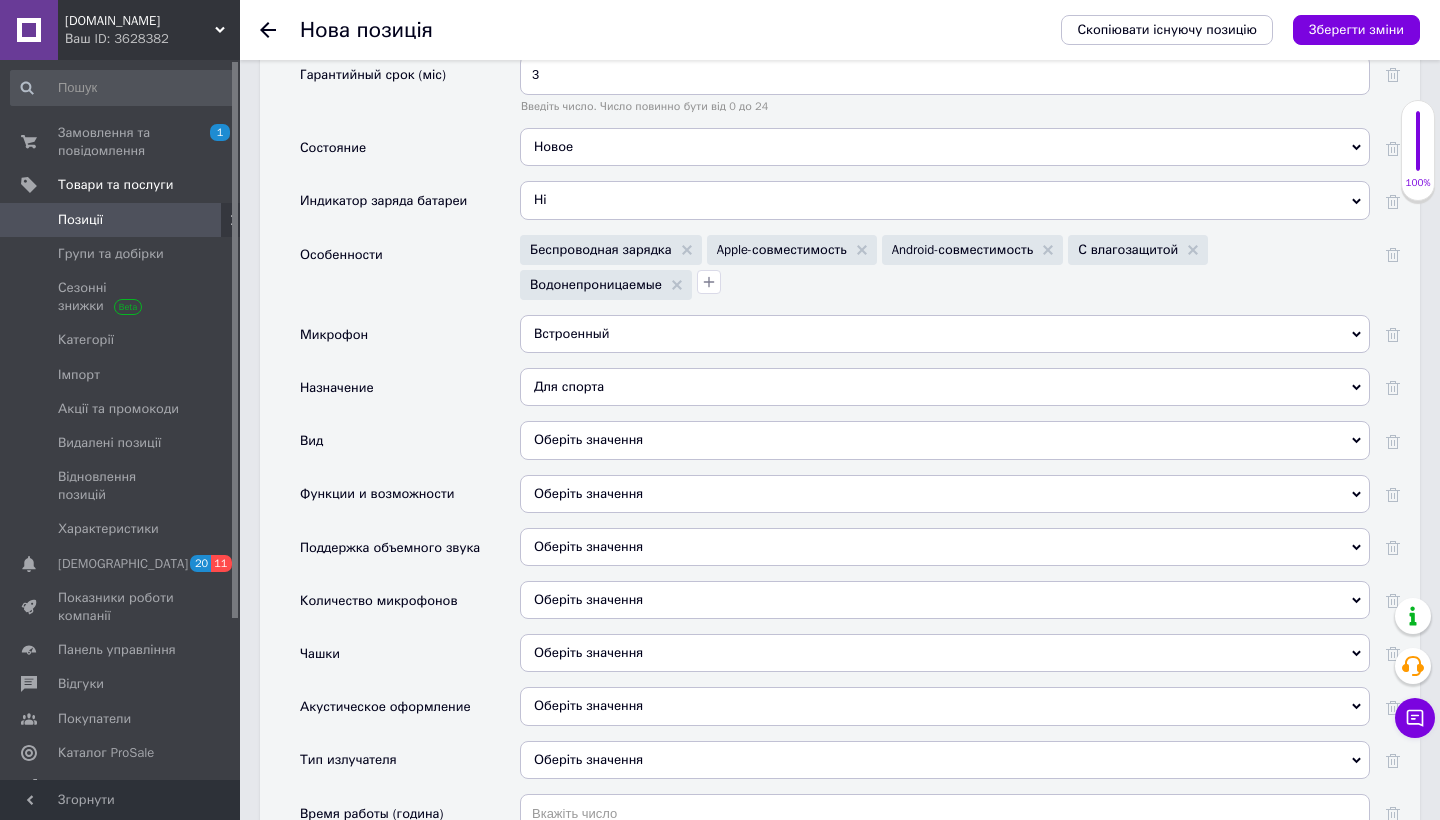 scroll, scrollTop: 2999, scrollLeft: 0, axis: vertical 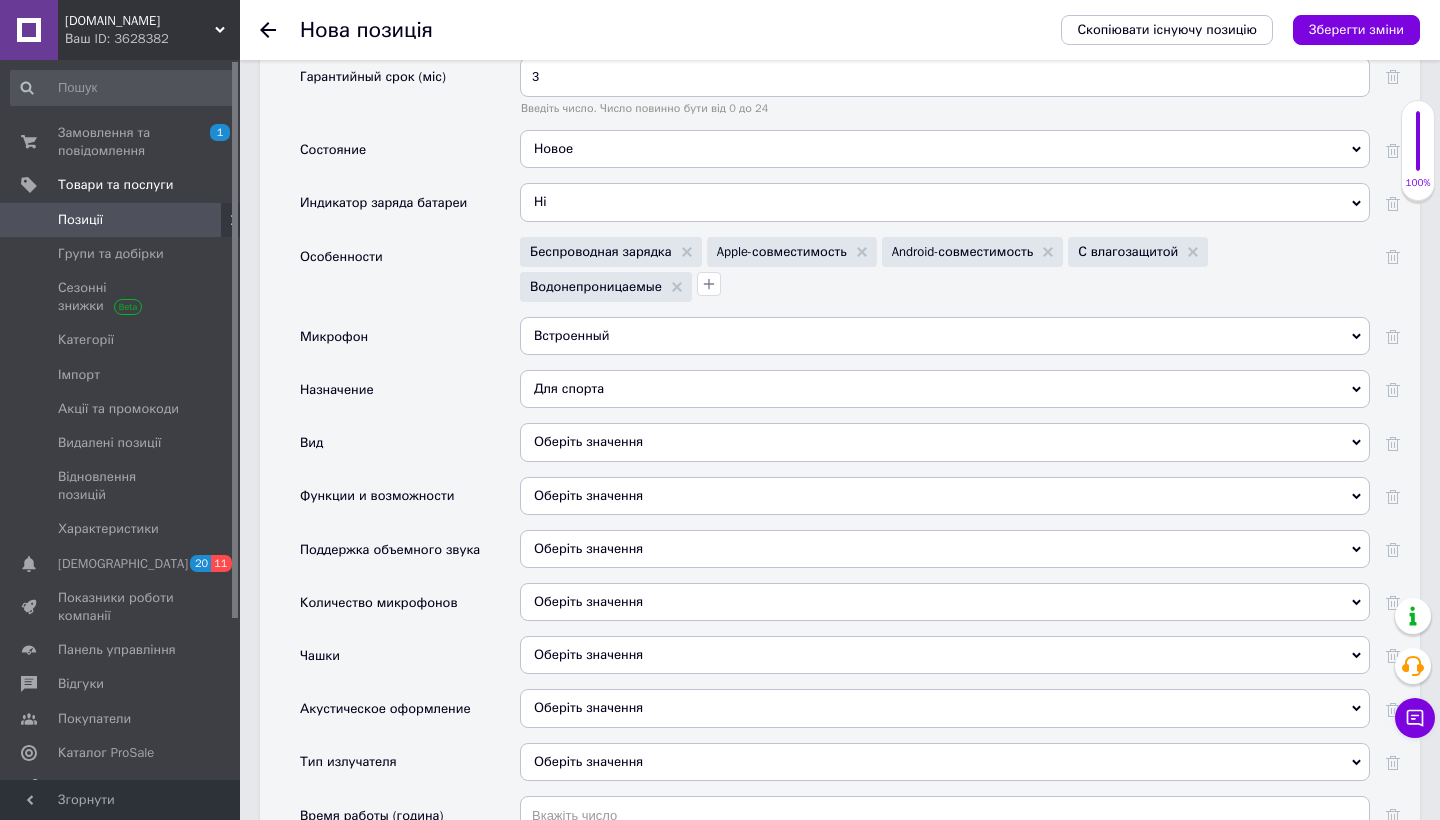 click on "Оберіть значення" at bounding box center [945, 442] 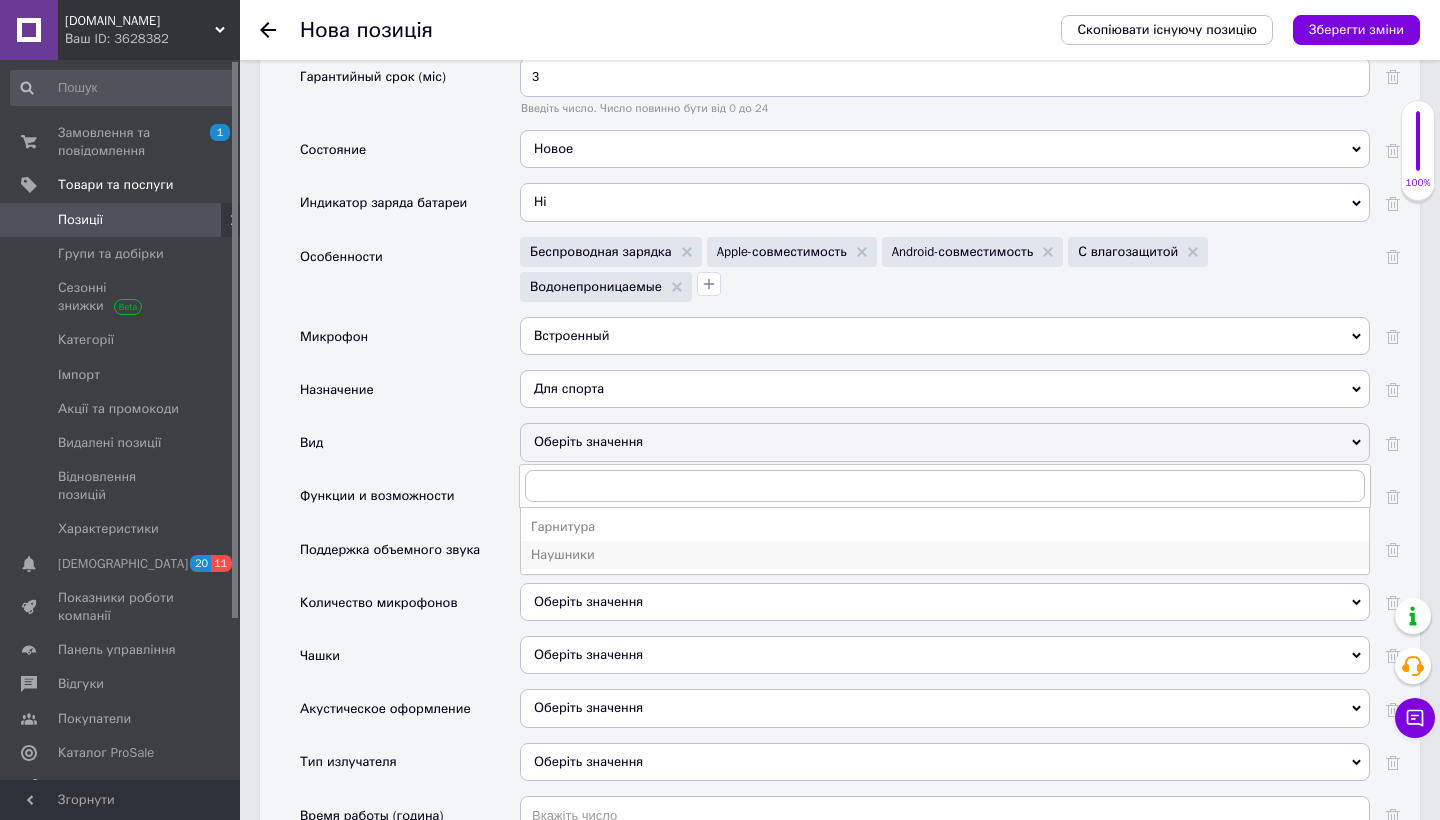 click on "Наушники" at bounding box center [945, 555] 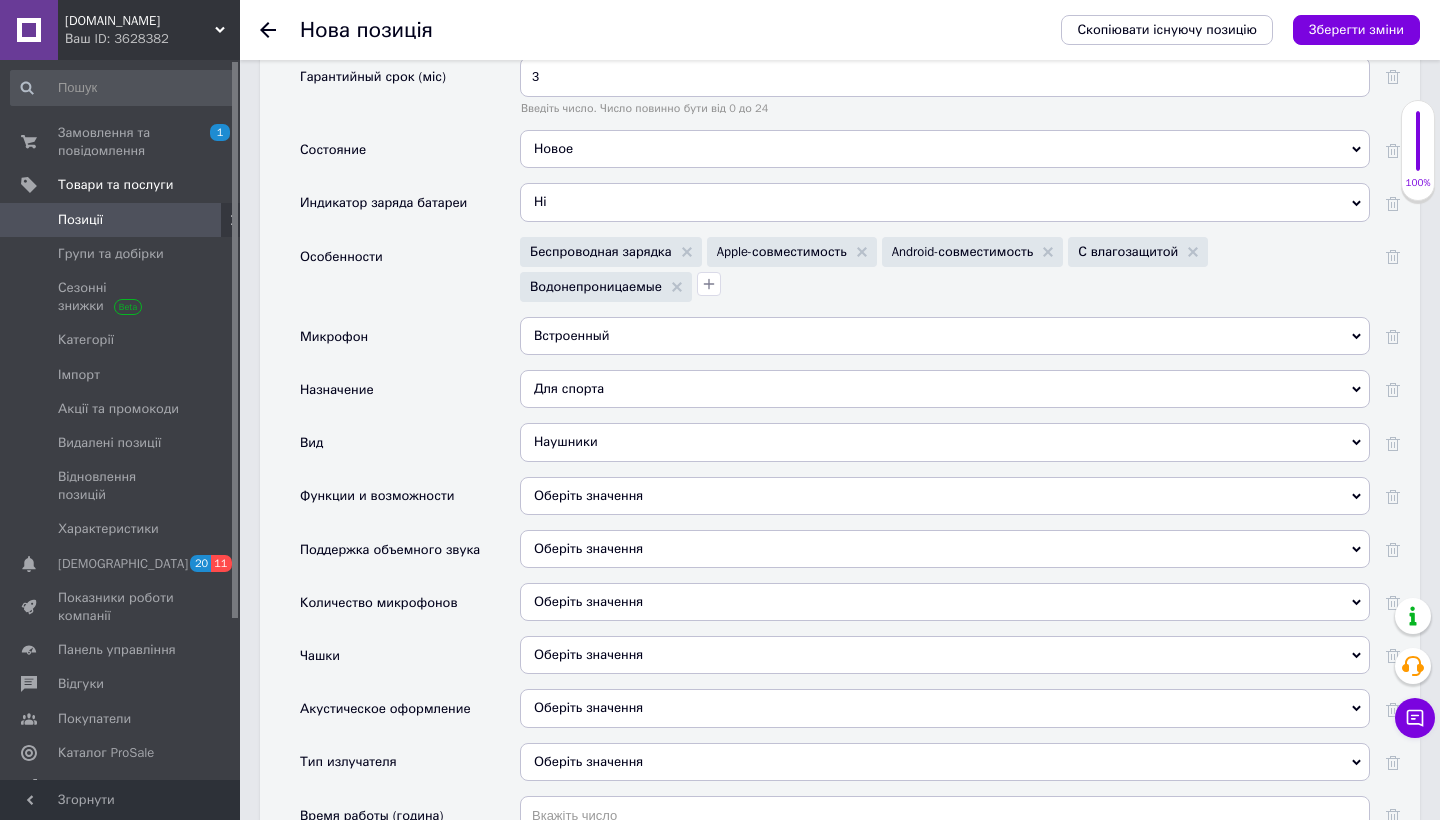 click on "Оберіть значення" at bounding box center [945, 496] 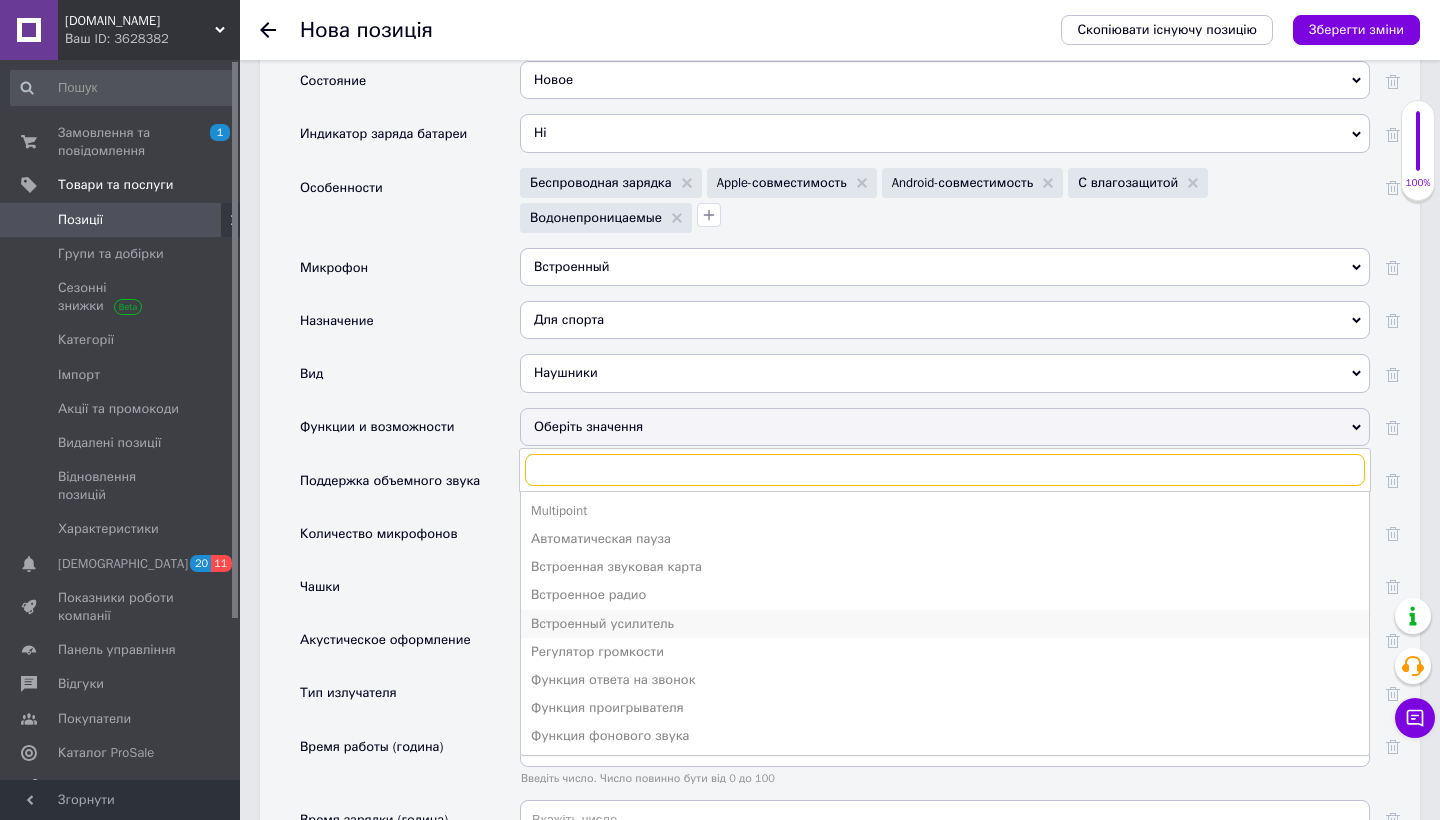 scroll, scrollTop: 3078, scrollLeft: 0, axis: vertical 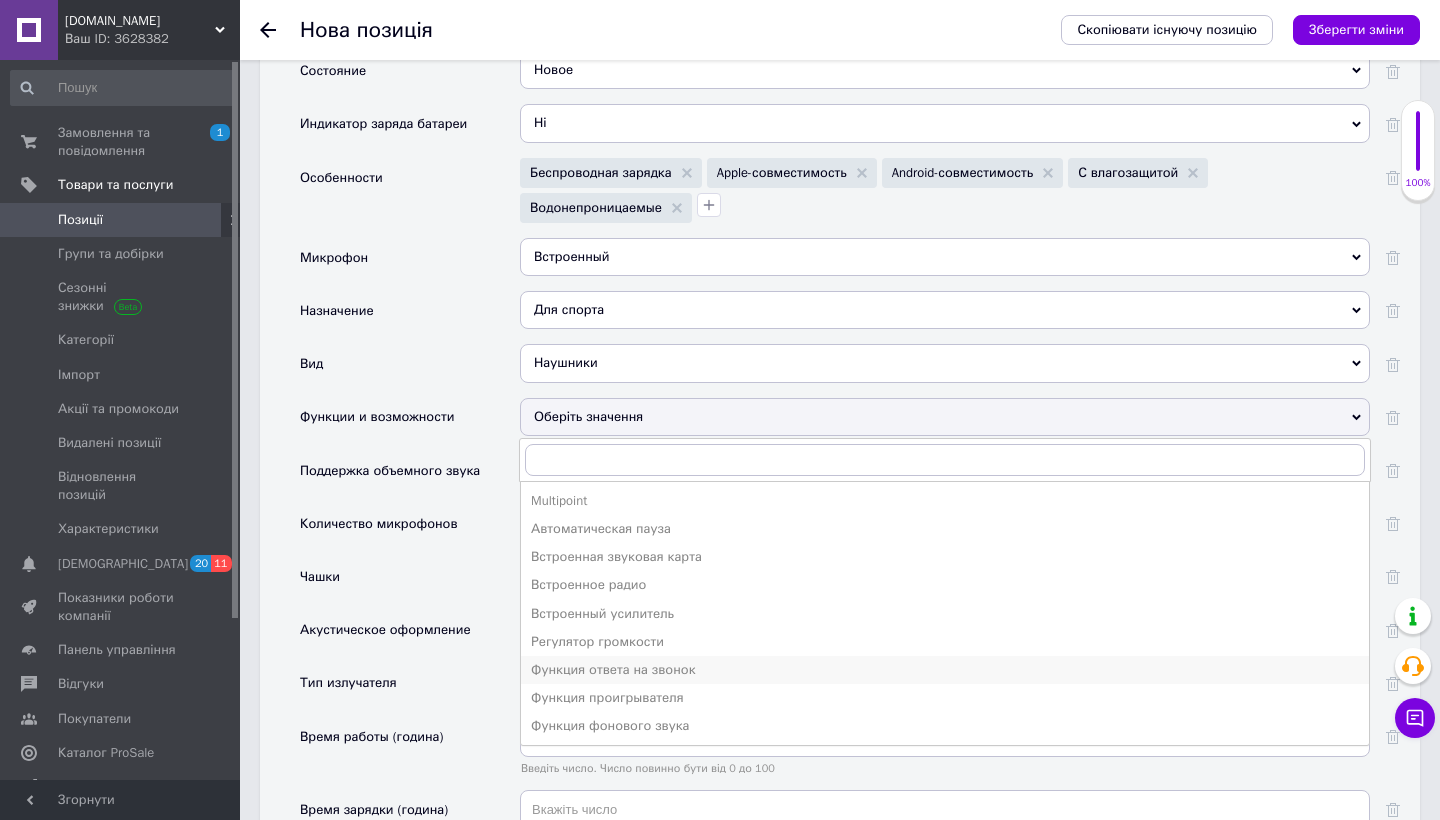 click on "Функция ответа на звонок" at bounding box center (945, 670) 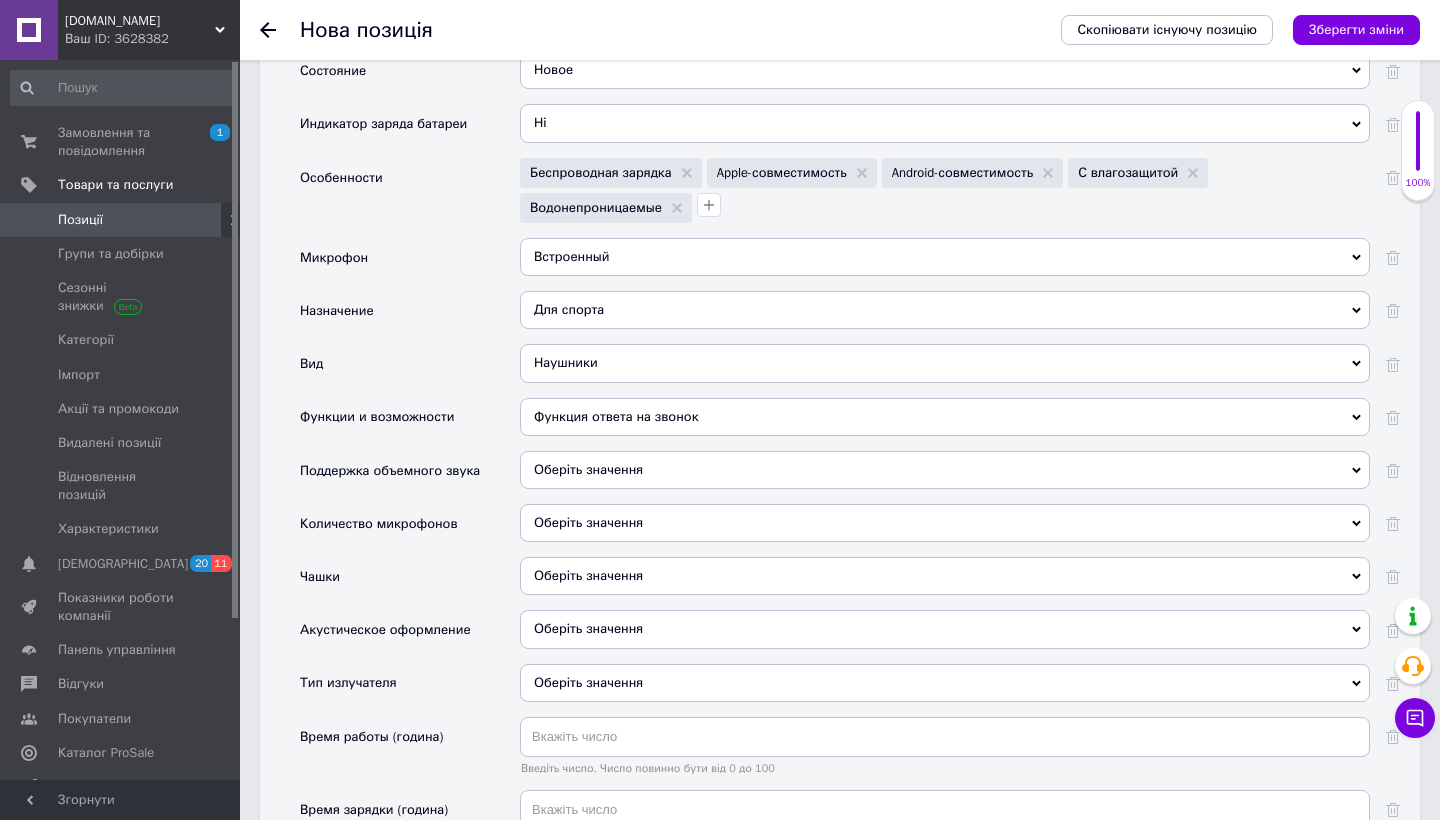 click on "Оберіть значення" at bounding box center (945, 470) 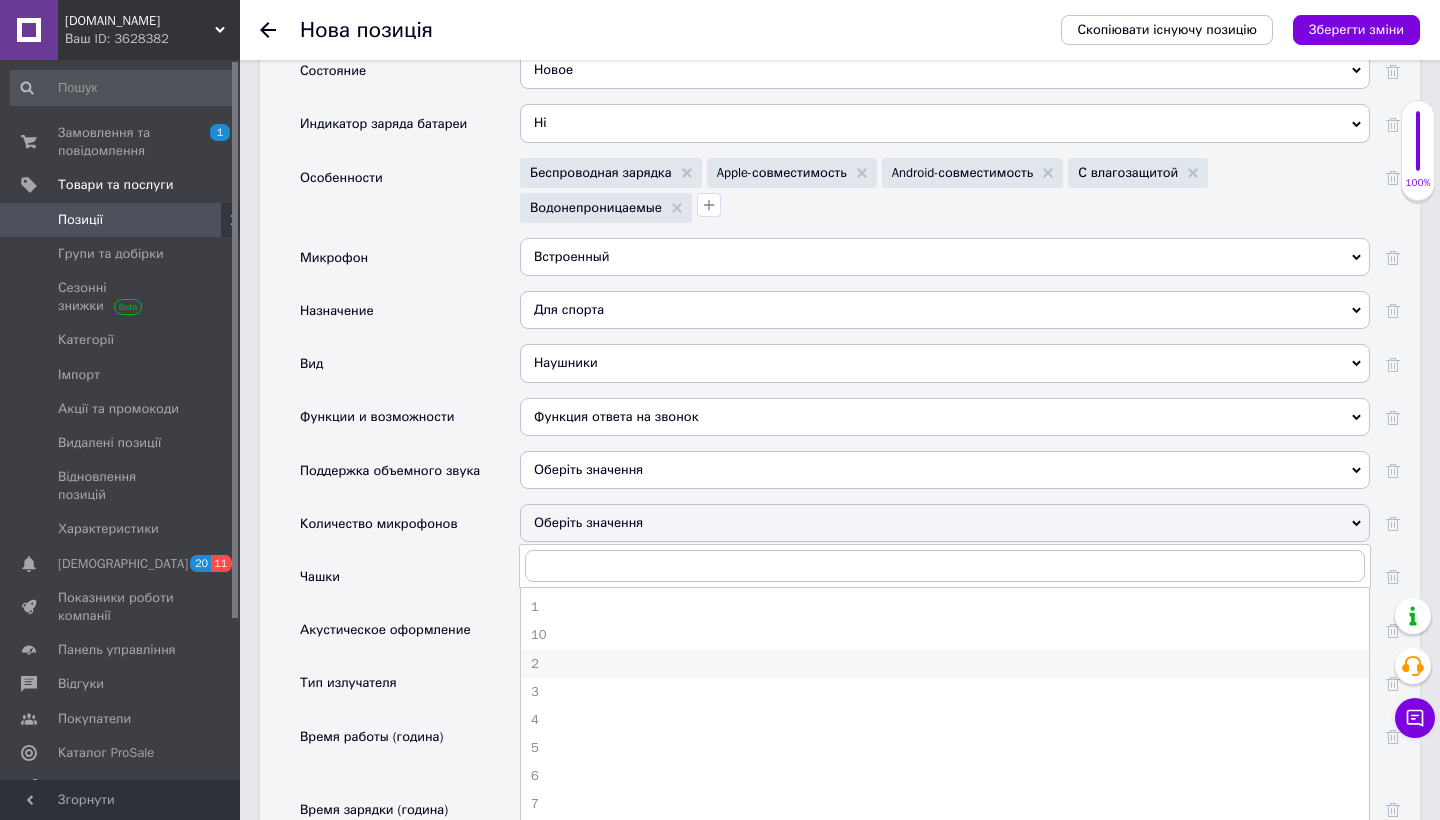 click on "2" at bounding box center (945, 664) 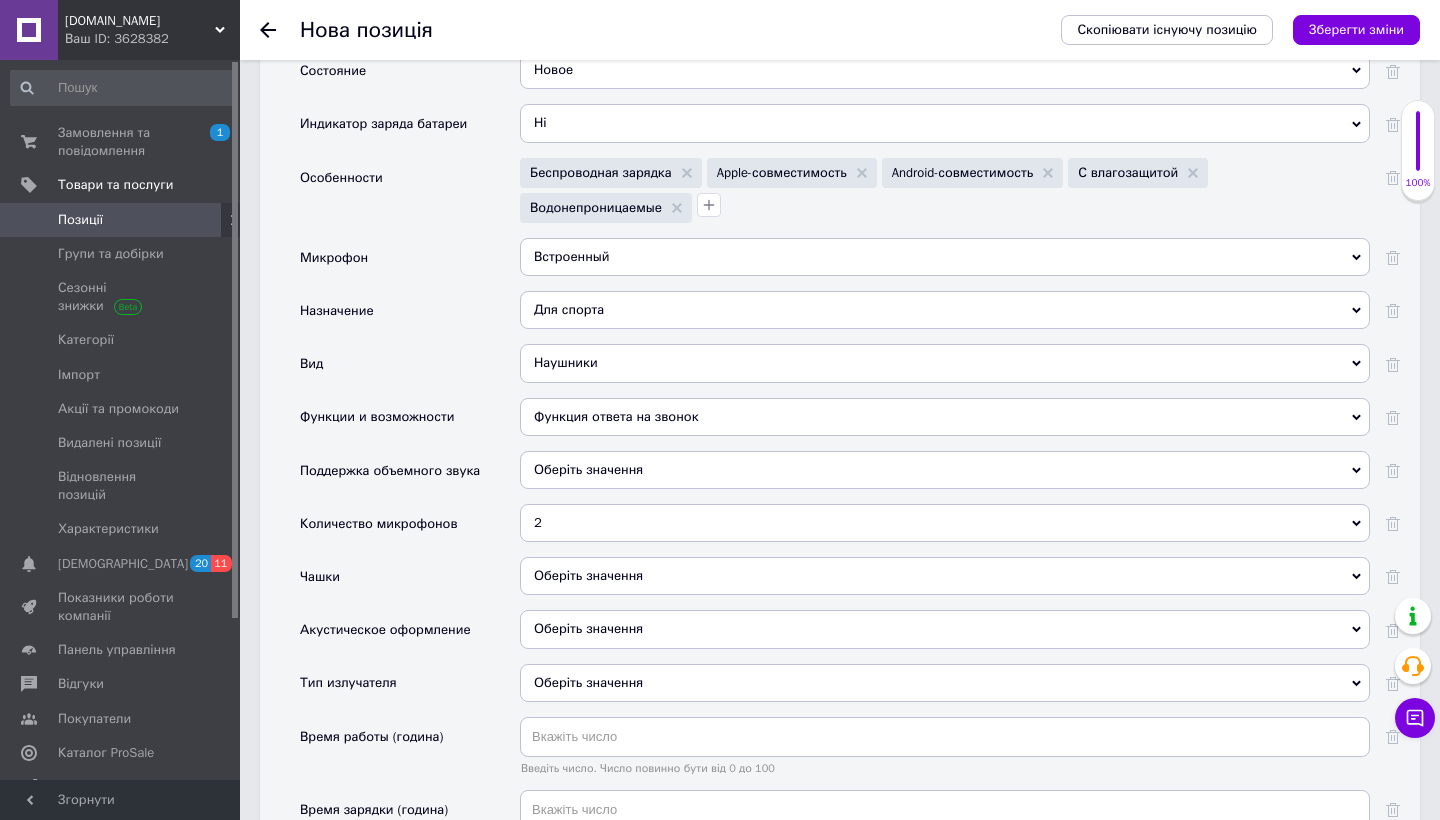 scroll, scrollTop: 3328, scrollLeft: 0, axis: vertical 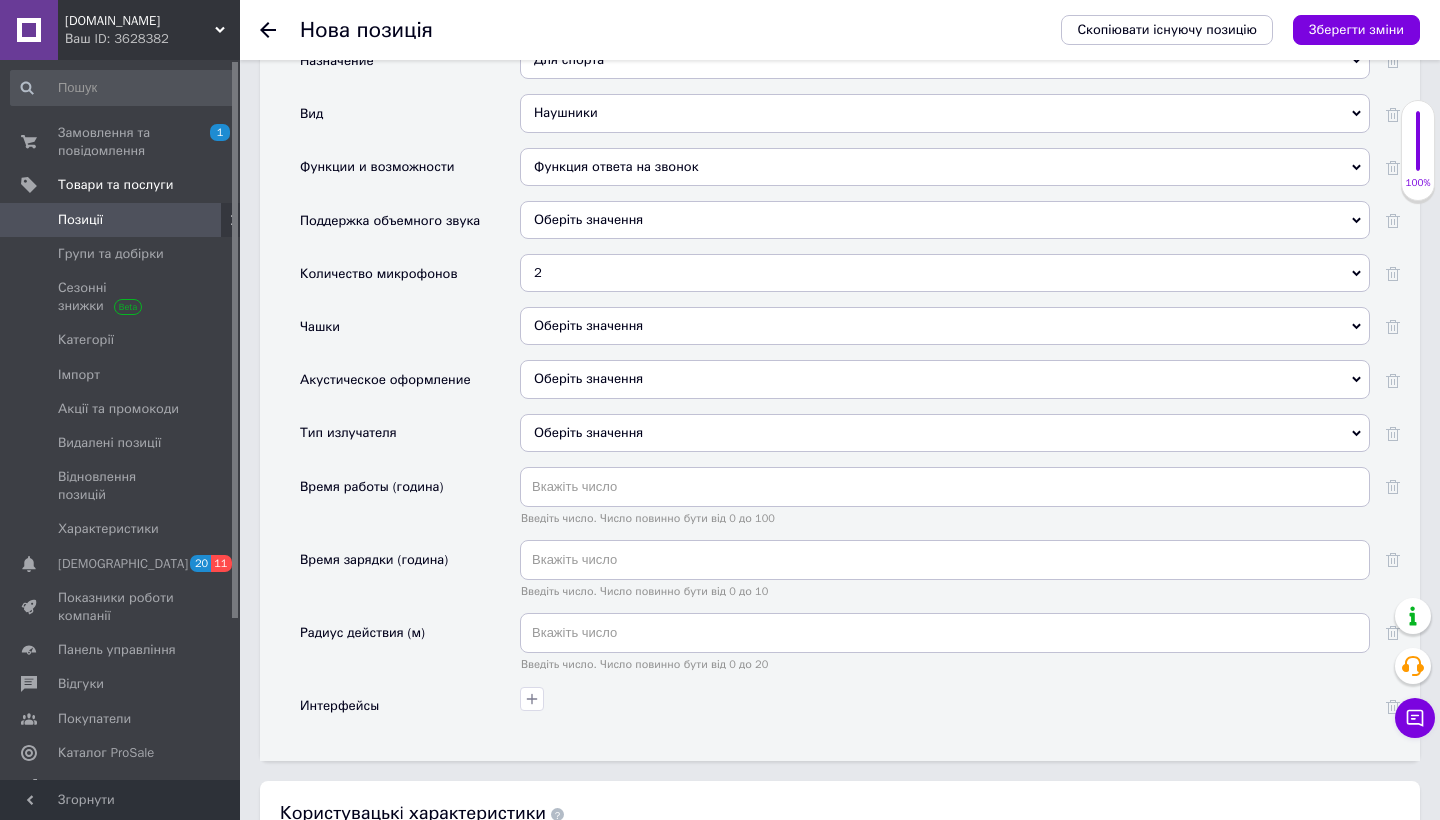 click on "Оберіть значення" at bounding box center [945, 326] 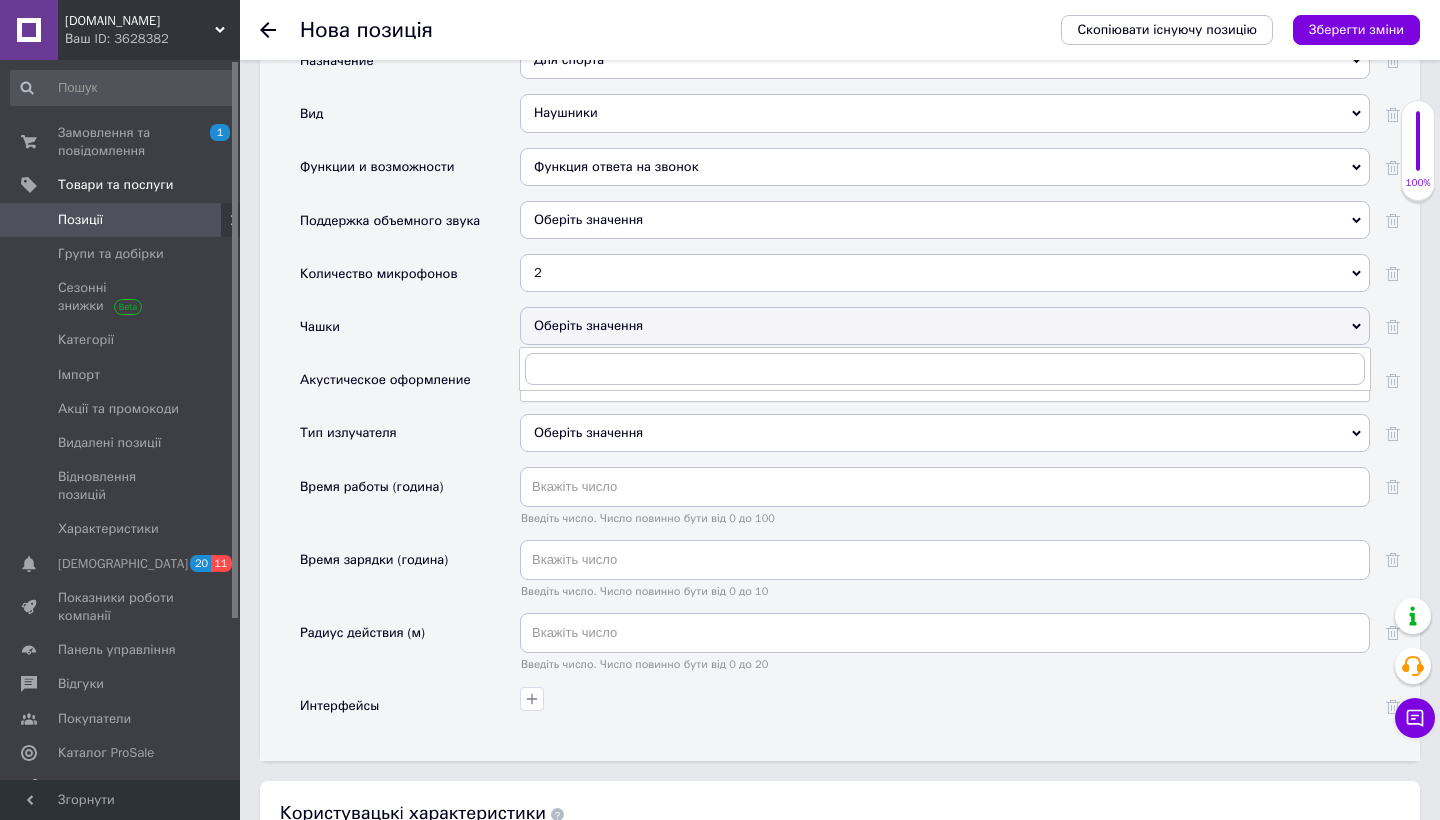 click on "Тип излучателя" at bounding box center [348, 434] 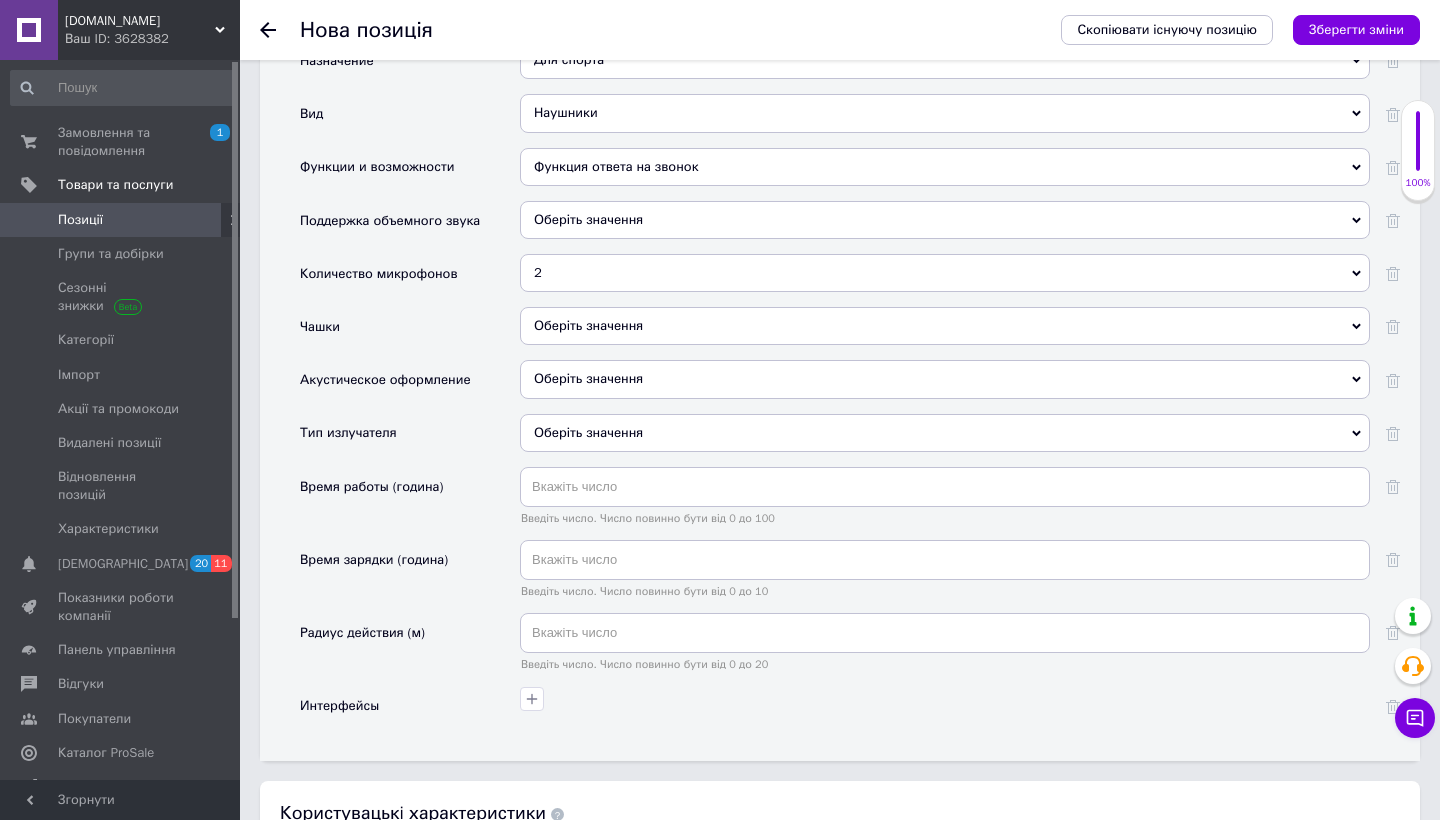 click on "Оберіть значення" at bounding box center (945, 379) 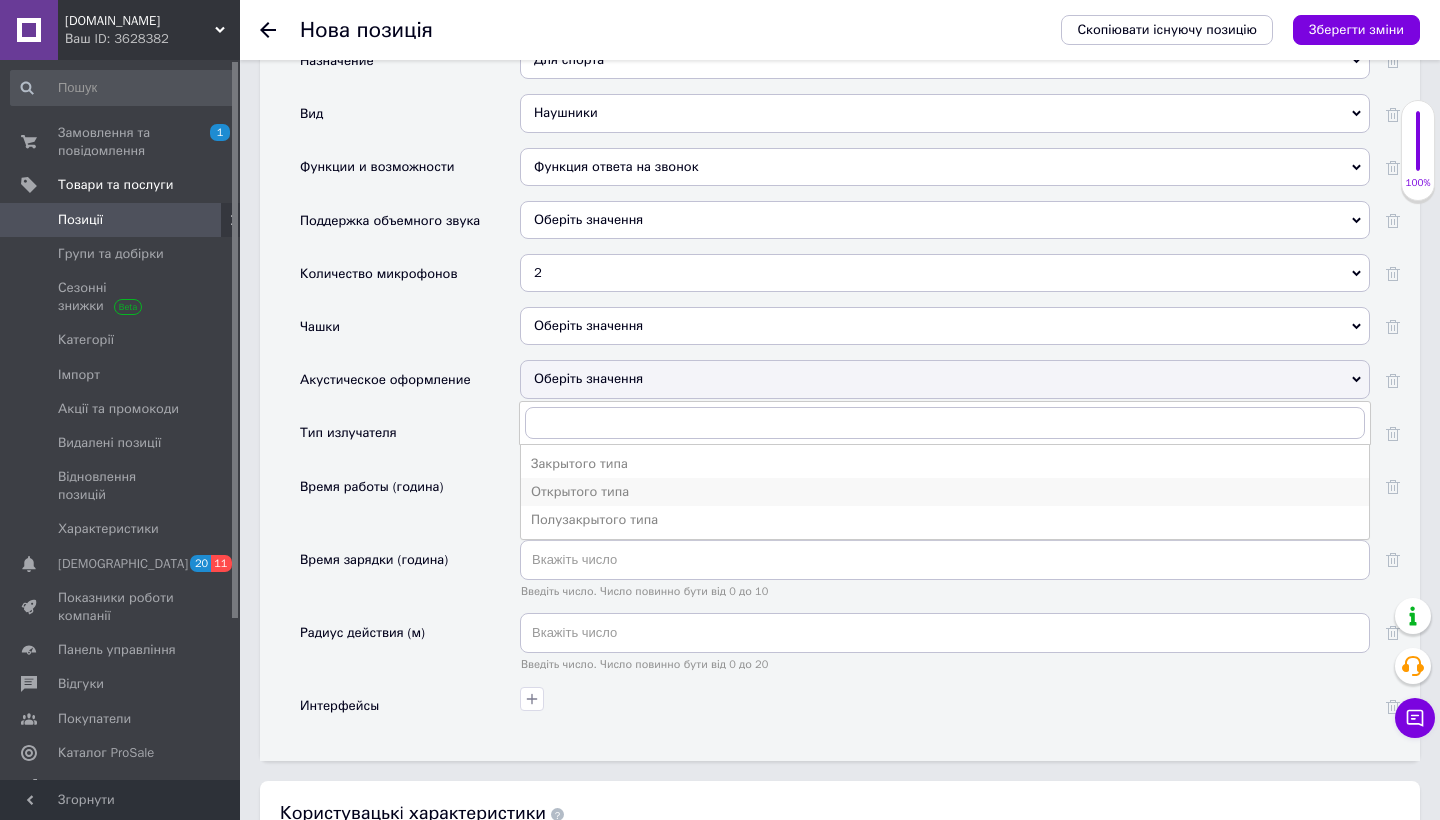 click on "Открытого типа" at bounding box center [945, 492] 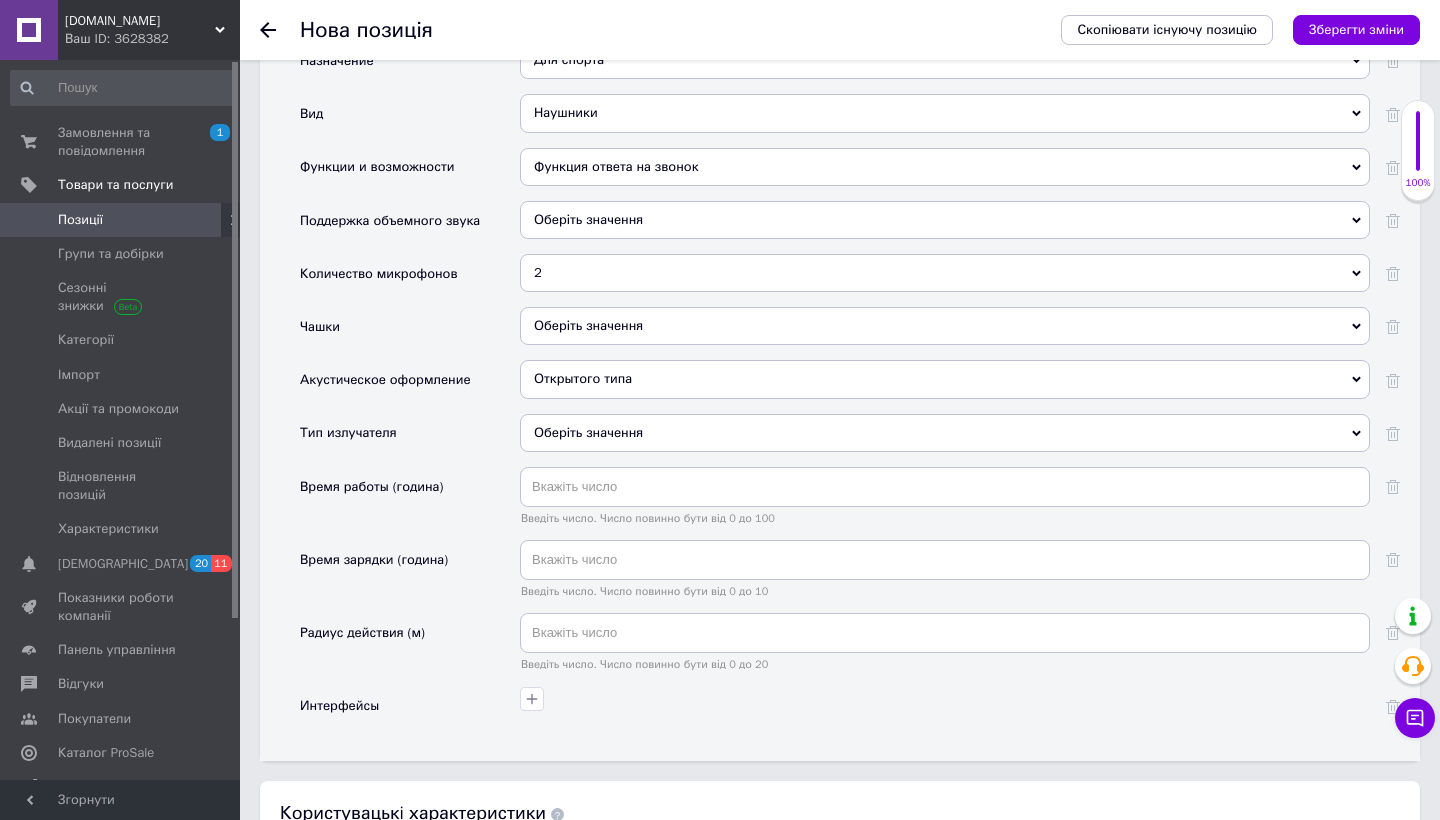 click on "Оберіть значення" at bounding box center [945, 433] 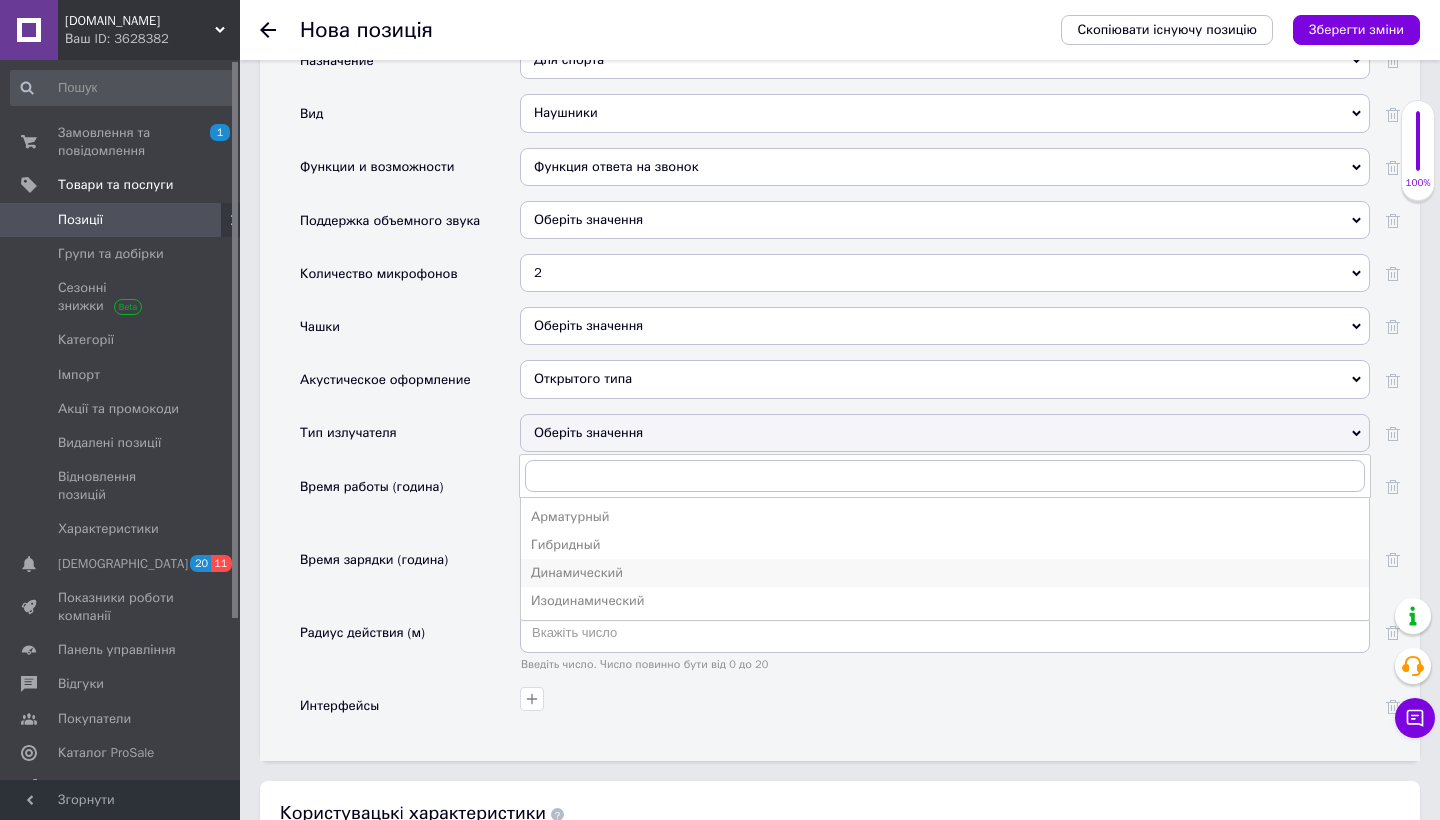 click on "Динамический" at bounding box center [945, 573] 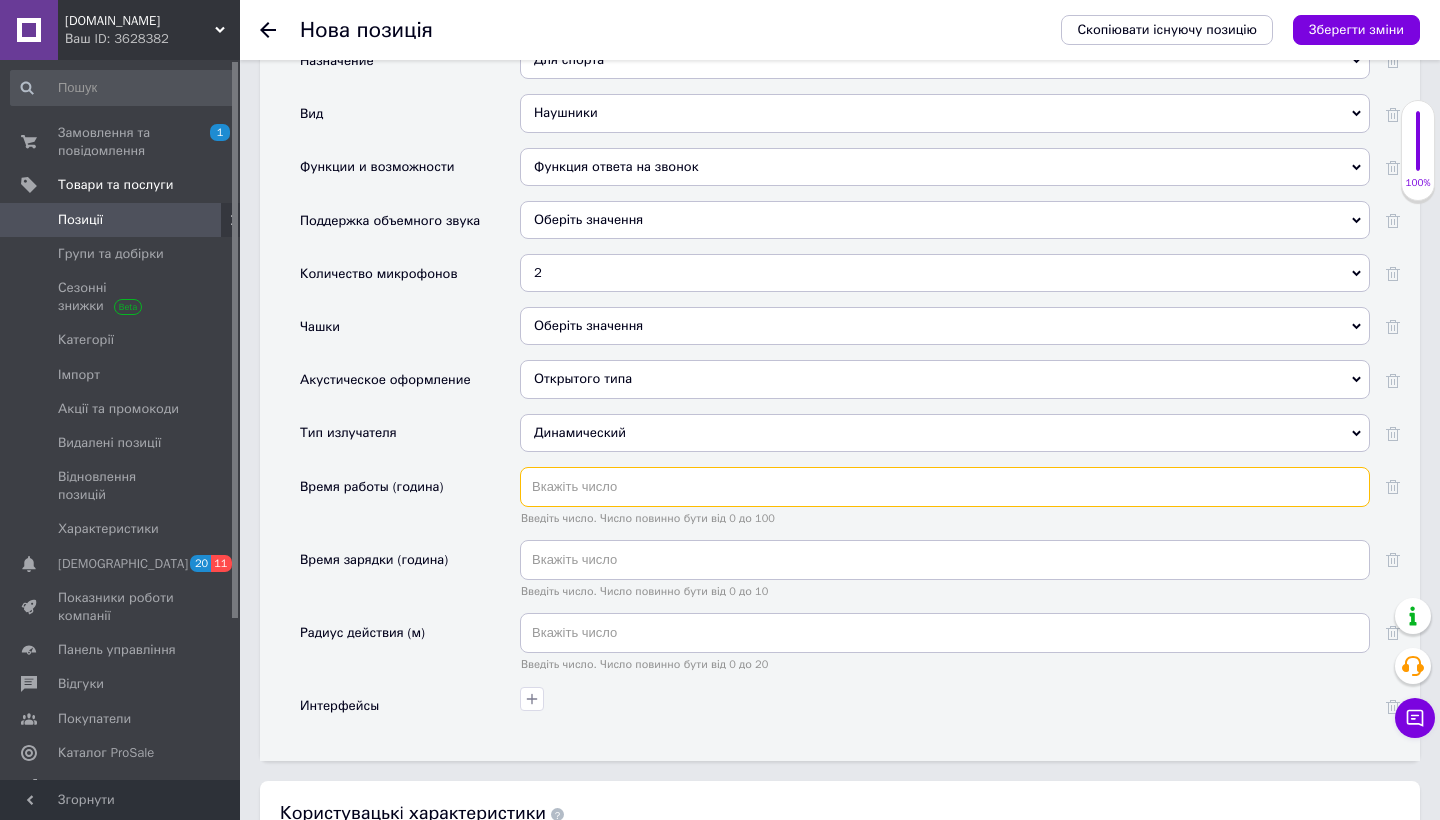 click at bounding box center [945, 487] 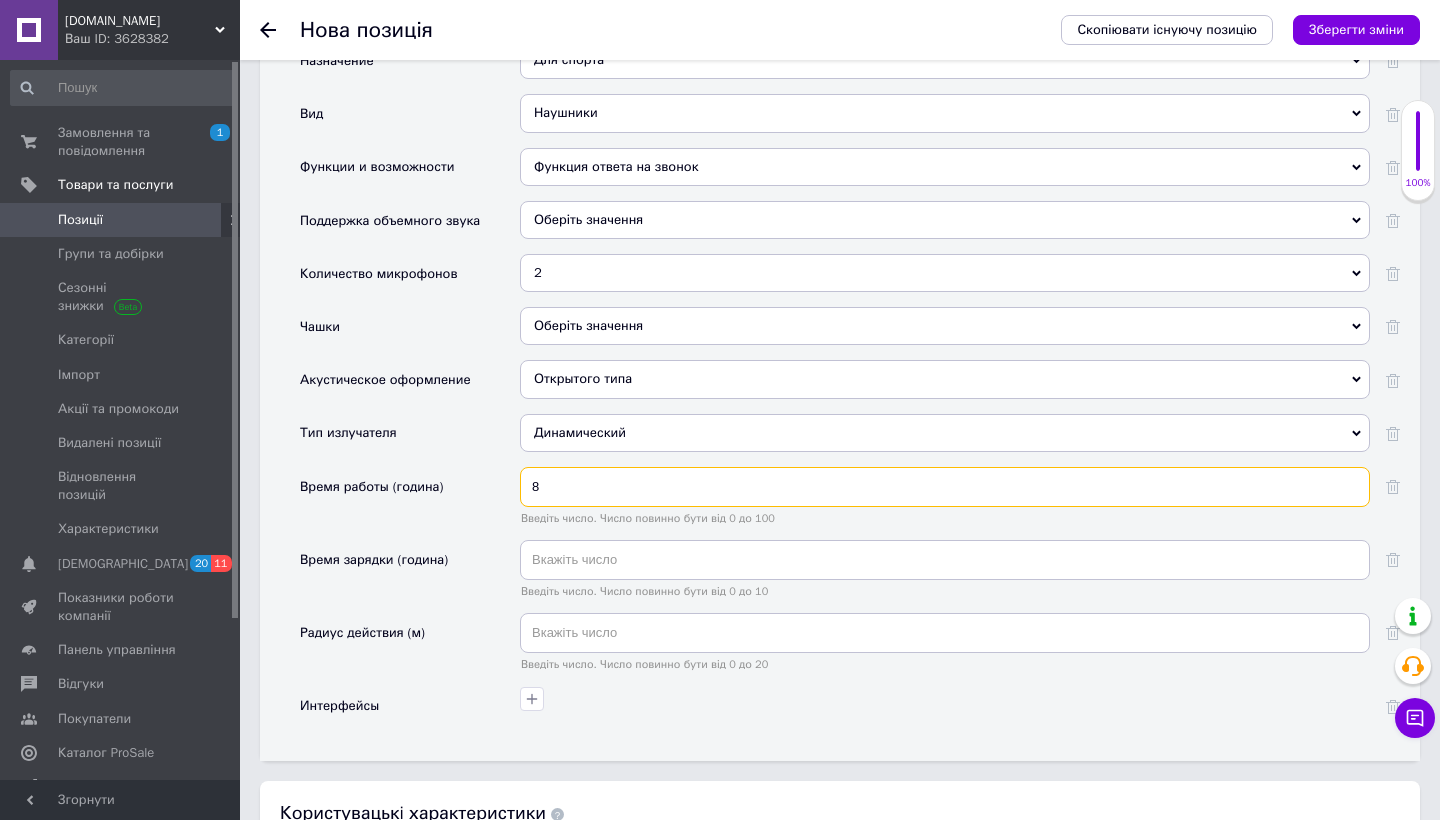 type on "8" 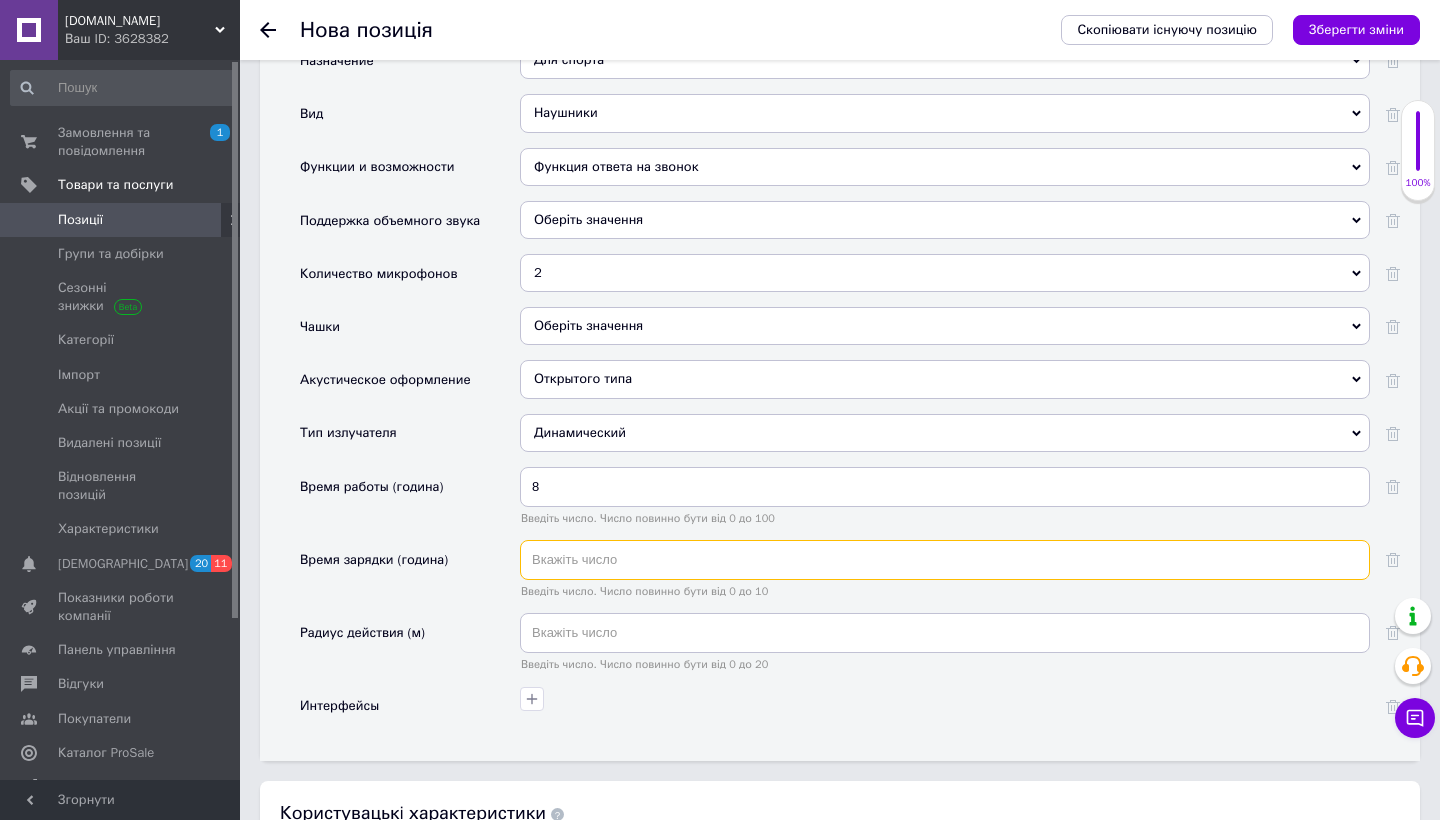 click at bounding box center [945, 560] 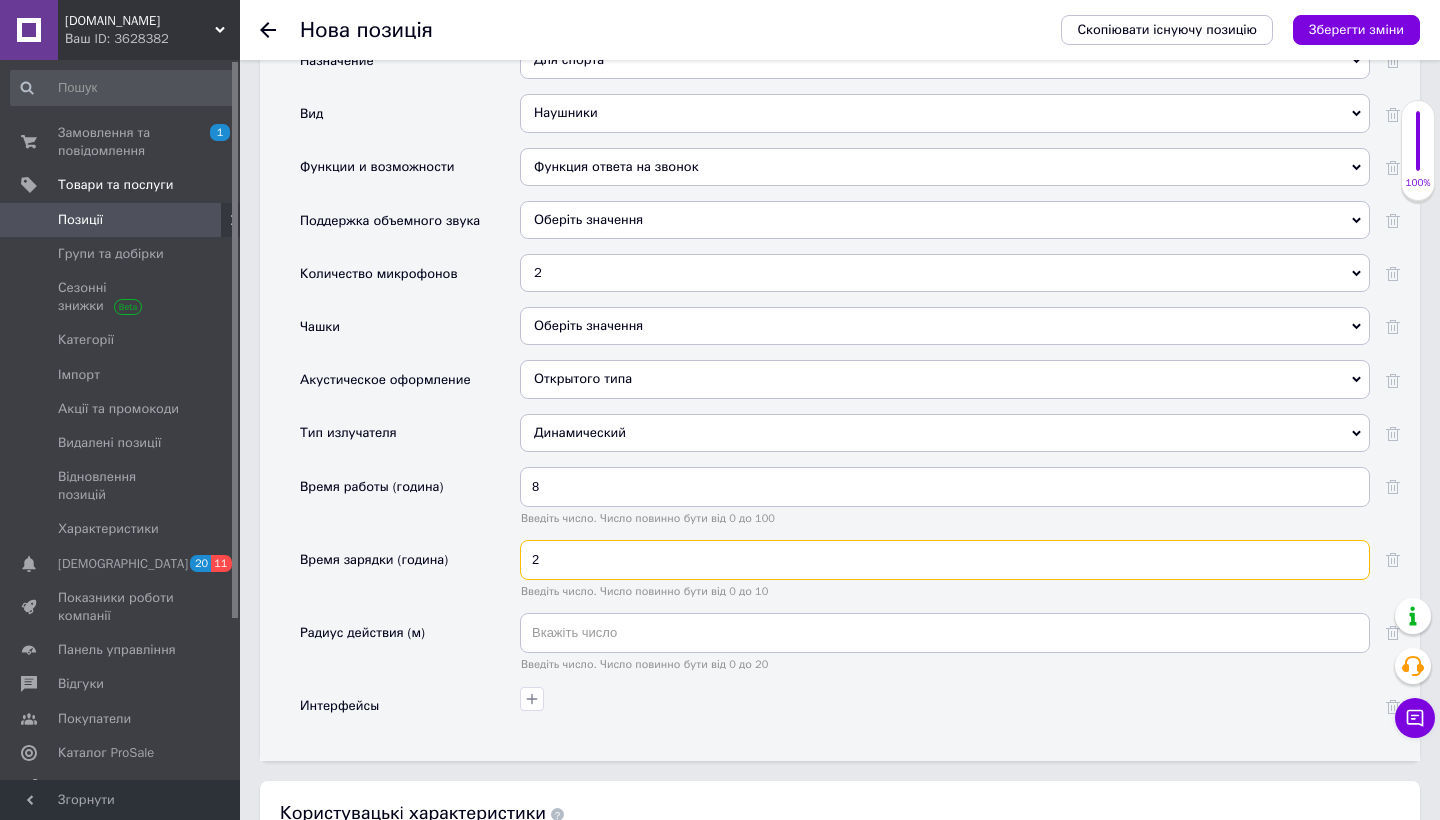 type on "2" 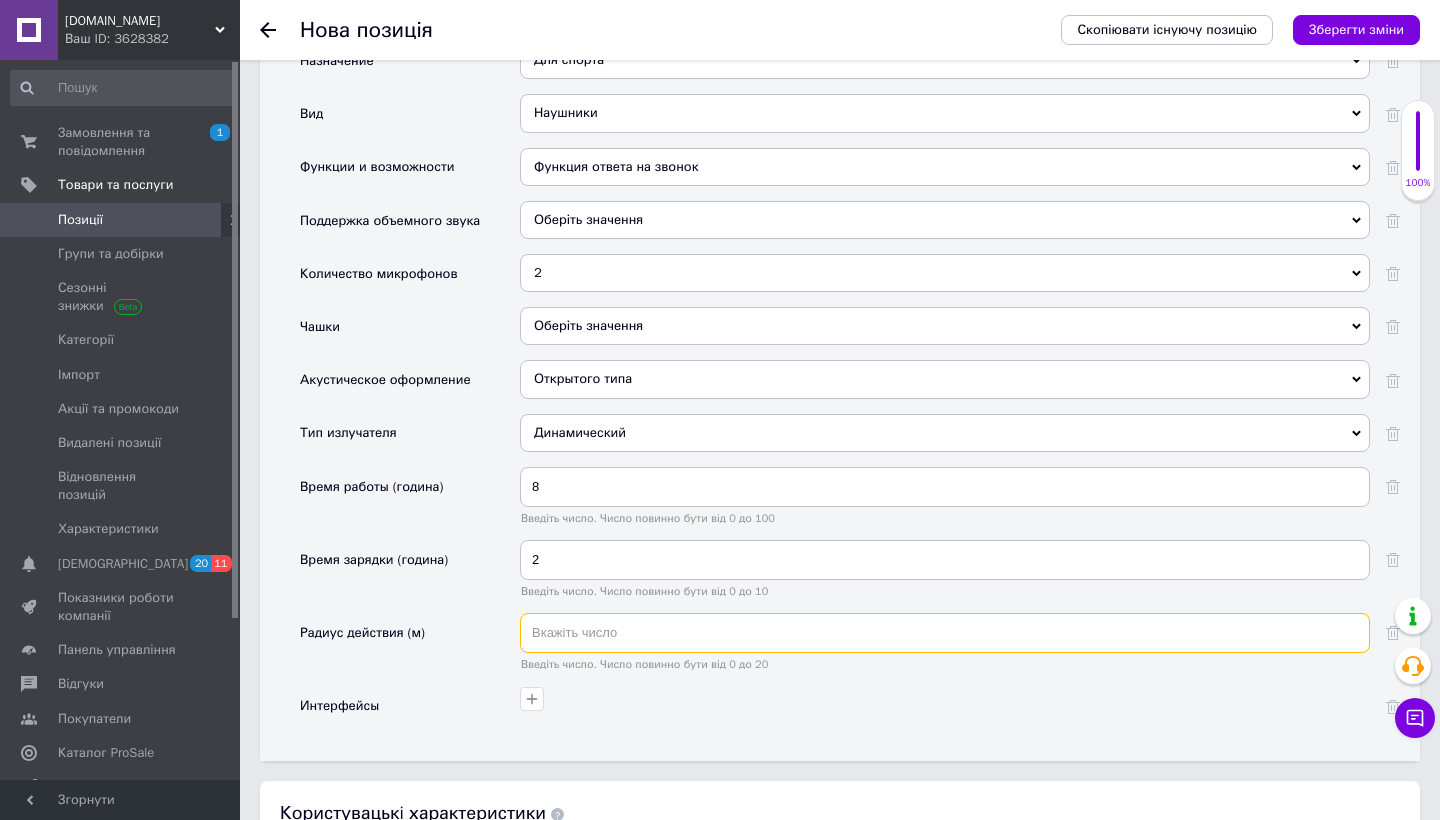 click at bounding box center (945, 633) 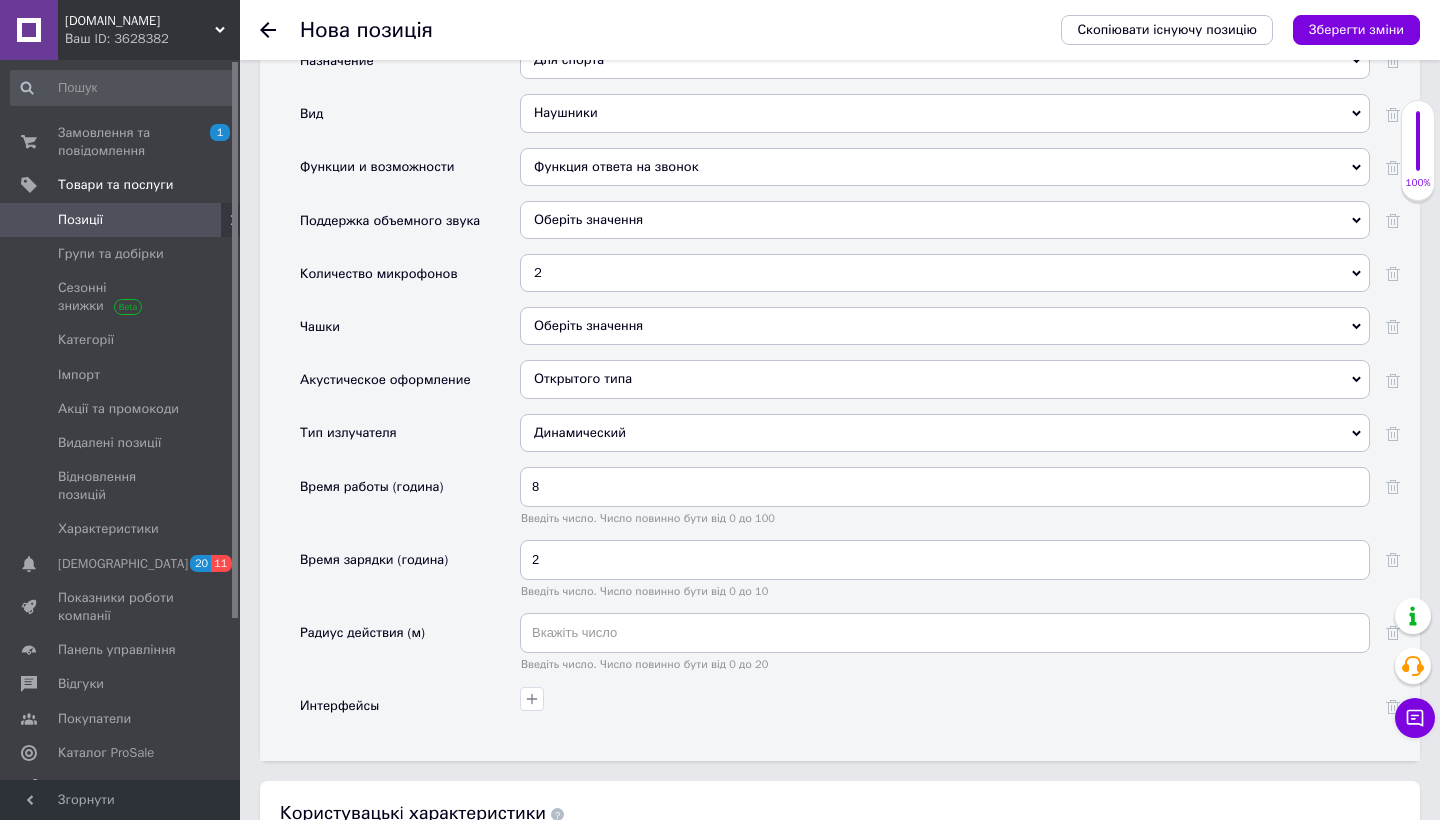 click at bounding box center (945, 706) 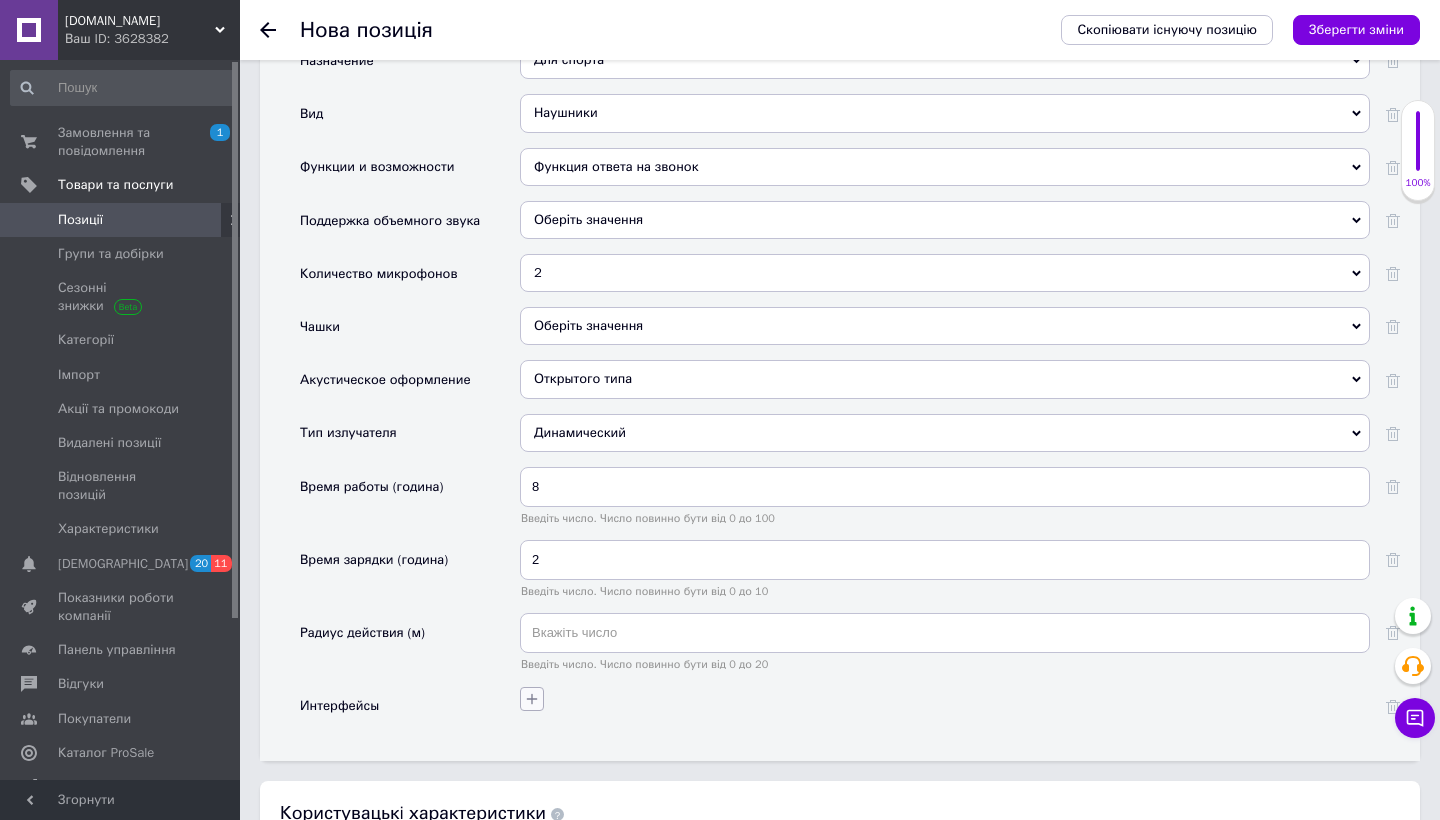 click 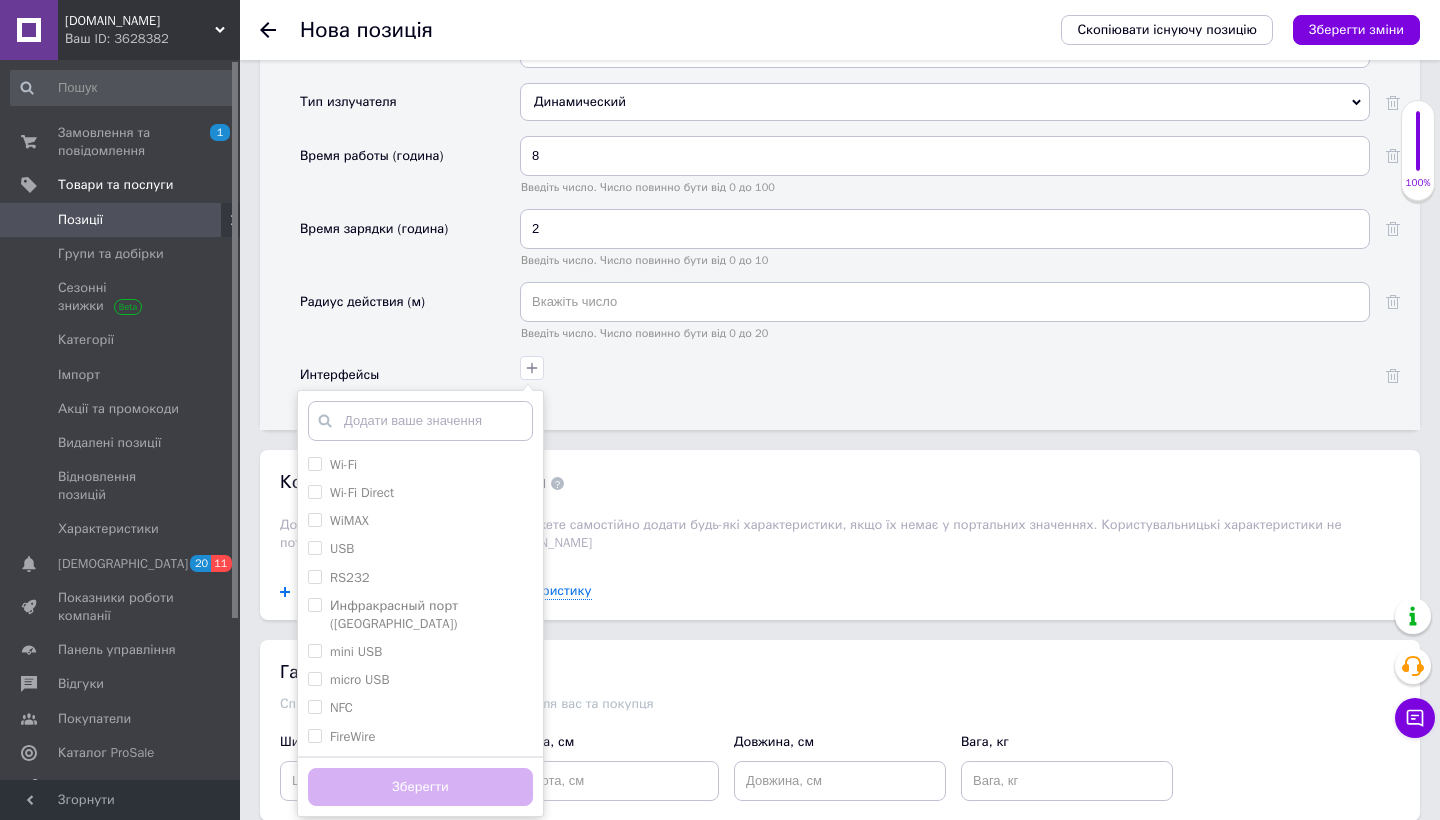 scroll, scrollTop: 3744, scrollLeft: 0, axis: vertical 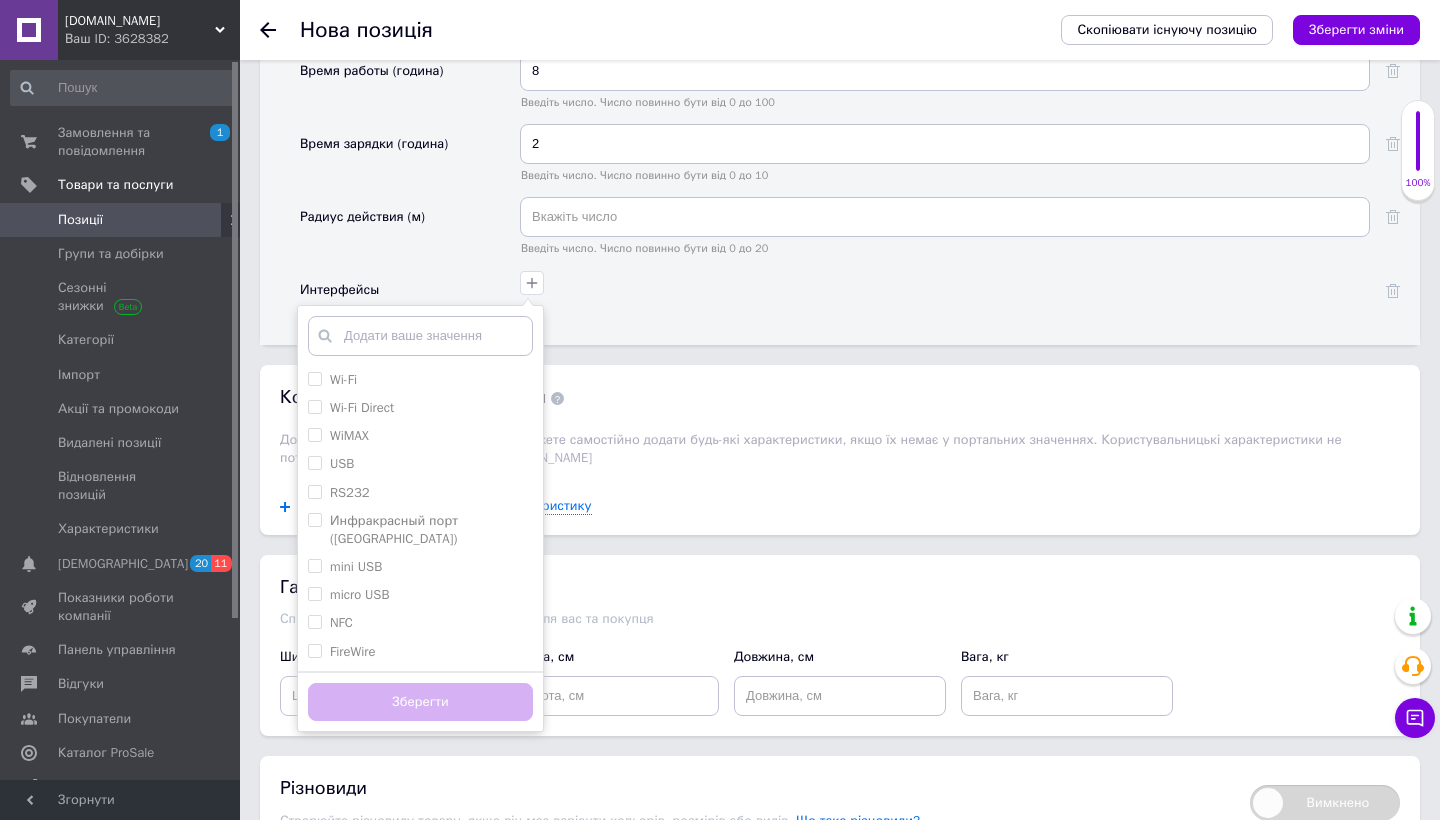 click at bounding box center [420, 336] 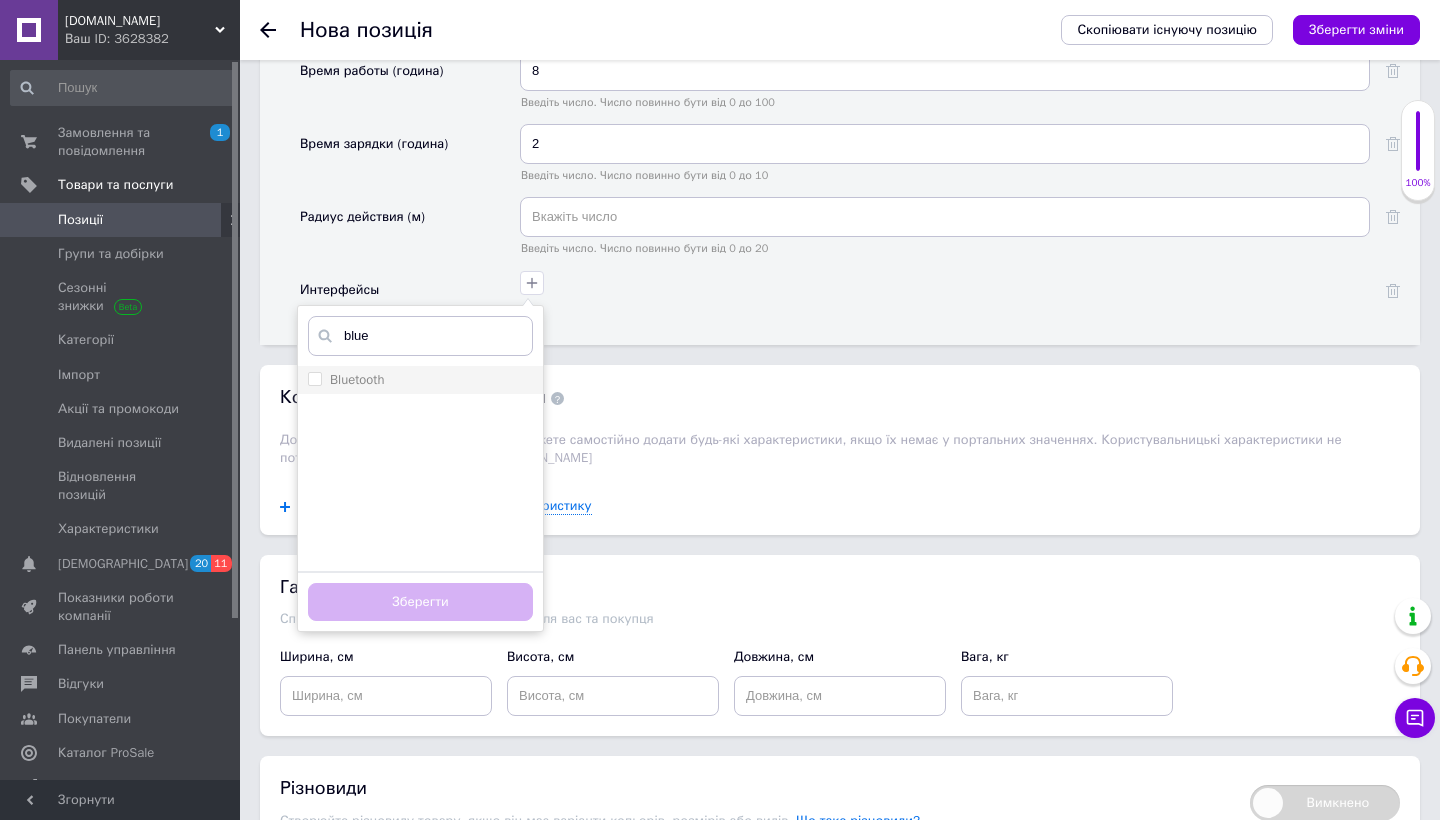 type on "blue" 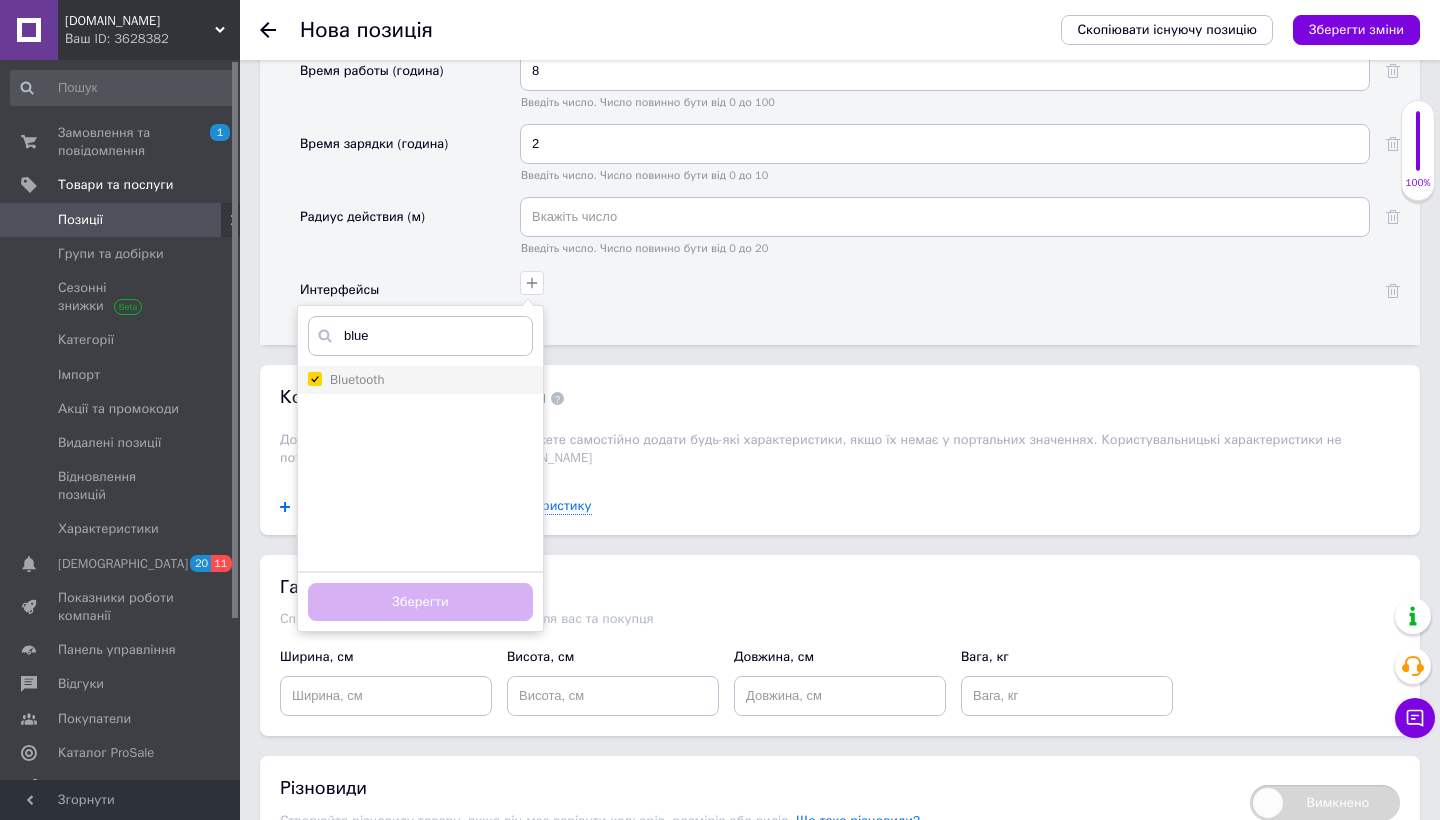 checkbox on "true" 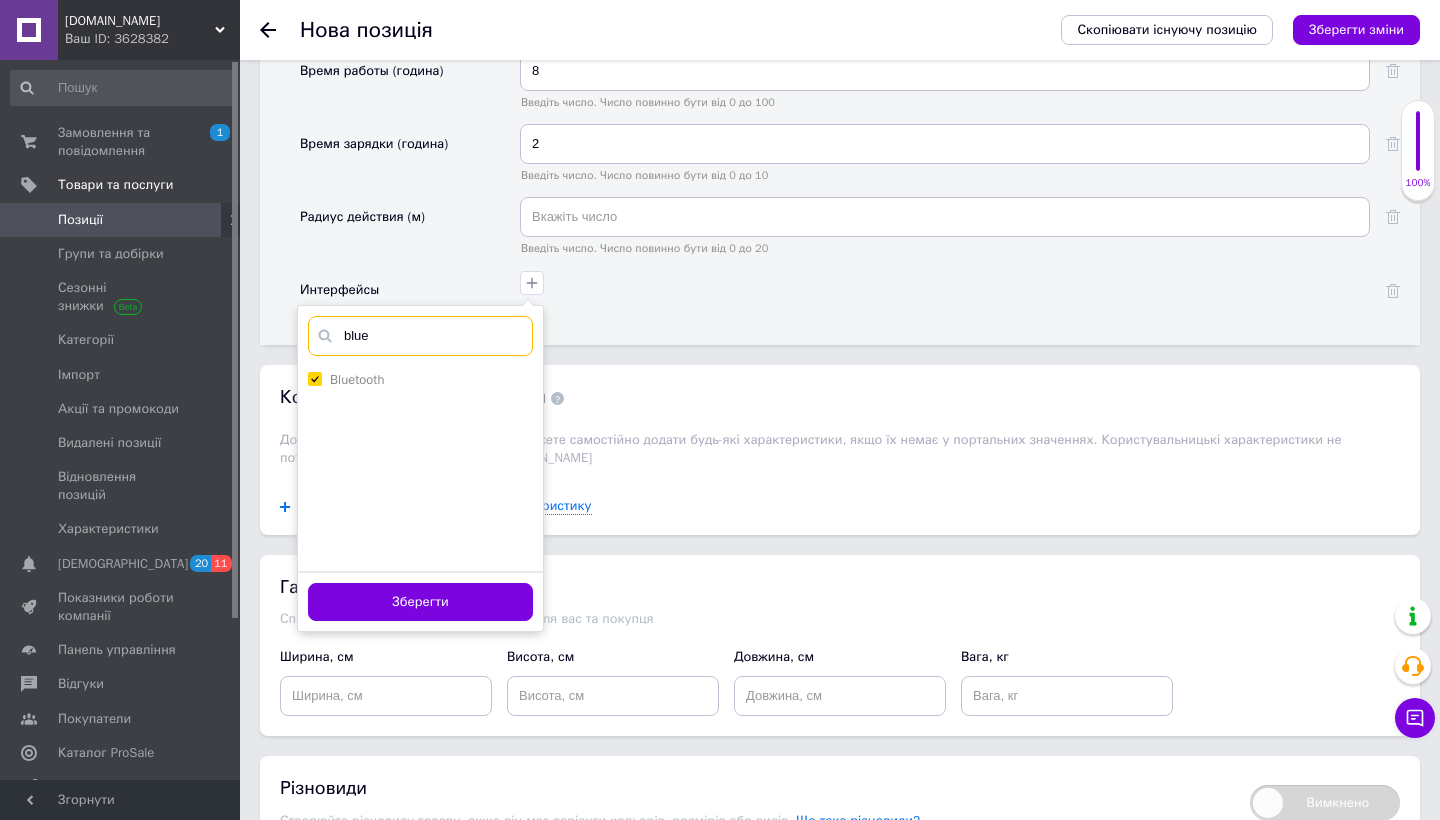 click on "blue" at bounding box center (420, 336) 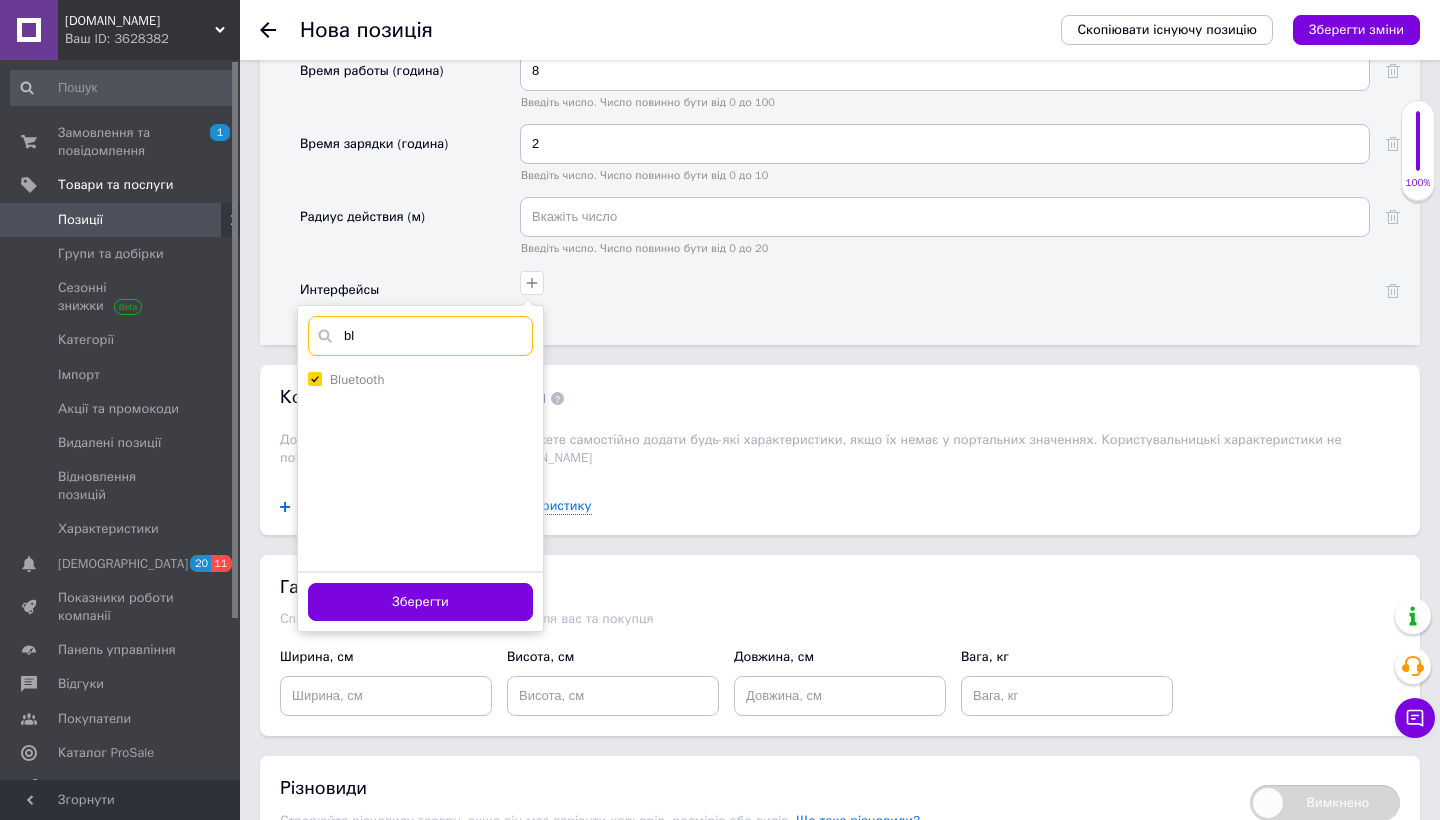 type on "b" 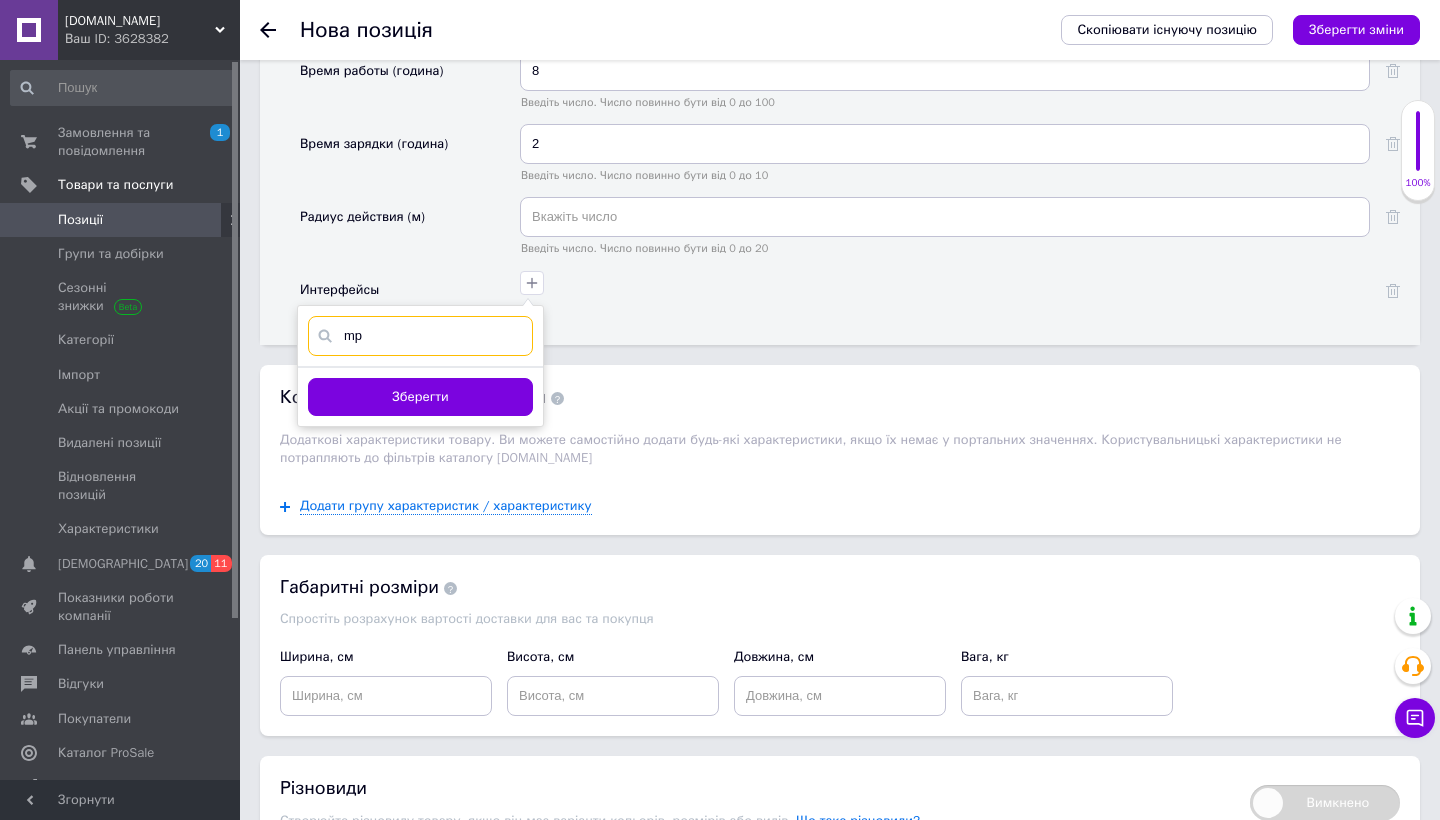 type on "m" 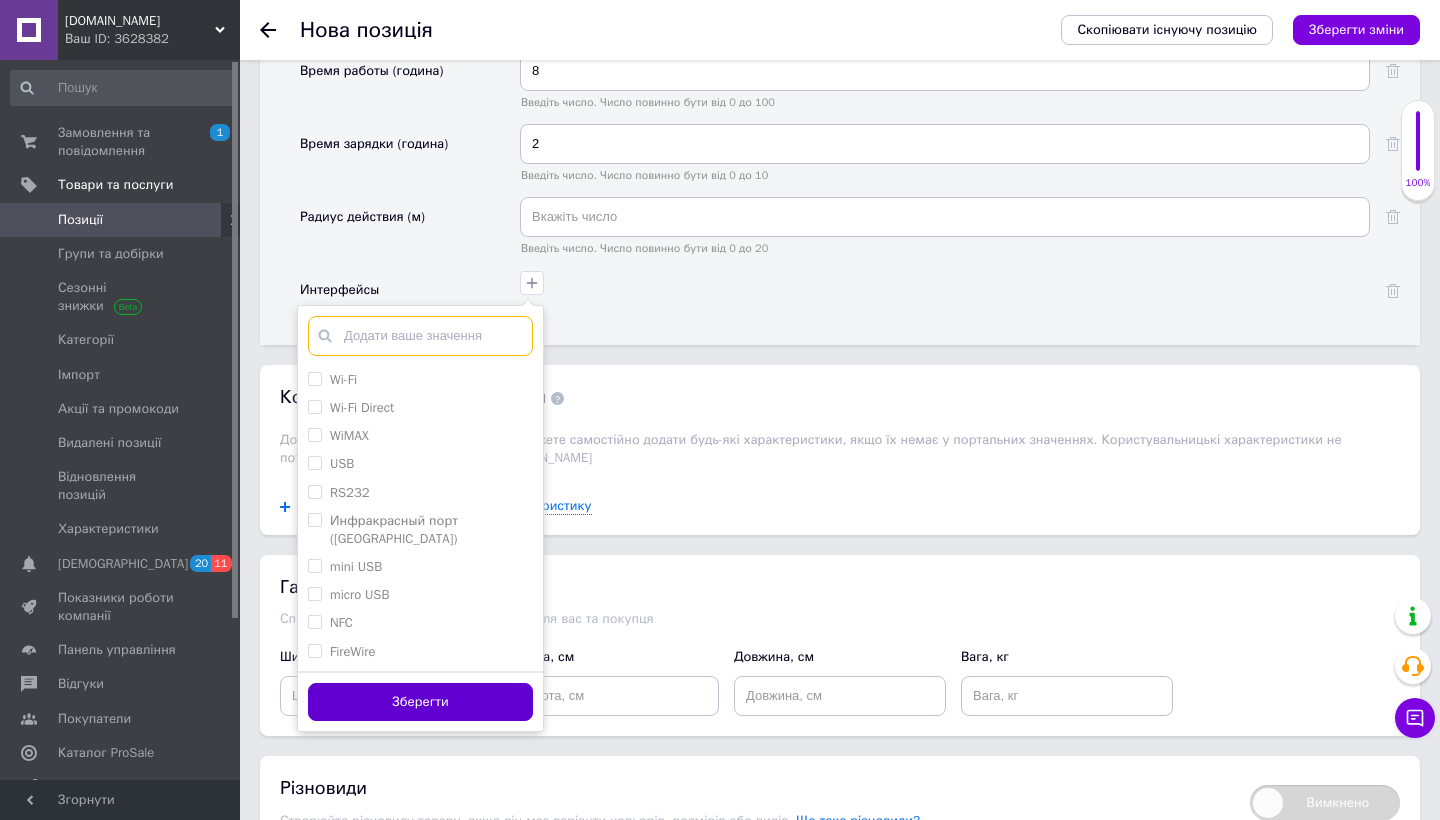 type 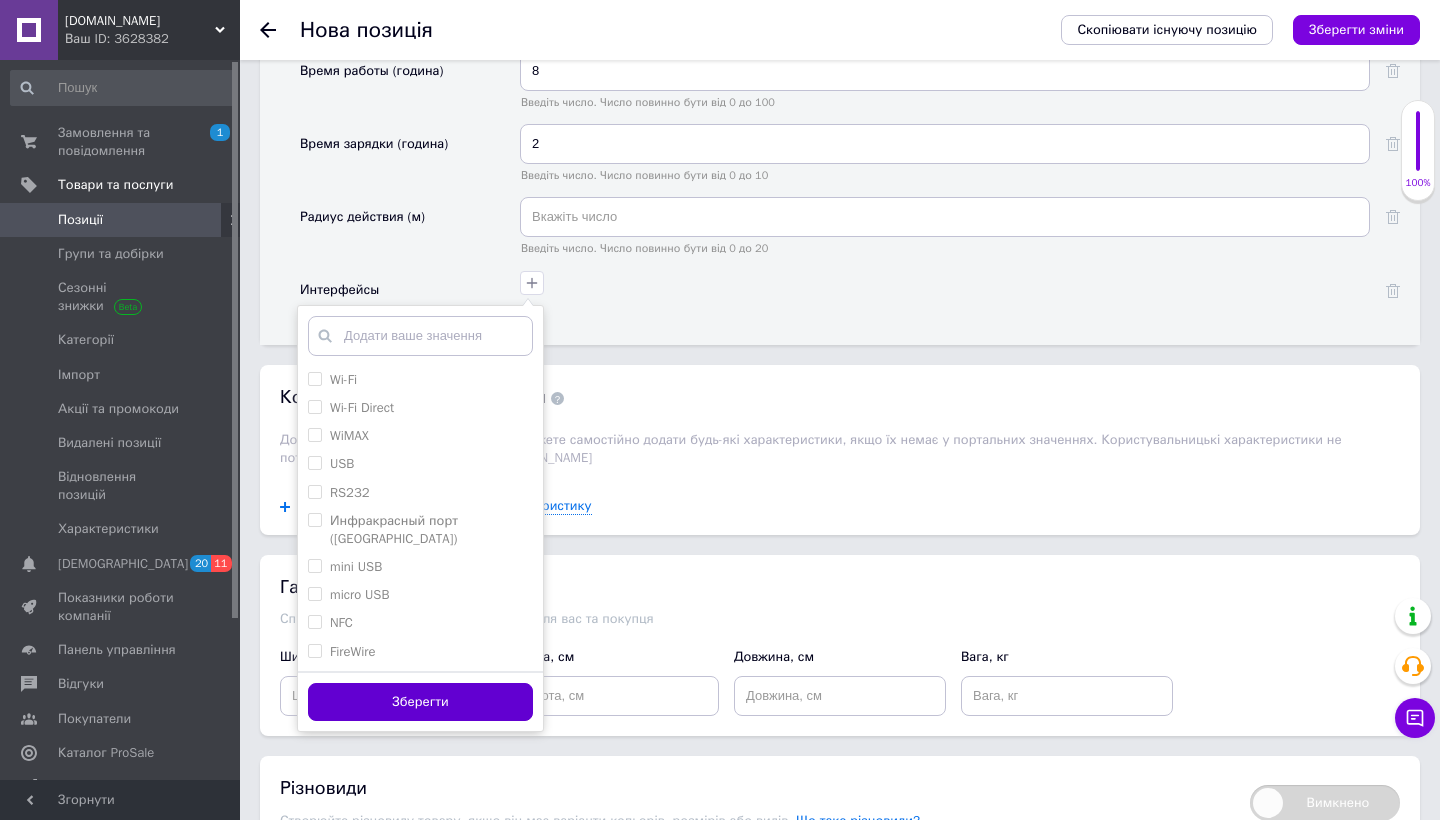 click on "Зберегти" at bounding box center (420, 702) 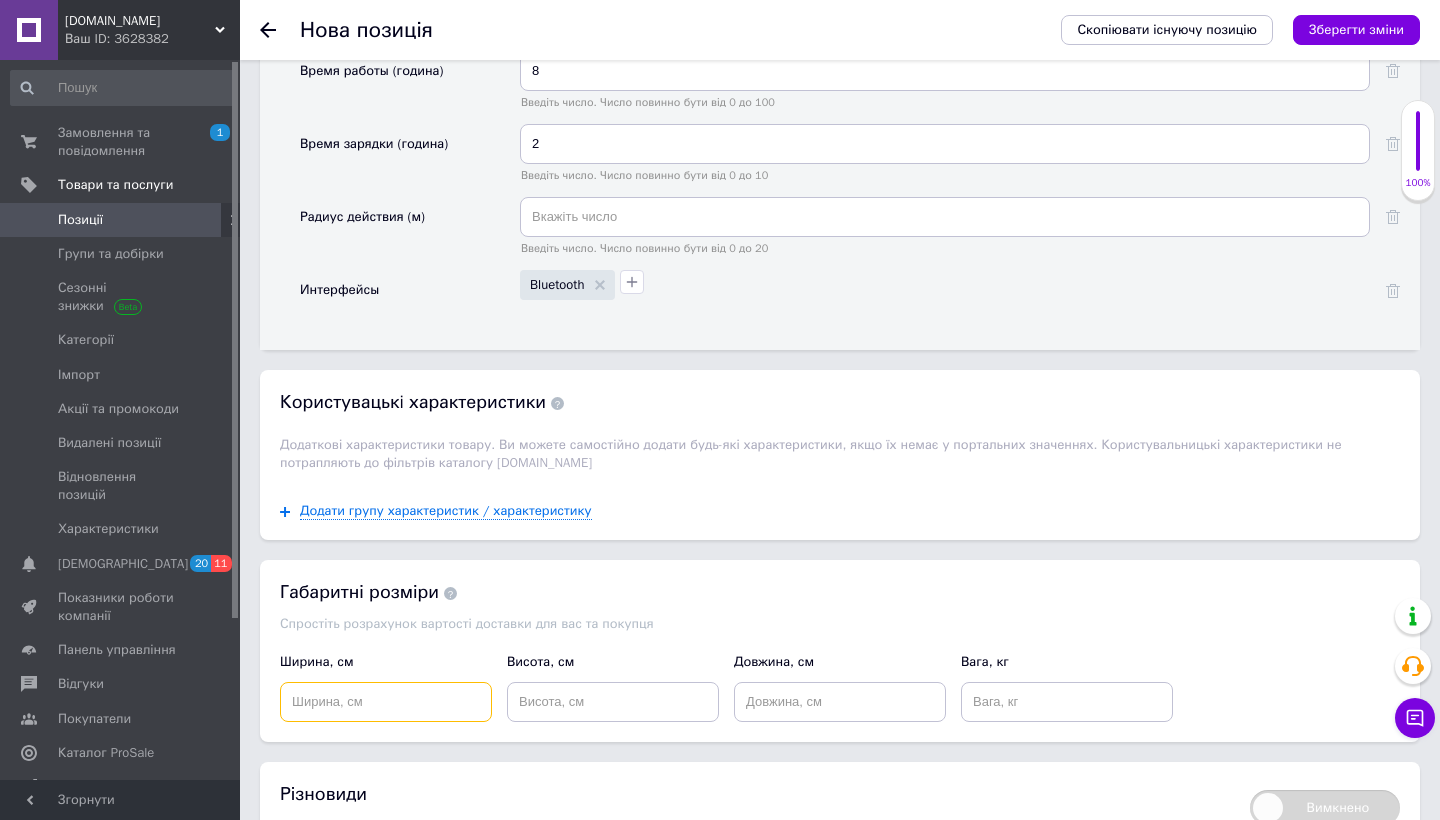 click at bounding box center (386, 702) 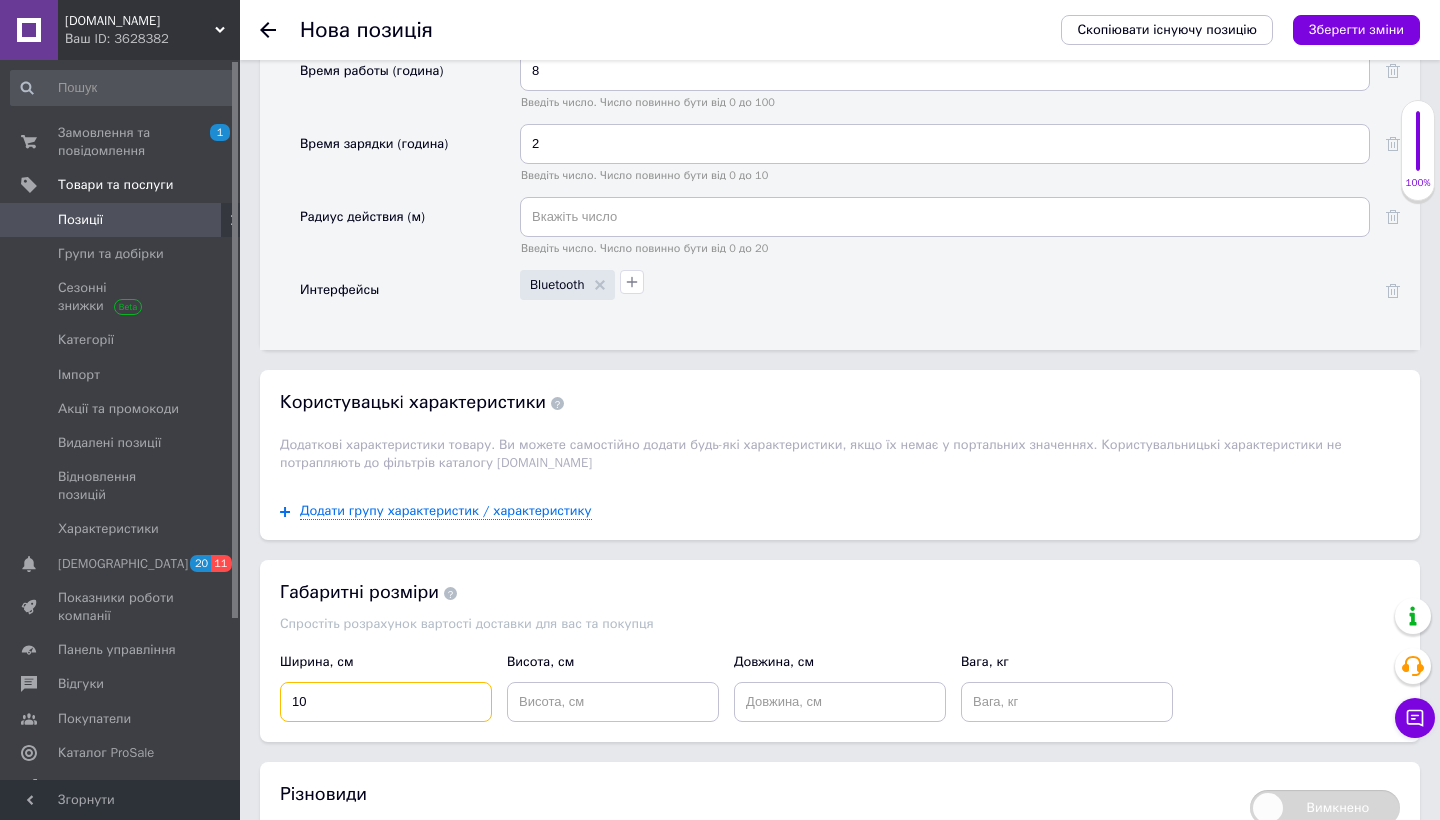 type on "10" 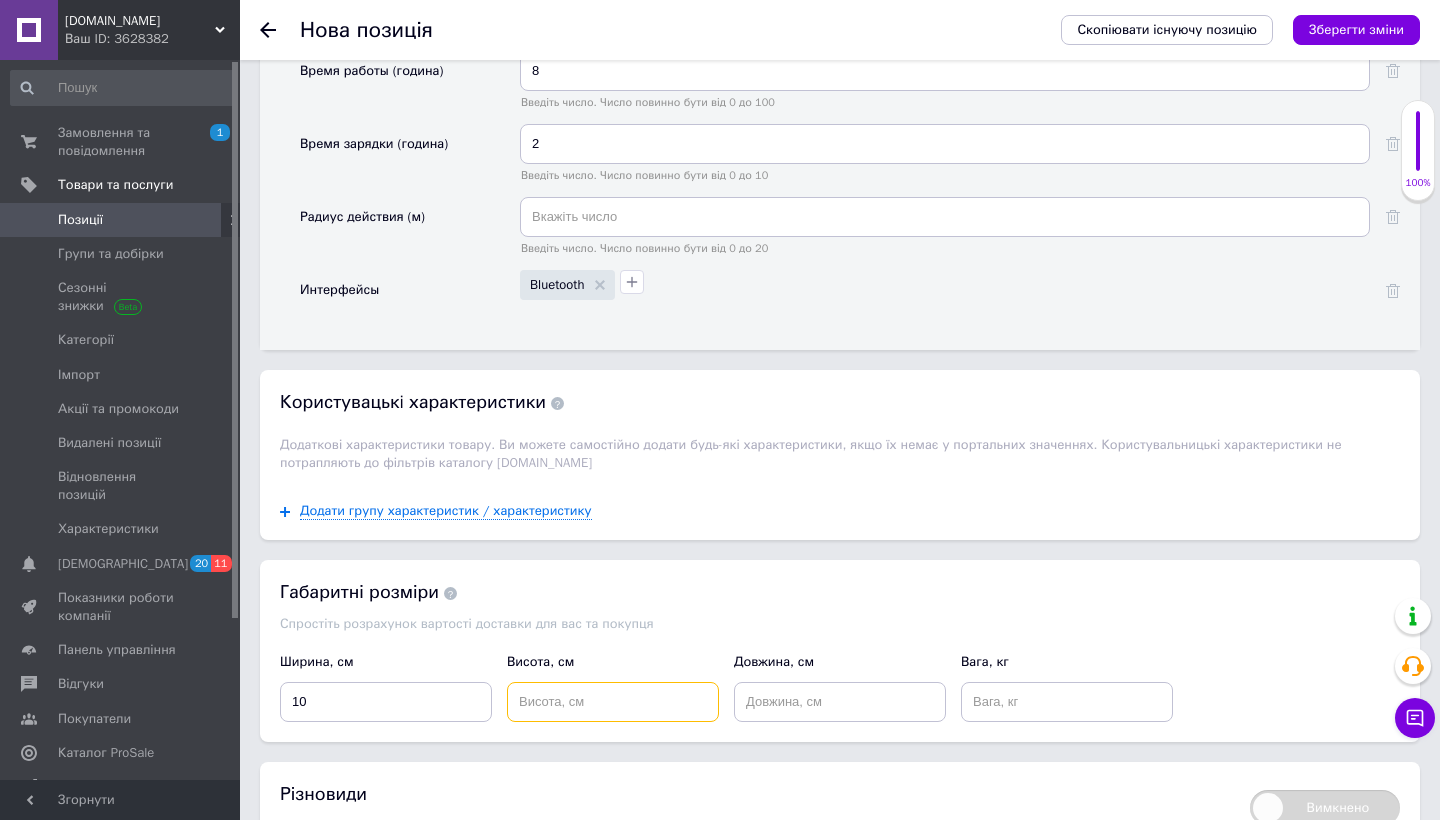 click at bounding box center (613, 702) 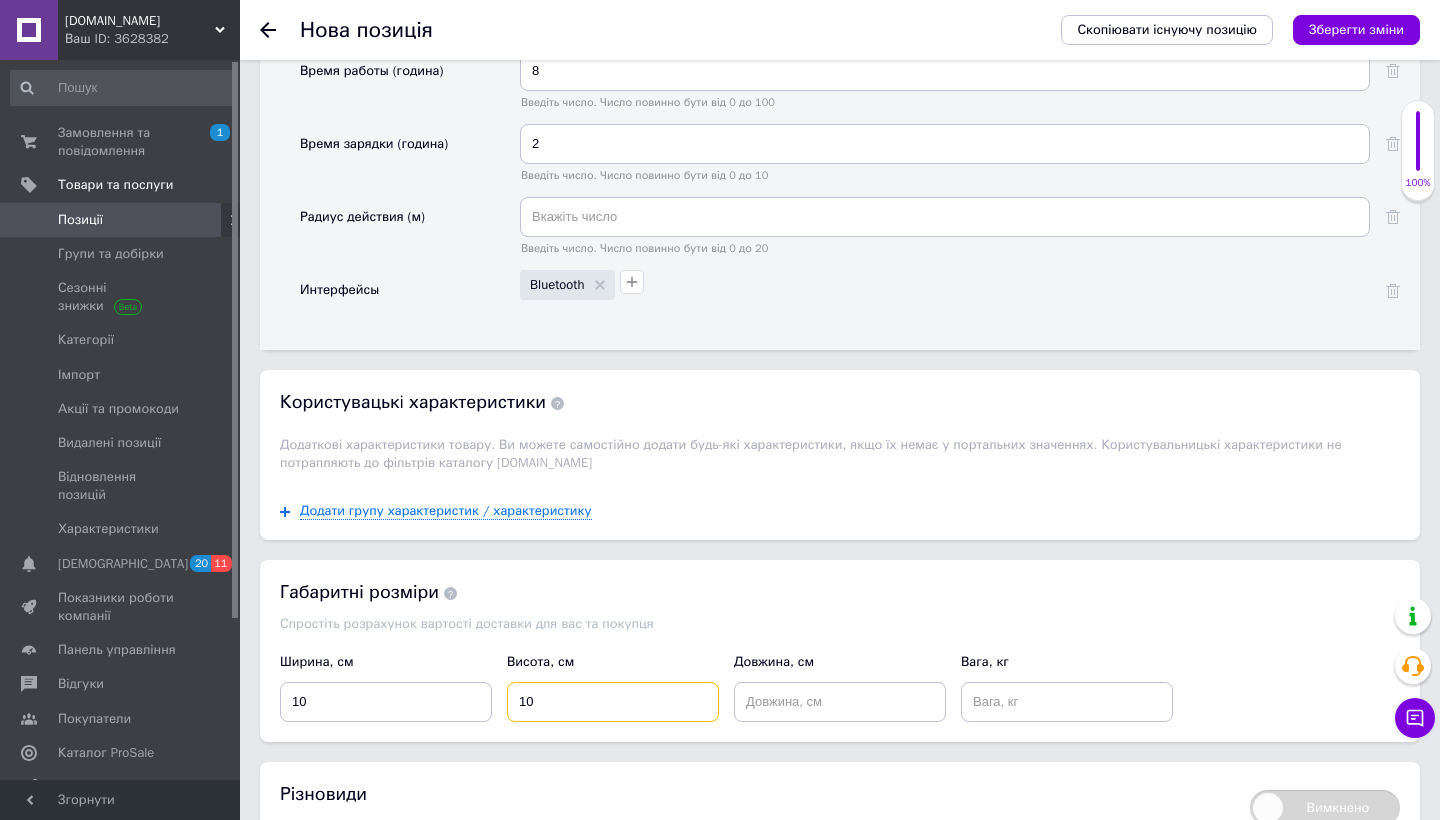 type on "10" 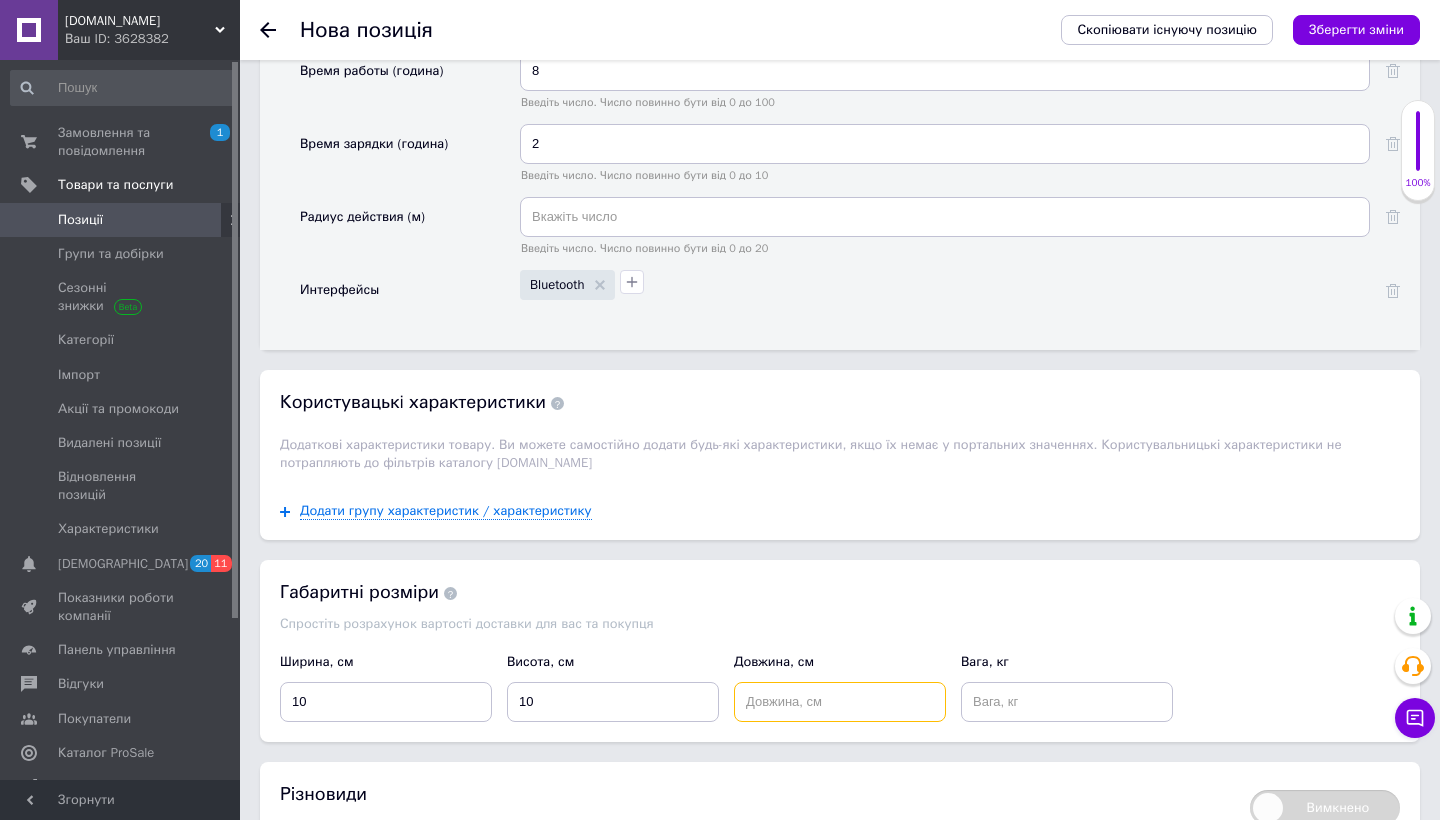 click at bounding box center [840, 702] 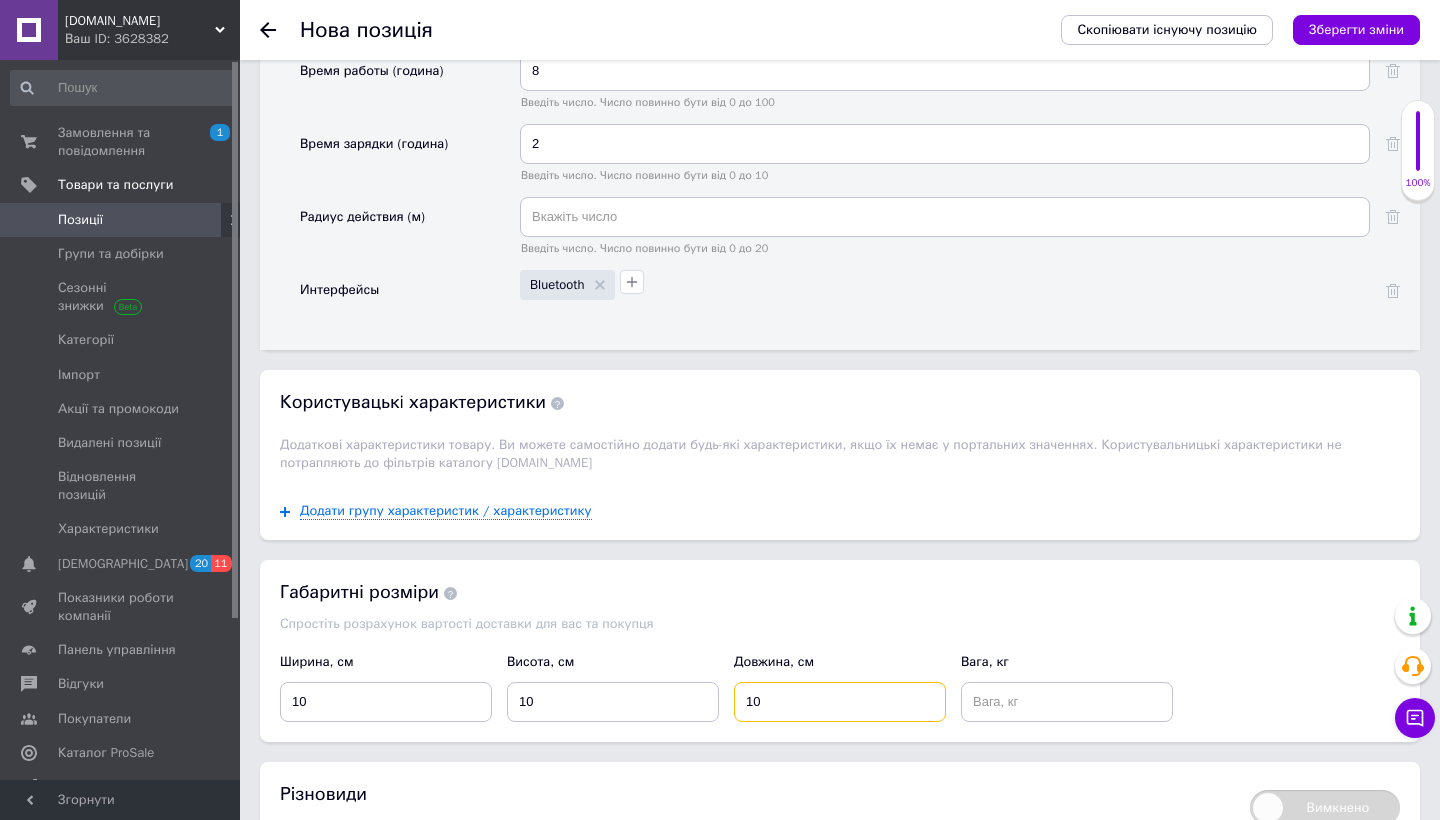 type on "10" 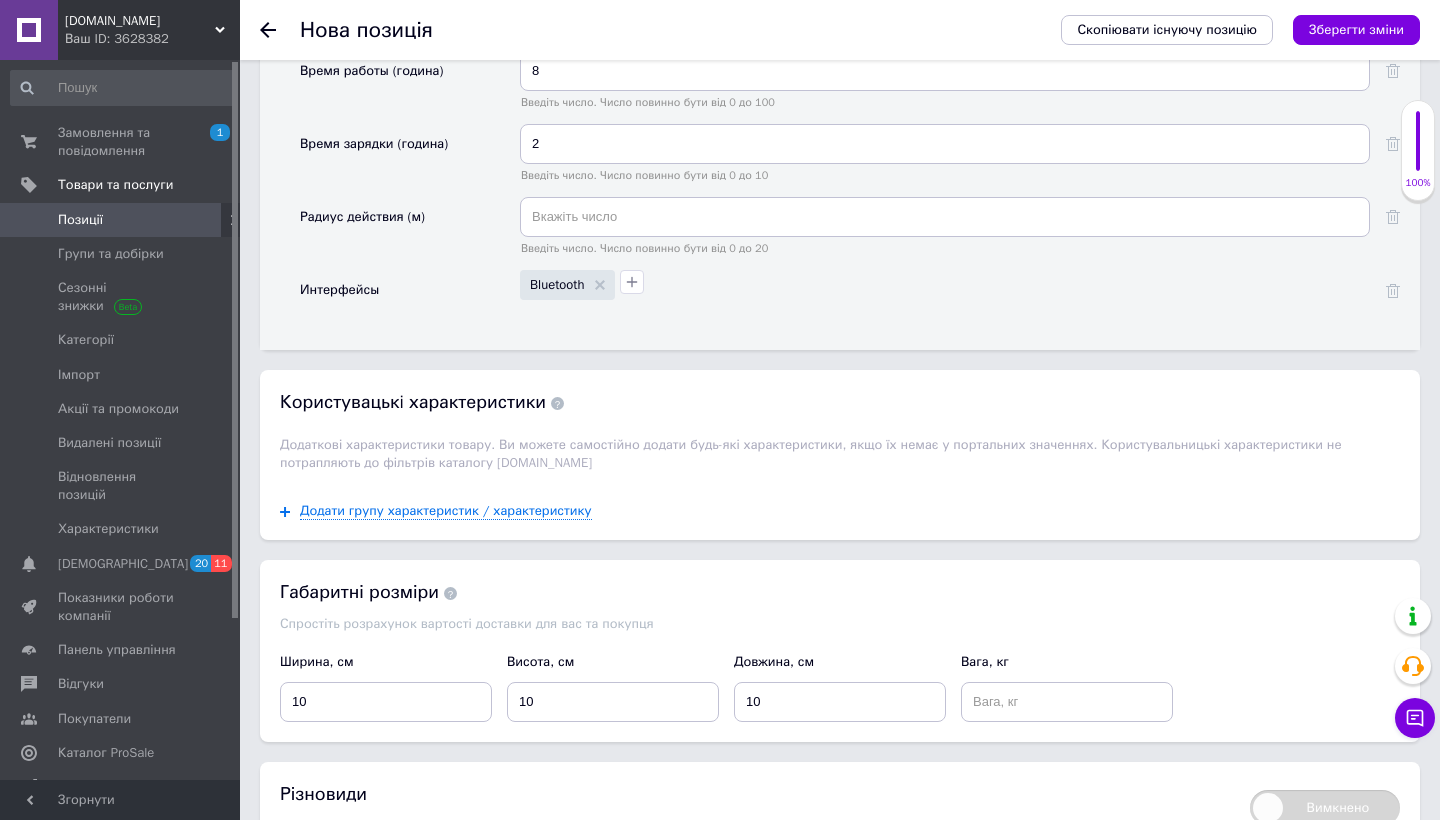 click on "Вага, кг" at bounding box center (1067, 687) 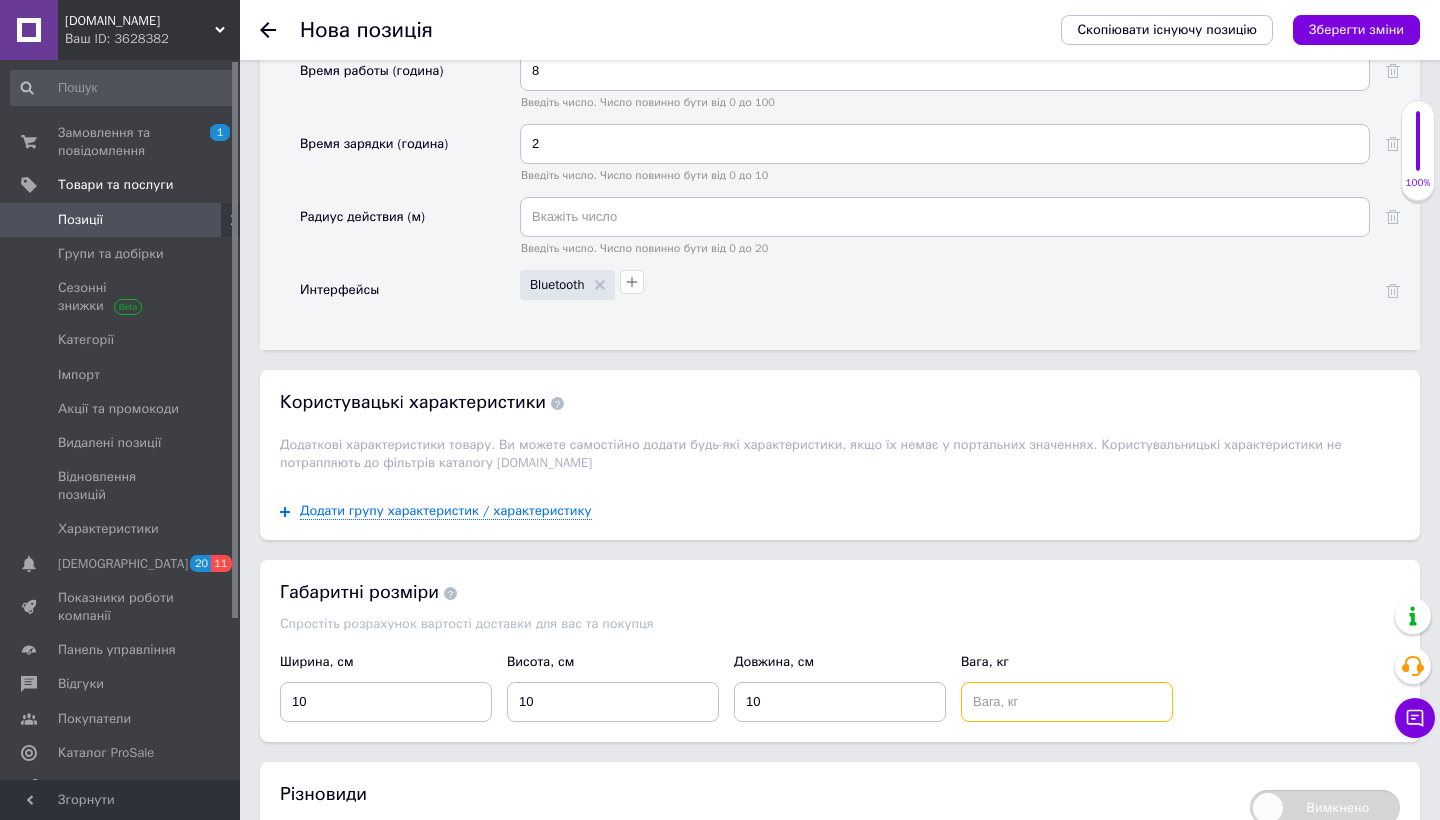 click at bounding box center [1067, 702] 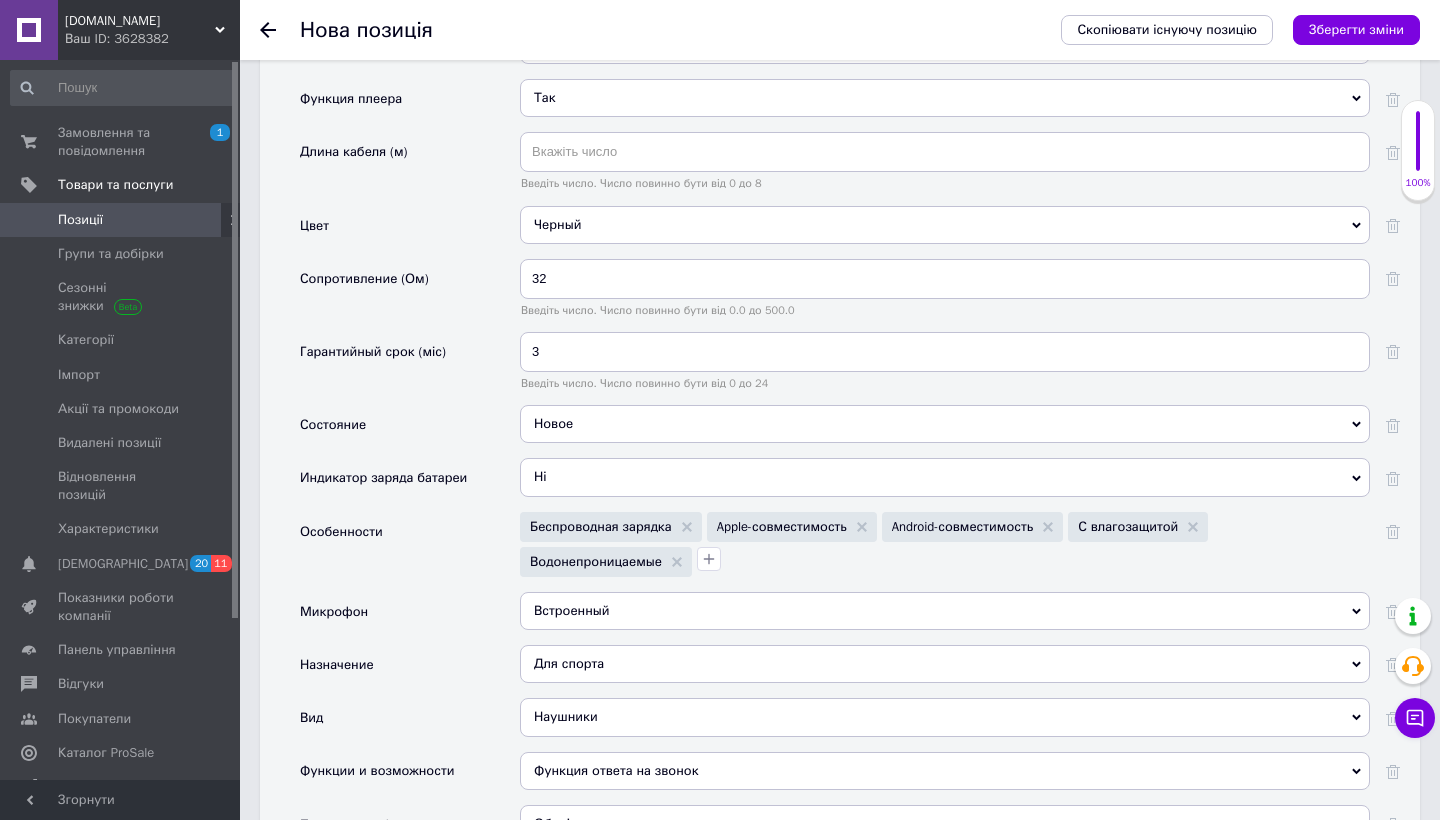 scroll, scrollTop: 2526, scrollLeft: 0, axis: vertical 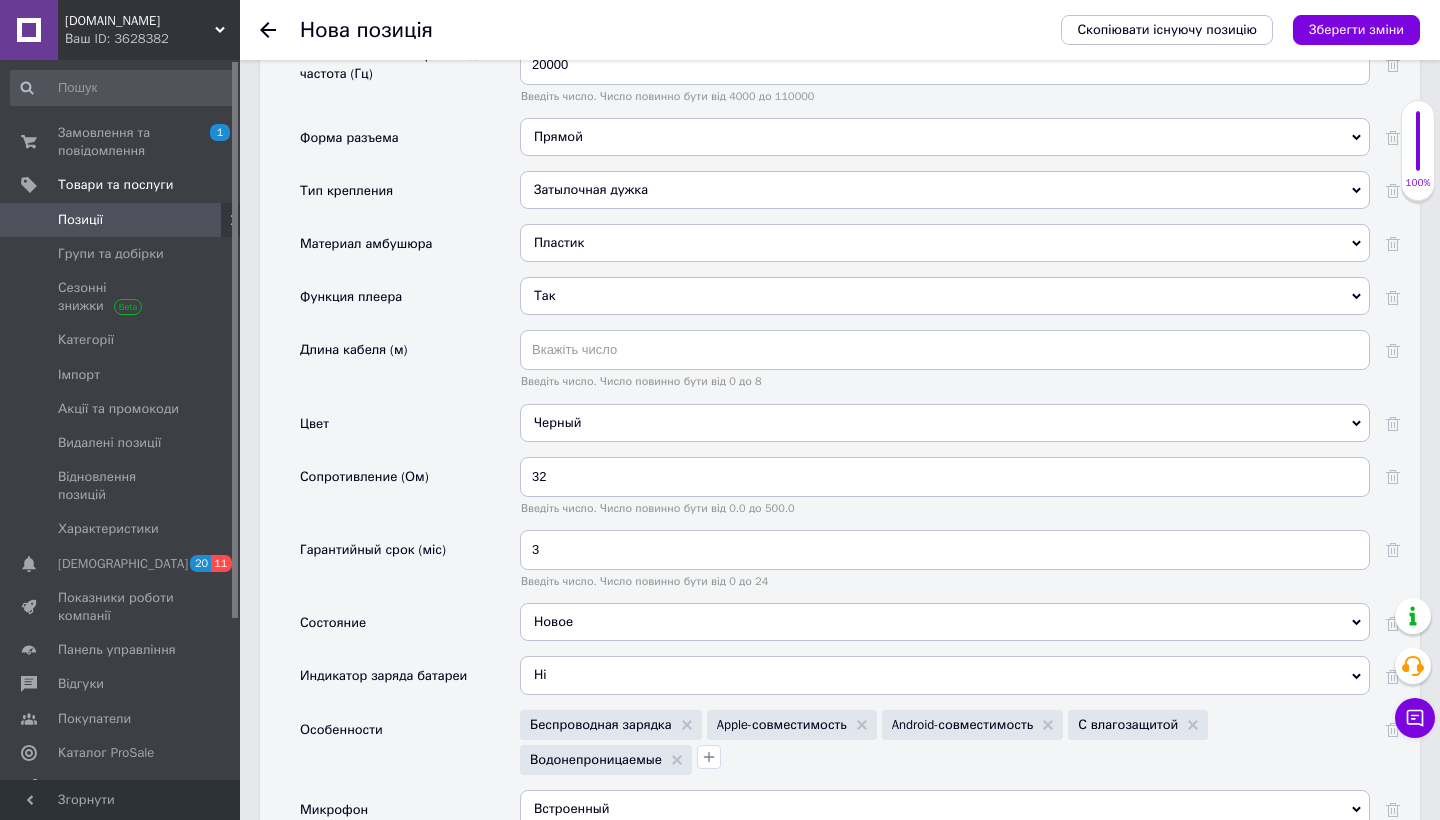 type on "0.3" 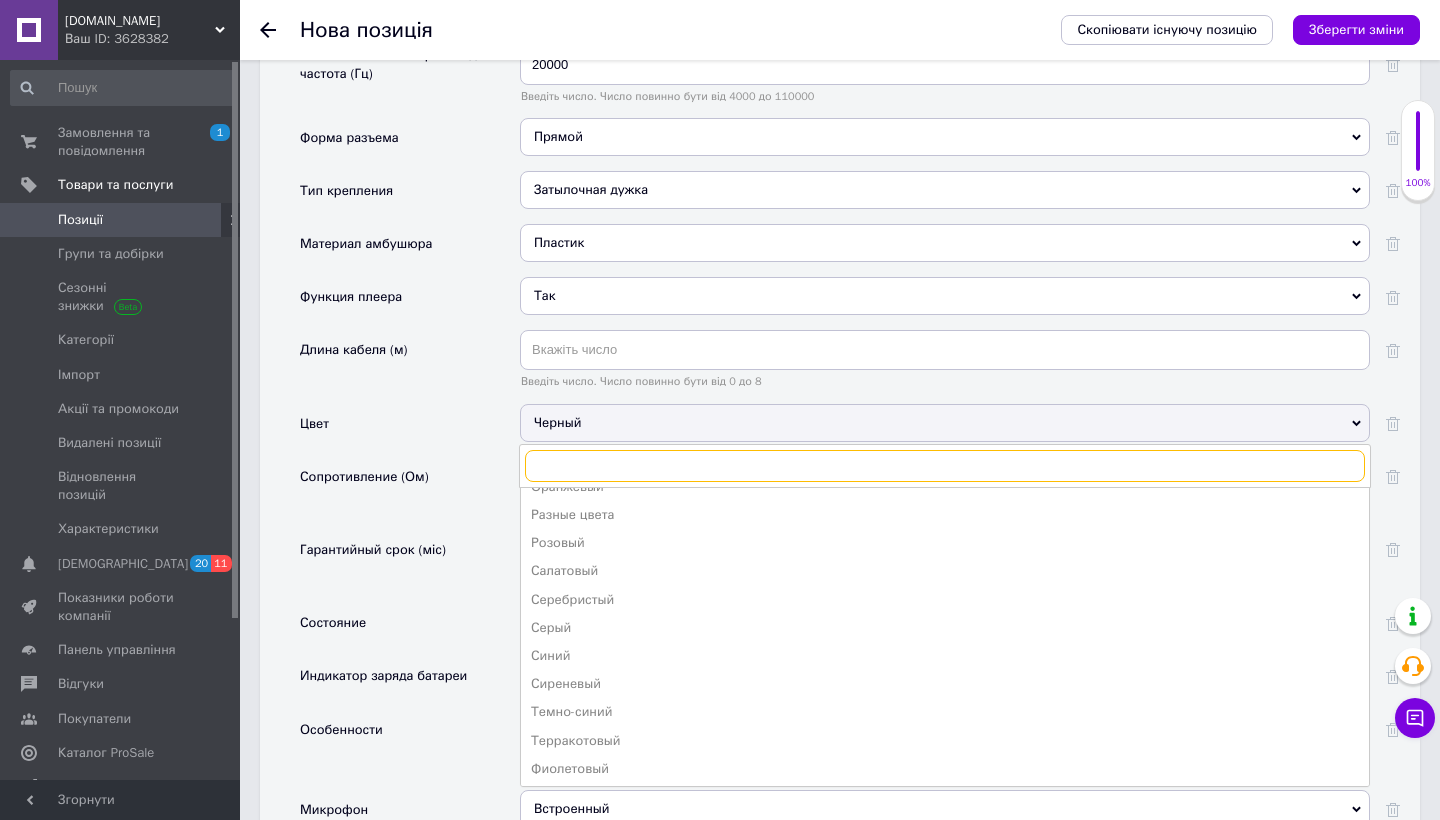 scroll, scrollTop: 352, scrollLeft: 0, axis: vertical 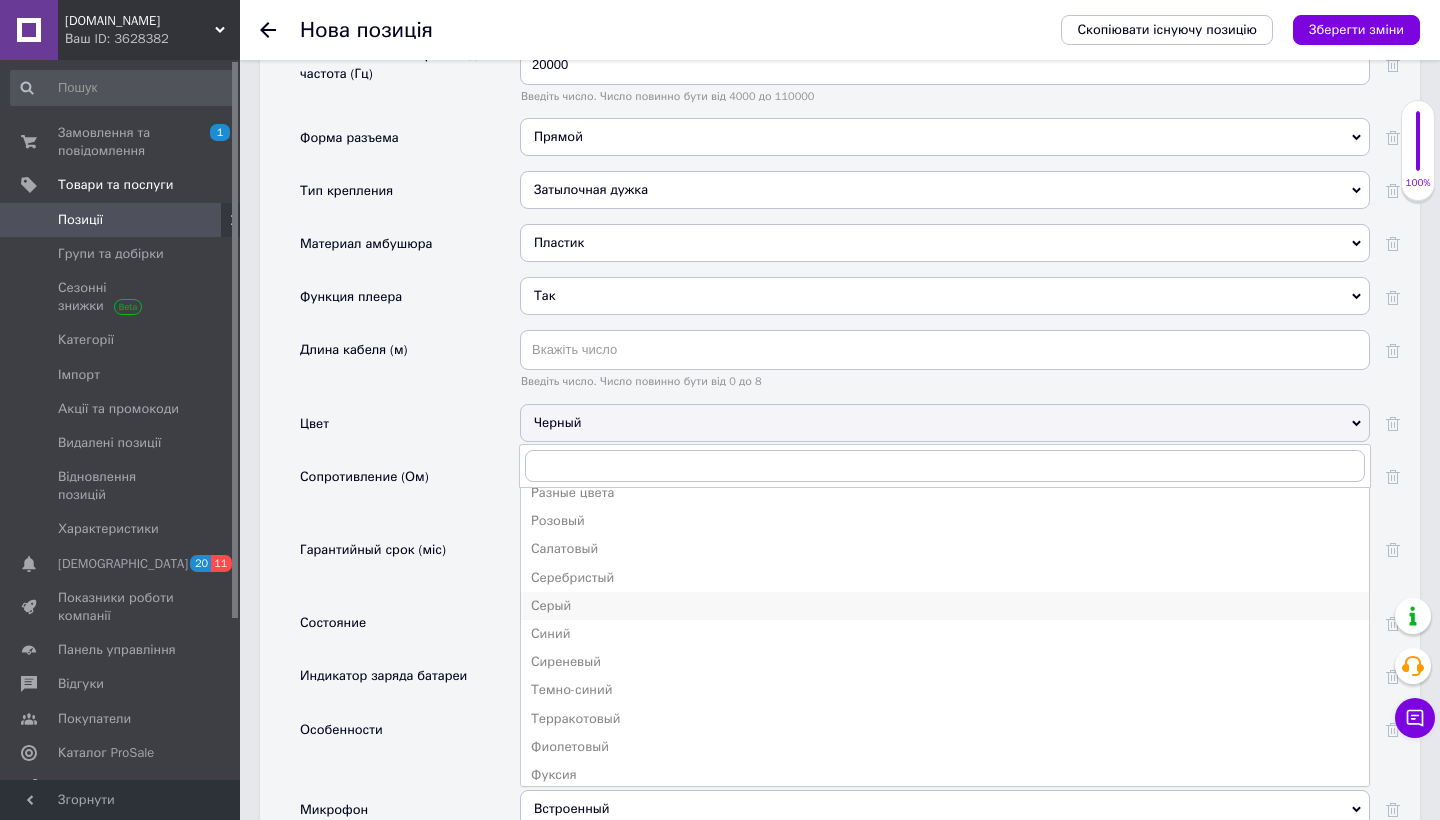 click on "Серый" at bounding box center [945, 606] 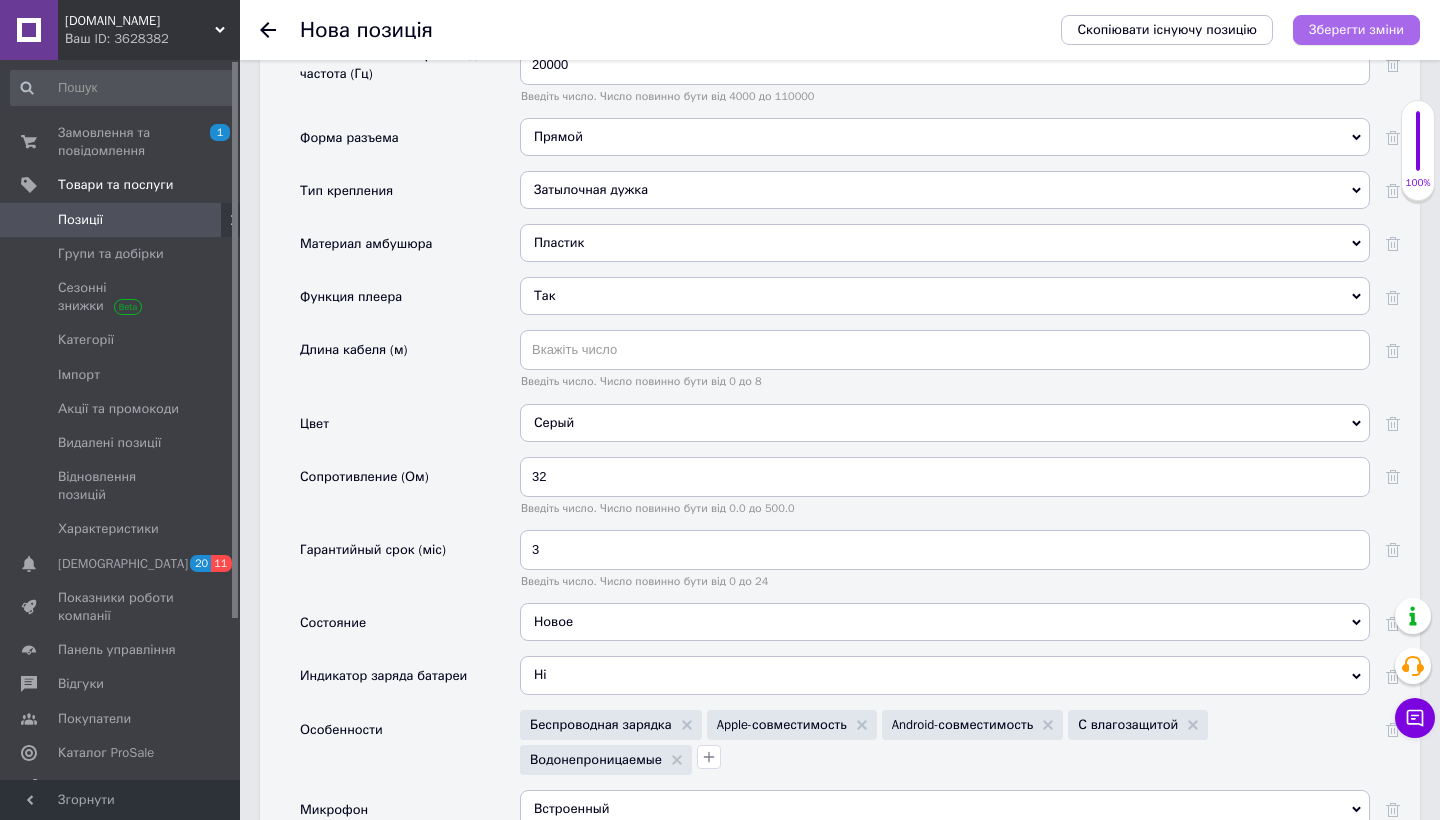 click on "Зберегти зміни" at bounding box center (1356, 29) 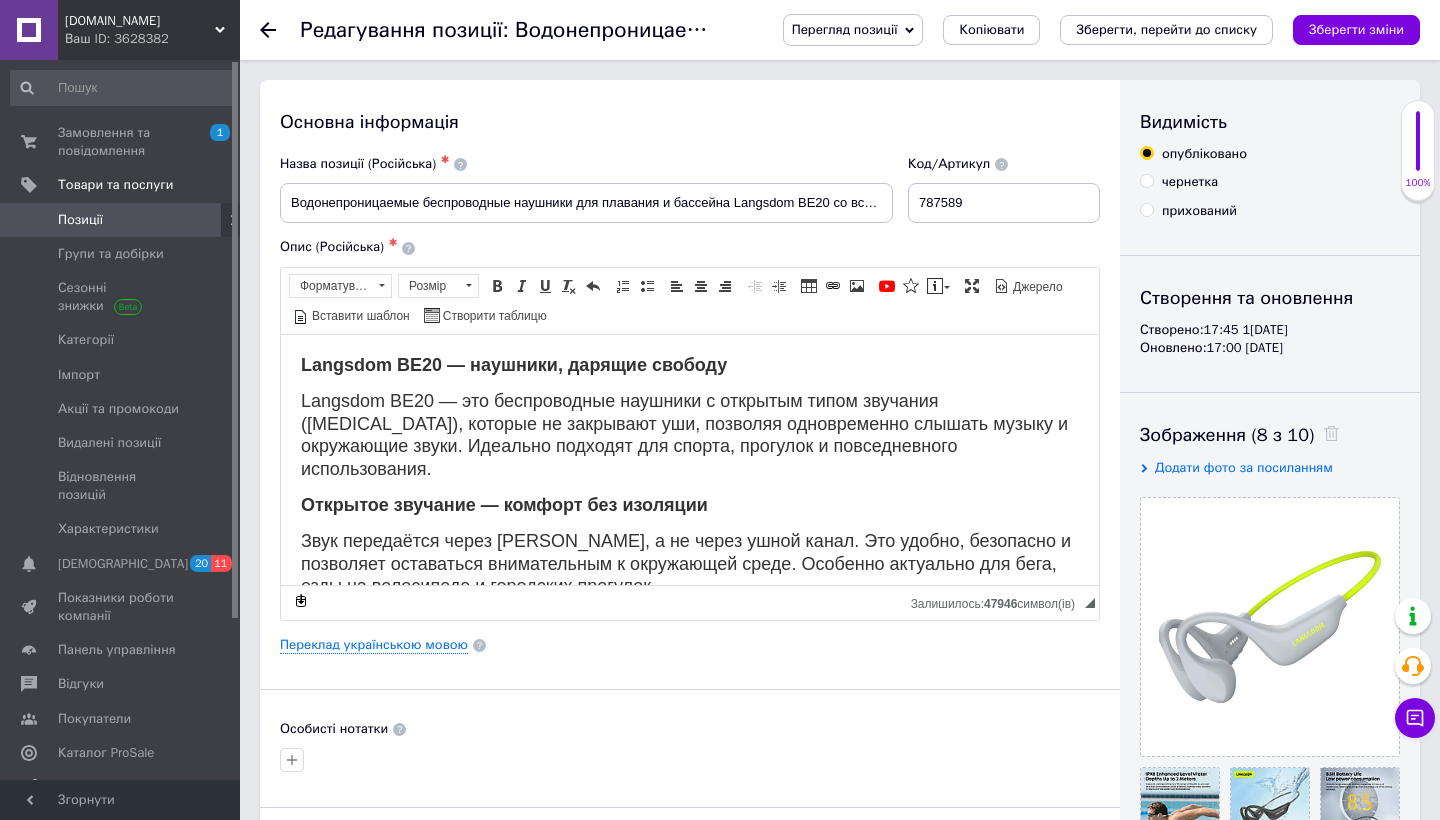 scroll, scrollTop: 0, scrollLeft: 0, axis: both 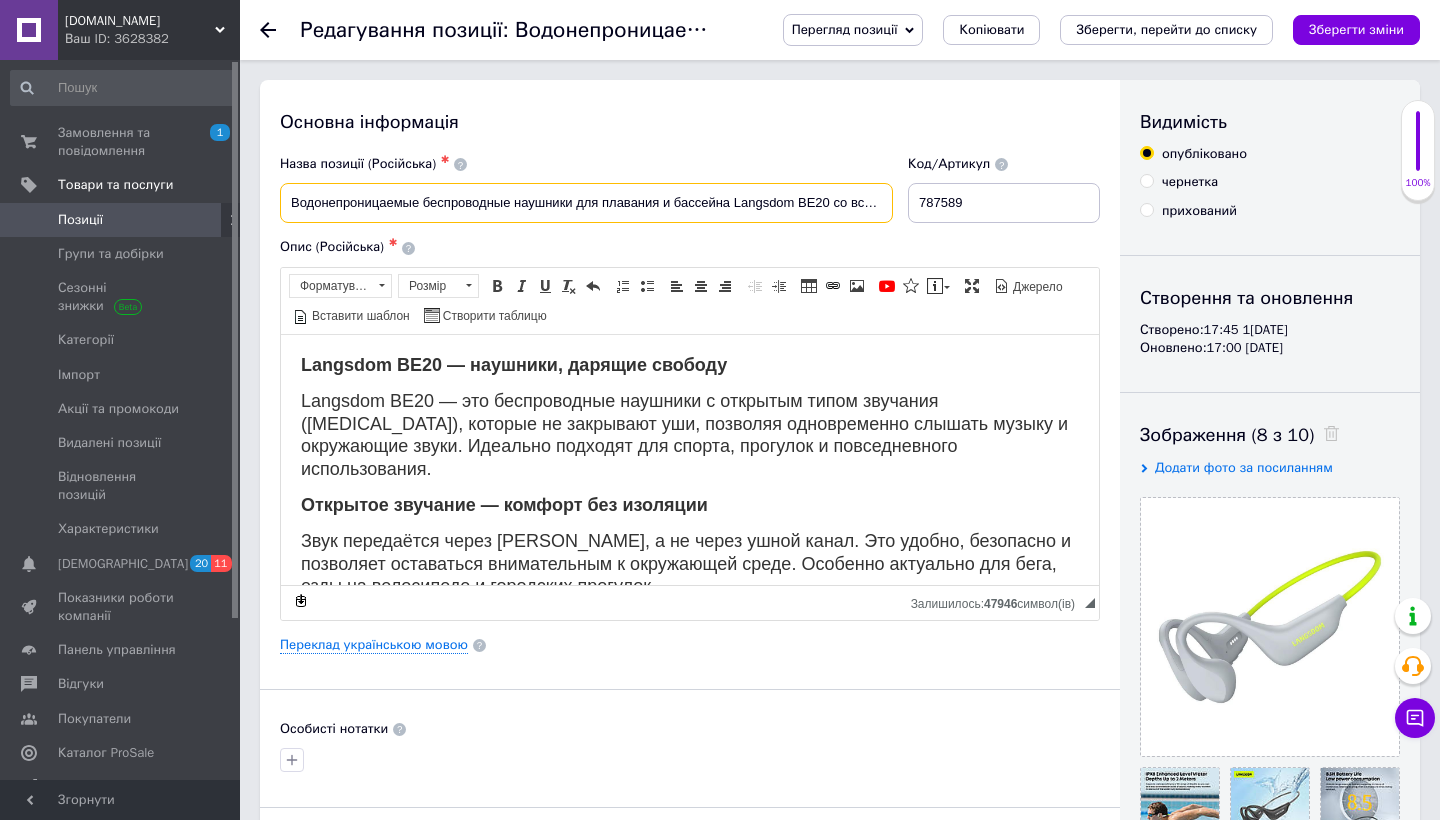 drag, startPoint x: 729, startPoint y: 198, endPoint x: 1141, endPoint y: 229, distance: 413.1646 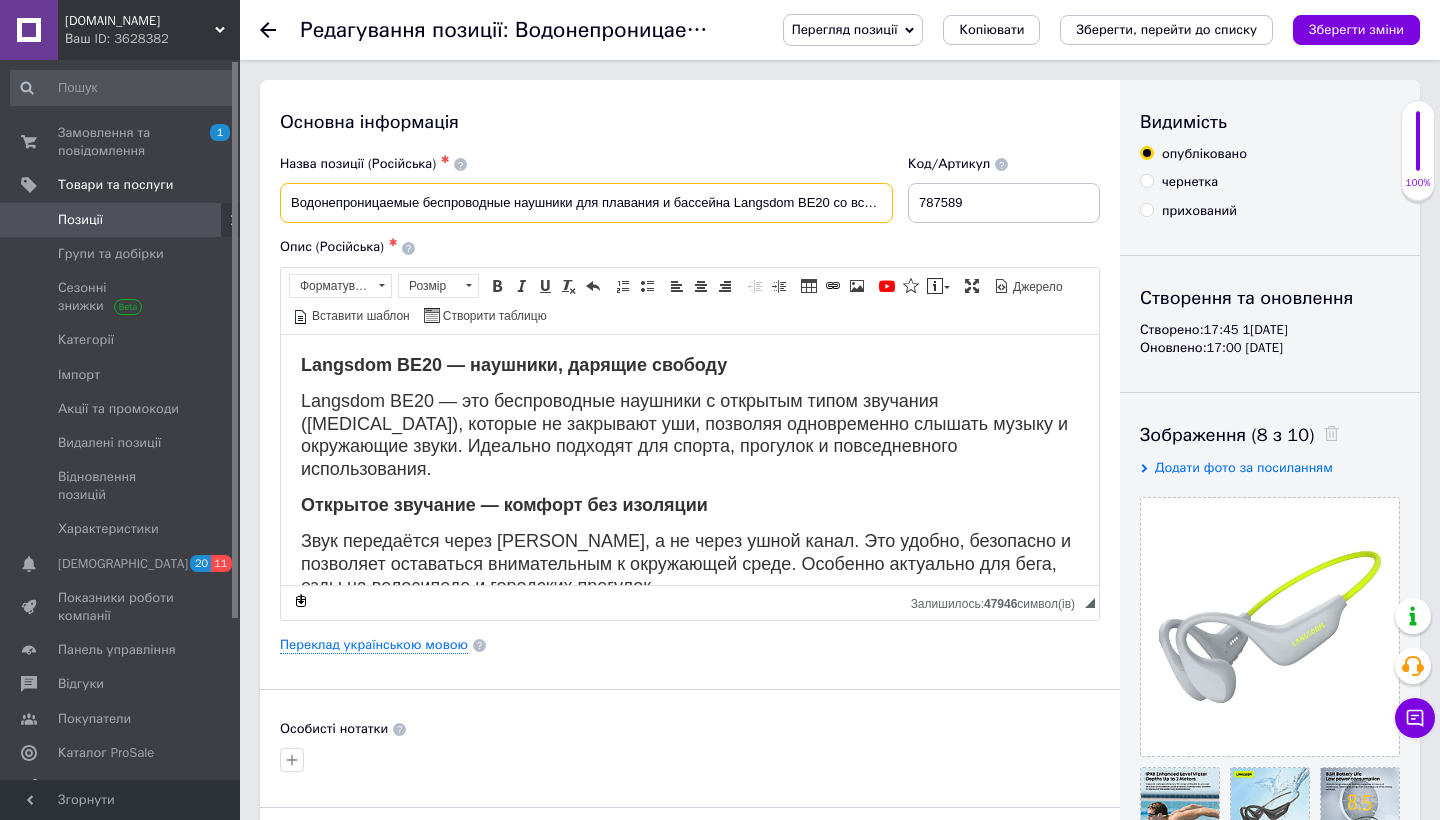 drag, startPoint x: 843, startPoint y: 195, endPoint x: 995, endPoint y: 195, distance: 152 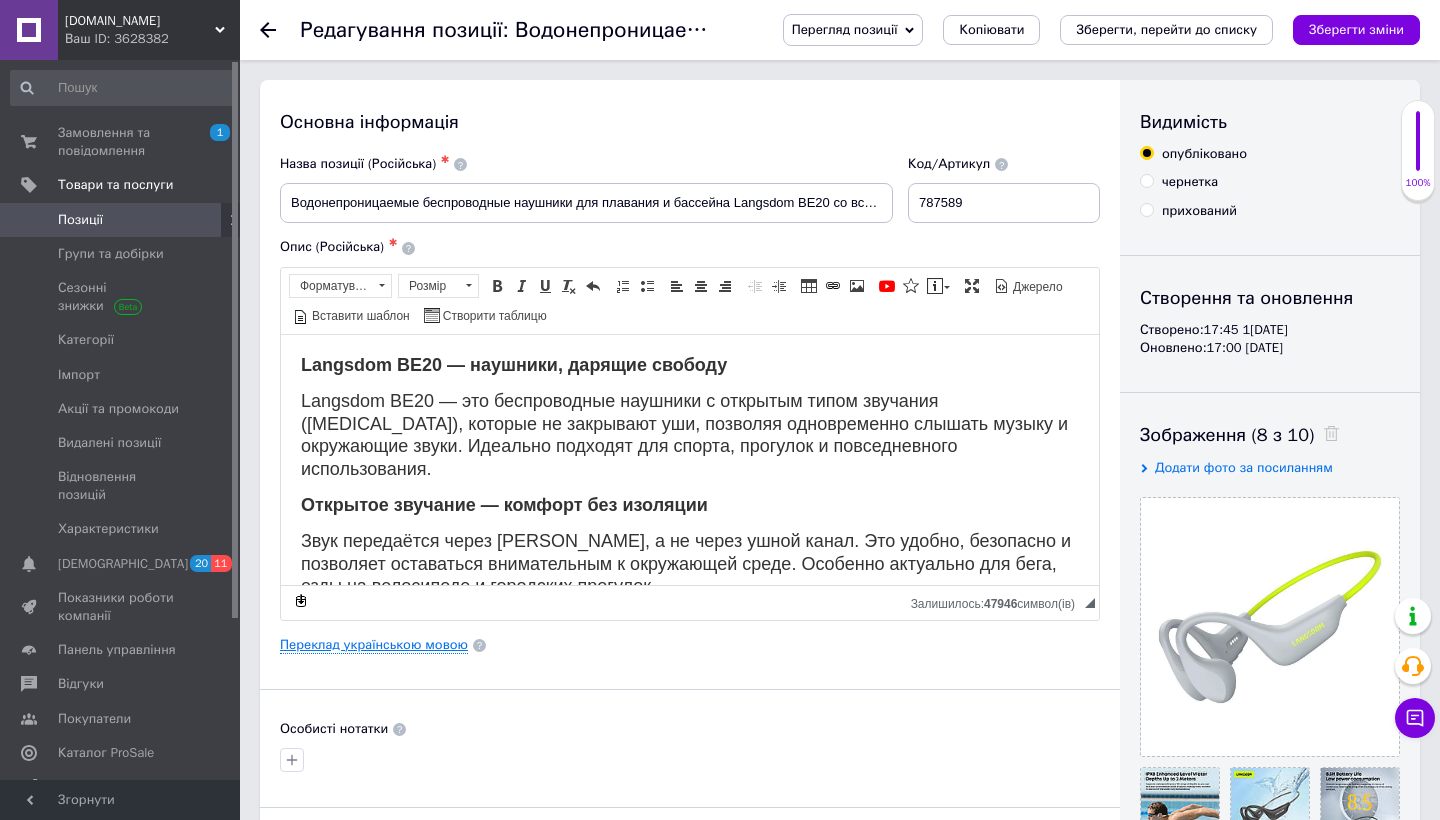click on "Переклад українською мовою" at bounding box center (374, 645) 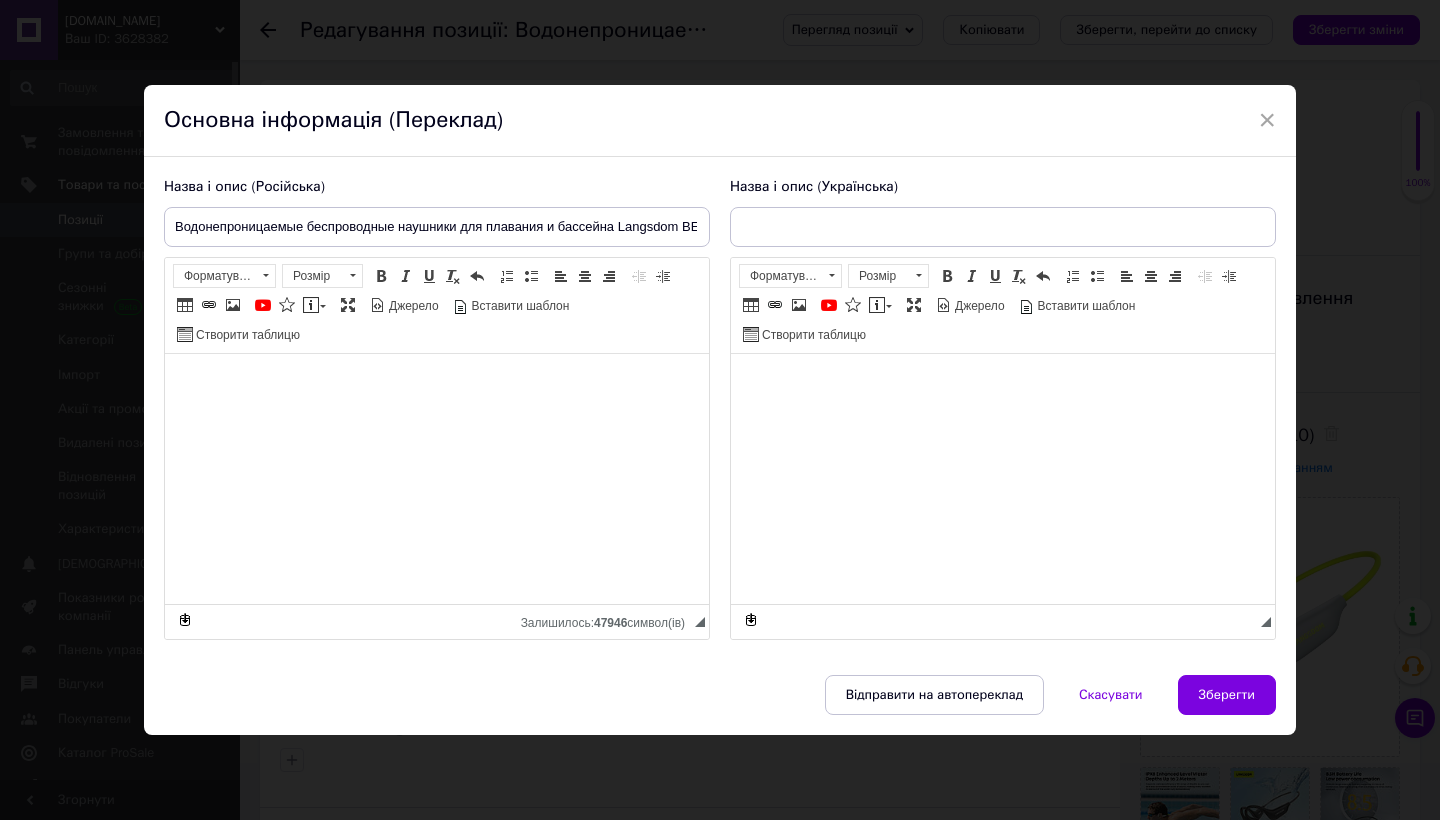 type on "Водонепроникні бездротові навушники для плавання та басейну Langsdom BE20 з вбудованою пам'яттю 32 ГБ Сірий з жовтим" 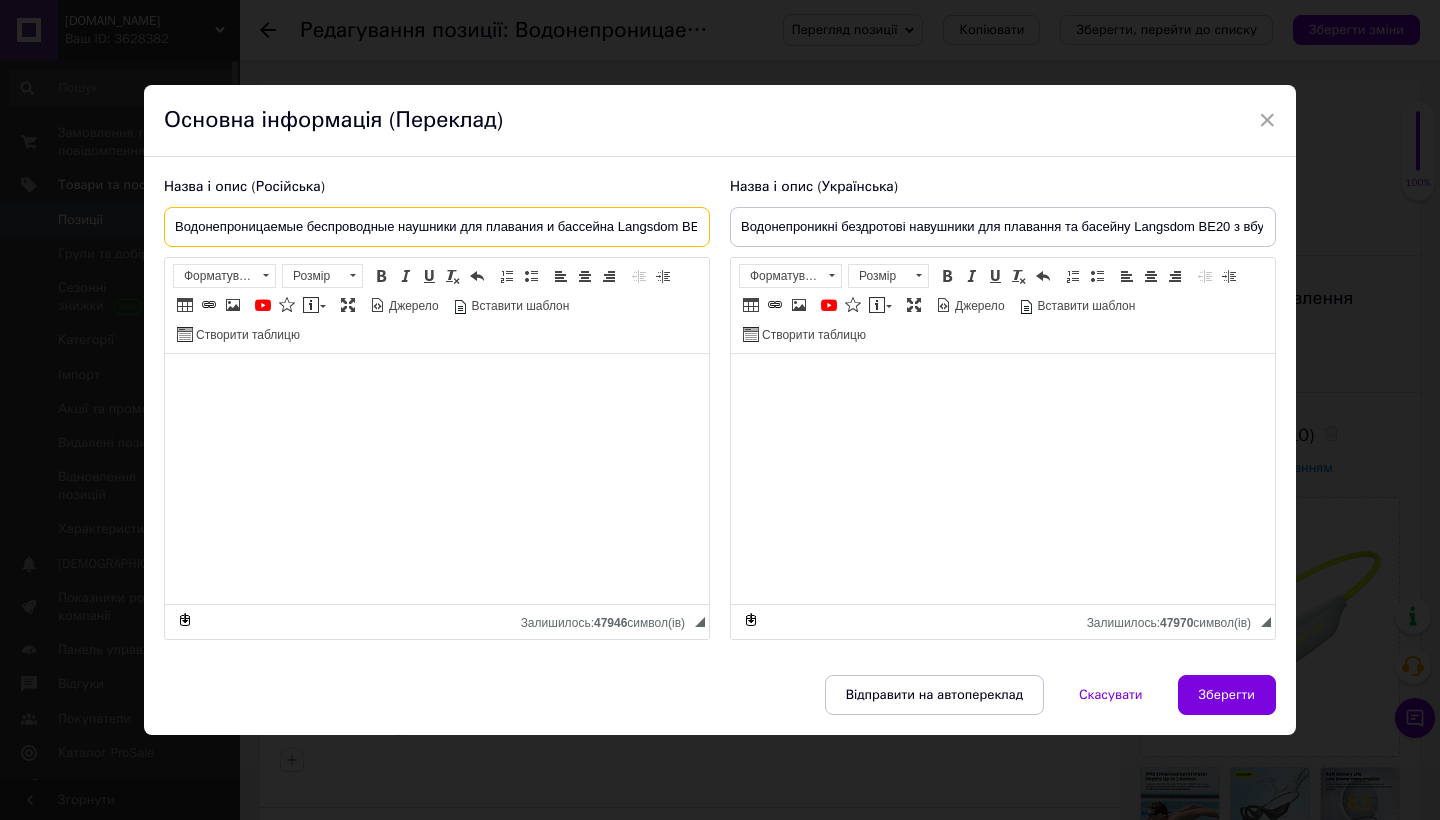 drag, startPoint x: 574, startPoint y: 215, endPoint x: 901, endPoint y: 208, distance: 327.07492 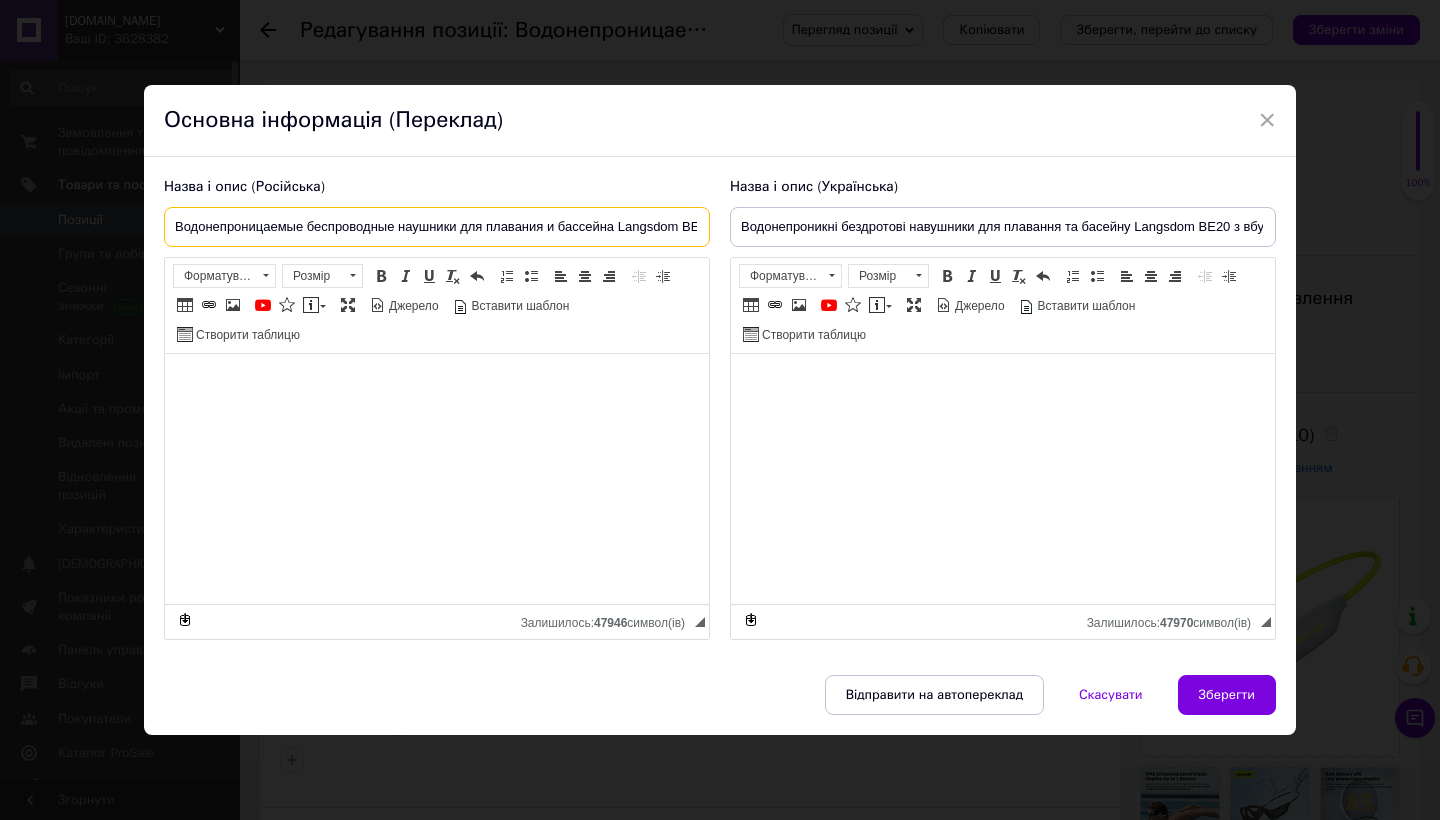 click on "Водонепроницаемые беспроводные наушники для плавания и бассейна Langsdom BE20 со встроенной памятью 32 ГБ Серы" at bounding box center (437, 227) 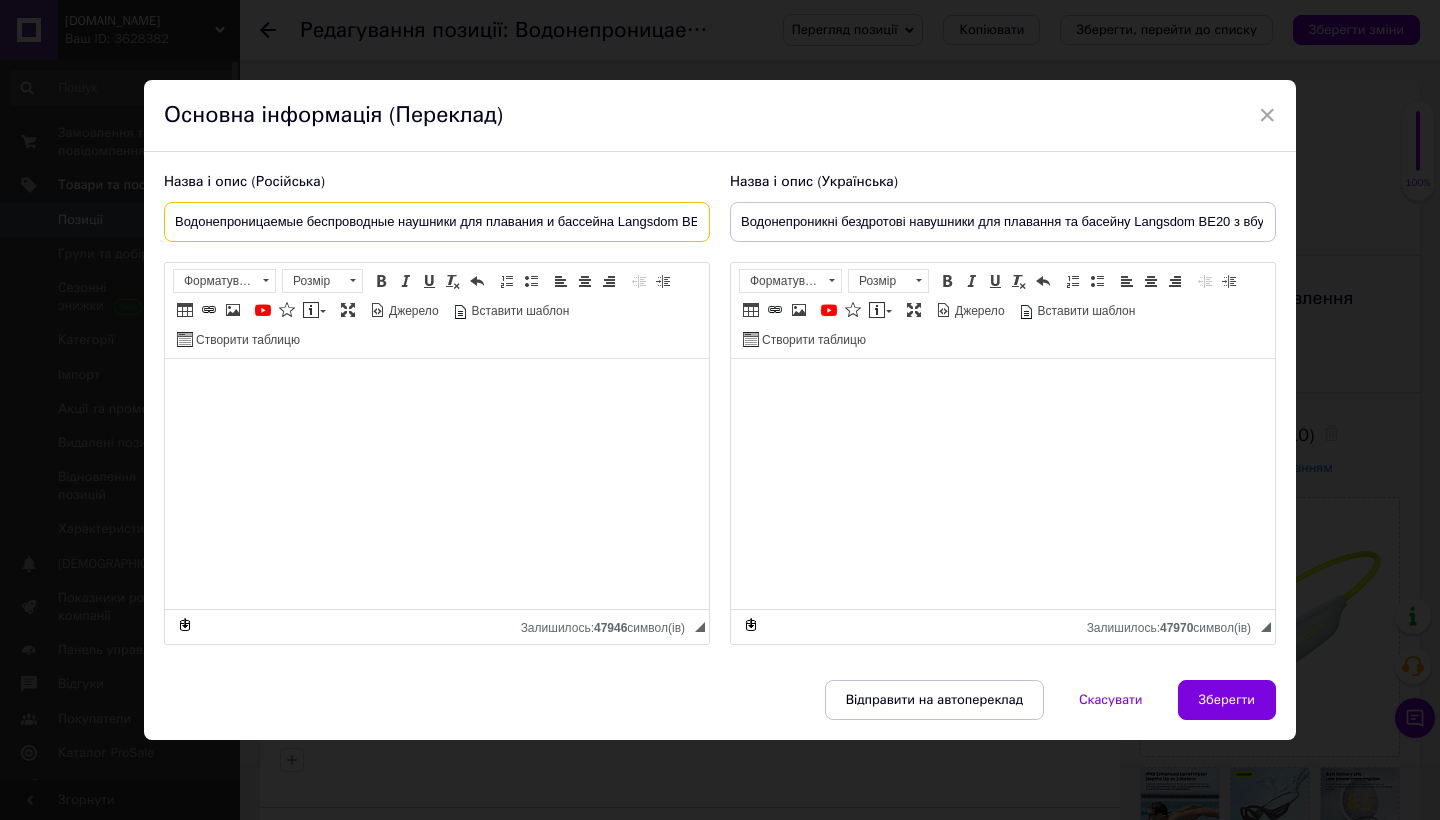 type on "Водонепроницаемые беспроводные наушники для плавания и бассейна Langsdom BE20 с встроенной памятью 32 ГБ Серы" 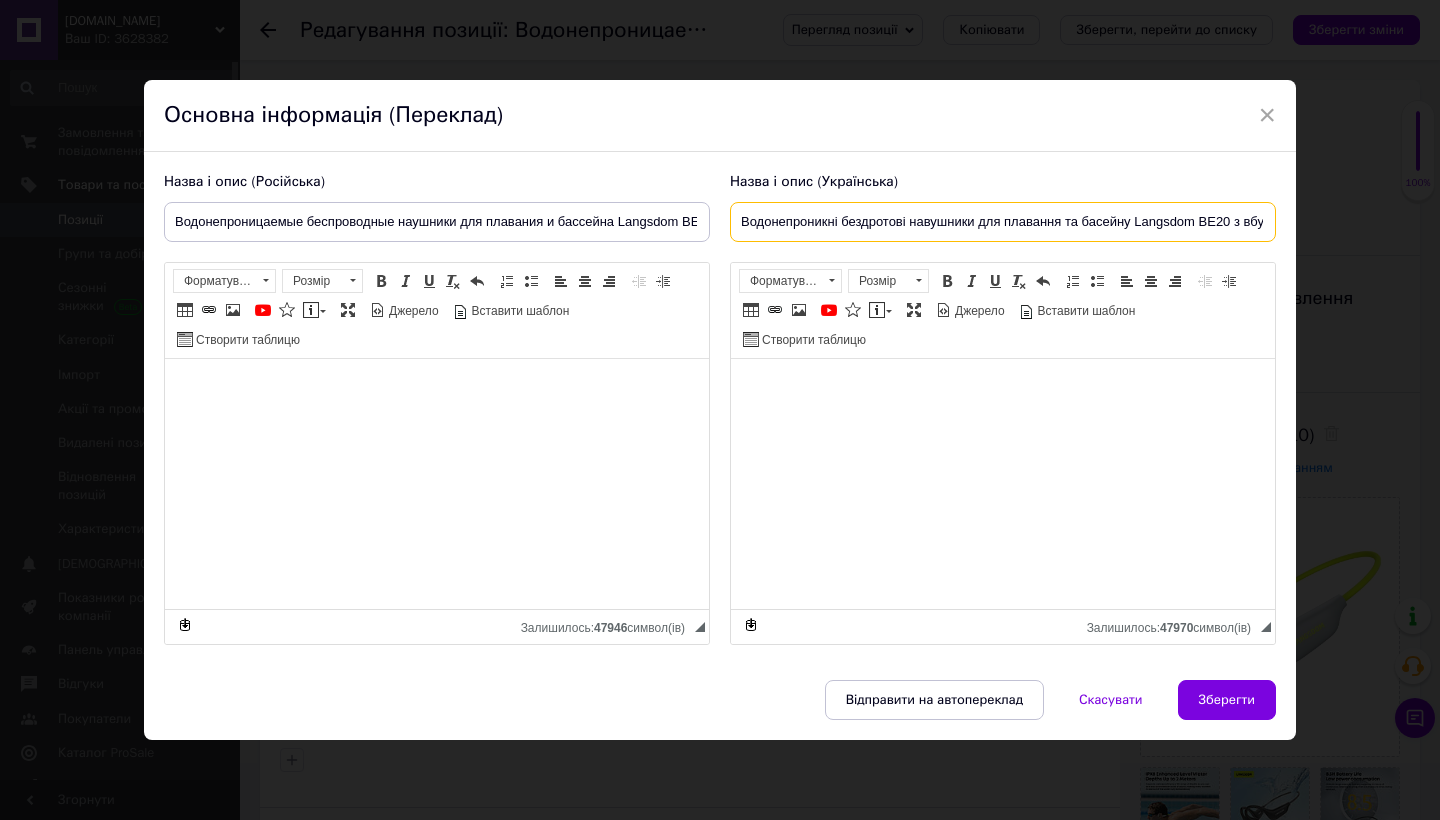 drag, startPoint x: 1196, startPoint y: 223, endPoint x: 1439, endPoint y: 220, distance: 243.01852 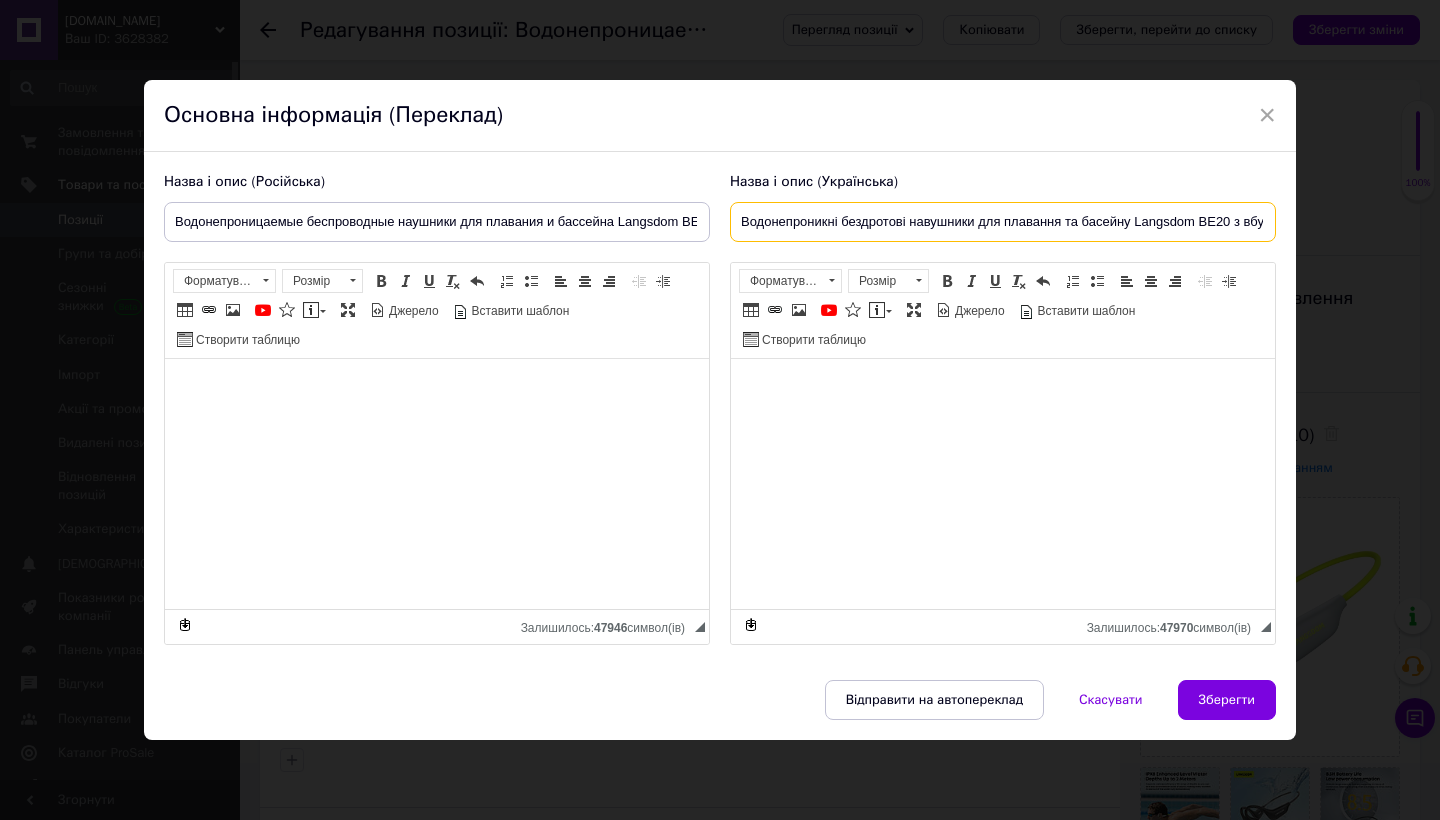 click on "Водонепроникні бездротові навушники для плавання та басейну Langsdom BE20 з вбудованою пам'яттю 32 ГБ Сірий з жовтим" at bounding box center (1003, 222) 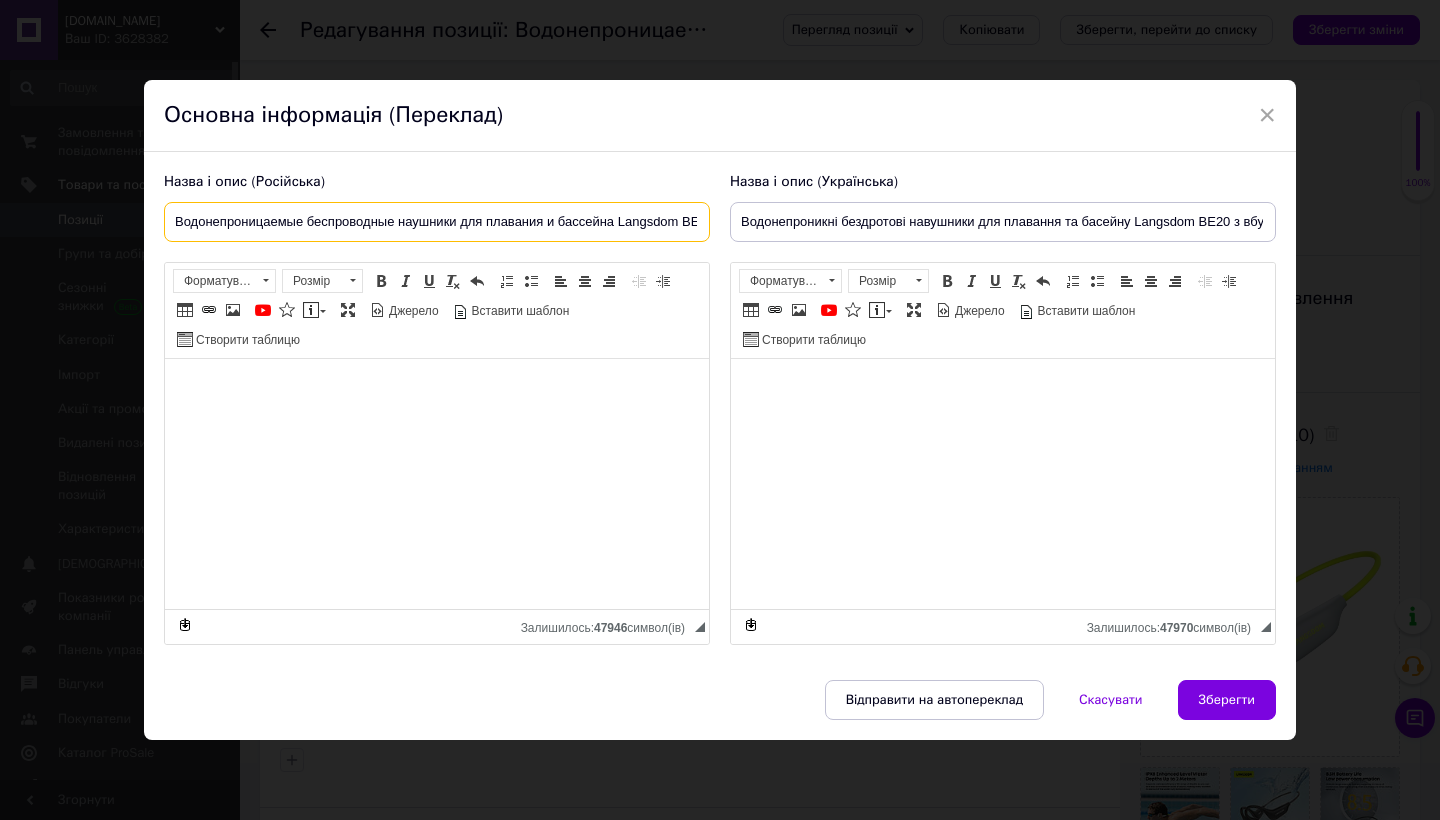 drag, startPoint x: 506, startPoint y: 210, endPoint x: 905, endPoint y: 208, distance: 399.005 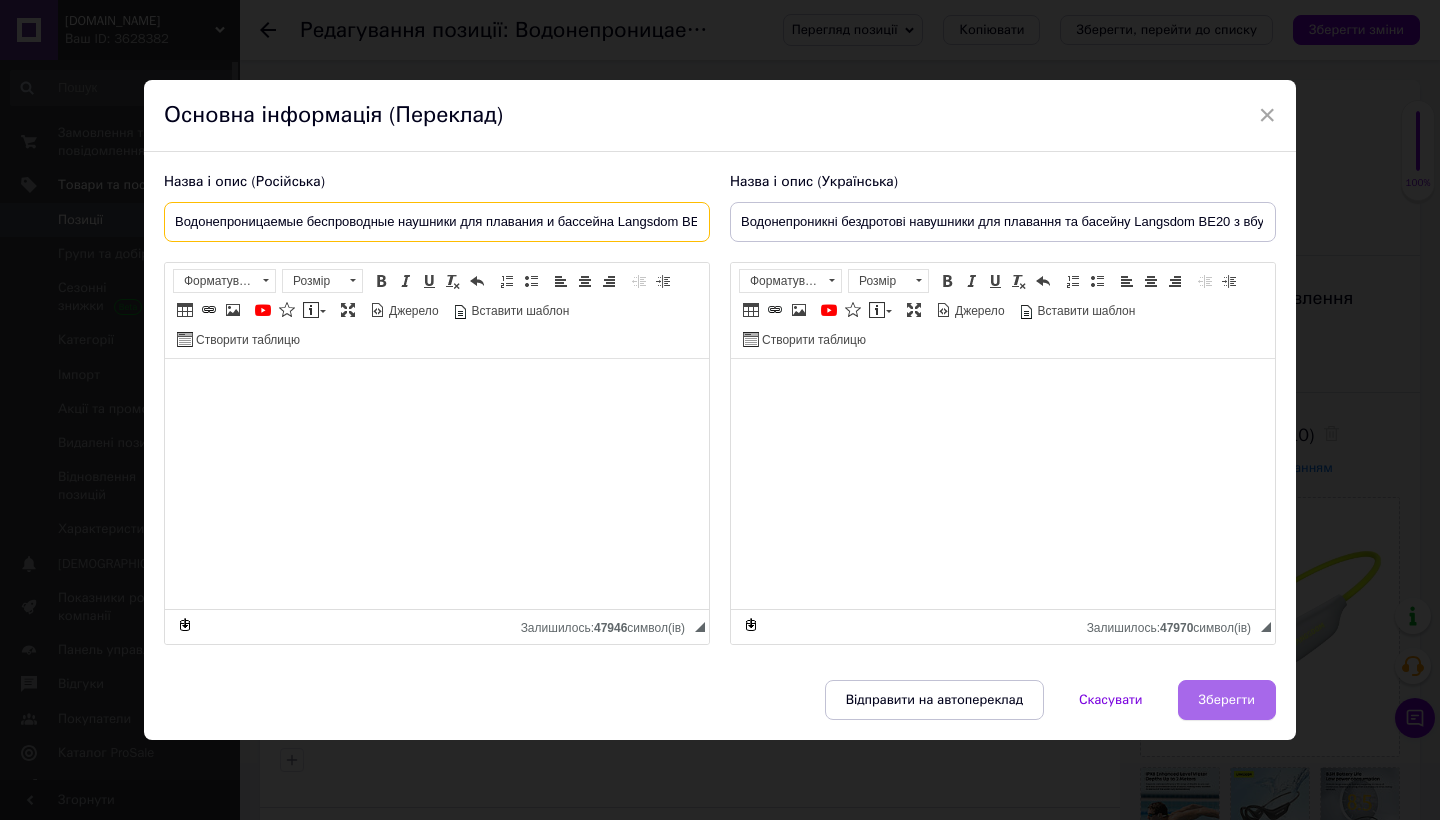 type on "Водонепроницаемые беспроводные наушники для плавания и бассейна Langsdom BE20 с встроенной памятью 32 ГБ Серый" 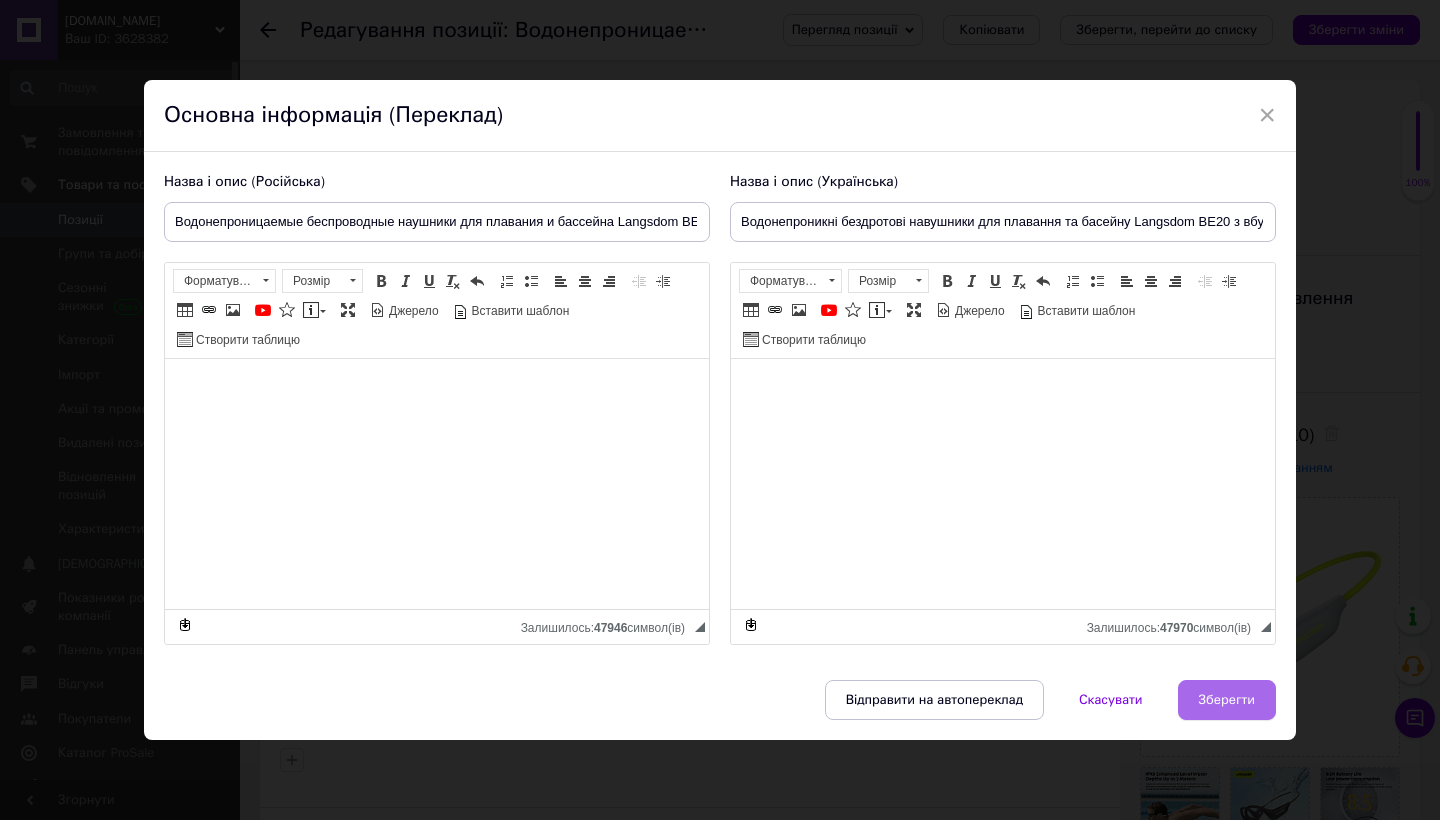 click on "Зберегти" at bounding box center (1227, 700) 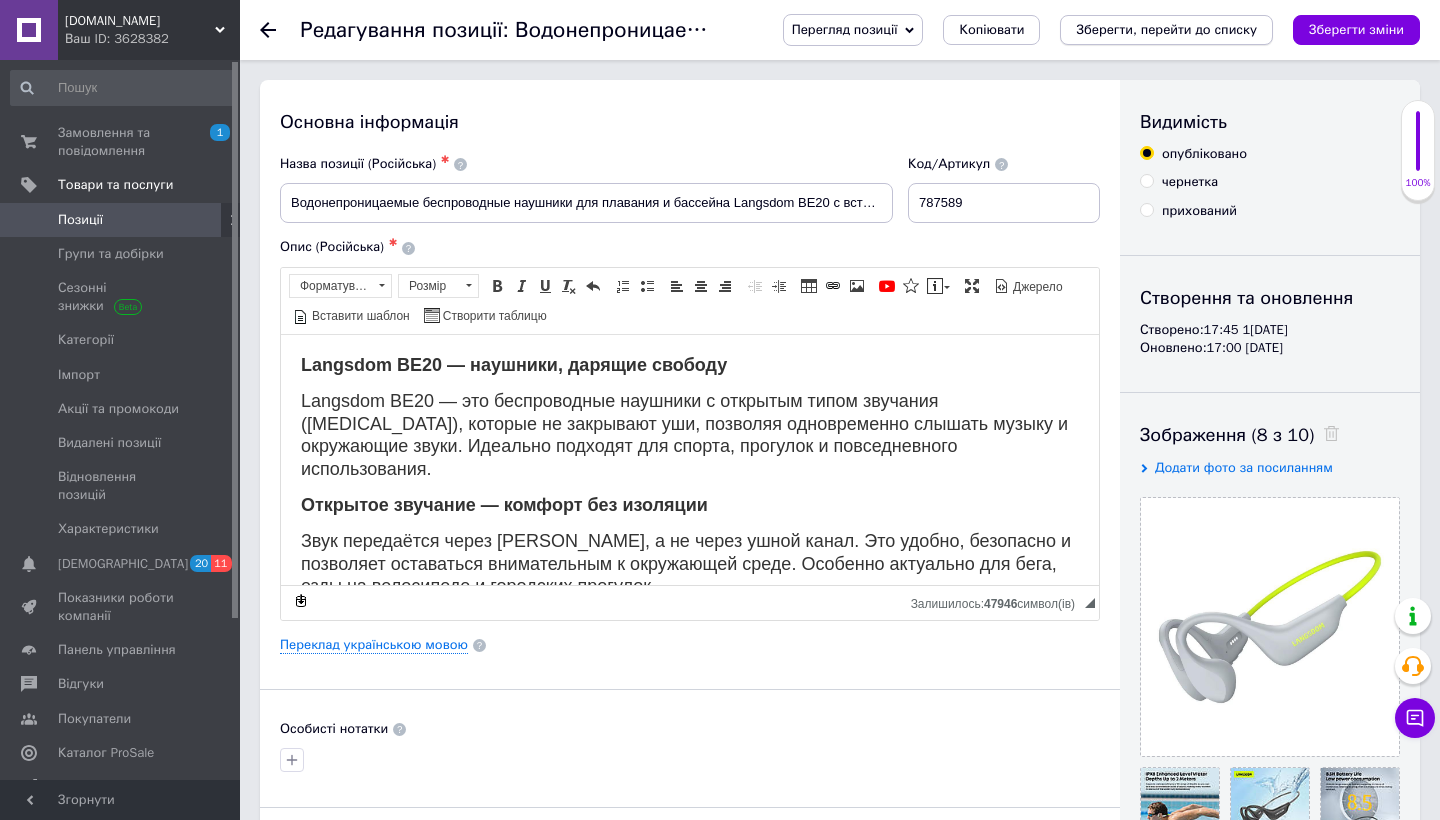 click on "Зберегти, перейти до списку" at bounding box center (1166, 30) 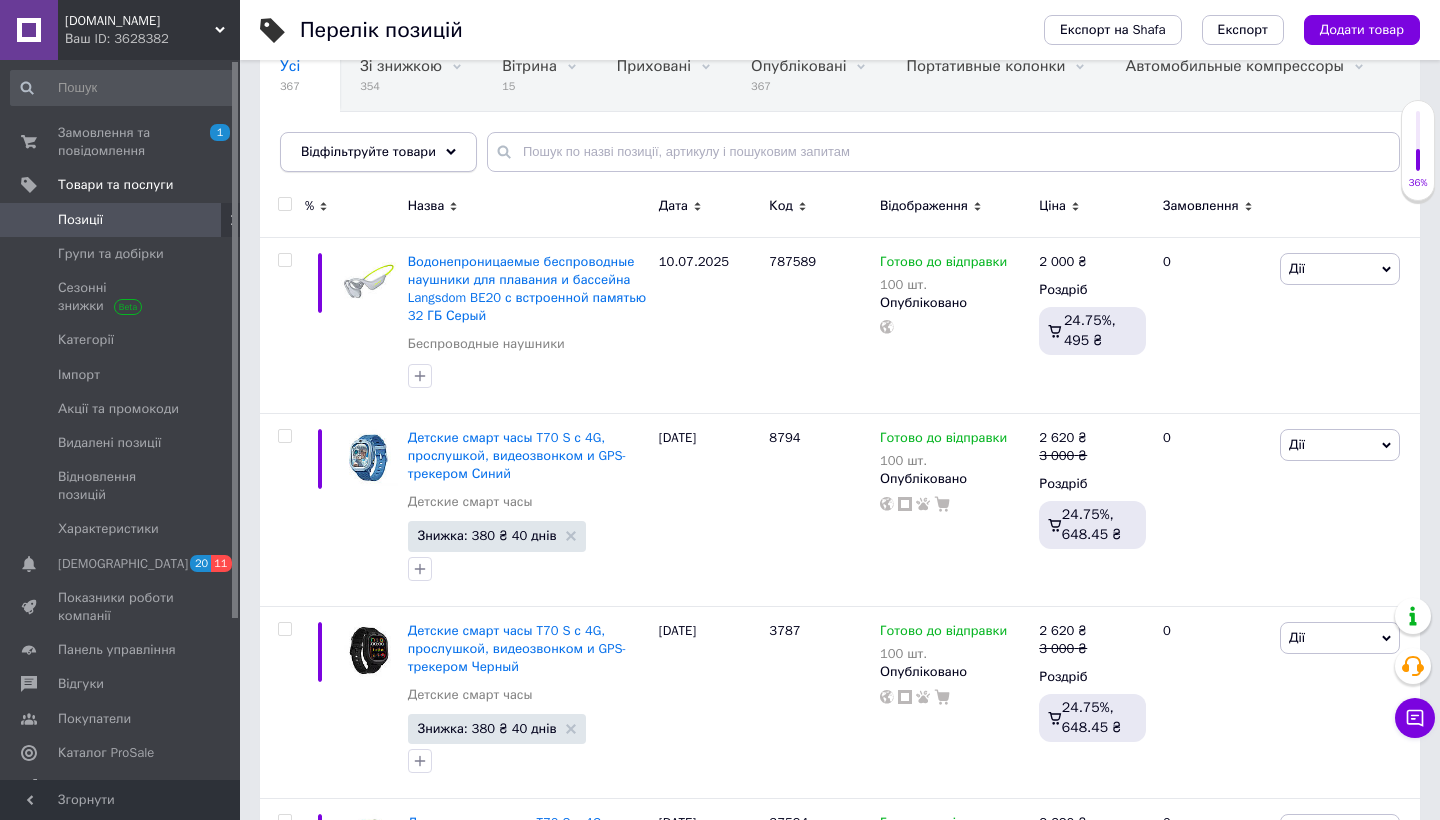 scroll, scrollTop: 198, scrollLeft: 0, axis: vertical 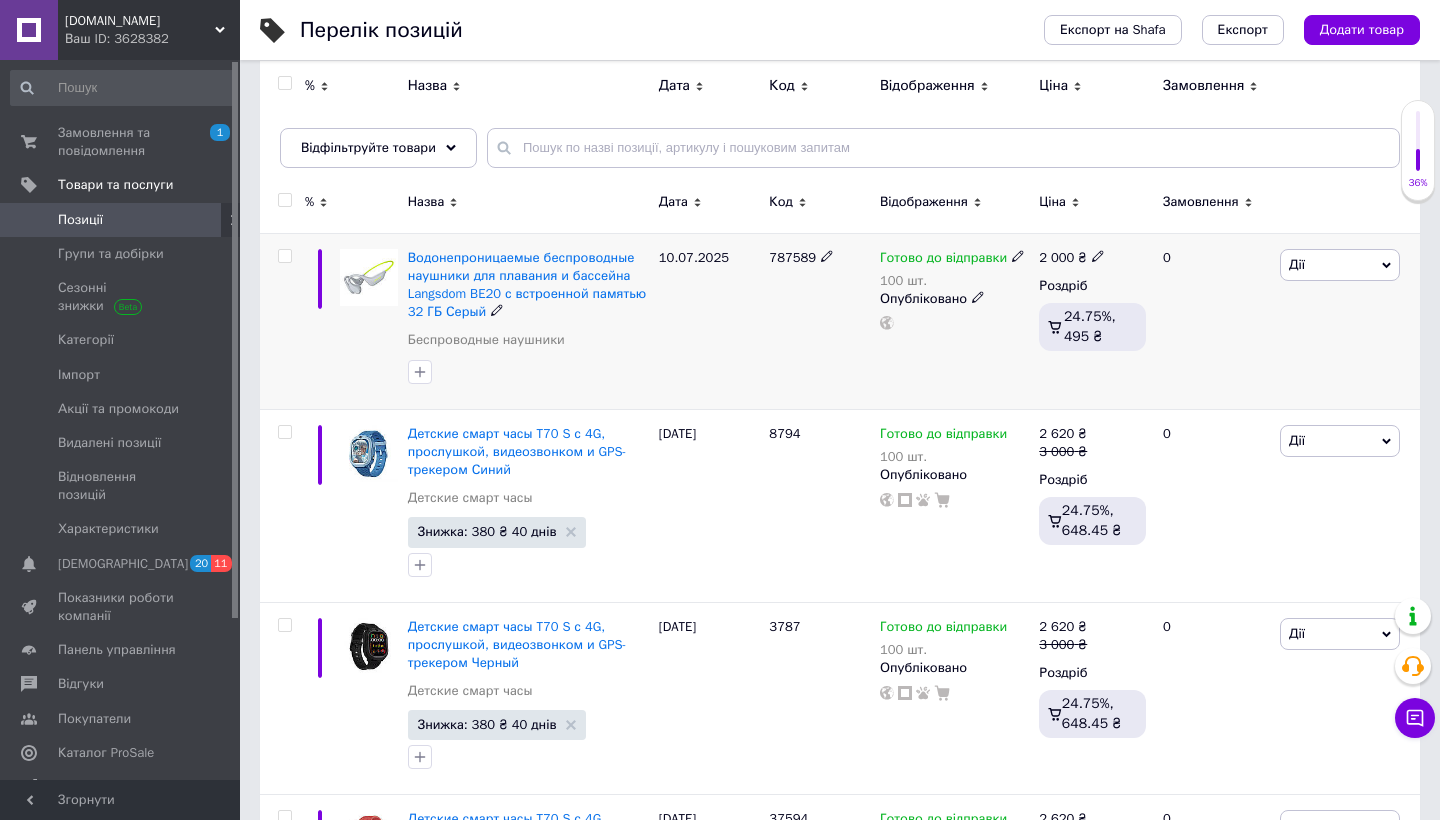 click on "Дії" at bounding box center [1340, 265] 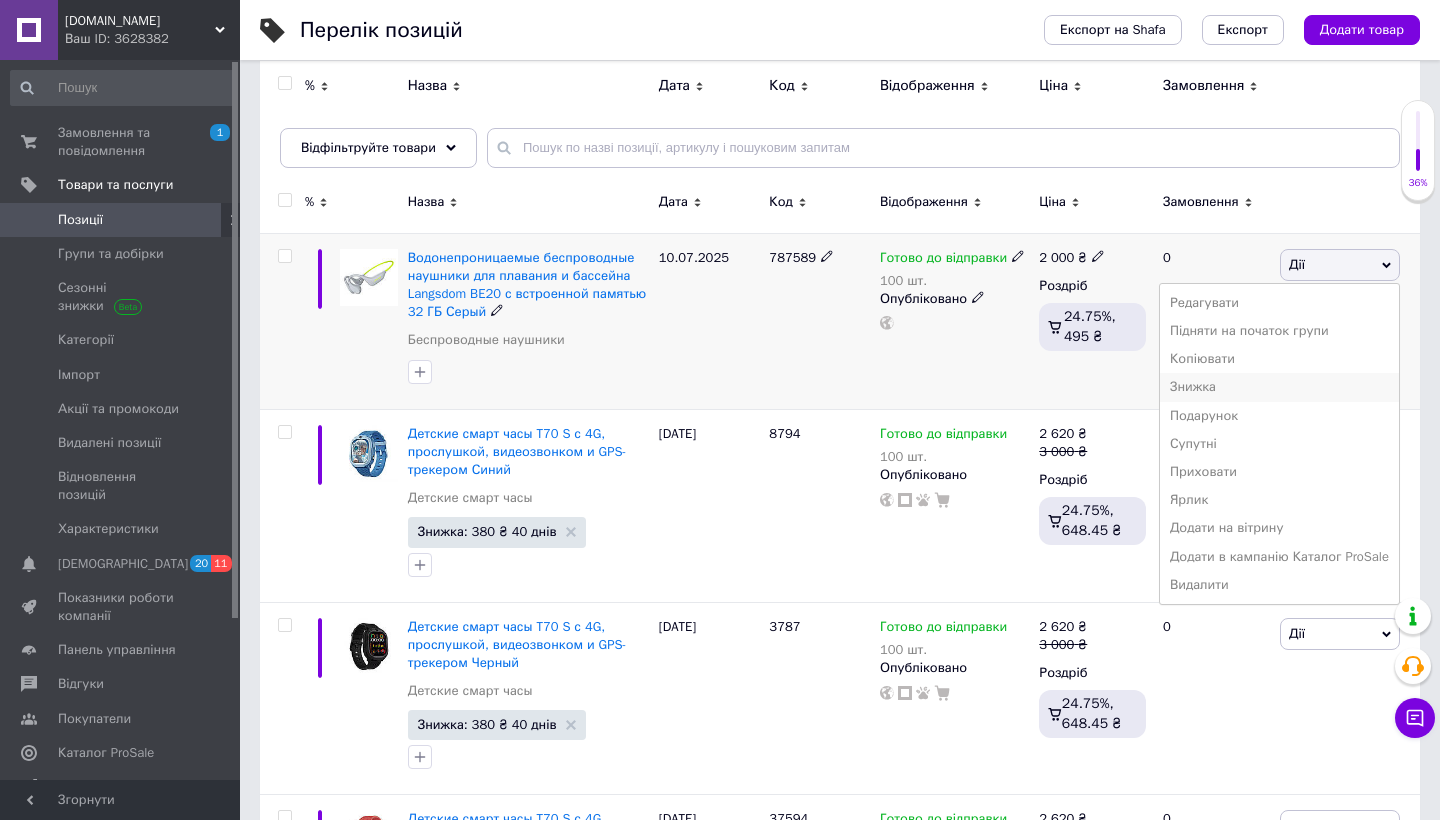 click on "Знижка" at bounding box center (1279, 387) 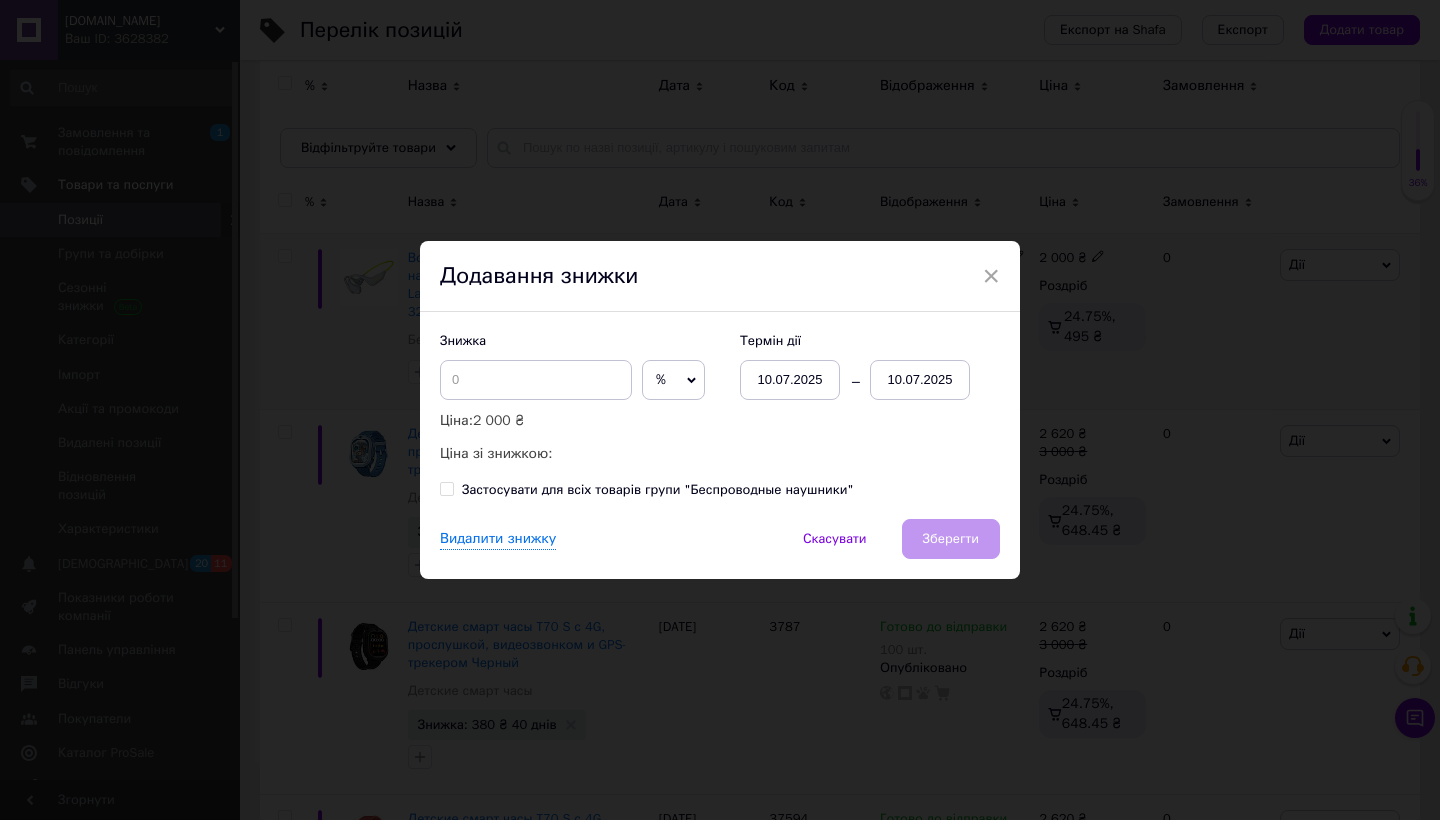 click on "10.07.2025" at bounding box center (920, 380) 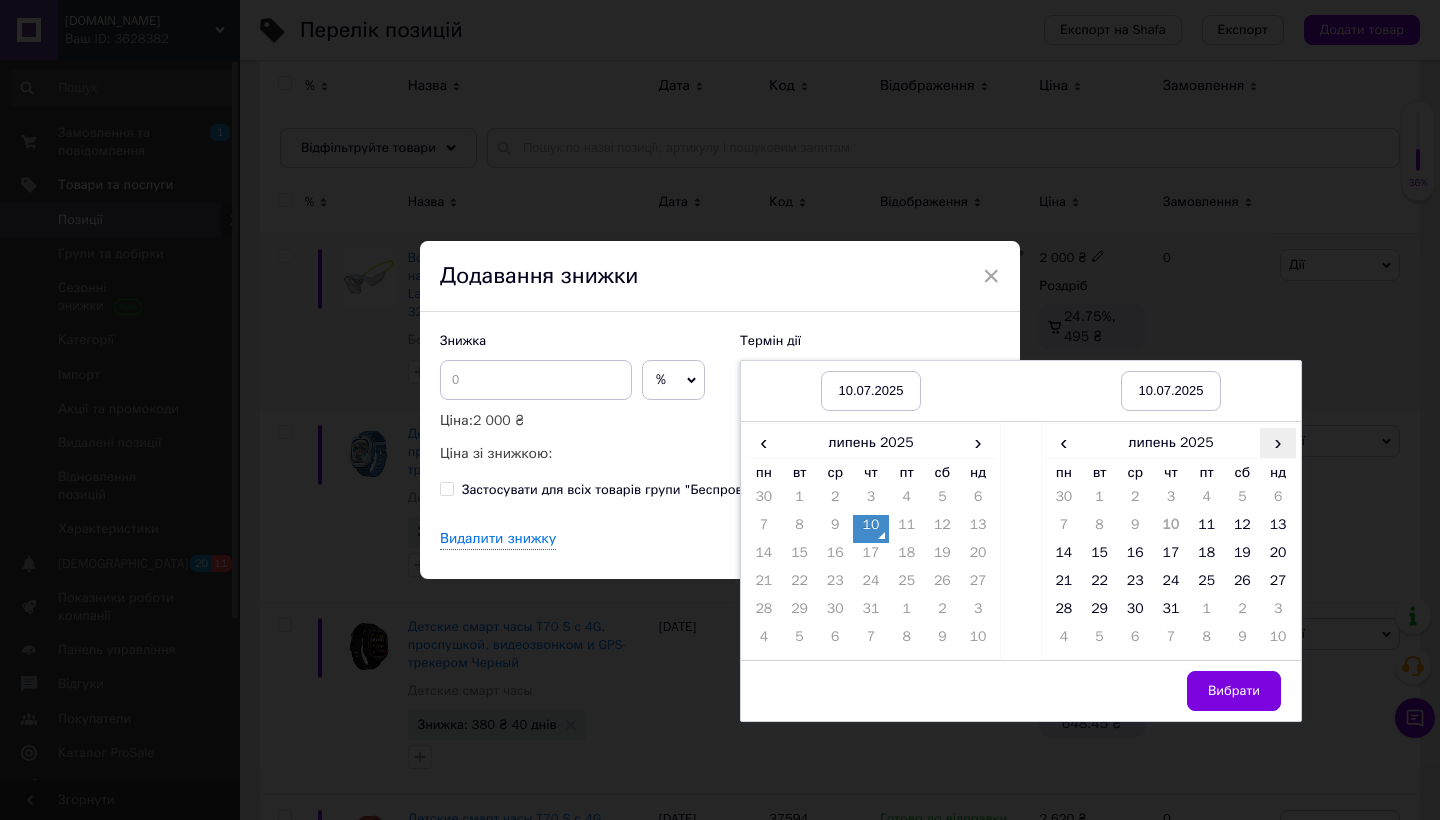 click on "›" at bounding box center (1278, 442) 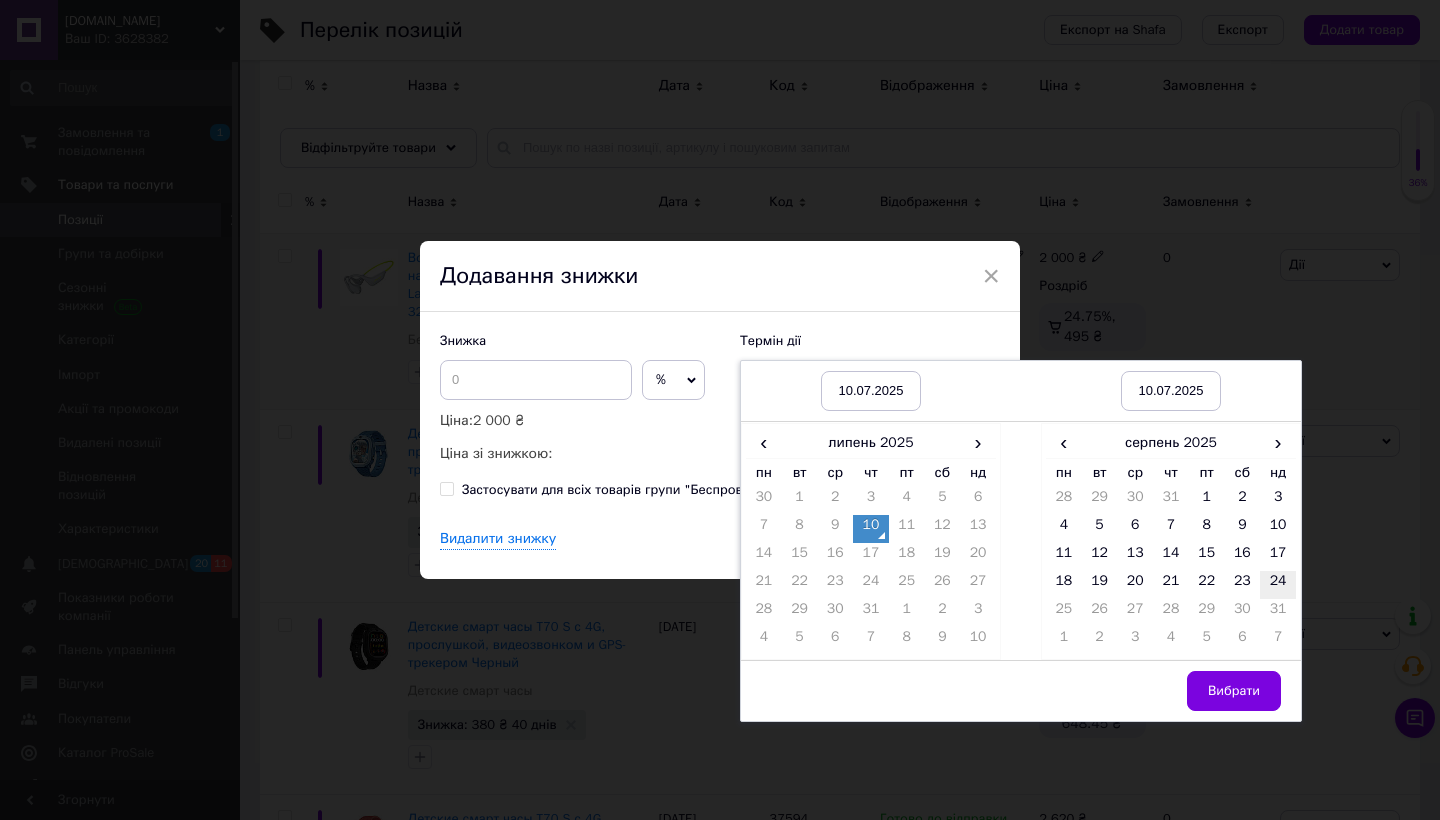 click on "24" at bounding box center (1278, 585) 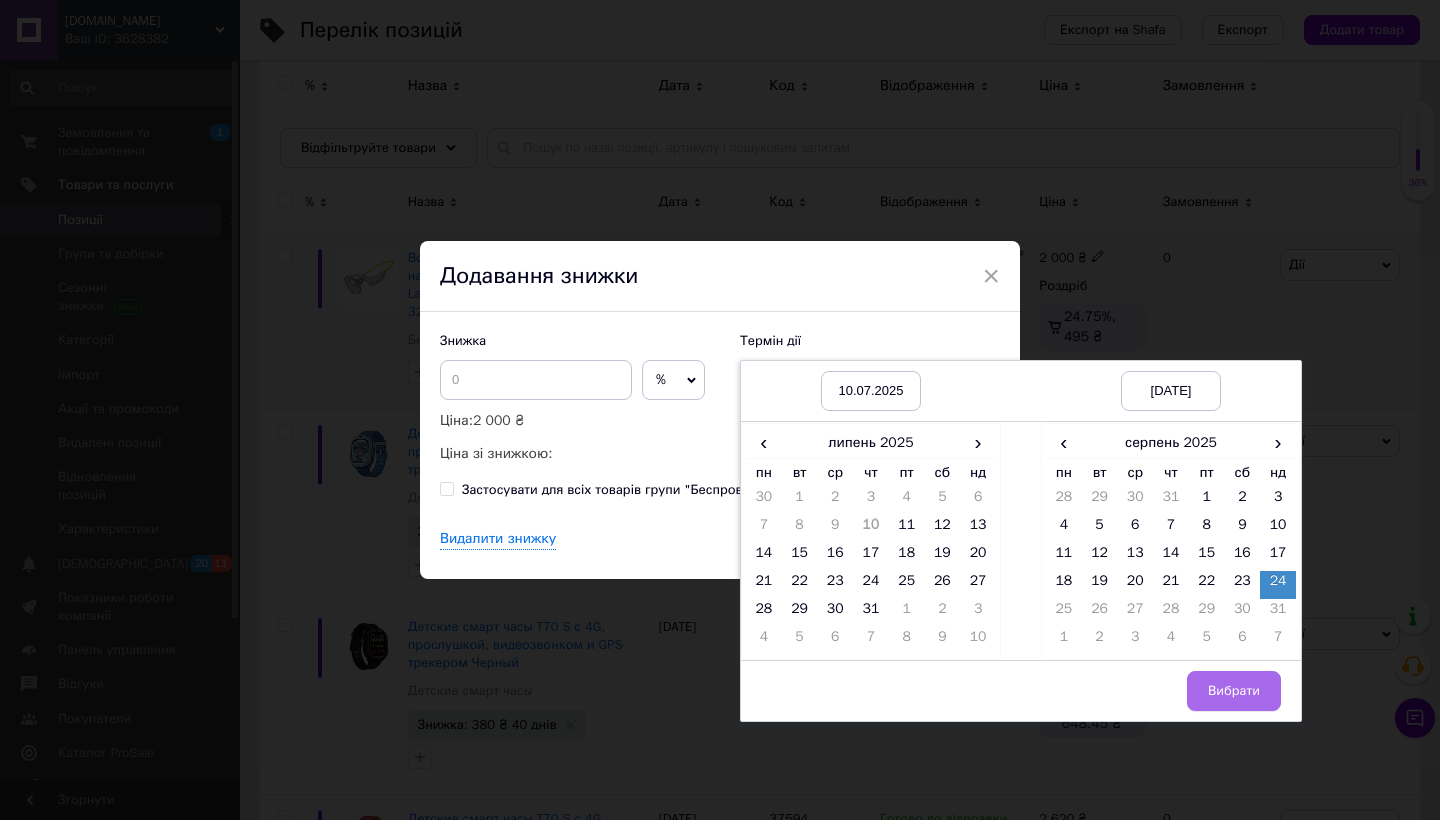 click on "Вибрати" at bounding box center [1234, 691] 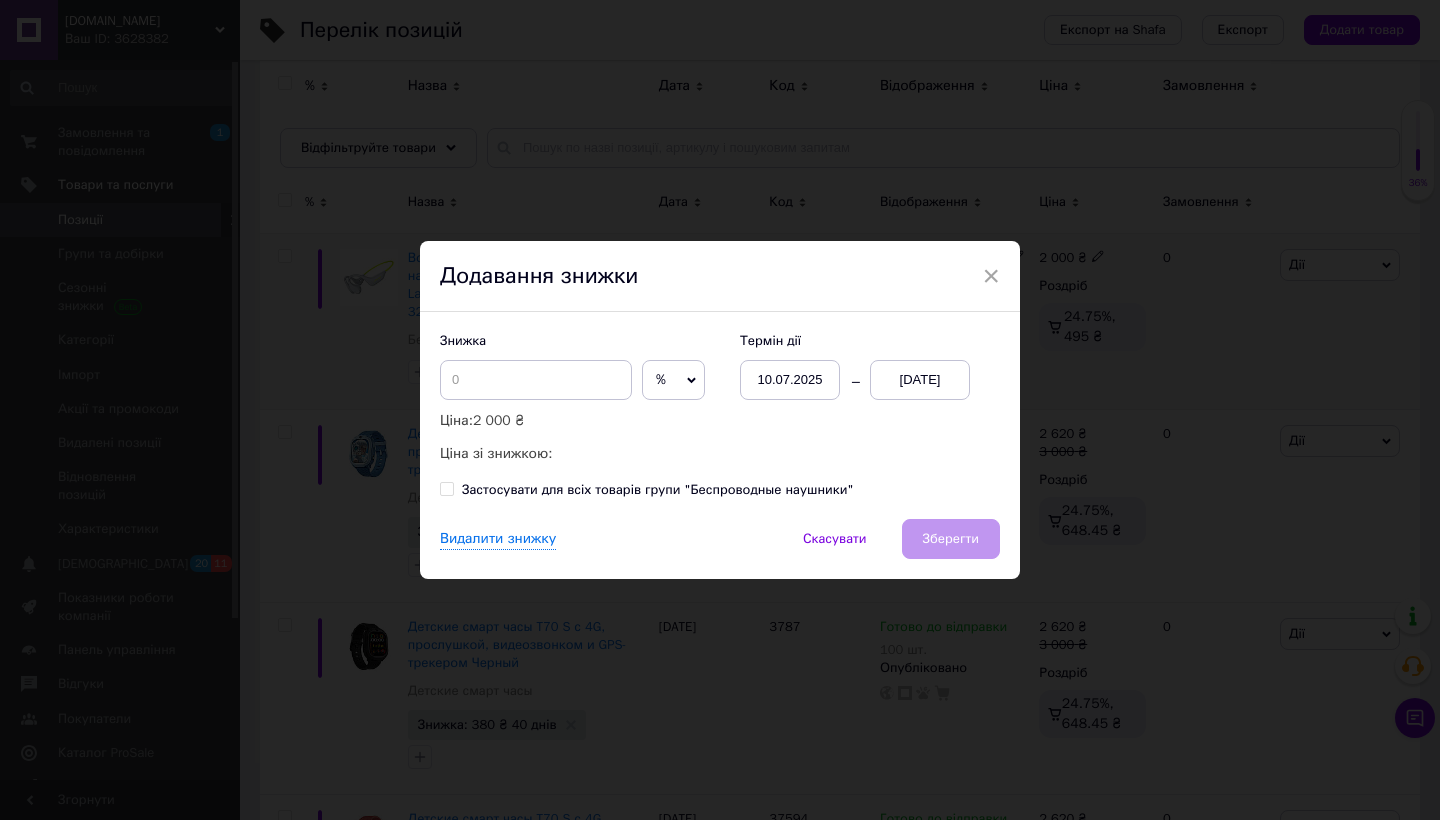click on "%" at bounding box center [673, 380] 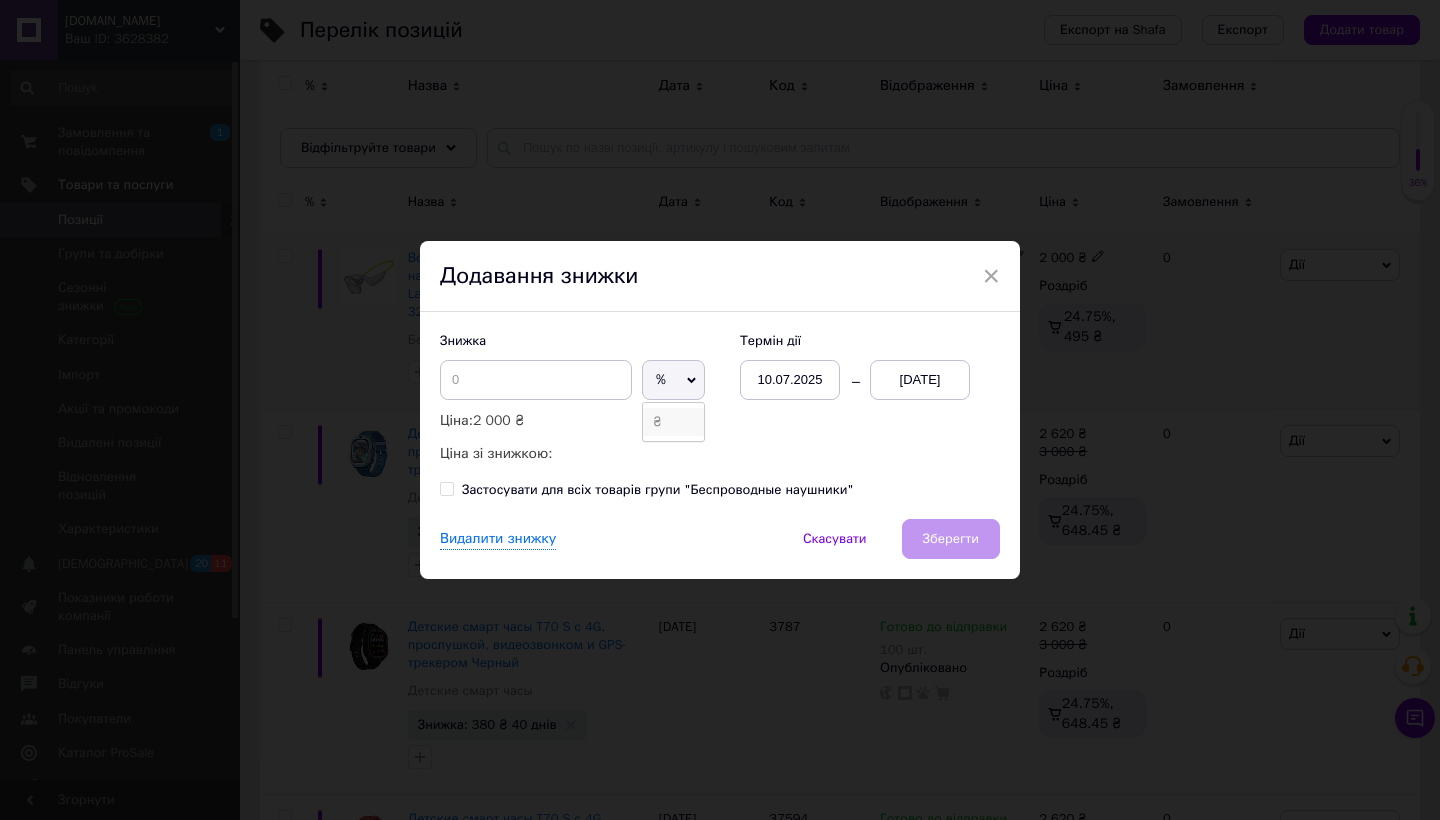 click on "₴" at bounding box center (673, 422) 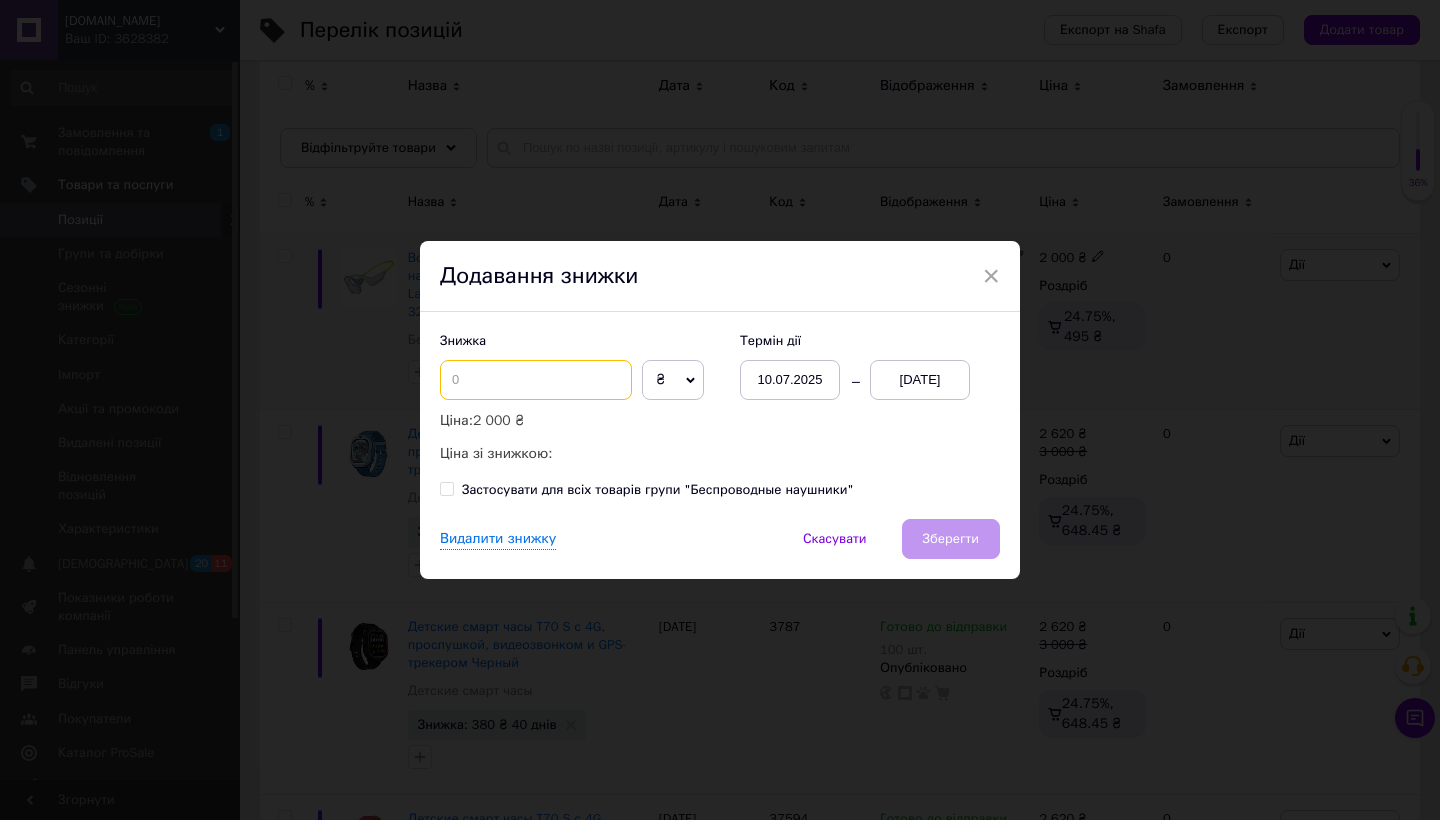 click at bounding box center (536, 380) 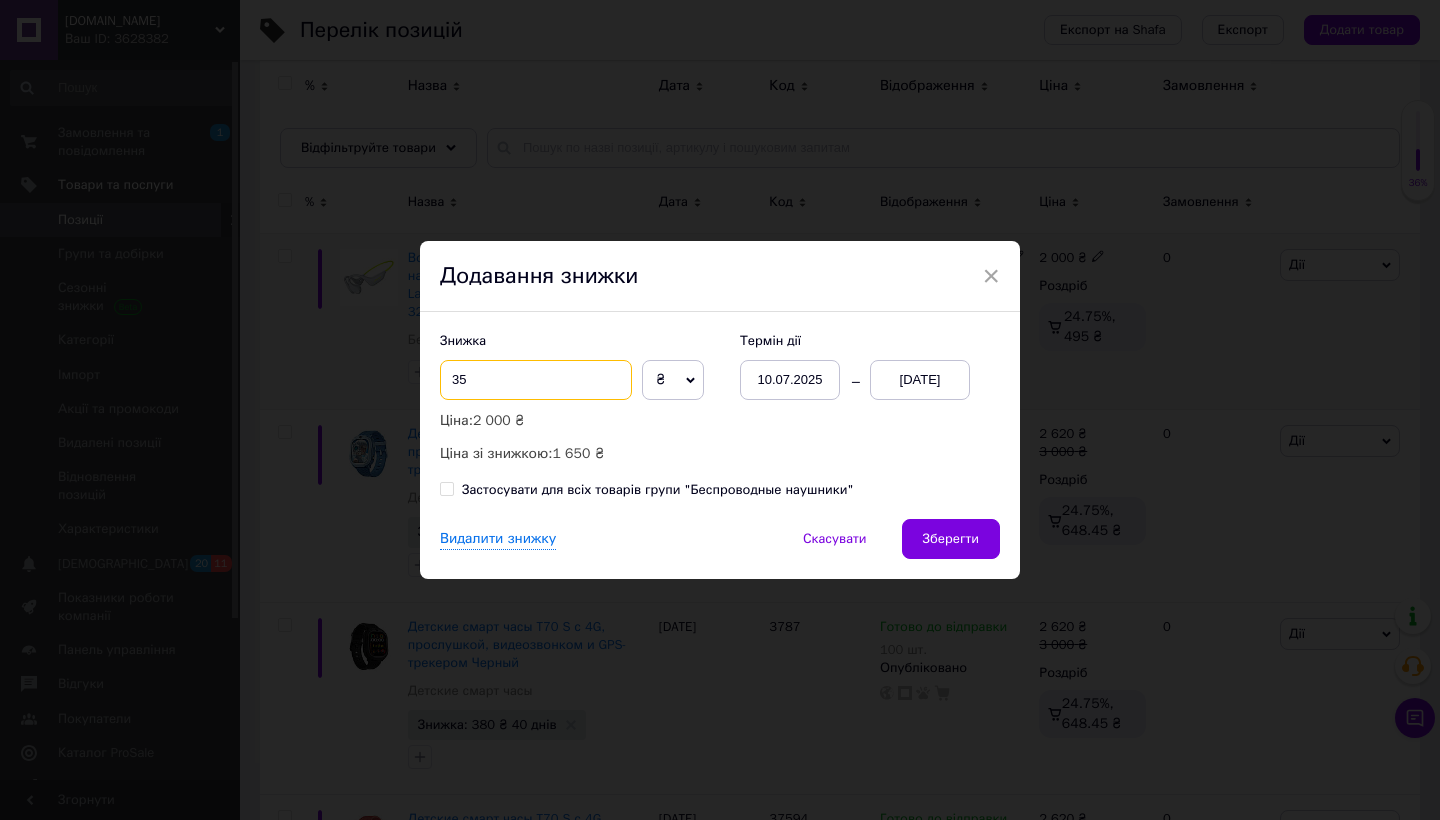 type on "3" 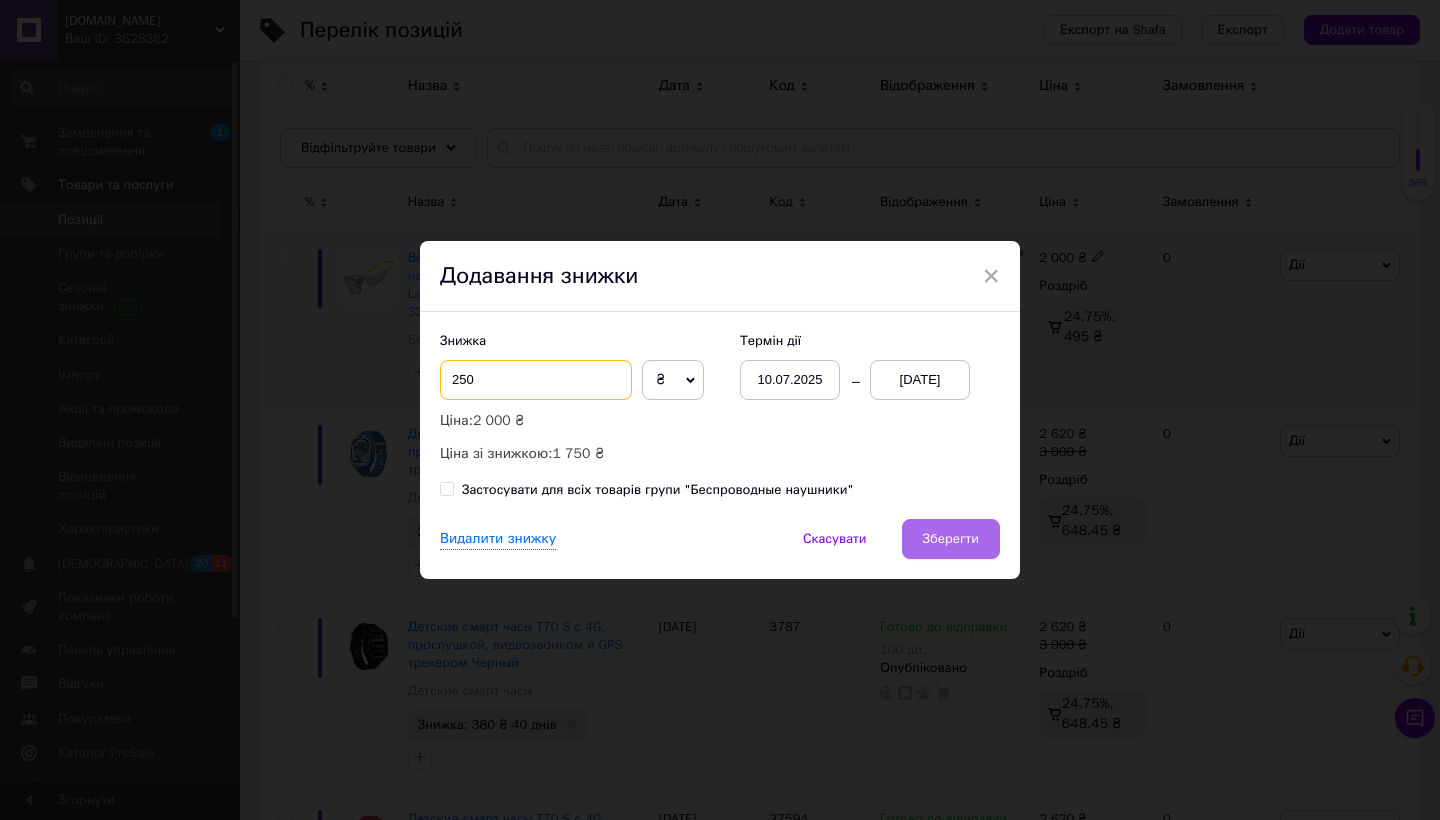 type on "250" 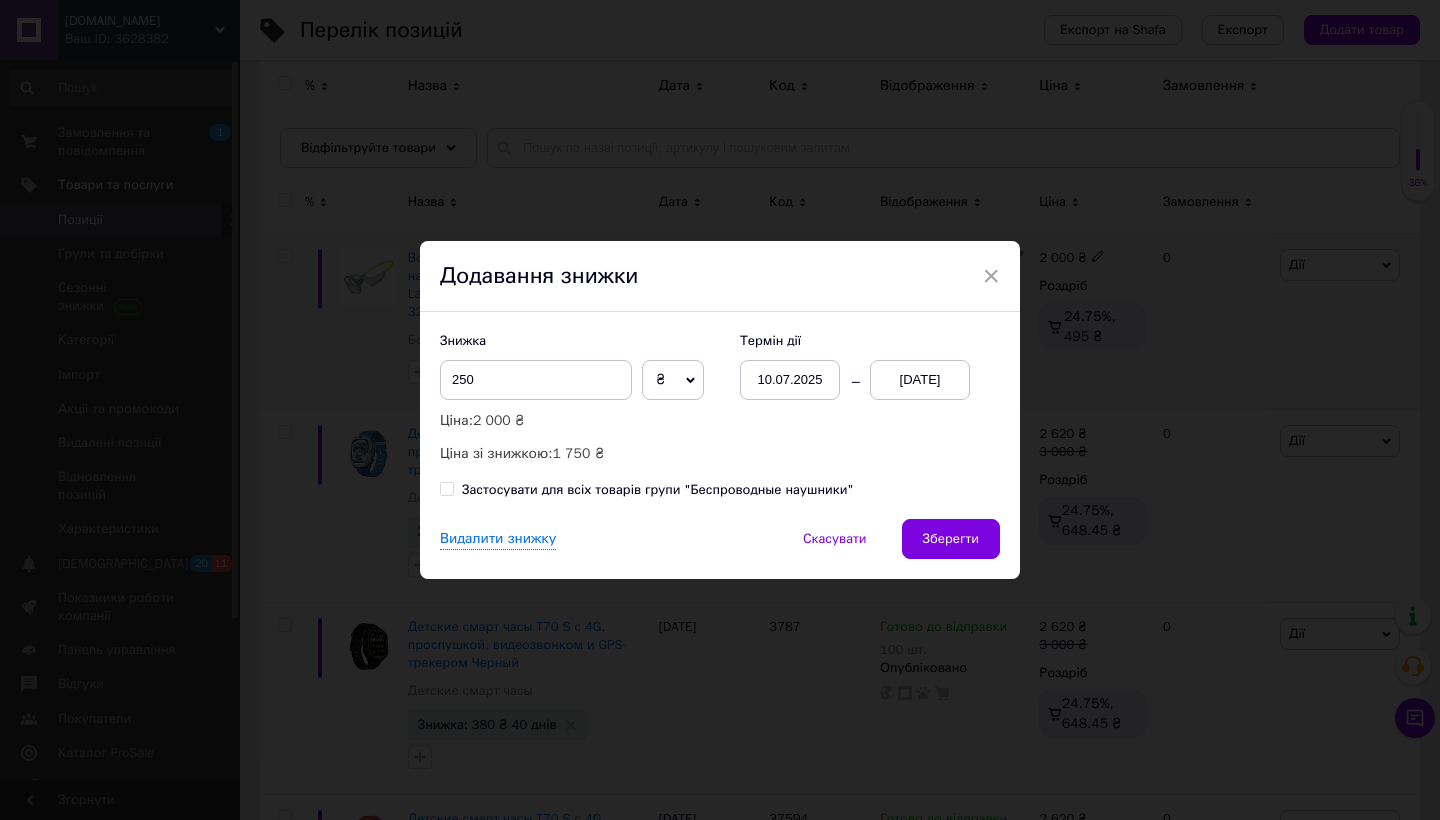 click on "Зберегти" at bounding box center (951, 539) 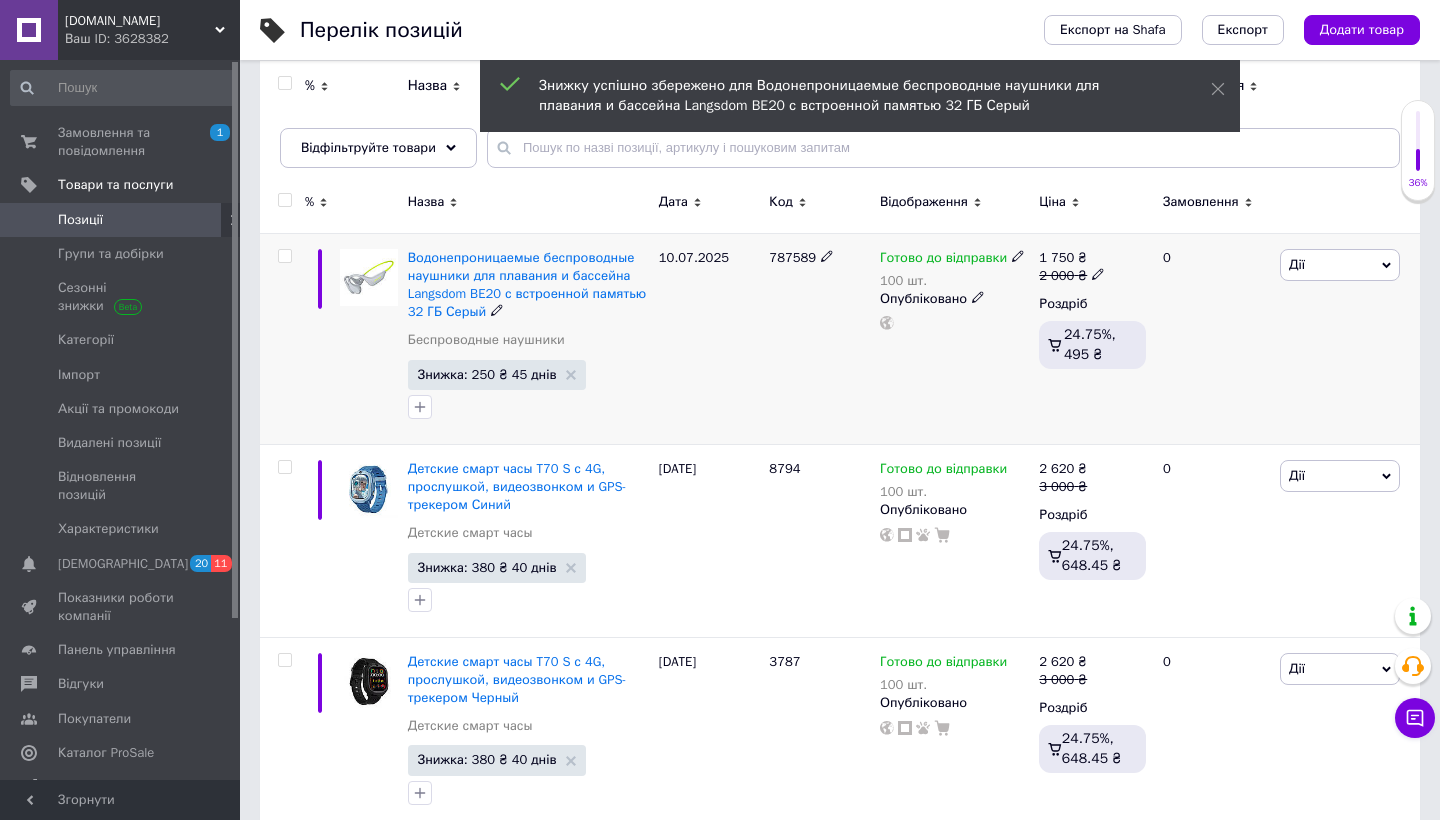 click on "Дії" at bounding box center [1340, 265] 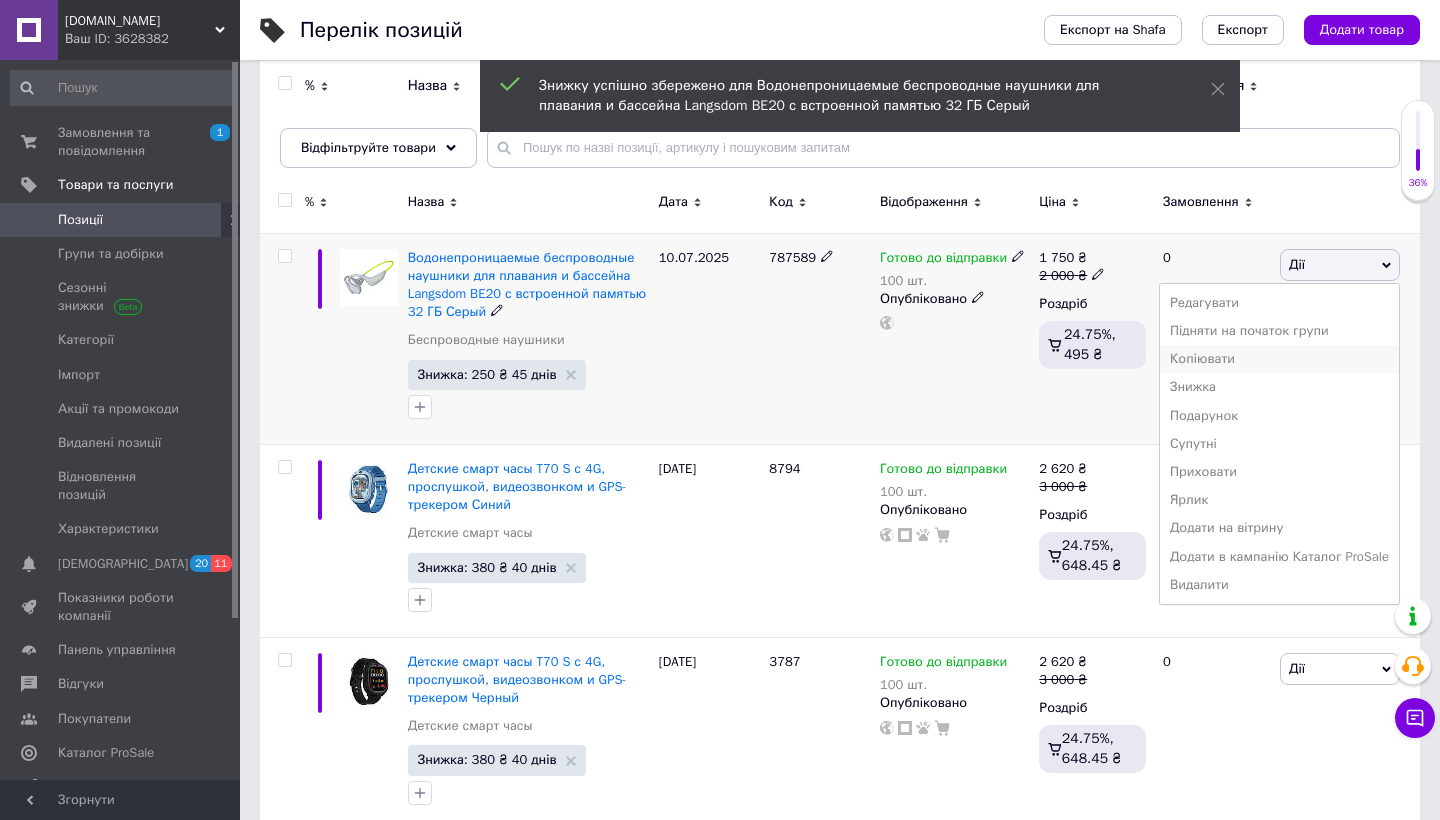 click on "Копіювати" at bounding box center [1279, 359] 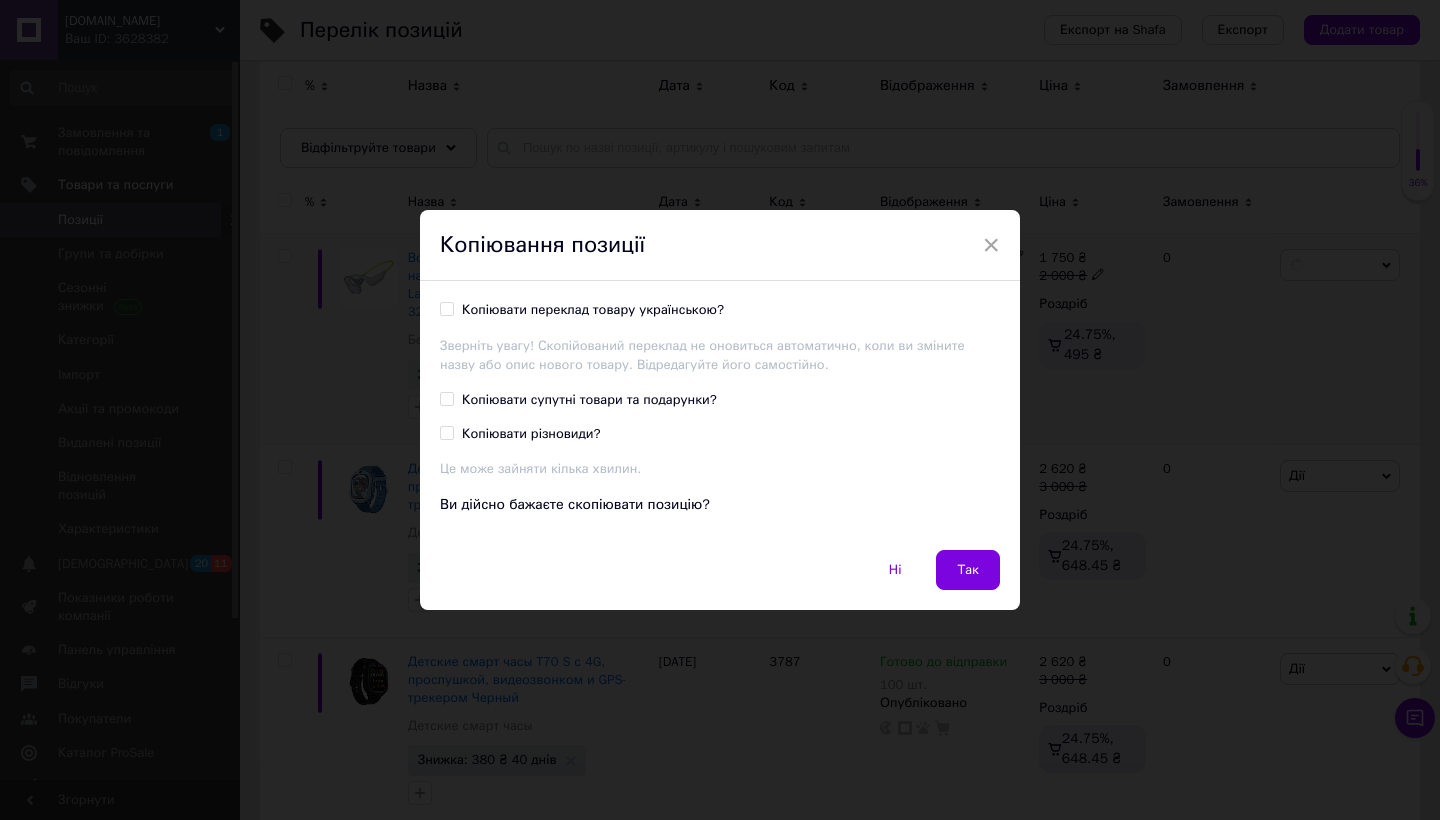 click on "Копіювати переклад товару українською?" at bounding box center [593, 310] 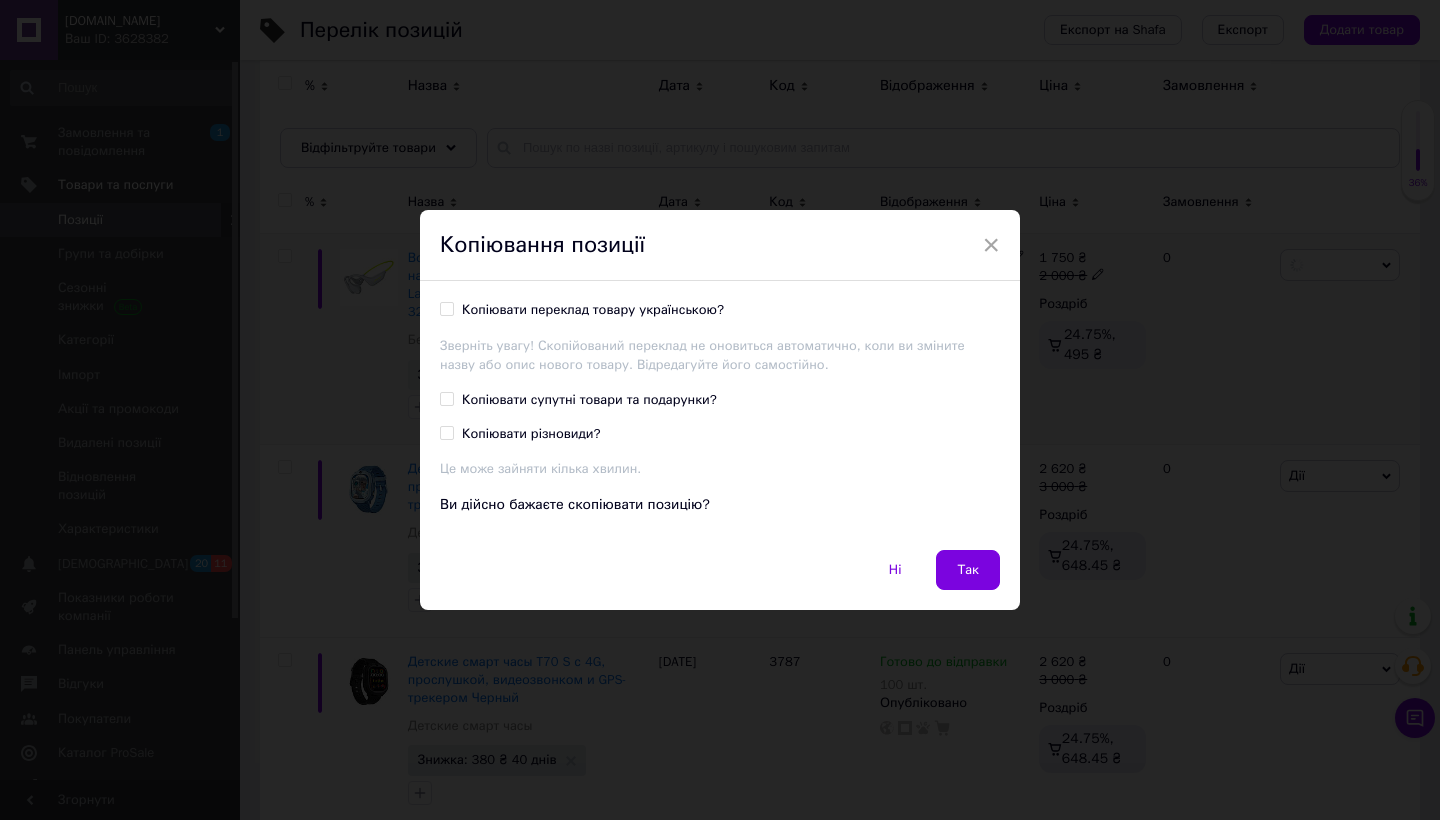 click on "Копіювати переклад товару українською?" at bounding box center (446, 308) 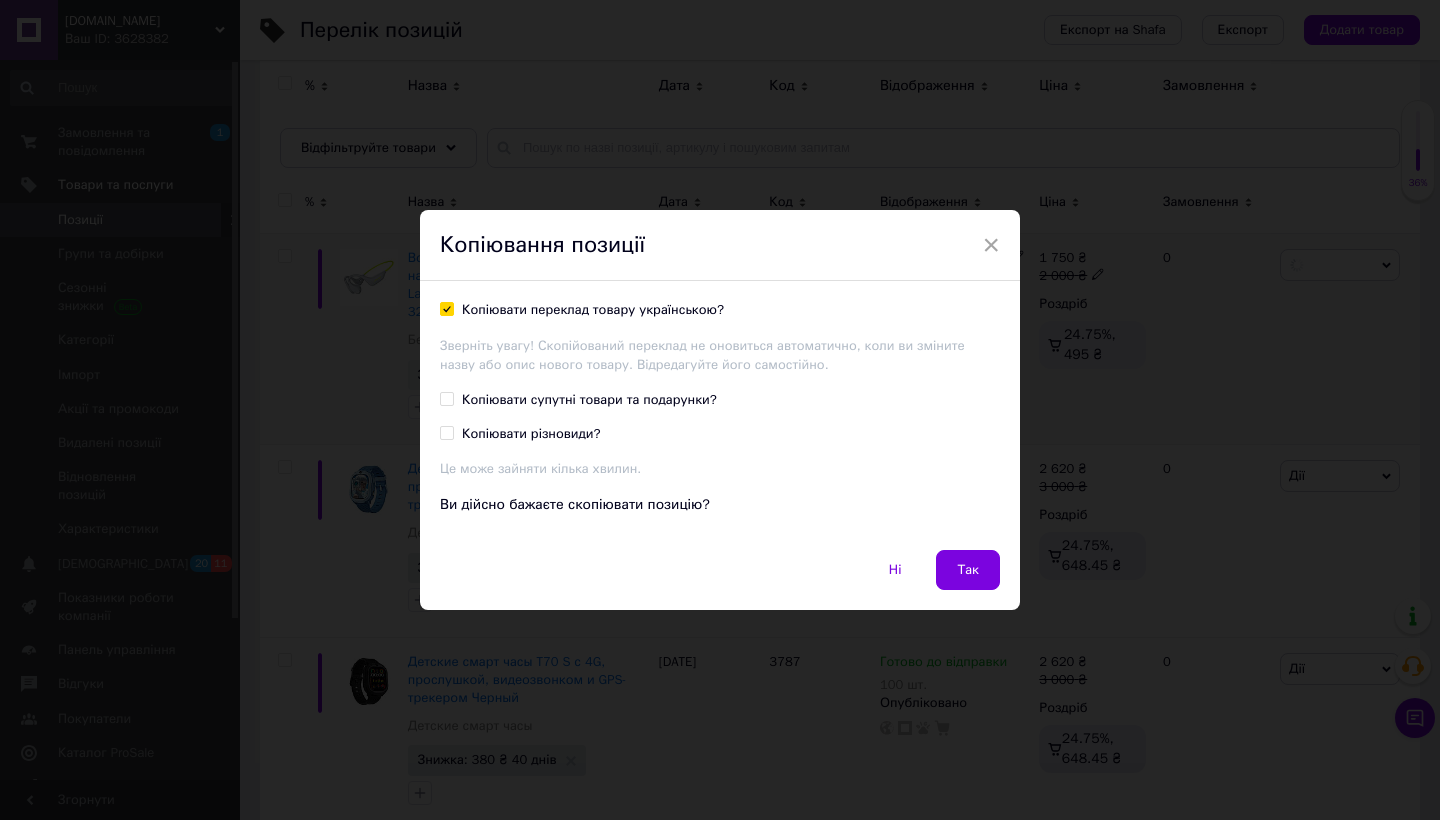checkbox on "true" 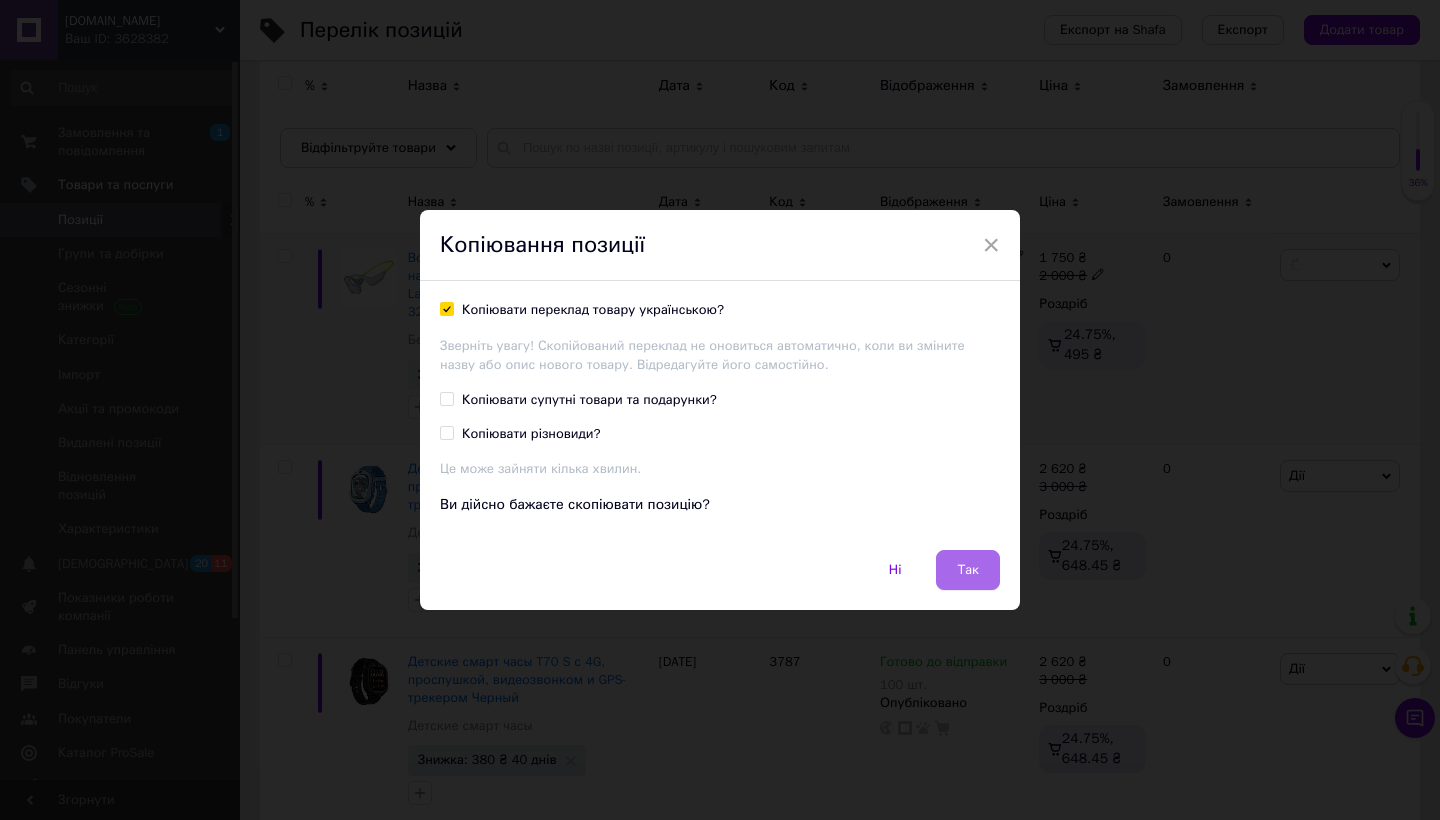 click on "Так" at bounding box center [968, 570] 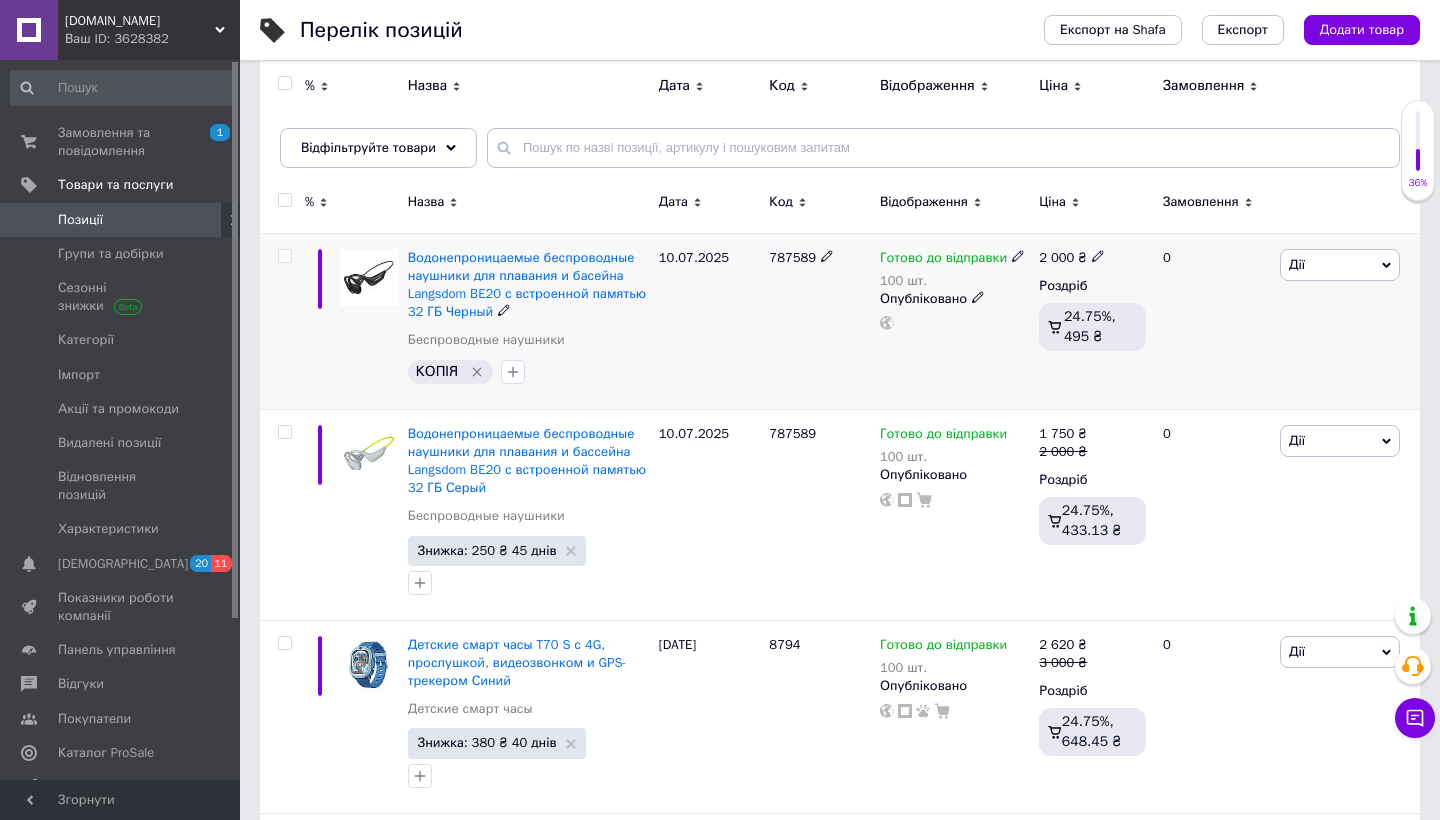 click on "Дії" at bounding box center [1340, 265] 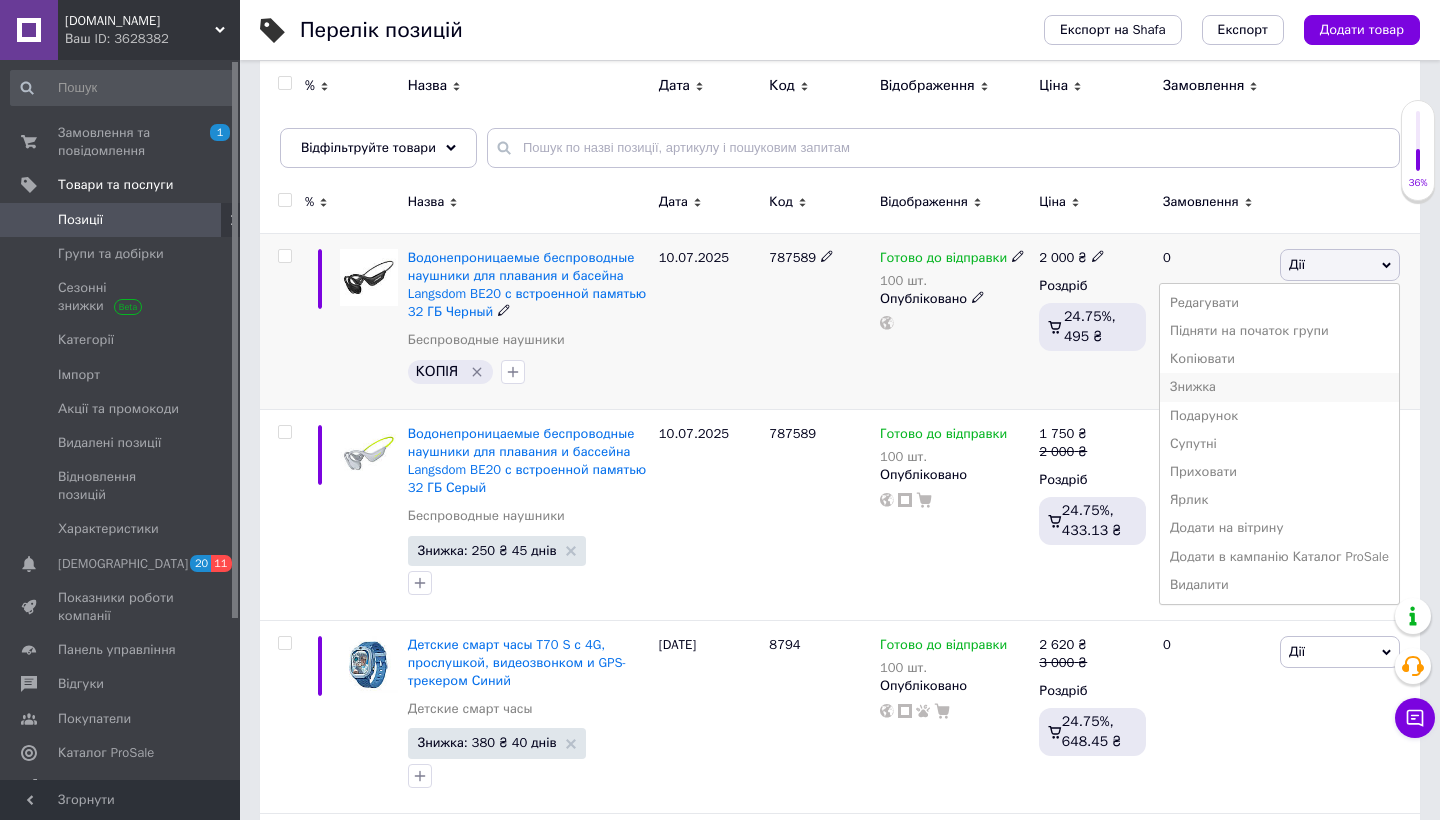 click on "Знижка" at bounding box center [1279, 387] 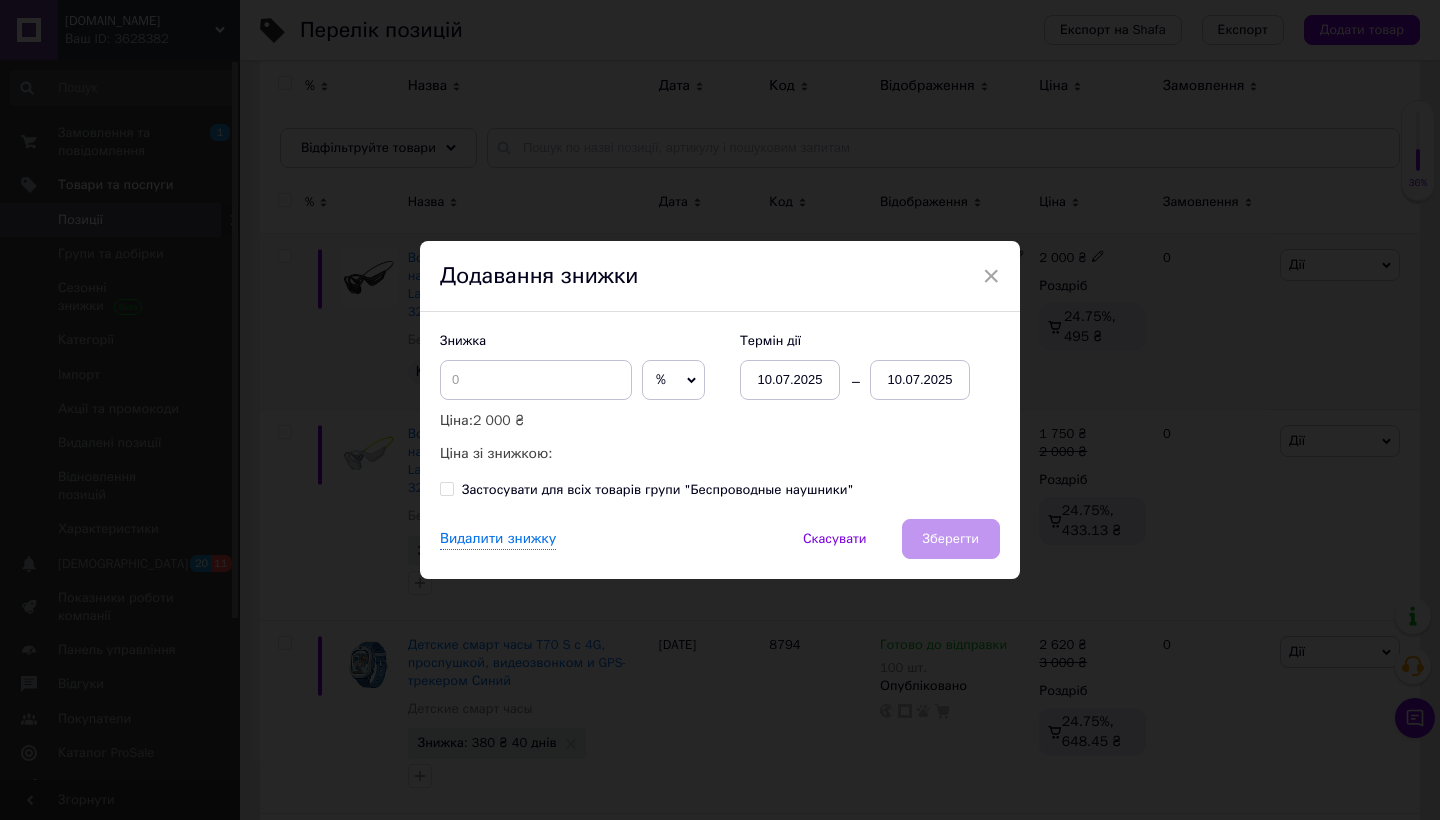 click on "10.07.2025" at bounding box center (920, 380) 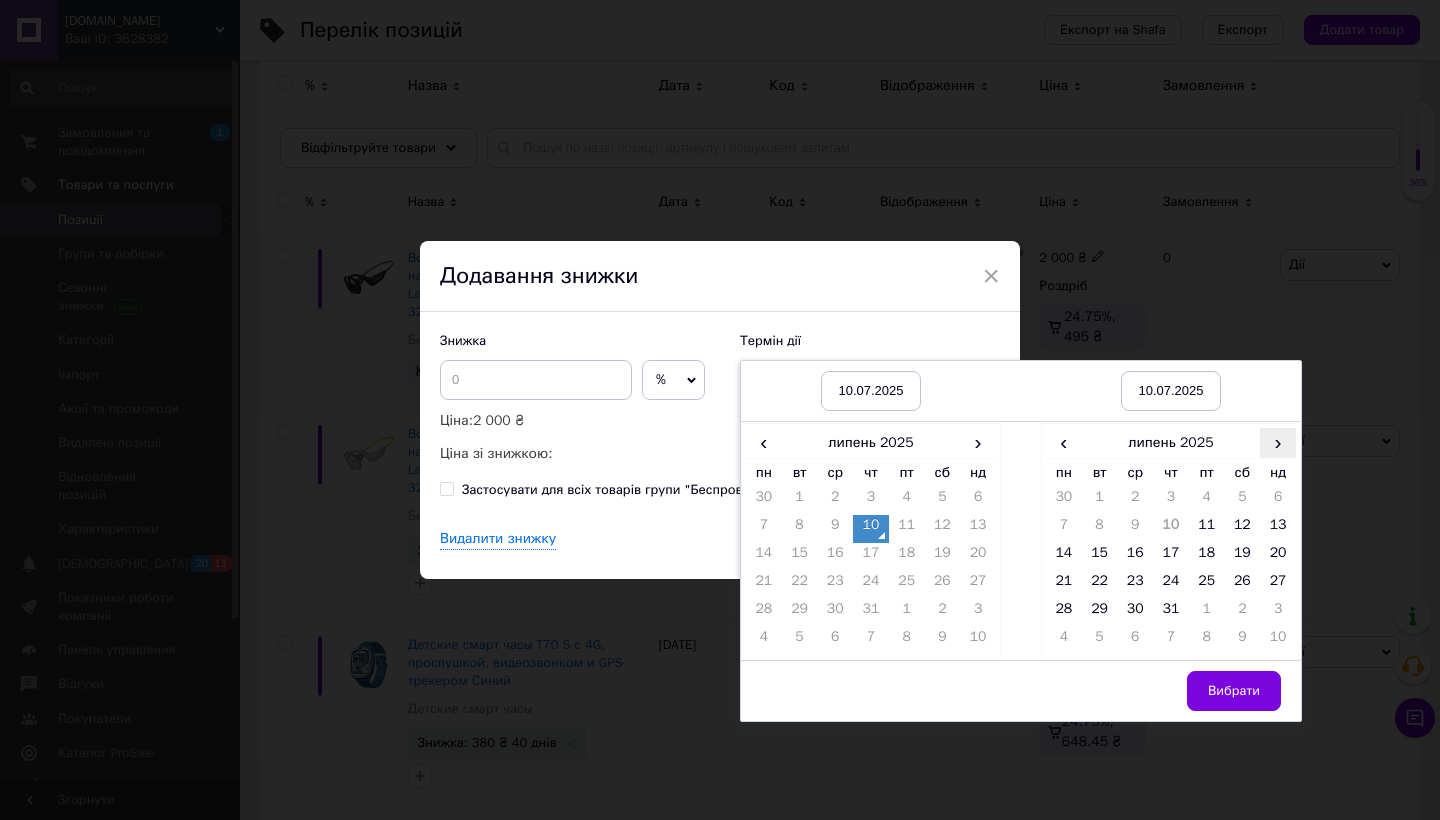 click on "›" at bounding box center (1278, 442) 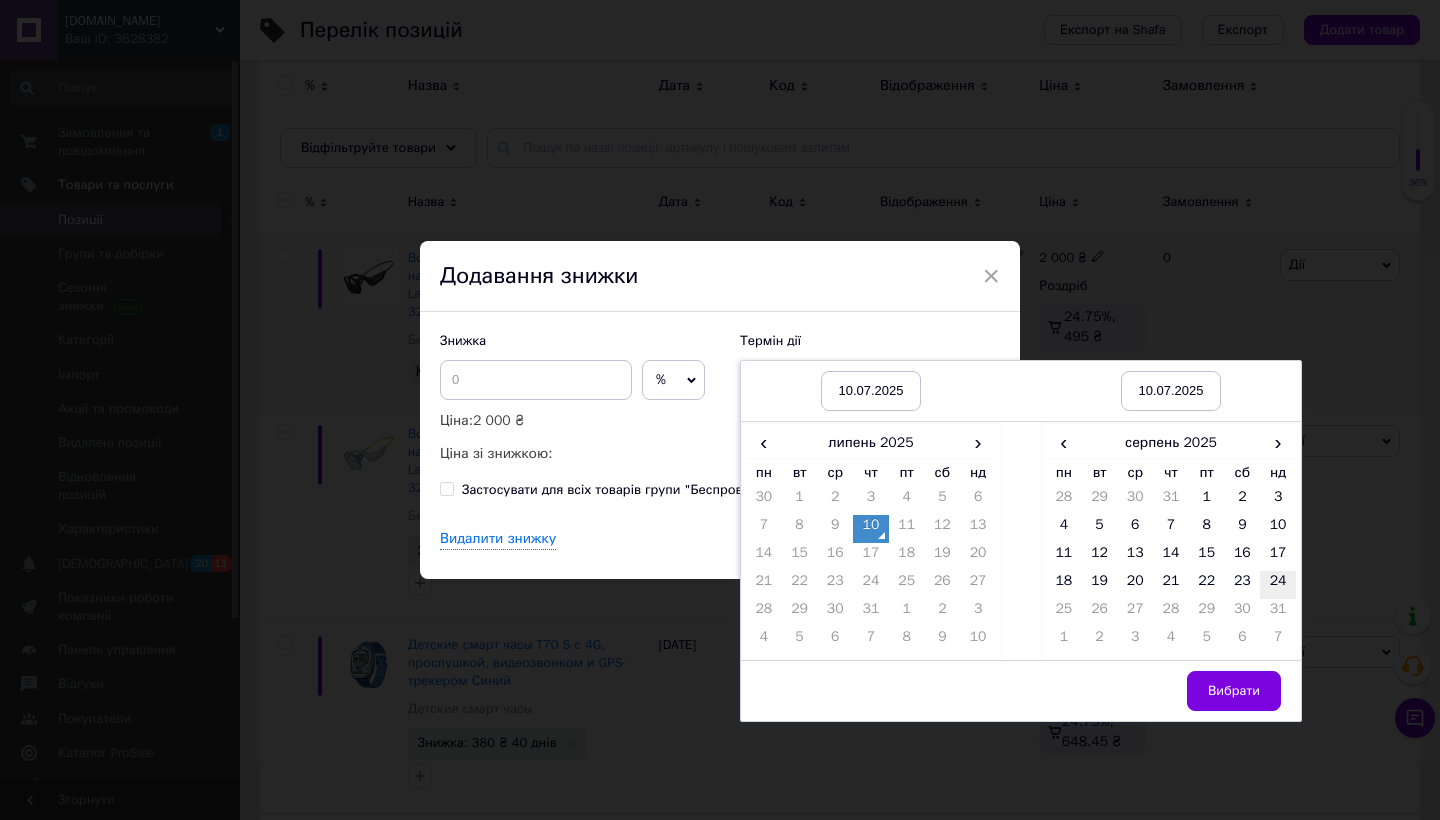 click on "24" at bounding box center (1278, 585) 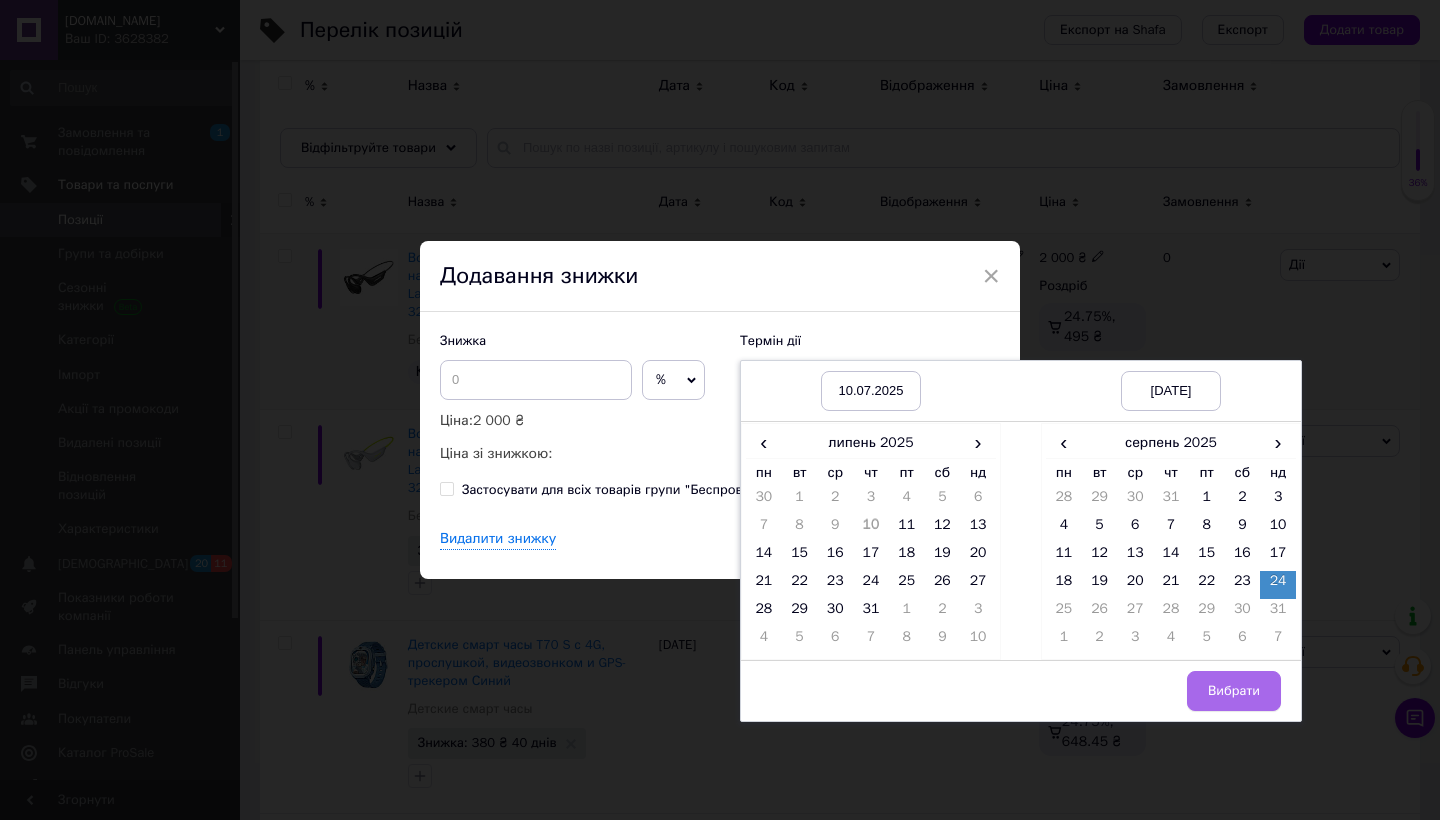 click on "Вибрати" at bounding box center (1234, 691) 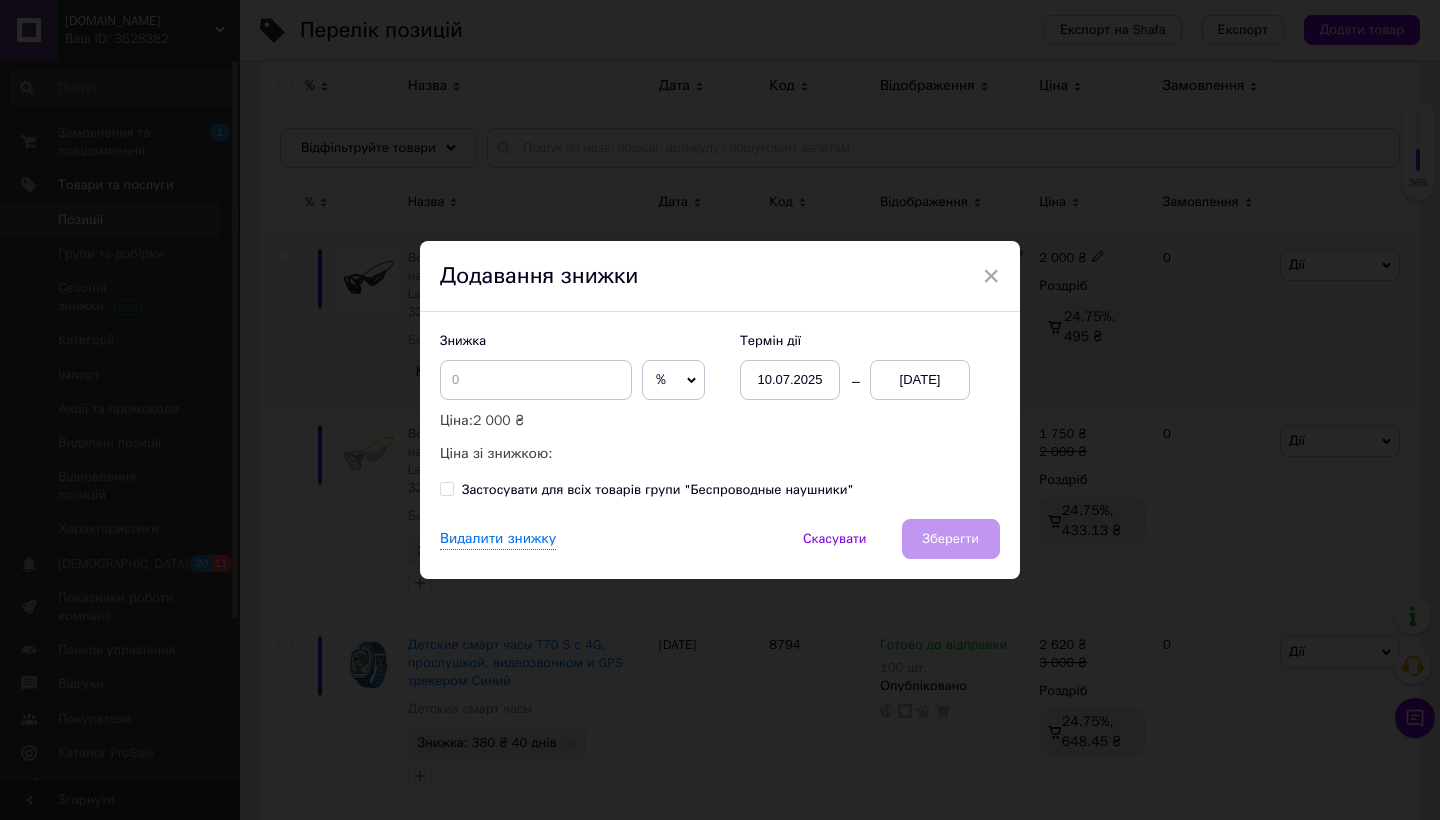 click on "%" at bounding box center (673, 380) 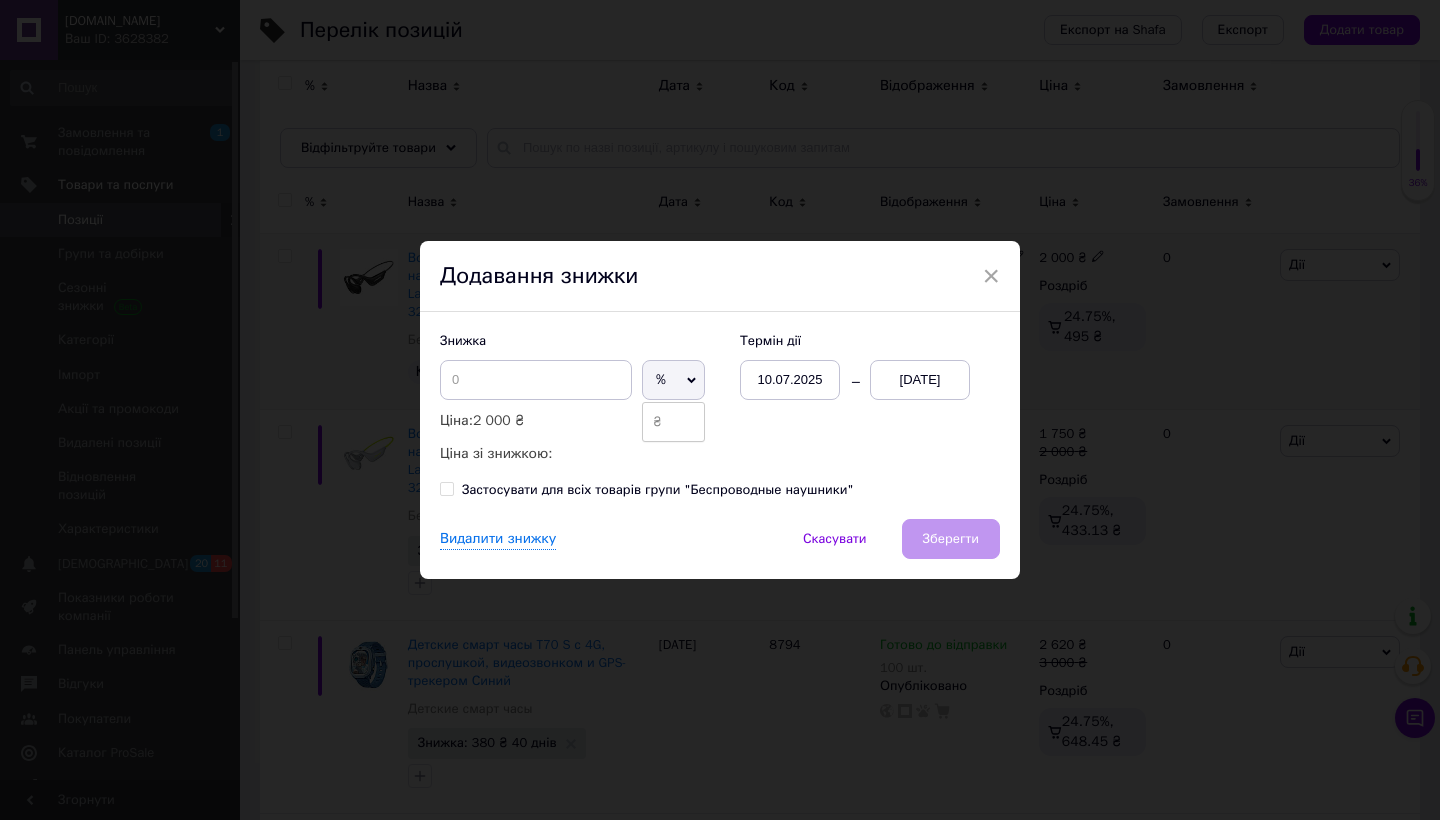 click on "₴" at bounding box center (673, 422) 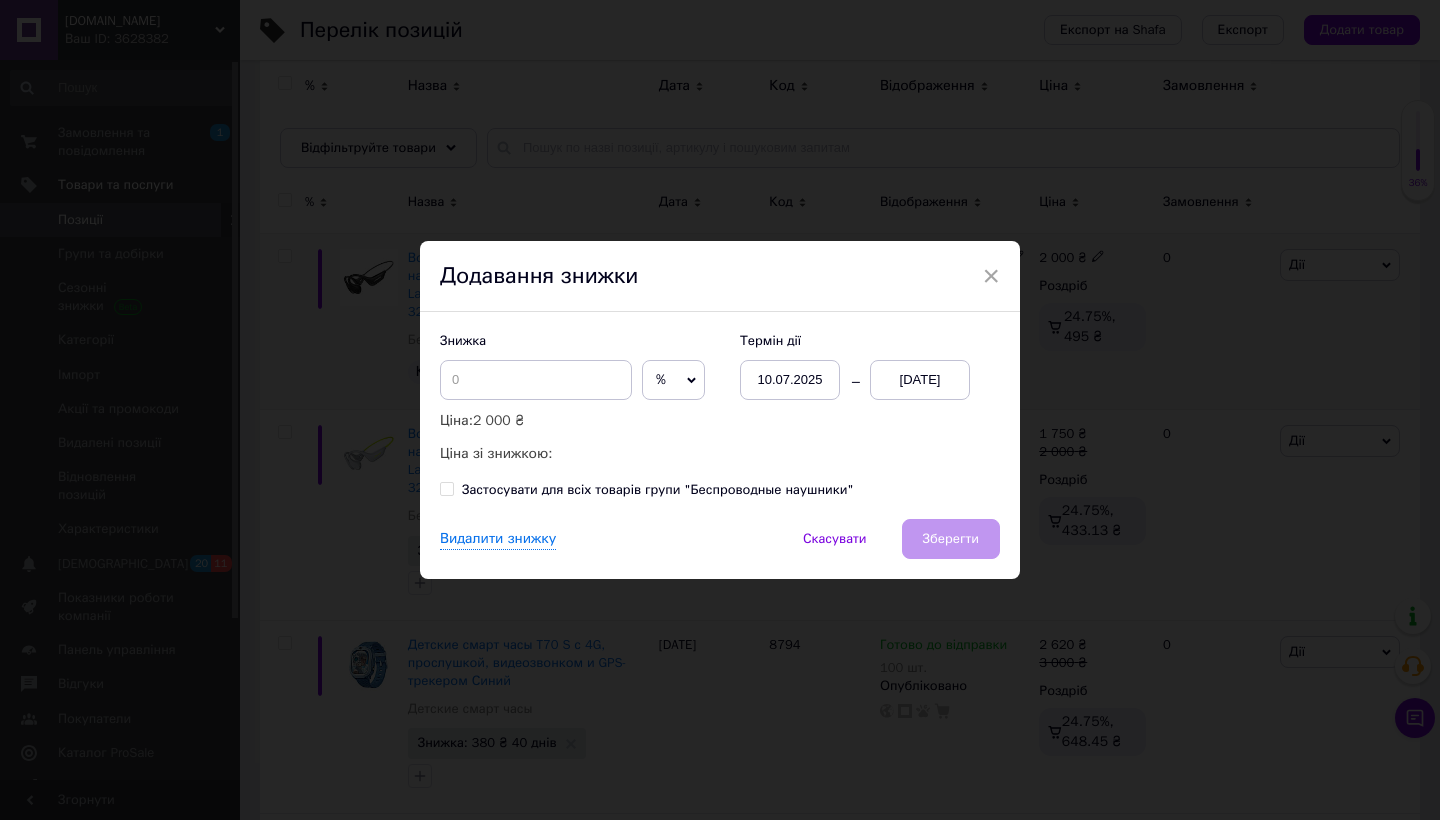 click on "%" at bounding box center [673, 380] 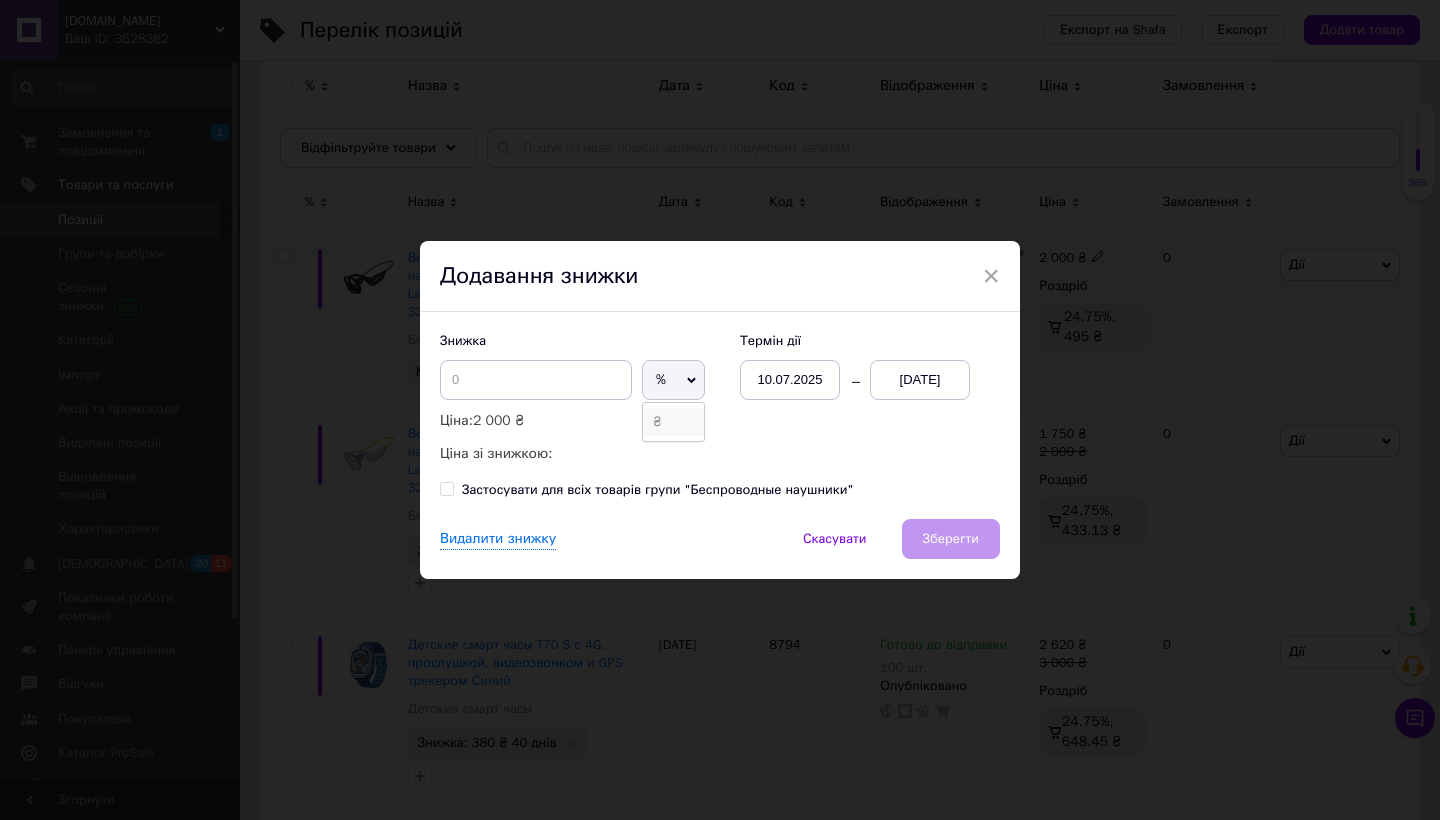 click on "₴" at bounding box center (673, 422) 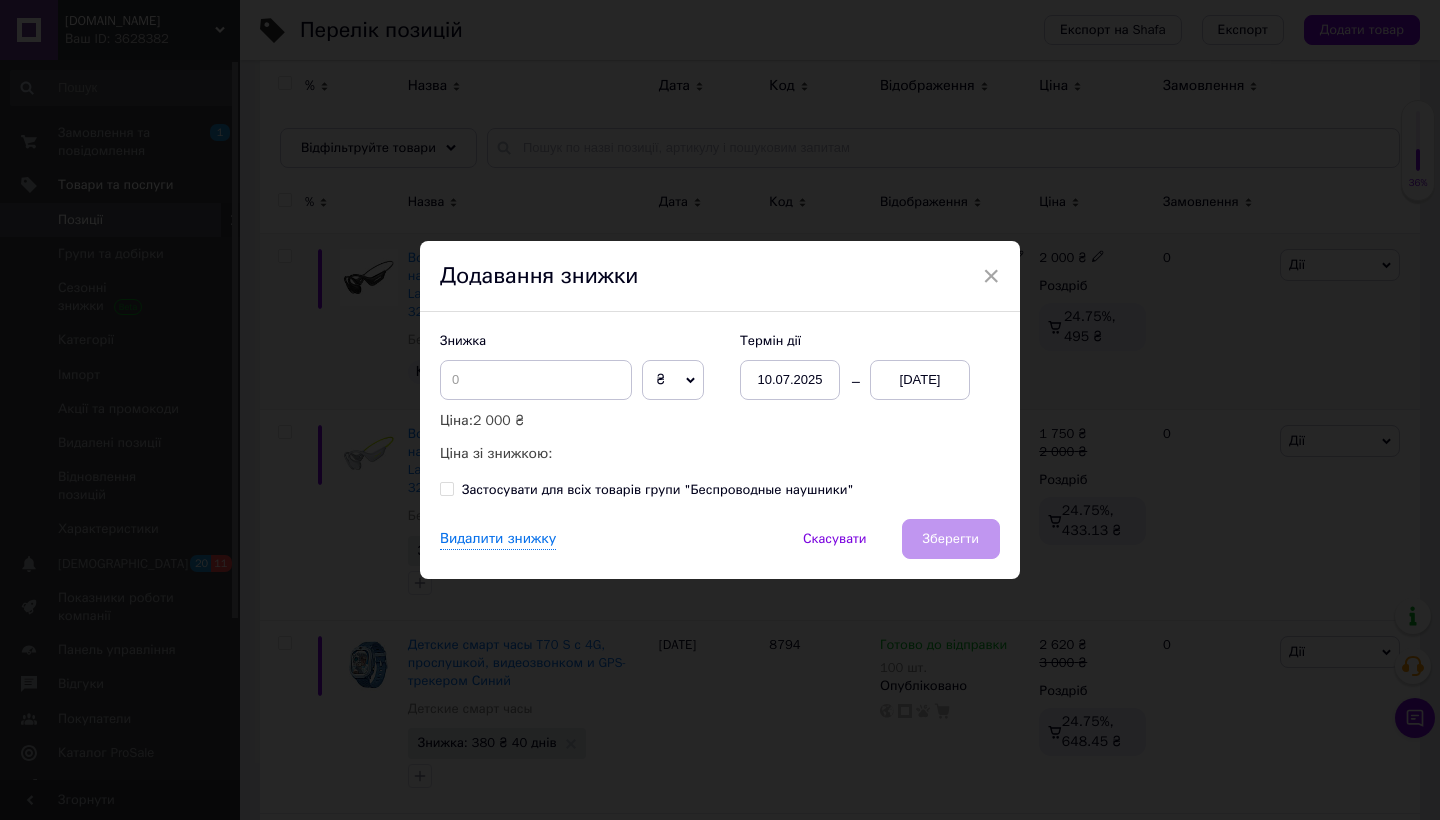 click on "× Додавання знижки Знижка ₴ % Ціна:  2 000   ₴ Ціна зі знижкою:  Термін дії 10[DATE]4[DATE]�стосувати для всіх товарів групи "Беспроводные наушники" Видалити знижку   Скасувати   Зберегти" at bounding box center (720, 410) 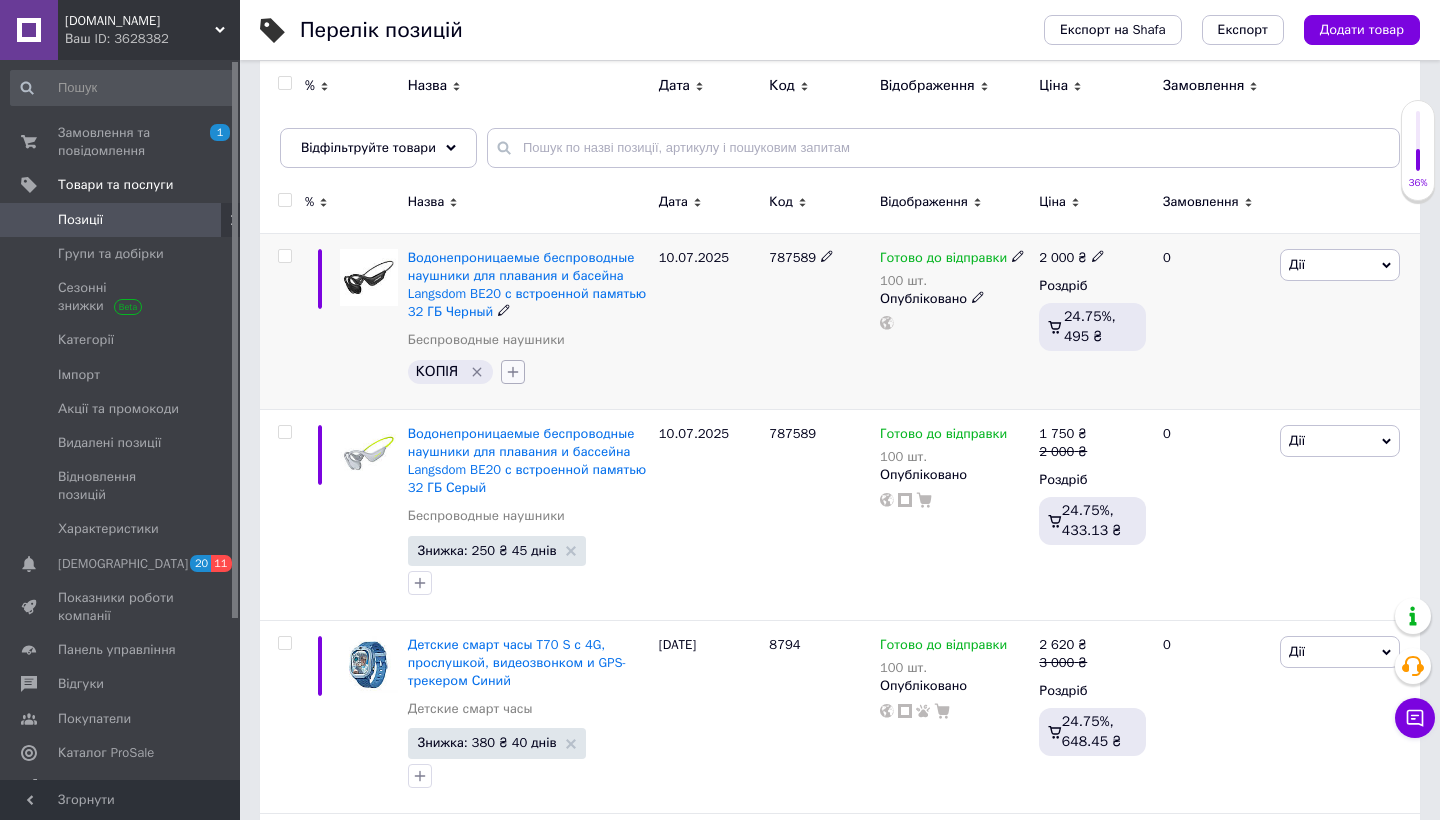 click 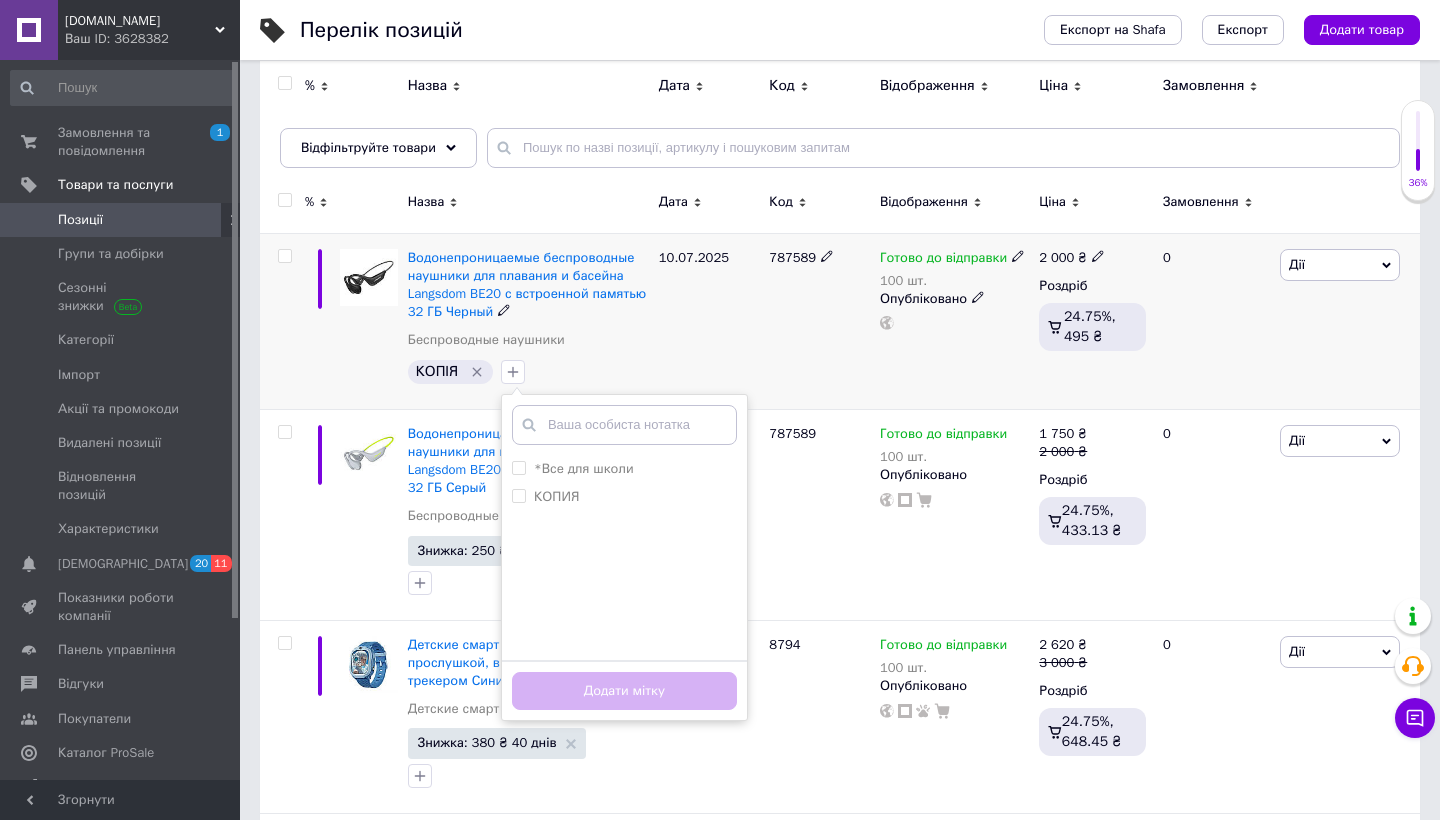 click on "КОПІЯ" at bounding box center [450, 372] 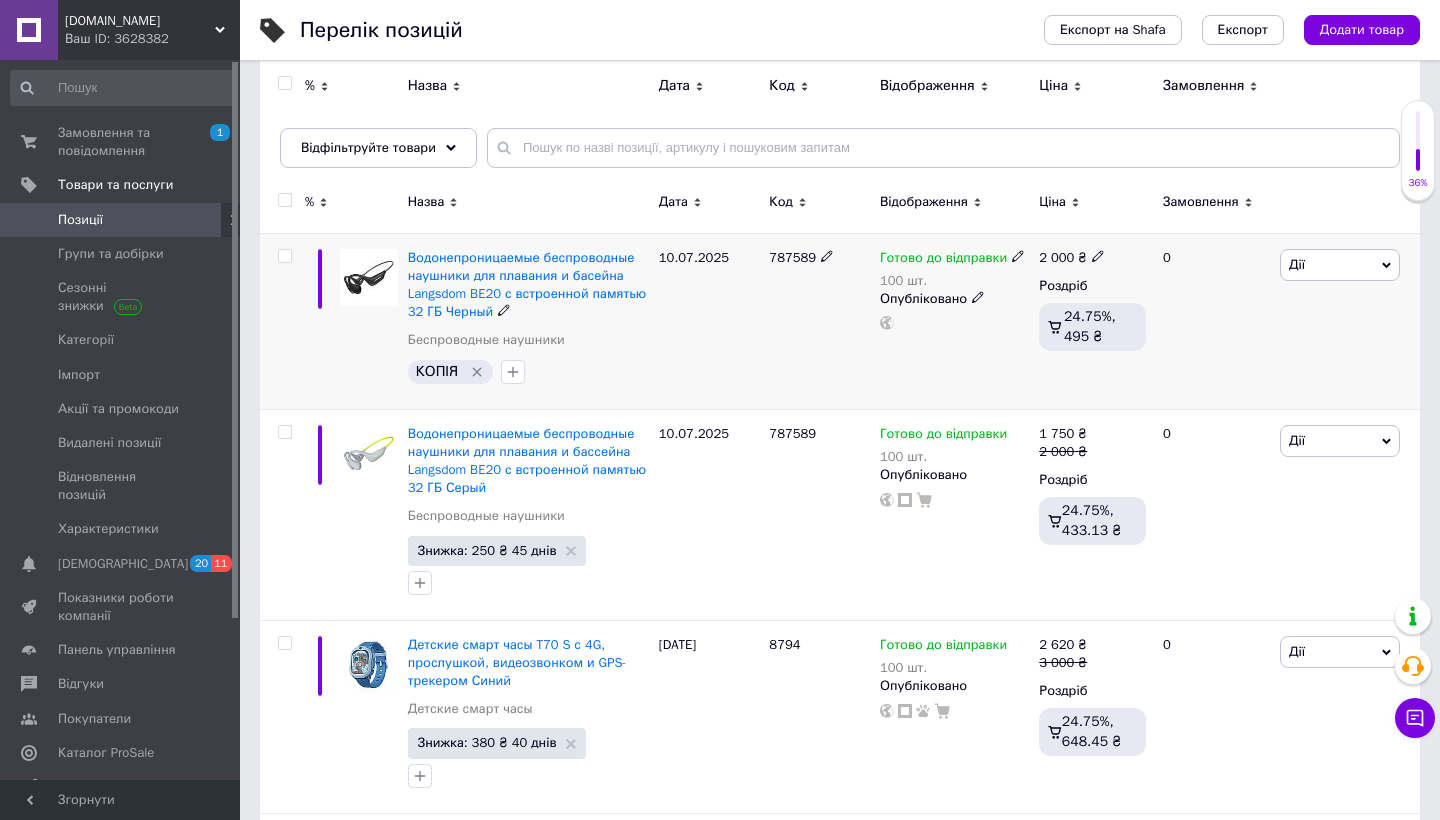 click 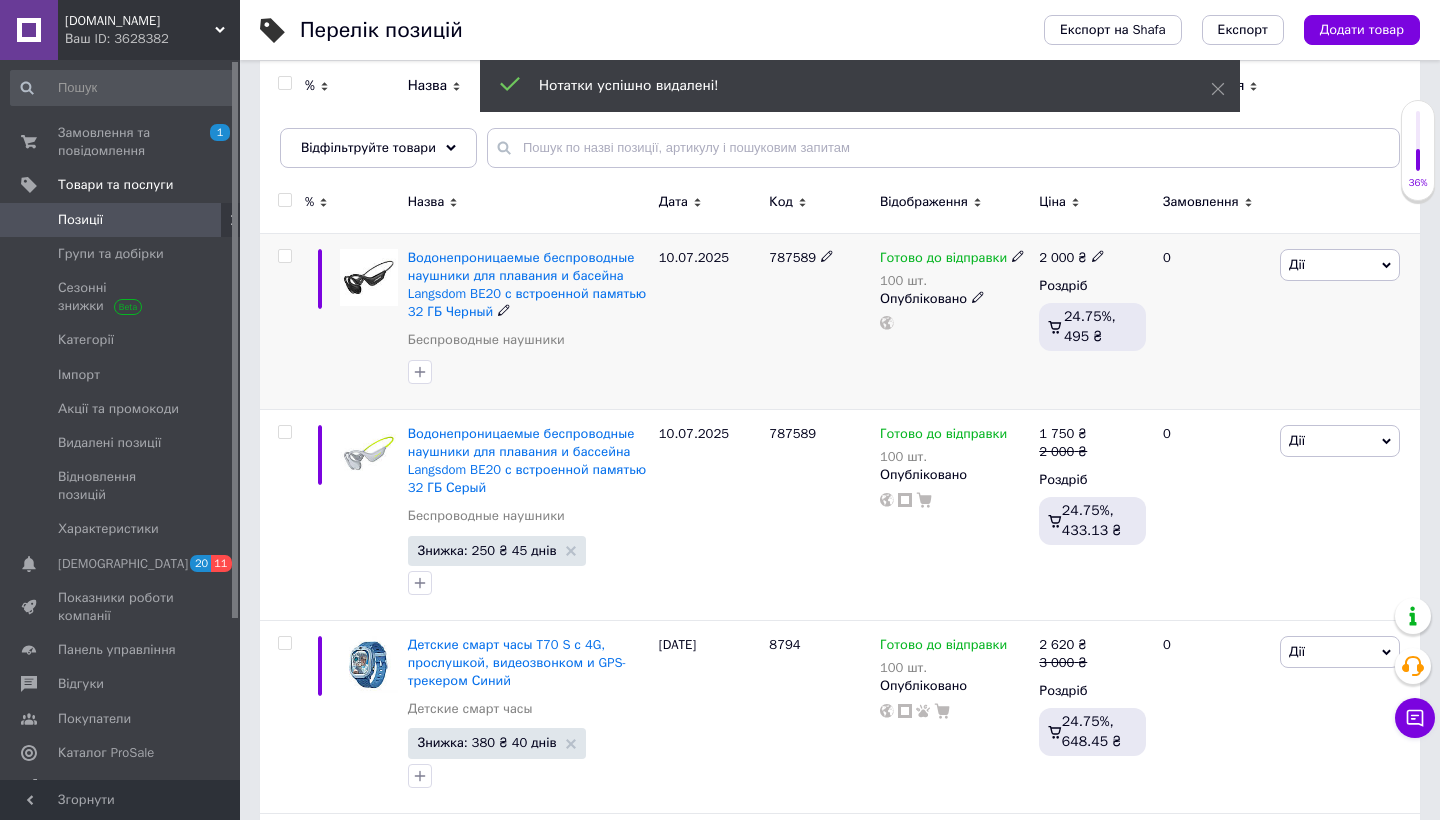click on "Дії" at bounding box center (1340, 265) 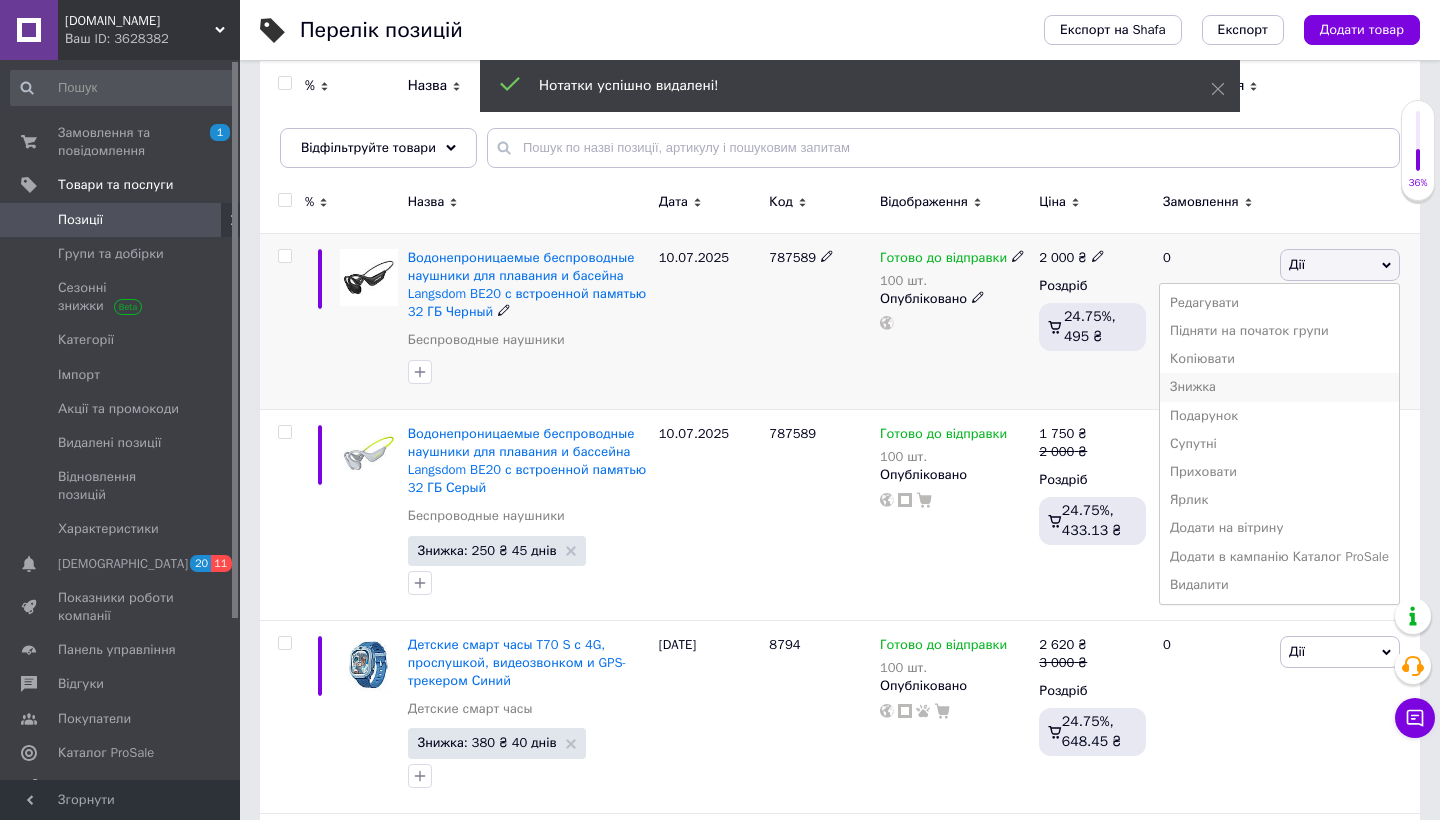 click on "Знижка" at bounding box center [1279, 387] 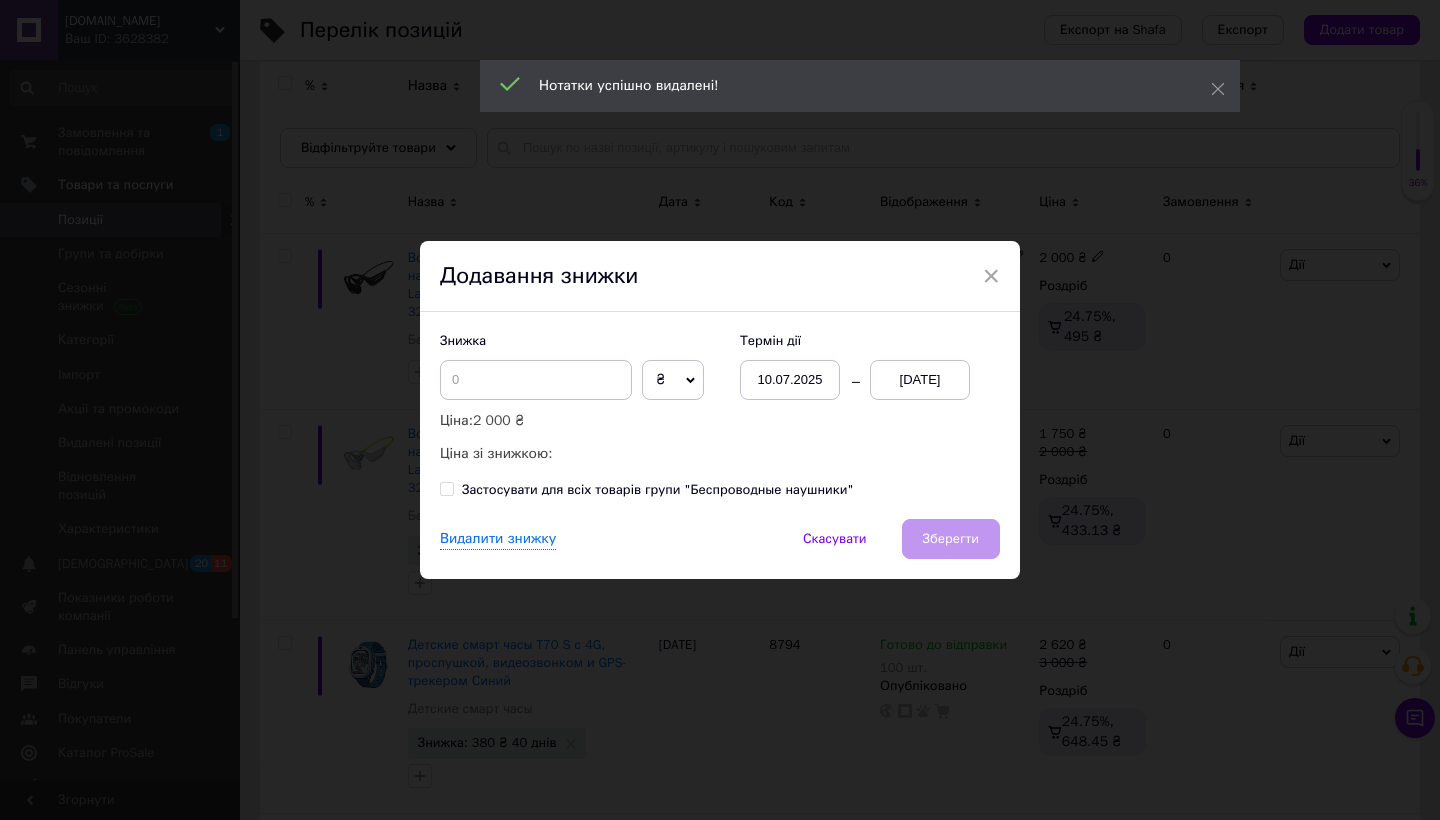 click on "₴" at bounding box center [673, 380] 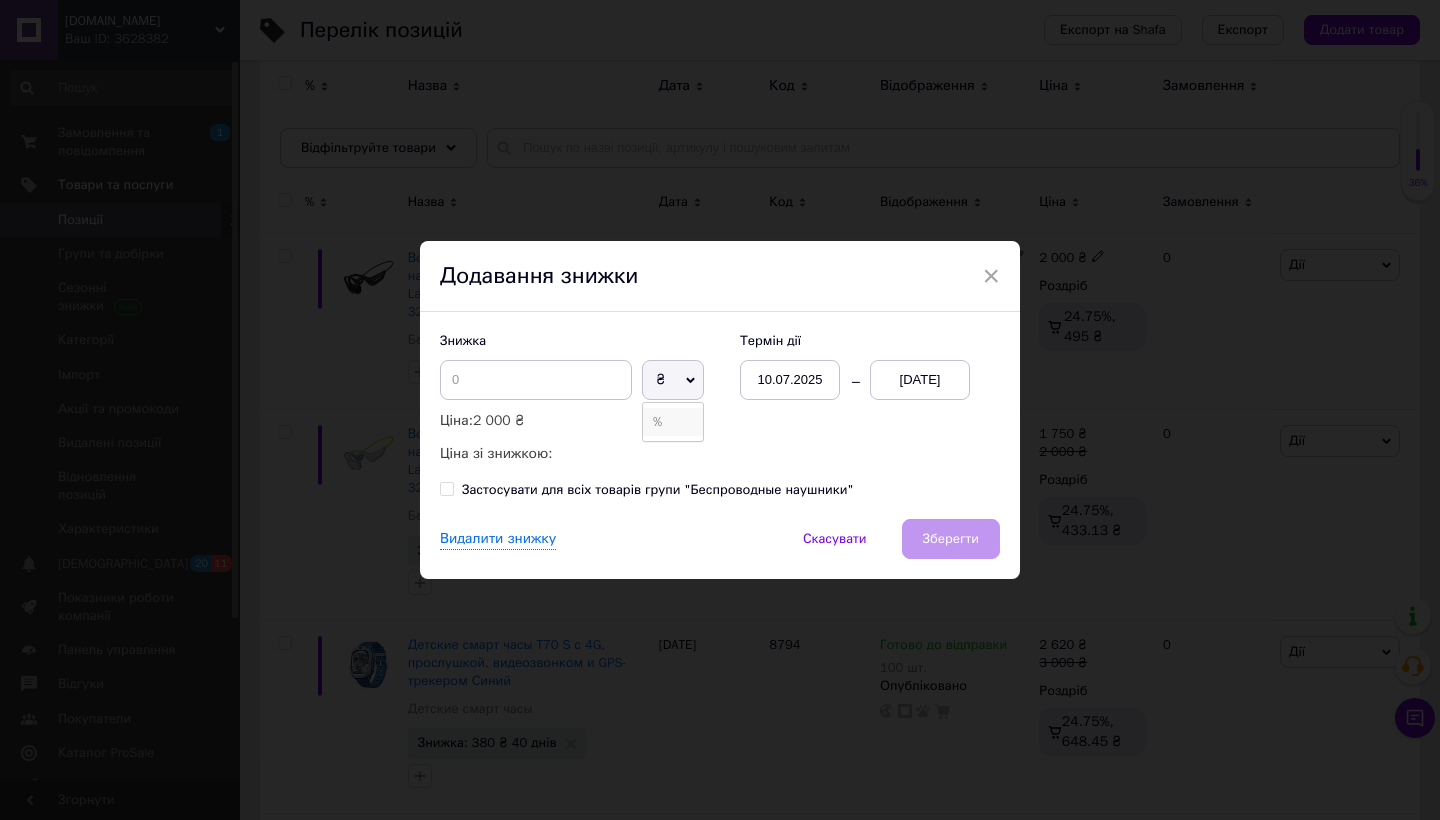 click on "%" at bounding box center [673, 422] 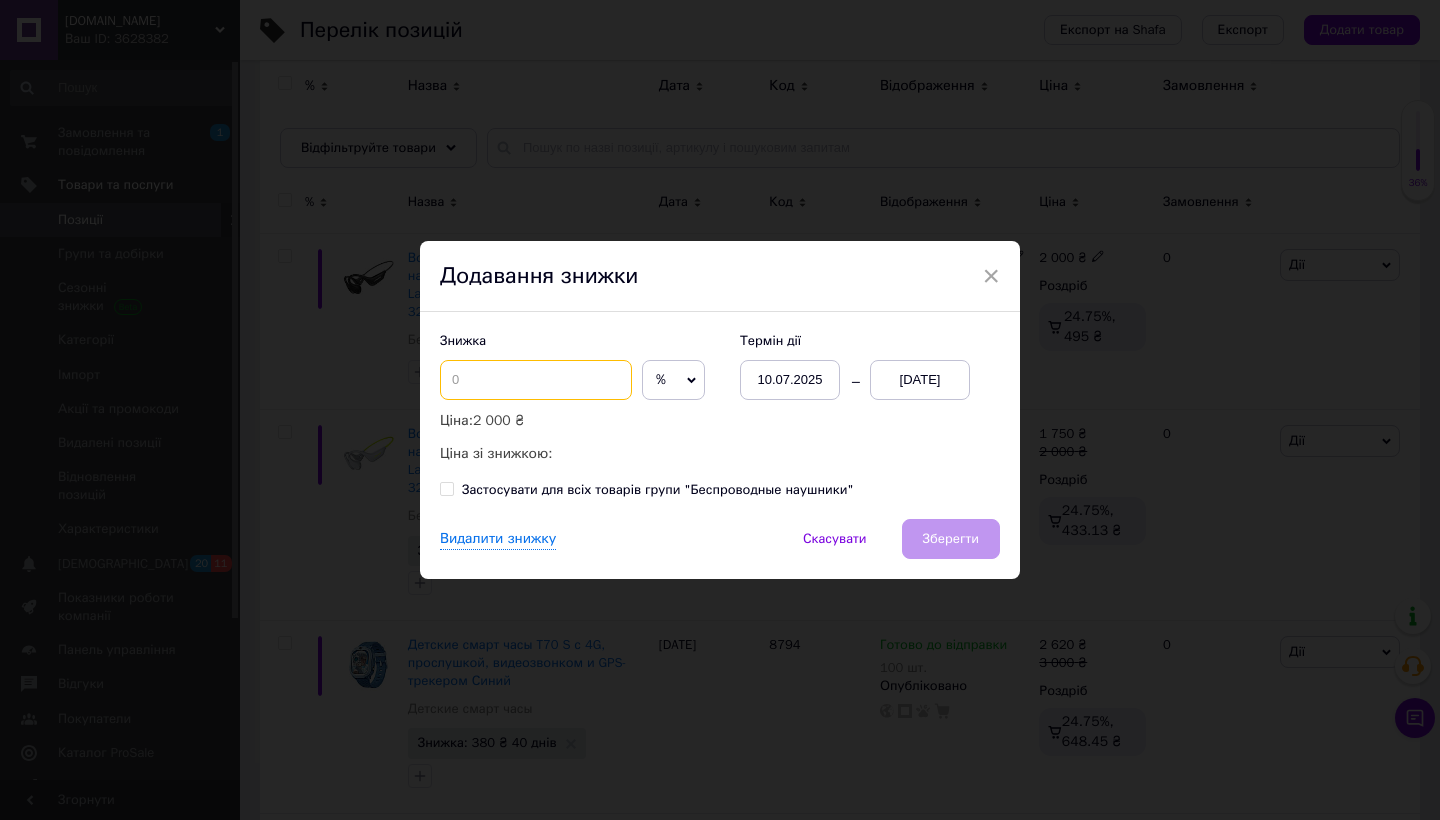 click at bounding box center [536, 380] 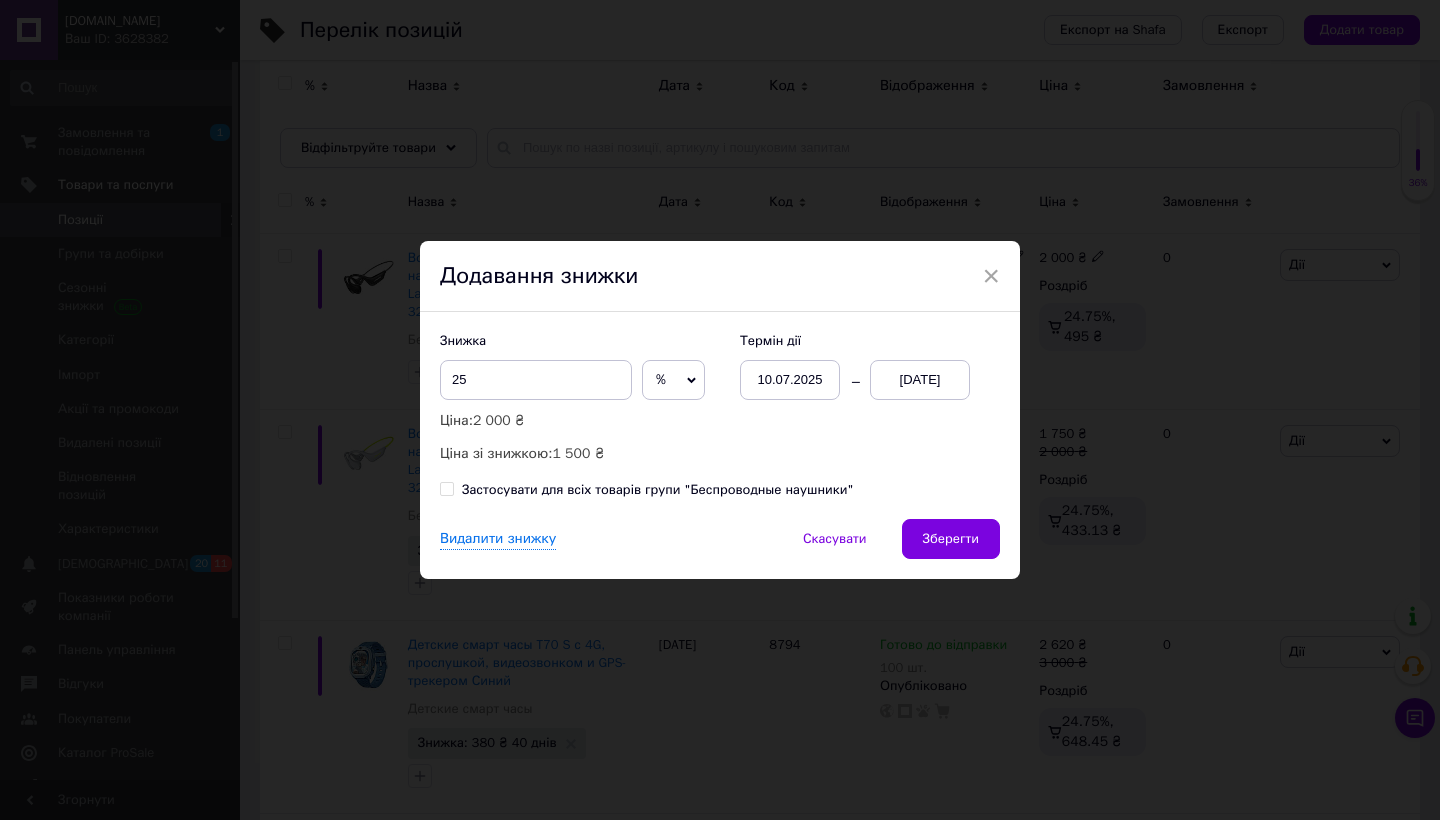 click 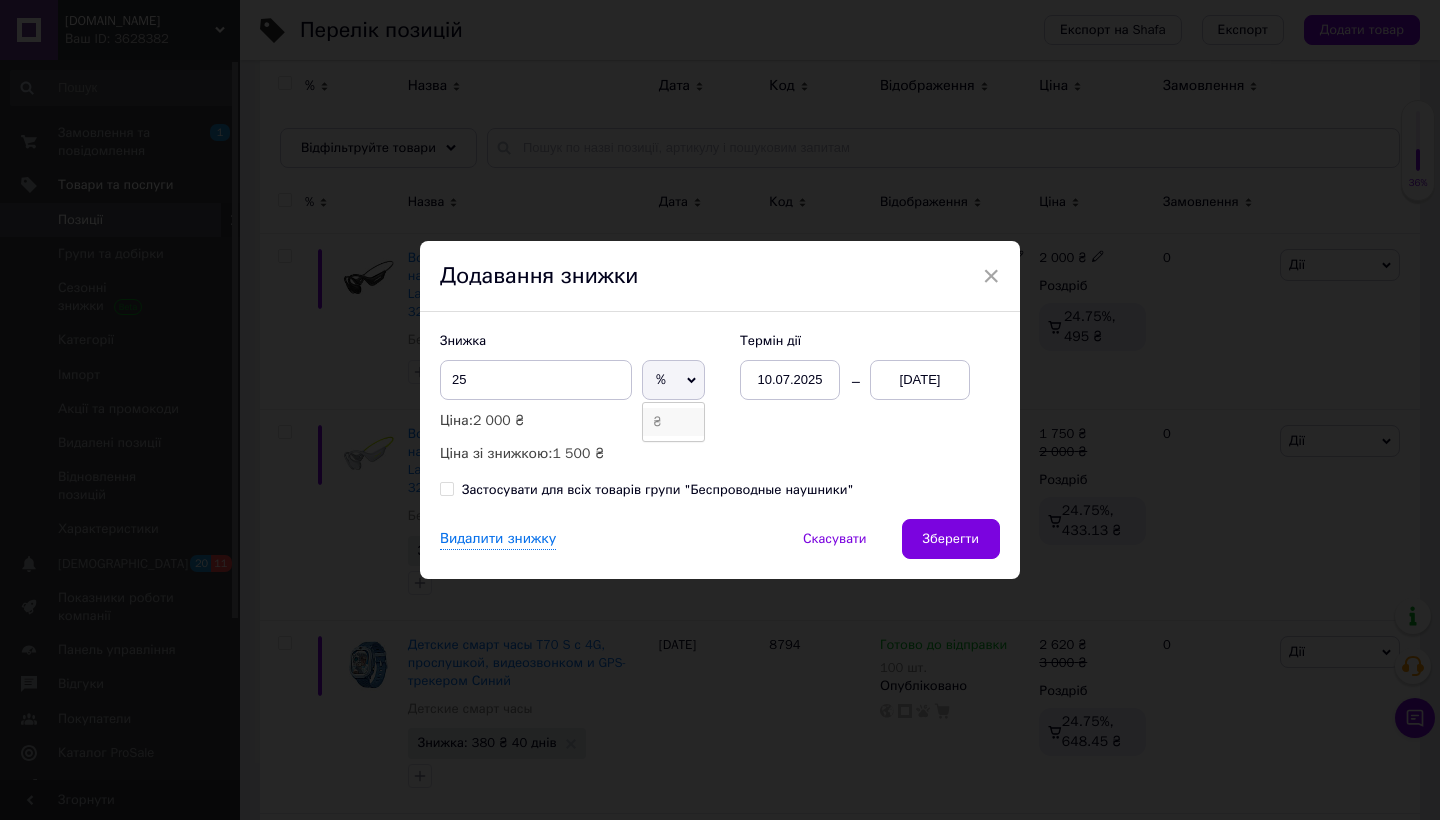 click on "₴" at bounding box center (673, 422) 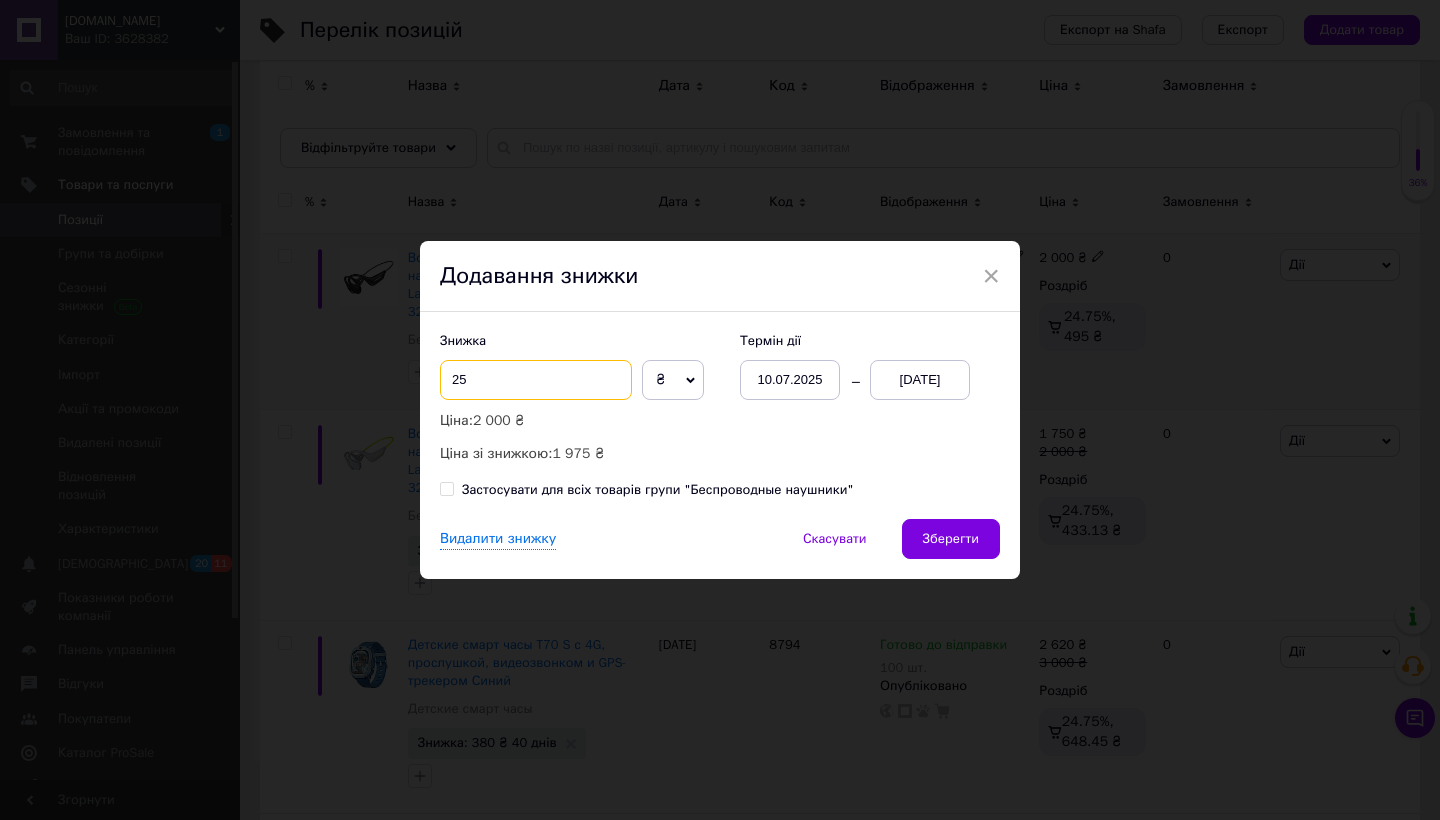 click on "25" at bounding box center (536, 380) 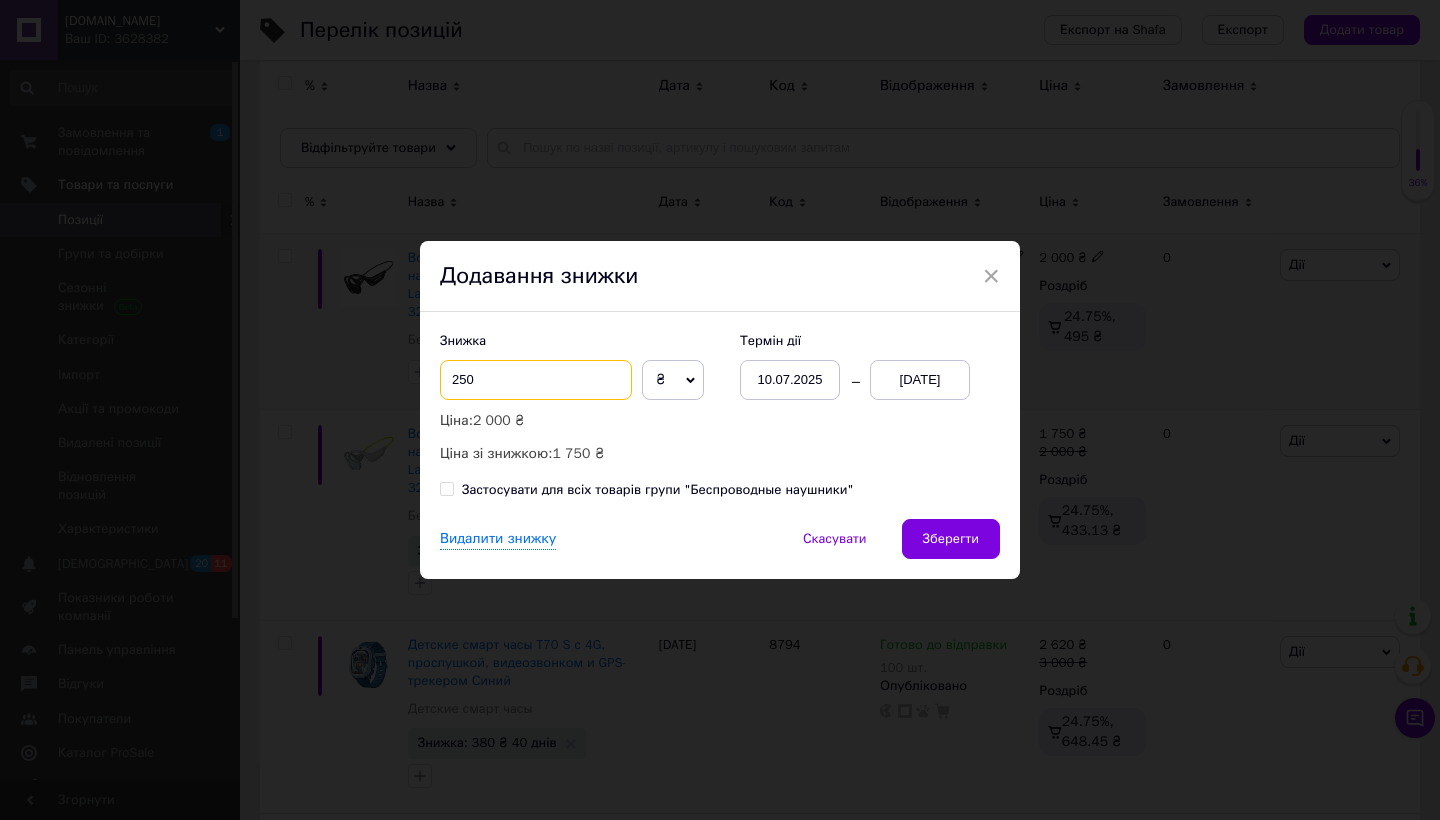 type on "250" 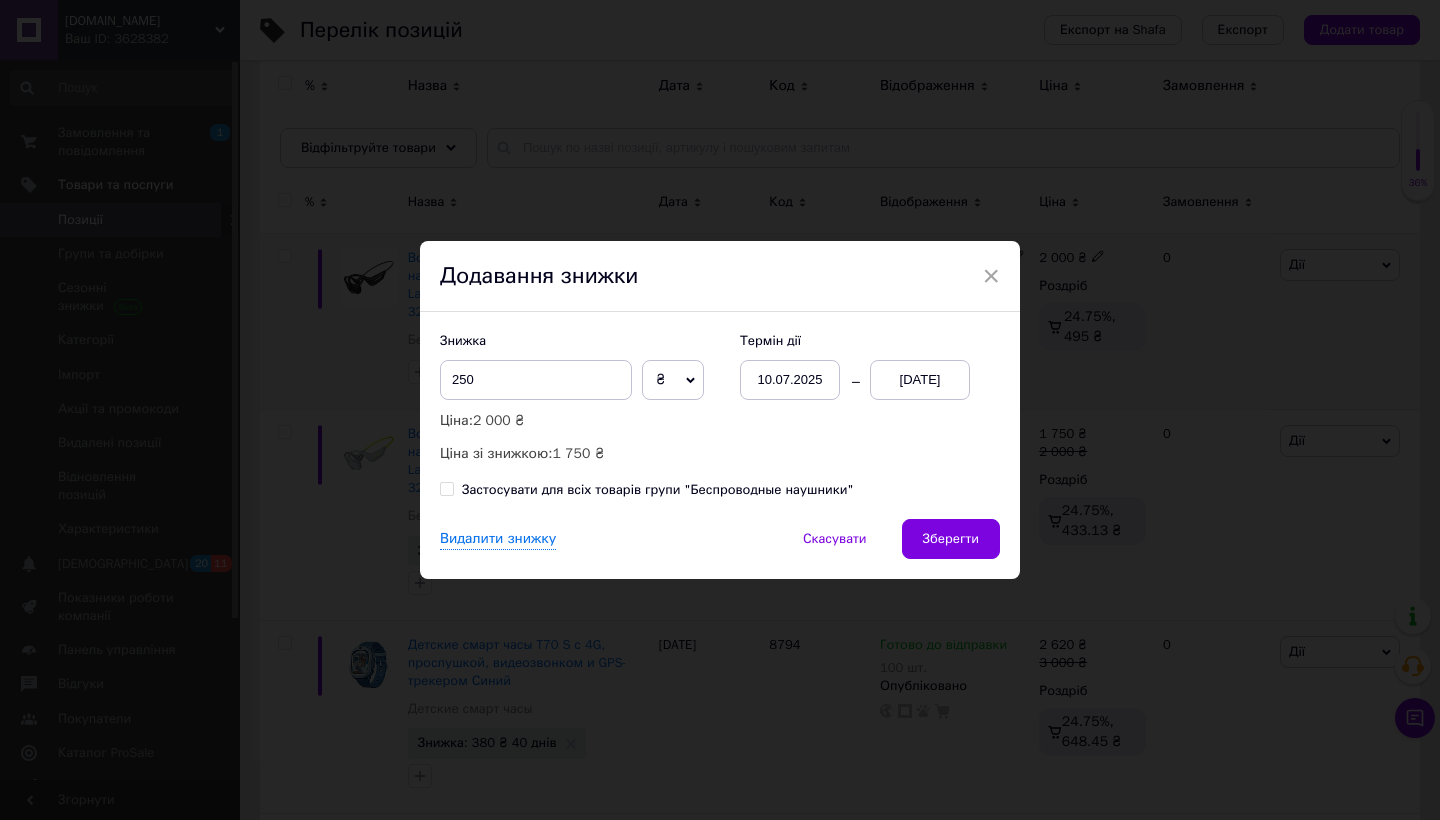 click on "[DATE]" at bounding box center (920, 380) 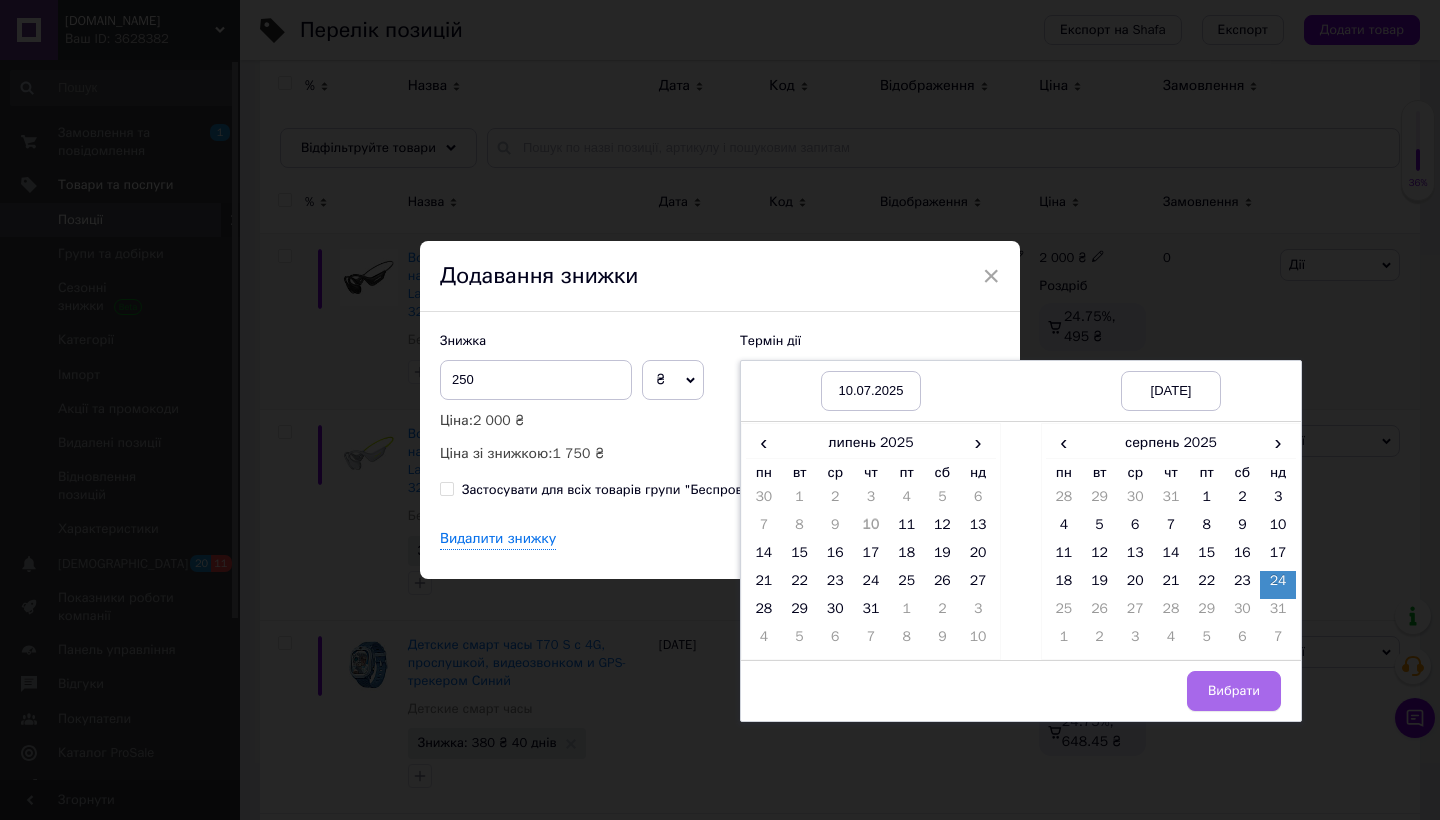 click on "Вибрати" at bounding box center (1234, 691) 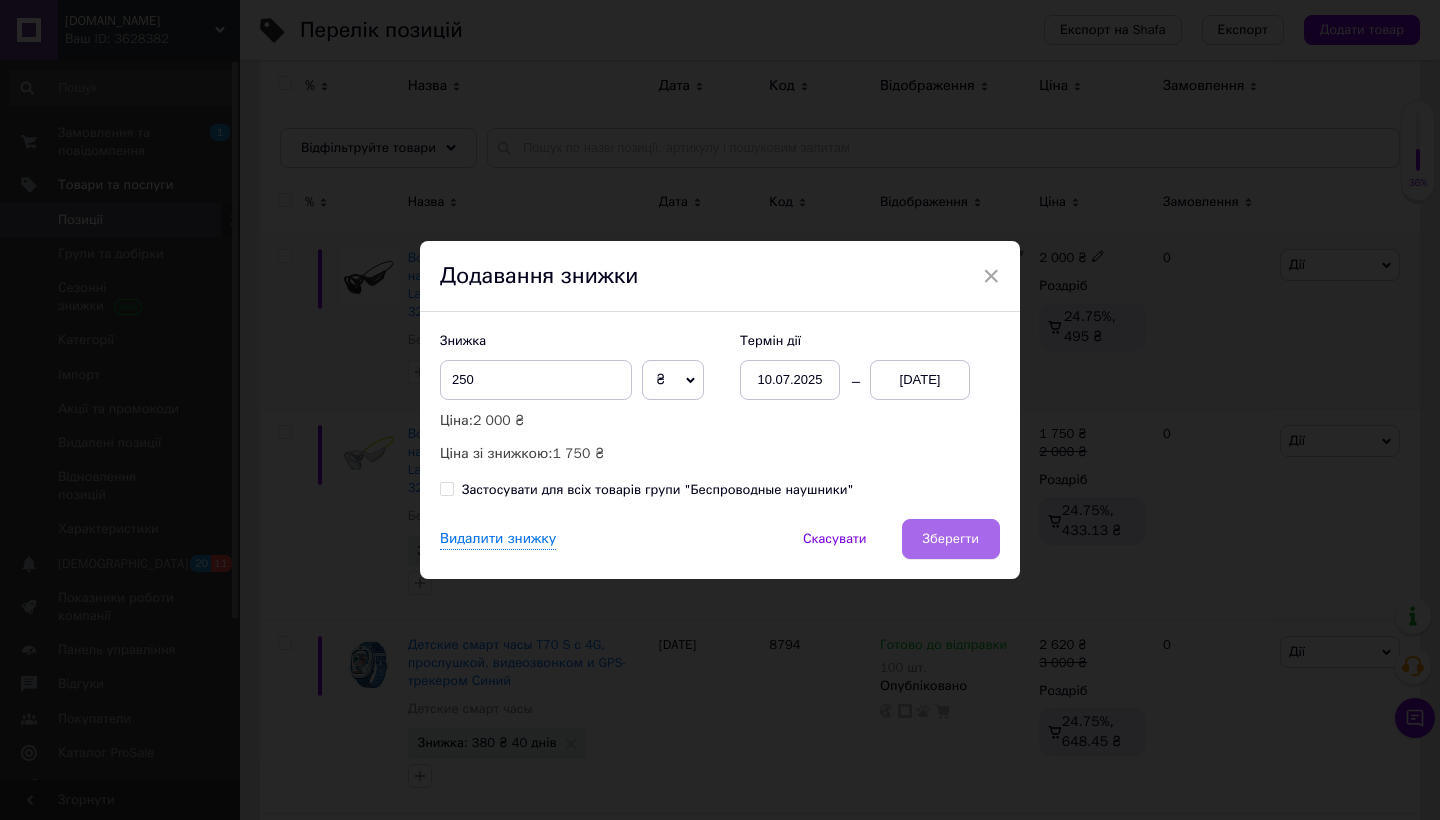 click on "Зберегти" at bounding box center [951, 539] 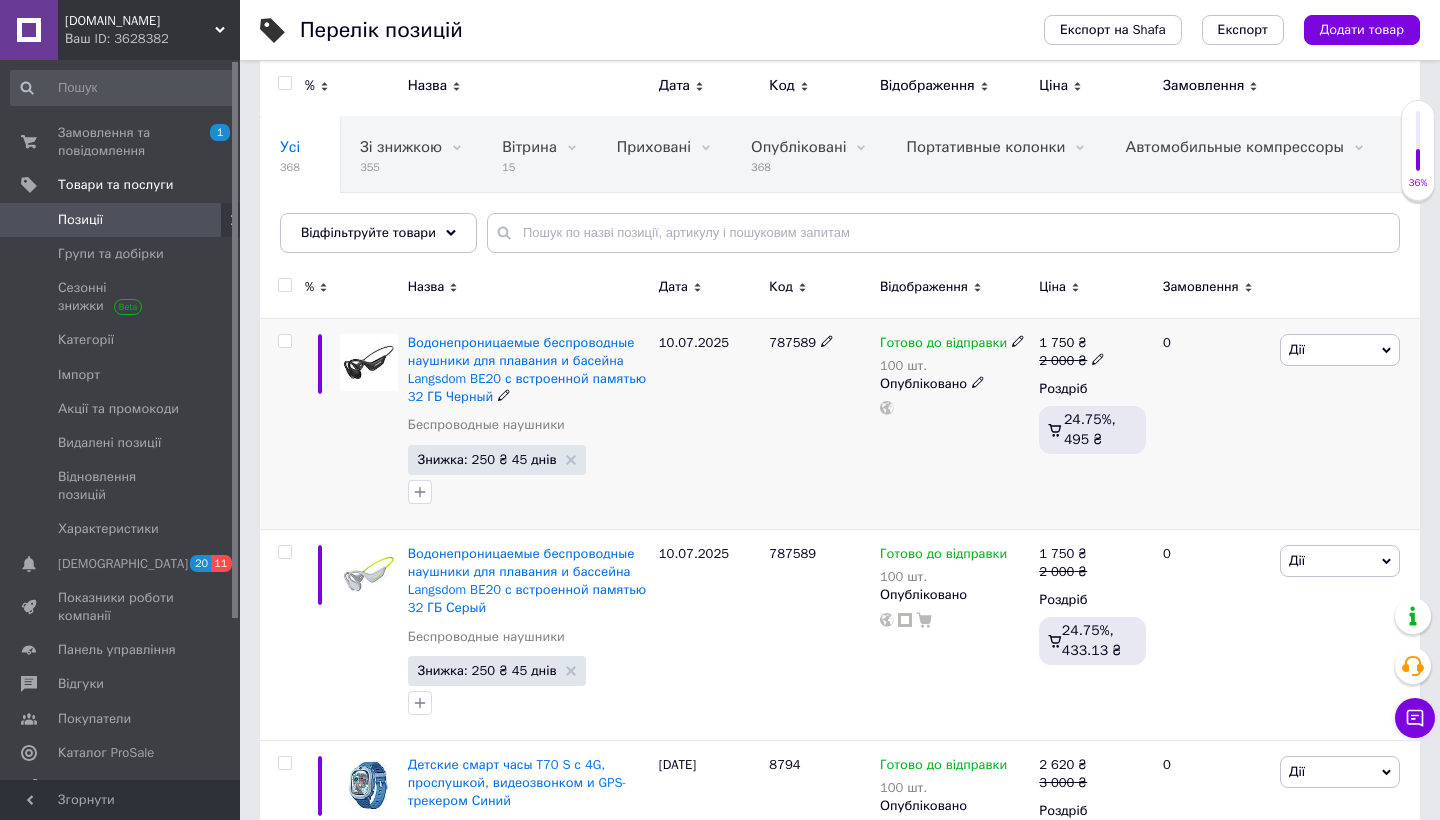 scroll, scrollTop: 110, scrollLeft: 0, axis: vertical 